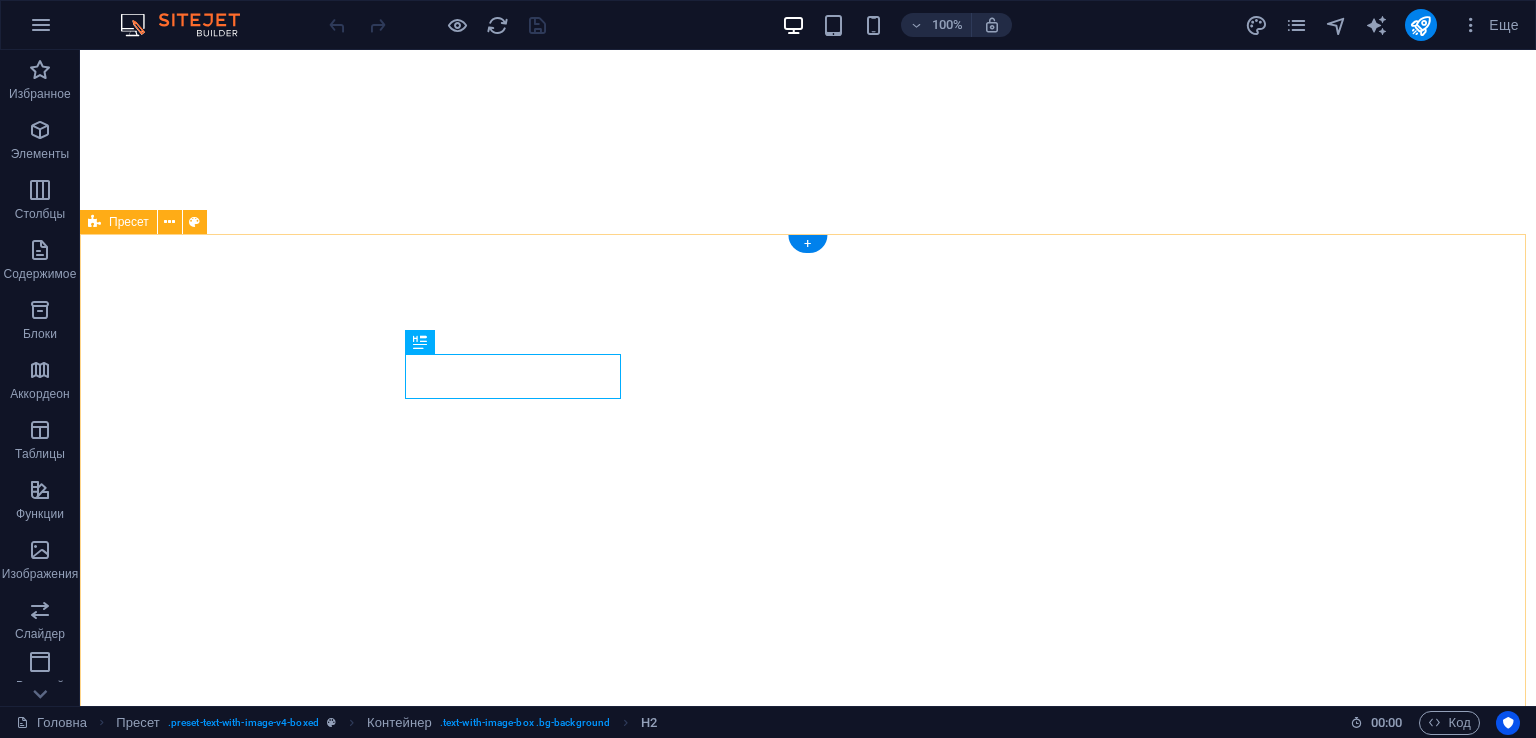 scroll, scrollTop: 0, scrollLeft: 0, axis: both 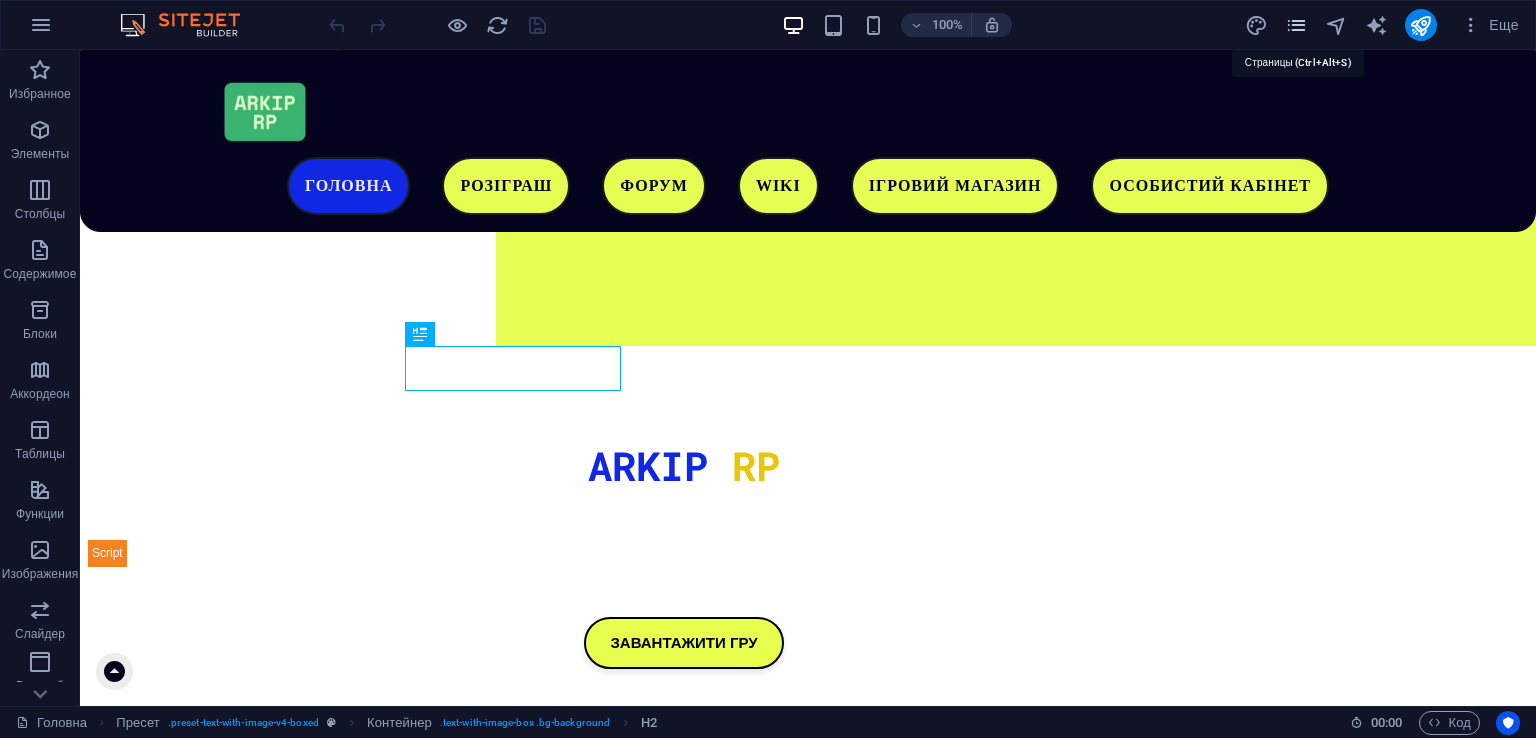 click at bounding box center [1296, 25] 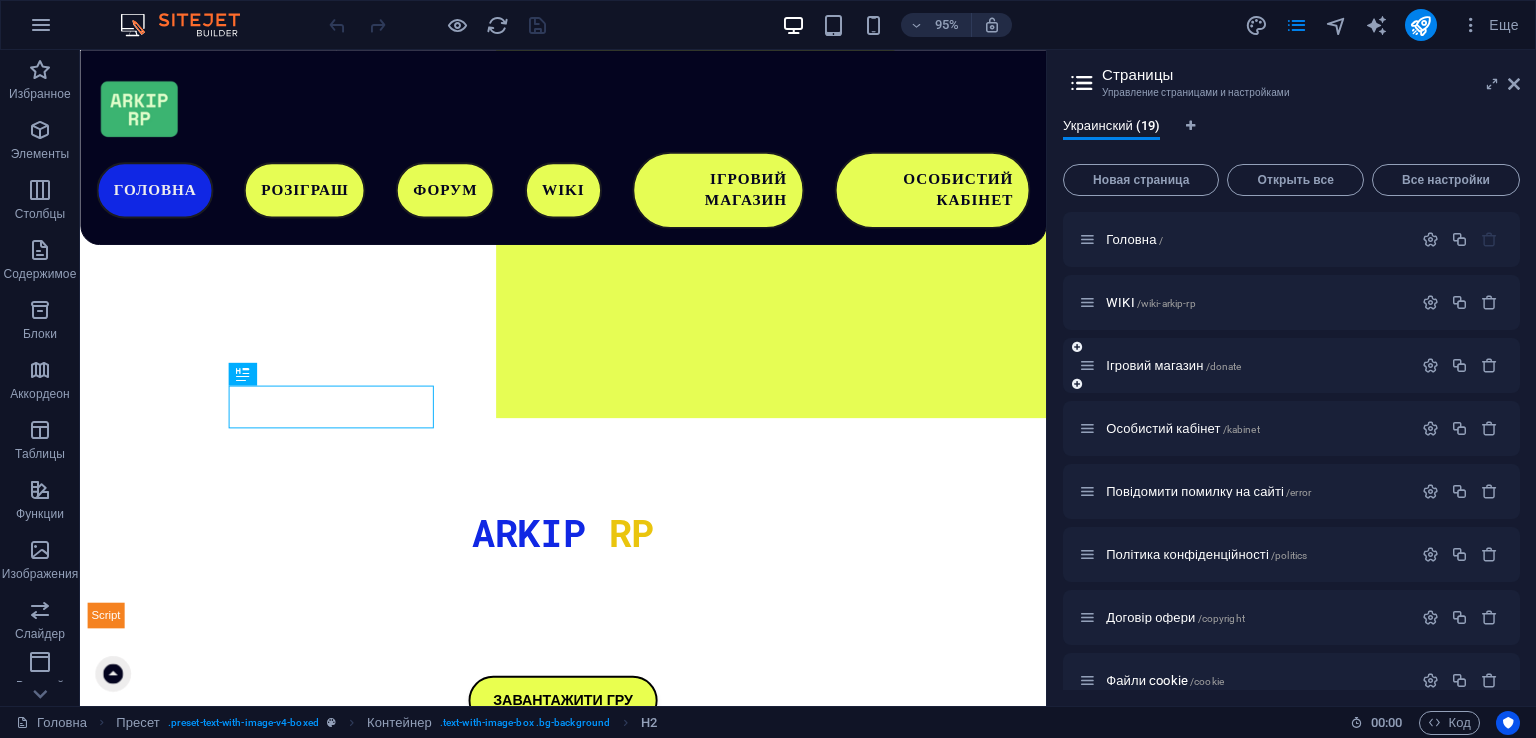 click on "Ігровий магазин /donate" at bounding box center (1173, 365) 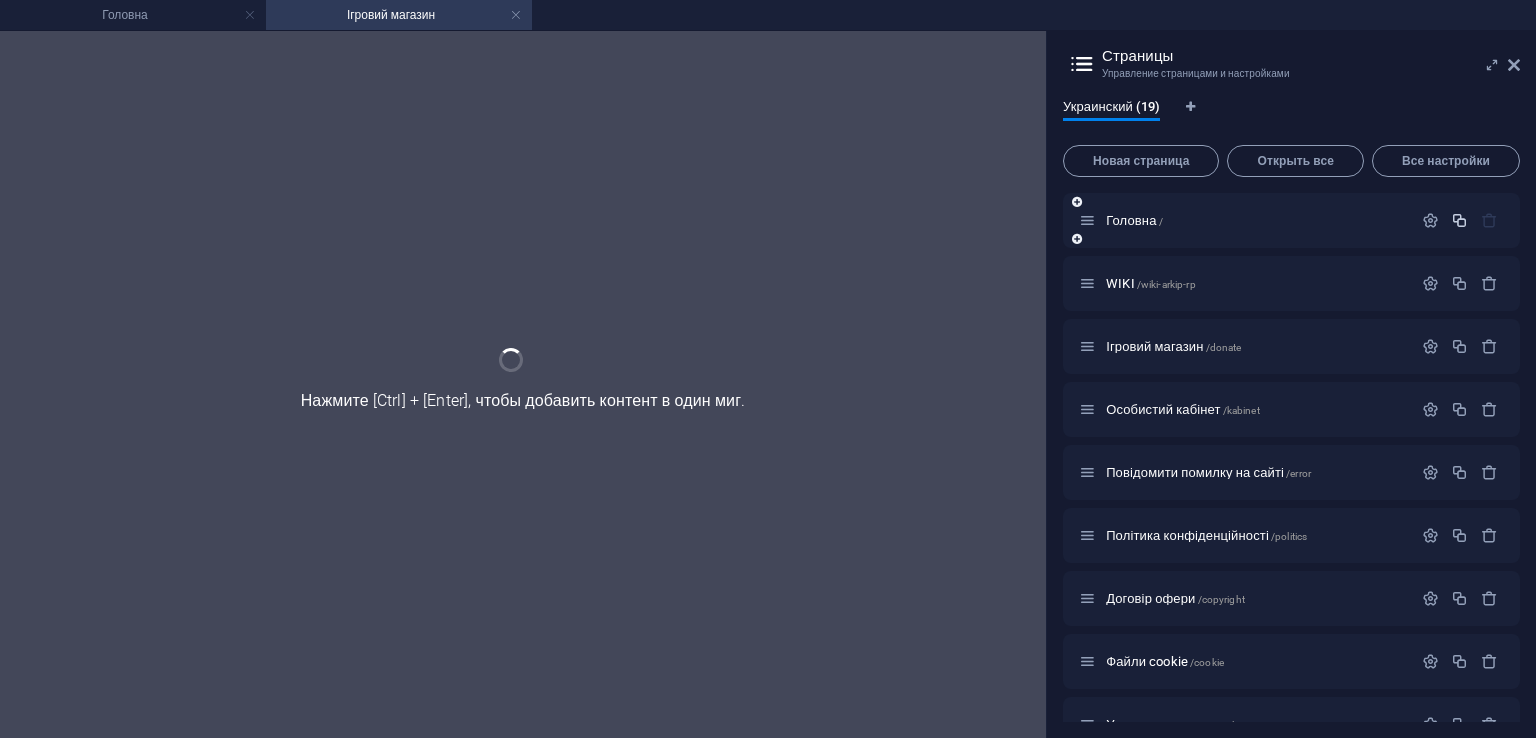 scroll, scrollTop: 0, scrollLeft: 0, axis: both 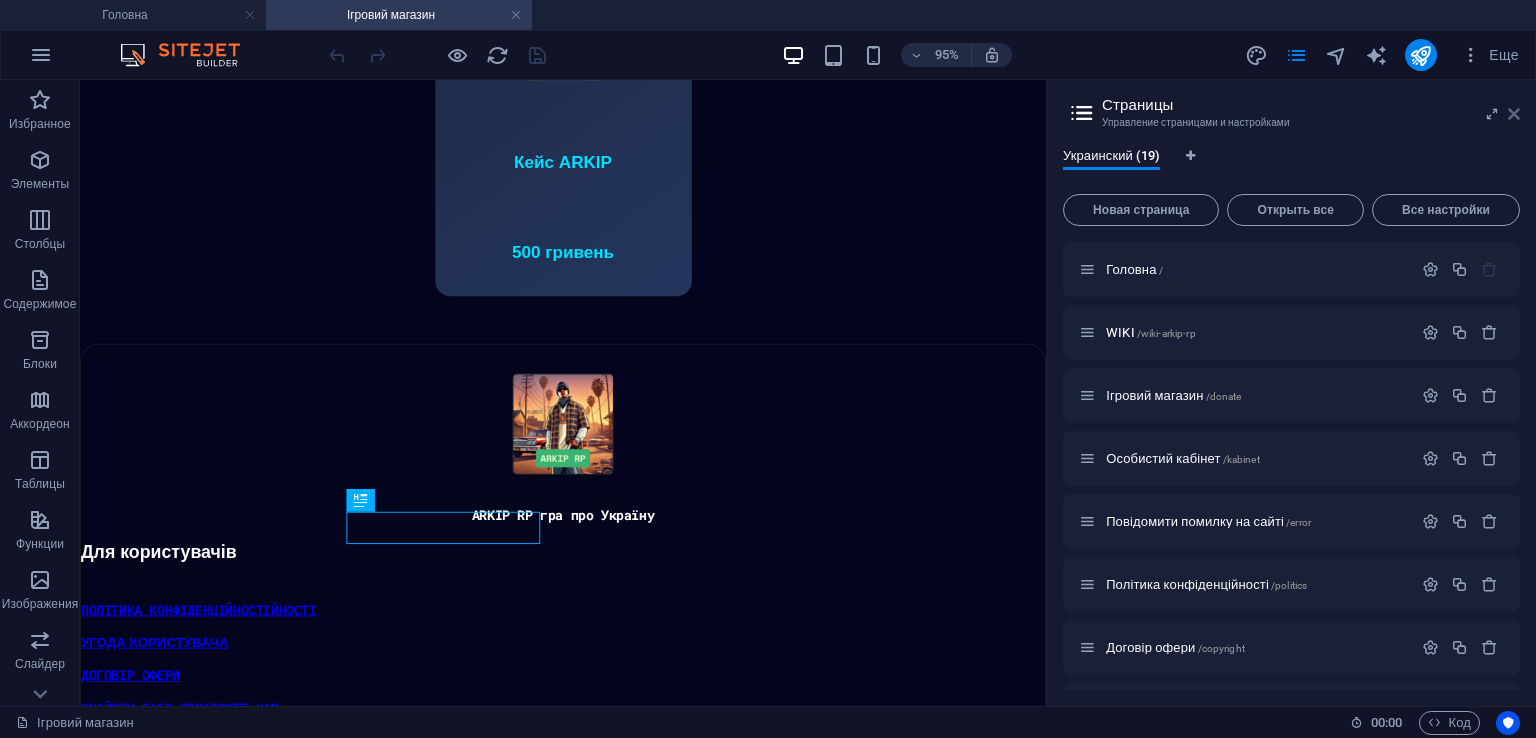 click at bounding box center [1514, 114] 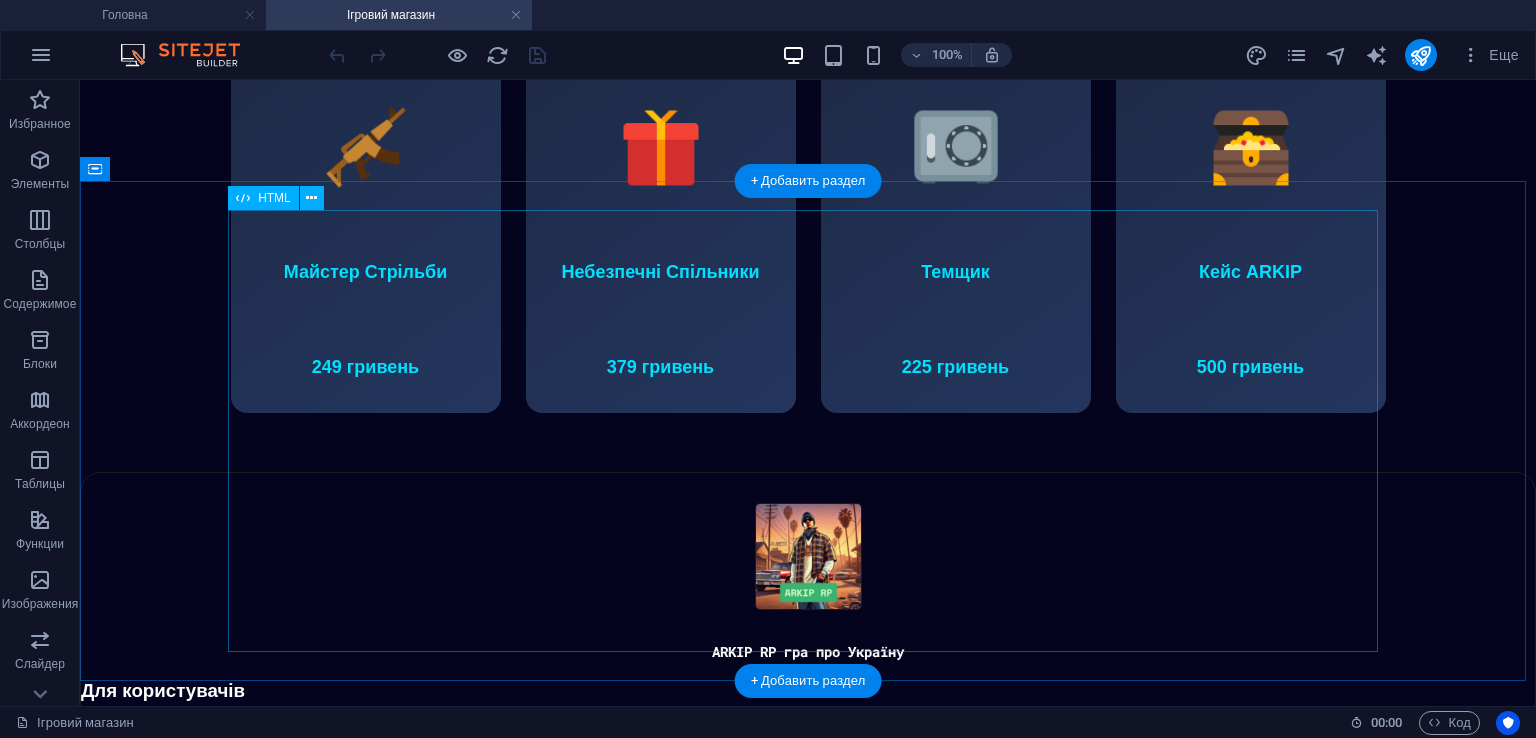 scroll, scrollTop: 720, scrollLeft: 0, axis: vertical 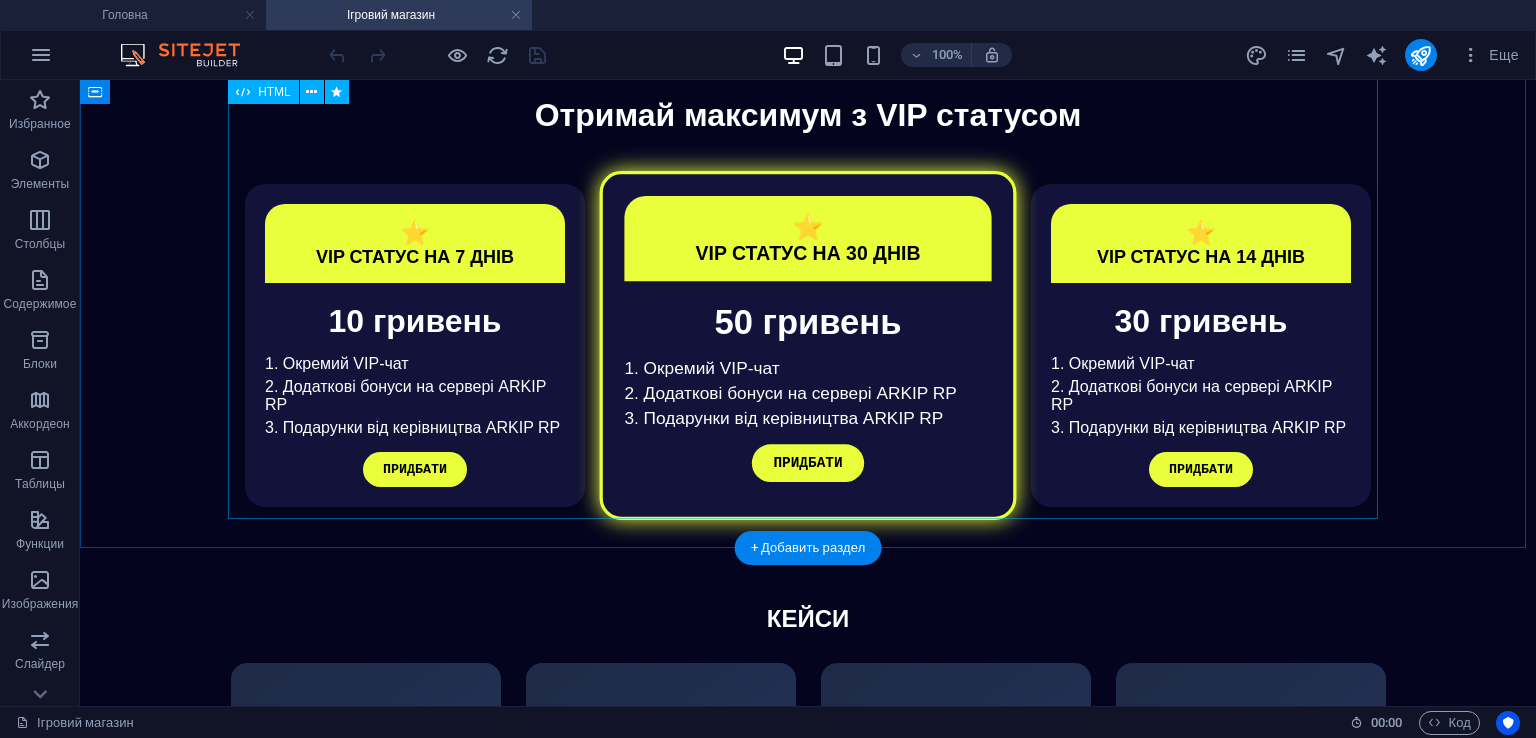 click on "VIP Статуси
Отримай максимум з VIP статусом
⭐
VIP СТАТУС НА 7 ДНІВ
10 гривень
1. Окремий VIP-чат
2. Додаткові бонуси на сервері ARKIP RP
3. Подарунки від керівництва ARKIP RP
ПРИДБАТИ
⭐
VIP СТАТУС НА 30 ДНІВ
50 гривень
1. Окремий VIP-чат
2. Додаткові бонуси на сервері ARKIP RP
3. Подарунки від керівництва ARKIP RP
ПРИДБАТИ
⭐
VIP СТАТУС НА 14 ДНІВ
30 гривень
1. Окремий VIP-чат
2. Додаткові бонуси на сервері ARKIP RP
3. Подарунки від керівництва ARKIP RP" at bounding box center [808, 312] 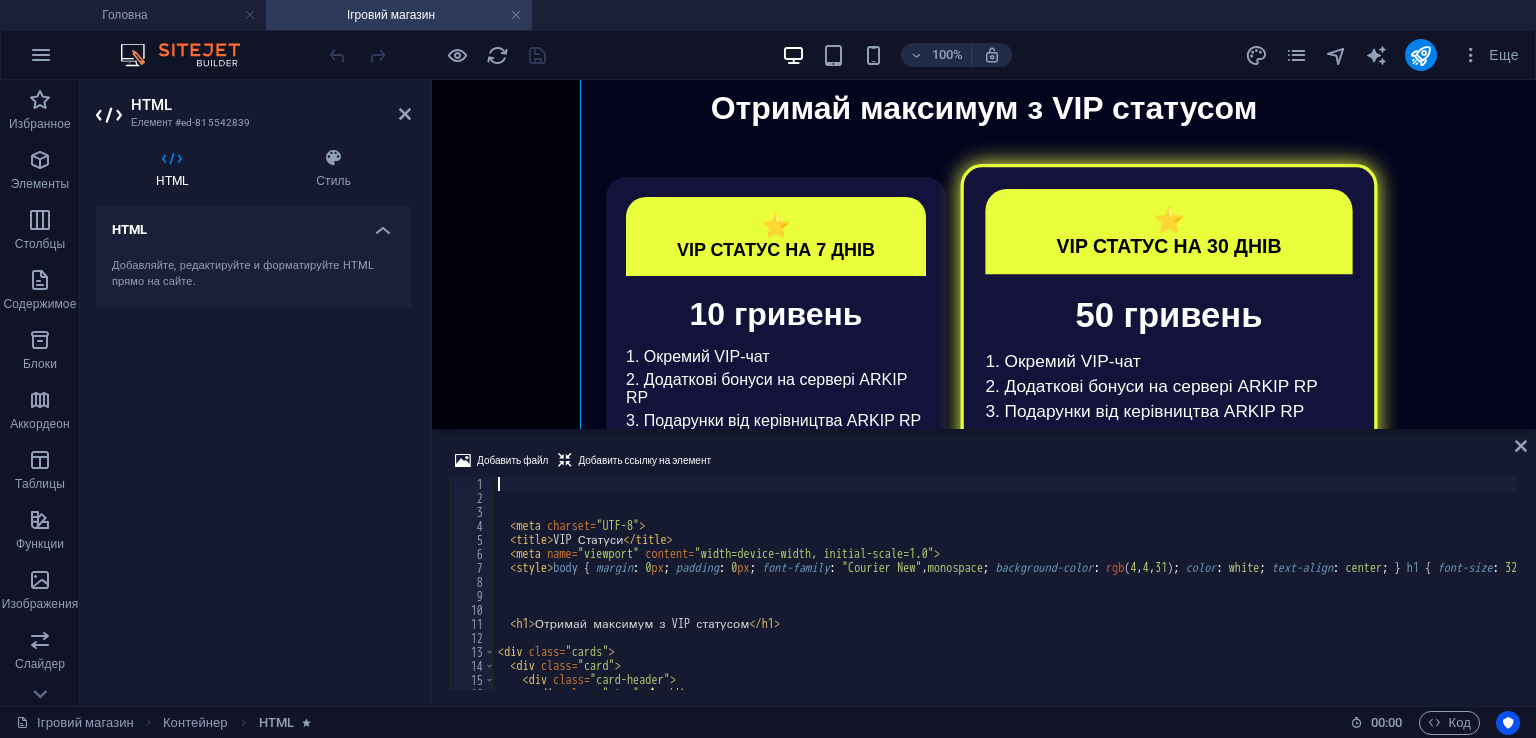 scroll, scrollTop: 770, scrollLeft: 0, axis: vertical 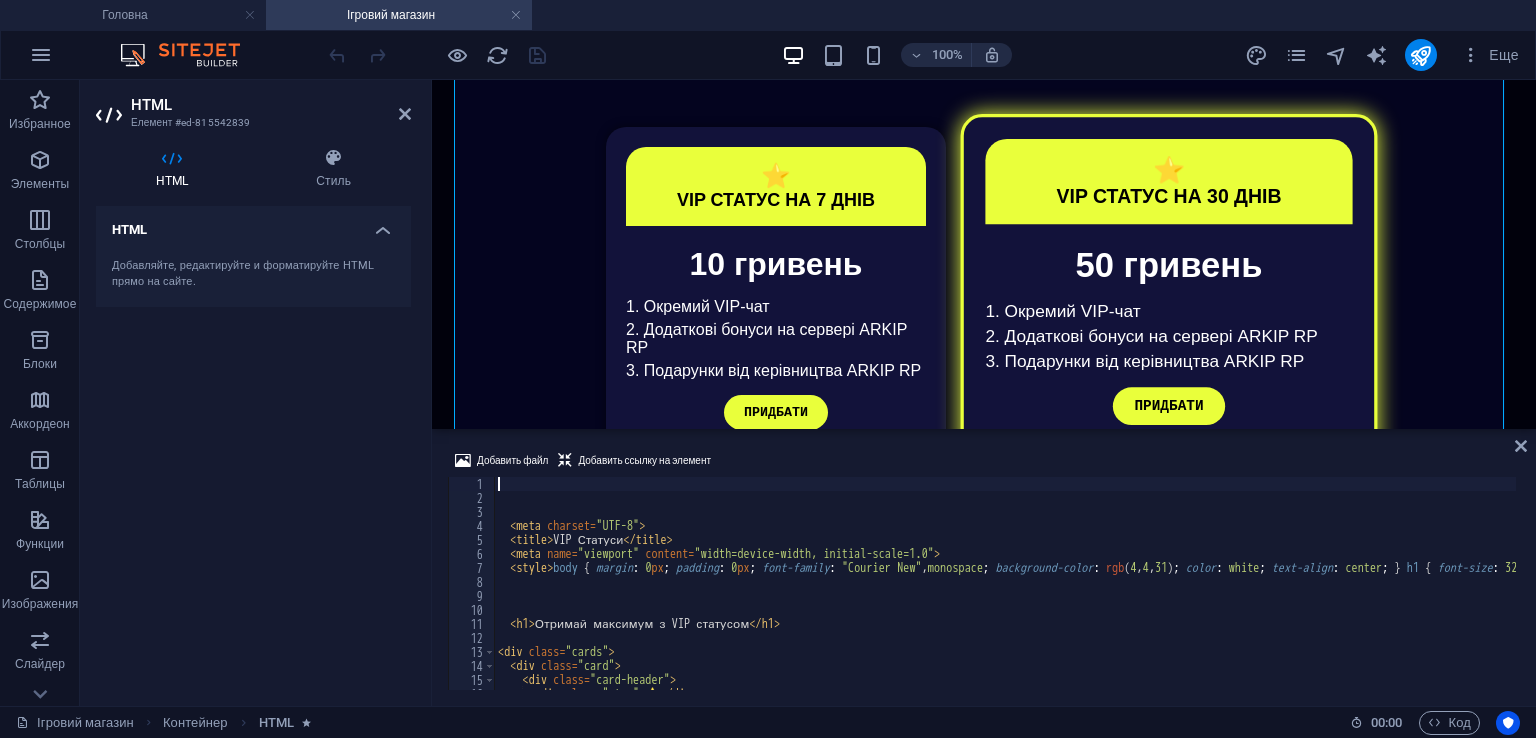 click on "< meta   charset = "UTF-8" >    < title > VIP Статуси </ title >    < meta   name = "viewport"   content = "width=device-width, initial-scale=1.0" >    < style > body   {   margin :   0 px ;   padding :   0 px ;   font-family :   " Courier New " ,  monospace ;   background-color :   rgb ( 4 ,  4 ,  31 ) ;   color :   white ;   text-align :   center ;   }   h1   {   font-size :   32 px ;   margin :   30 px   0 px ;   color :   white ;   }   .cards   {   display :   flex ;   justify-content :   center ;   flex-wrap :  wrap ;  gap :   30 px ;   padding :   20 px ;   }   .card   {   background-color :   rgb ( 18 ,  18 ,  58 ) ;   border-radius :   20 px ;   width :   300 px ;   padding :   20 px ;   position :   relative ;   box-shadow :   rgba ( 0 ,  0 ,  0 ,  0.5 )  0 px   0 px   10 px ;   transition :   transform   0.3 s ;   }   .card :hover   {   transform :  scale( 1.05 ) ;   }   .highlighted   {   border :   3 px   solid   rgb ( 233 ,  255 ,  59 ) ;   box-shadow :   rgb ( 233 ,  255 ,  59 )  0 px" at bounding box center (5215, 595) 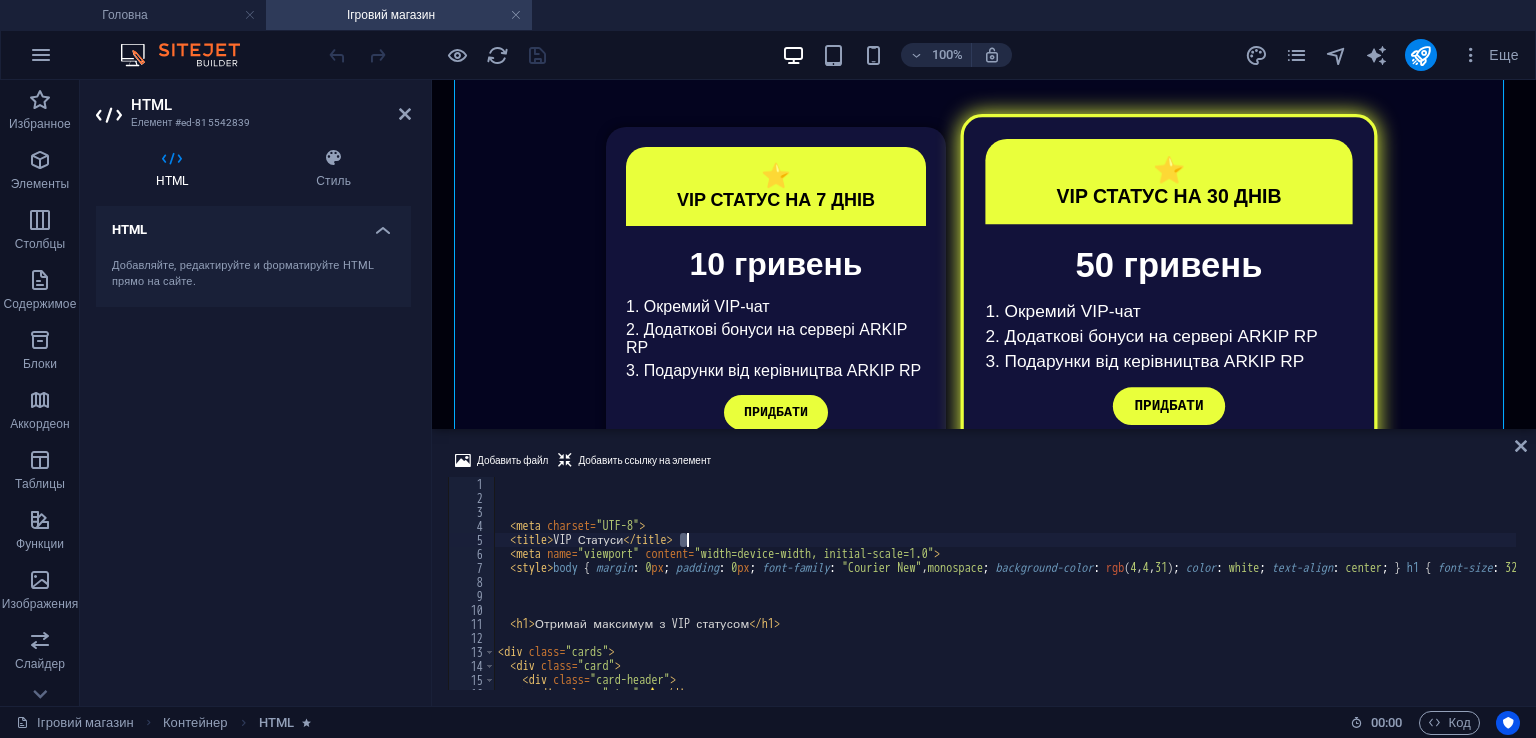 click on "< meta   charset = "UTF-8" >    < title > VIP Статуси </ title >    < meta   name = "viewport"   content = "width=device-width, initial-scale=1.0" >    < style > body   {   margin :   0 px ;   padding :   0 px ;   font-family :   " Courier New " ,  monospace ;   background-color :   rgb ( 4 ,  4 ,  31 ) ;   color :   white ;   text-align :   center ;   }   h1   {   font-size :   32 px ;   margin :   30 px   0 px ;   color :   white ;   }   .cards   {   display :   flex ;   justify-content :   center ;   flex-wrap :  wrap ;  gap :   30 px ;   padding :   20 px ;   }   .card   {   background-color :   rgb ( 18 ,  18 ,  58 ) ;   border-radius :   20 px ;   width :   300 px ;   padding :   20 px ;   position :   relative ;   box-shadow :   rgba ( 0 ,  0 ,  0 ,  0.5 )  0 px   0 px   10 px ;   transition :   transform   0.3 s ;   }   .card :hover   {   transform :  scale( 1.05 ) ;   }   .highlighted   {   border :   3 px   solid   rgb ( 233 ,  255 ,  59 ) ;   box-shadow :   rgb ( 233 ,  255 ,  59 )  0 px" at bounding box center (5215, 595) 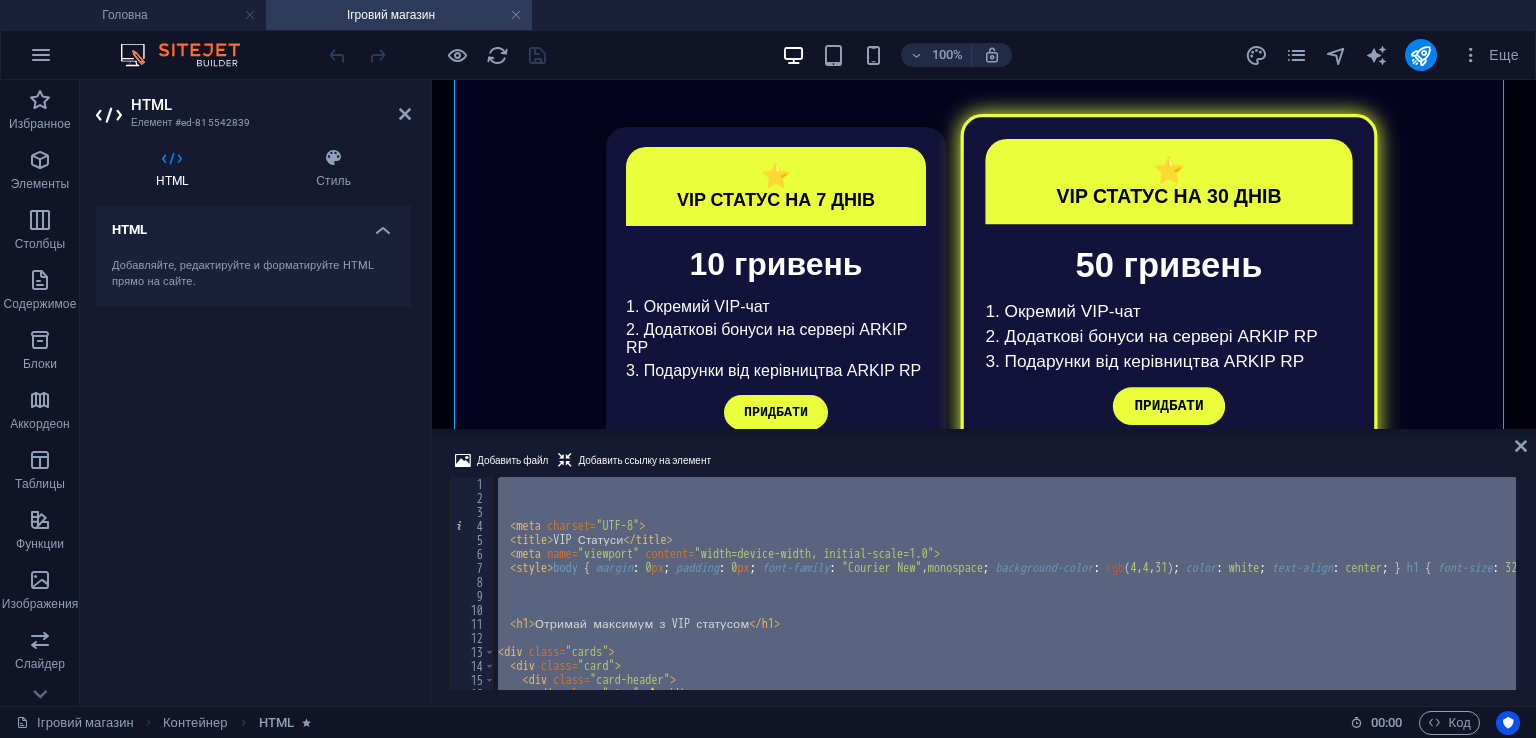 click on "< meta   charset = "UTF-8" >    < title > VIP Статуси </ title >    < meta   name = "viewport"   content = "width=device-width, initial-scale=1.0" >    < style > body   {   margin :   0 px ;   padding :   0 px ;   font-family :   " Courier New " ,  monospace ;   background-color :   rgb ( 4 ,  4 ,  31 ) ;   color :   white ;   text-align :   center ;   }   h1   {   font-size :   32 px ;   margin :   30 px   0 px ;   color :   white ;   }   .cards   {   display :   flex ;   justify-content :   center ;   flex-wrap :  wrap ;  gap :   30 px ;   padding :   20 px ;   }   .card   {   background-color :   rgb ( 18 ,  18 ,  58 ) ;   border-radius :   20 px ;   width :   300 px ;   padding :   20 px ;   position :   relative ;   box-shadow :   rgba ( 0 ,  0 ,  0 ,  0.5 )  0 px   0 px   10 px ;   transition :   transform   0.3 s ;   }   .card :hover   {   transform :  scale( 1.05 ) ;   }   .highlighted   {   border :   3 px   solid   rgb ( 233 ,  255 ,  59 ) ;   box-shadow :   rgb ( 233 ,  255 ,  59 )  0 px" at bounding box center [5215, 595] 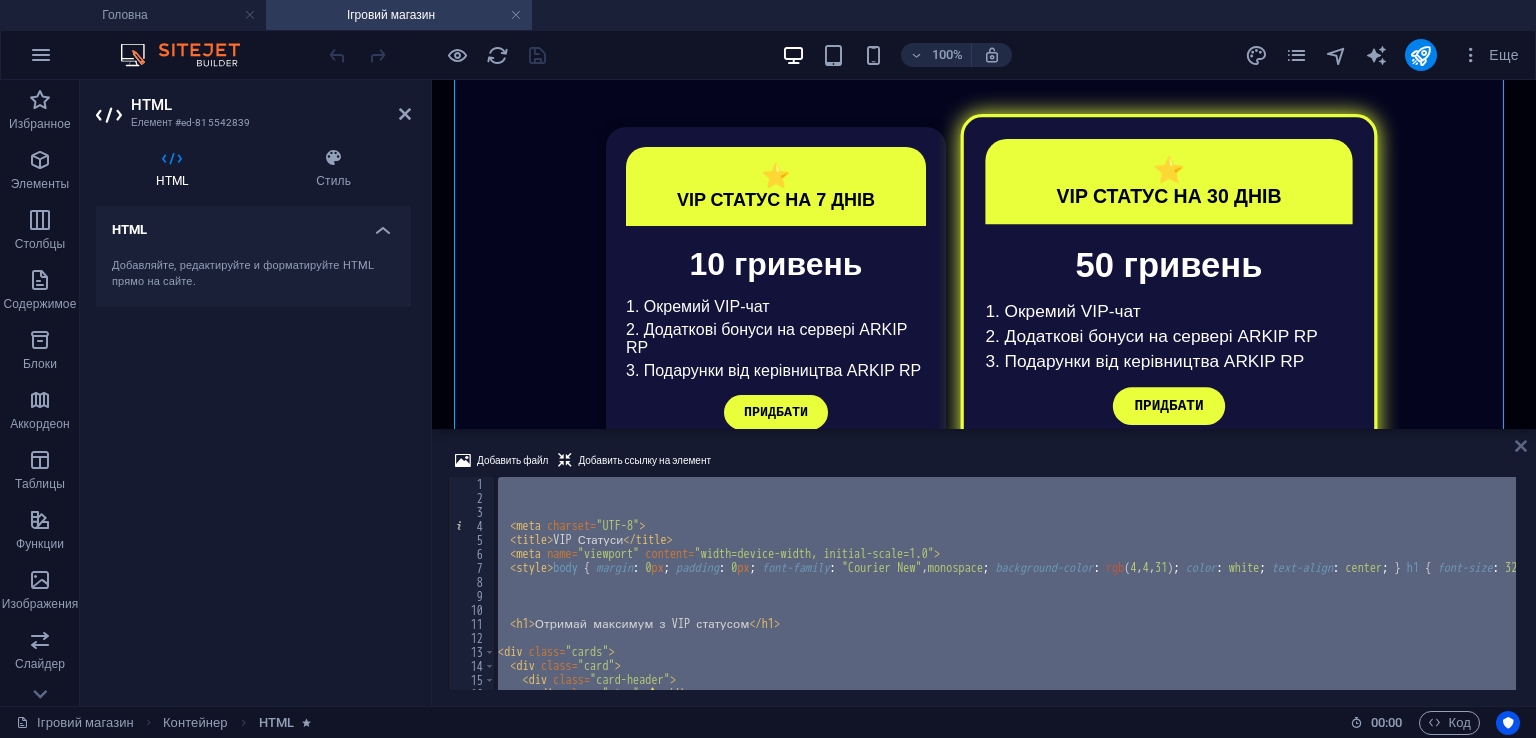 drag, startPoint x: 1522, startPoint y: 437, endPoint x: 1413, endPoint y: 362, distance: 132.31024 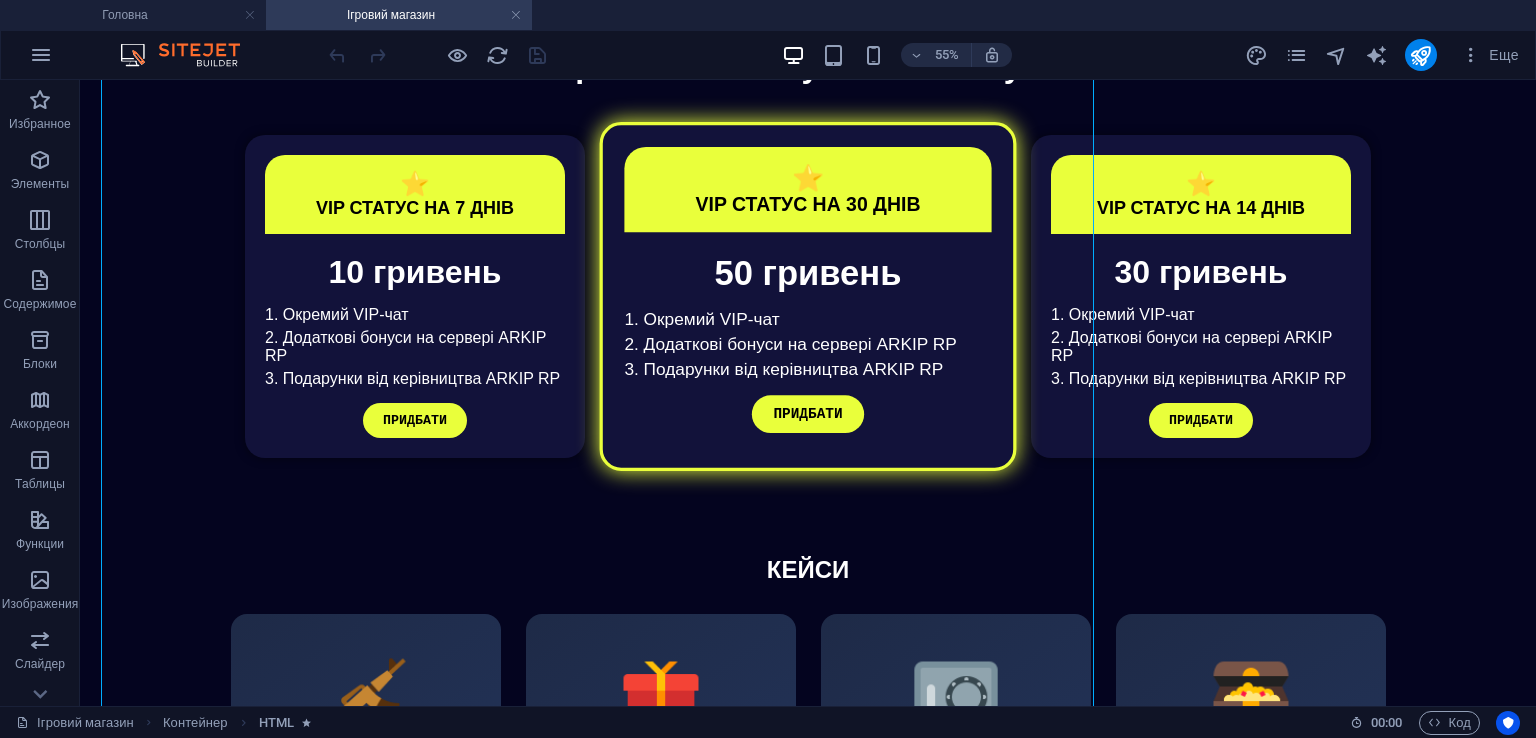 scroll, scrollTop: 720, scrollLeft: 0, axis: vertical 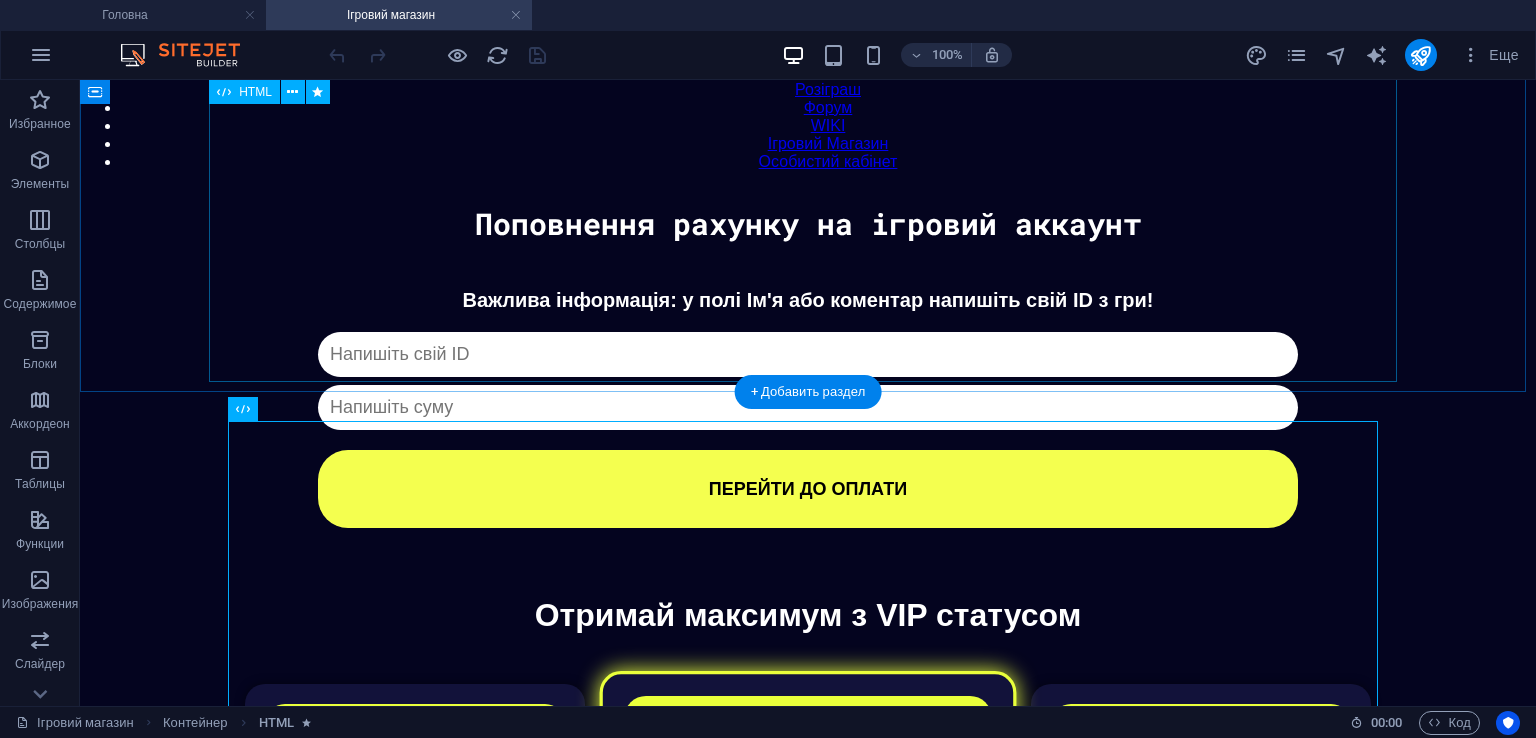 click on "Донат
Важлива інформація: у полі Ім'я або коментар напишіть свій ID з гри!
Капча не пройдена
ПЕРЕЙТИ ДО ОПЛАТИ
✖
Оберіть спосіб оплати
Monobank
PayPal  🔧 В розробці
Crypto  🔧 В розробці" at bounding box center (808, 408) 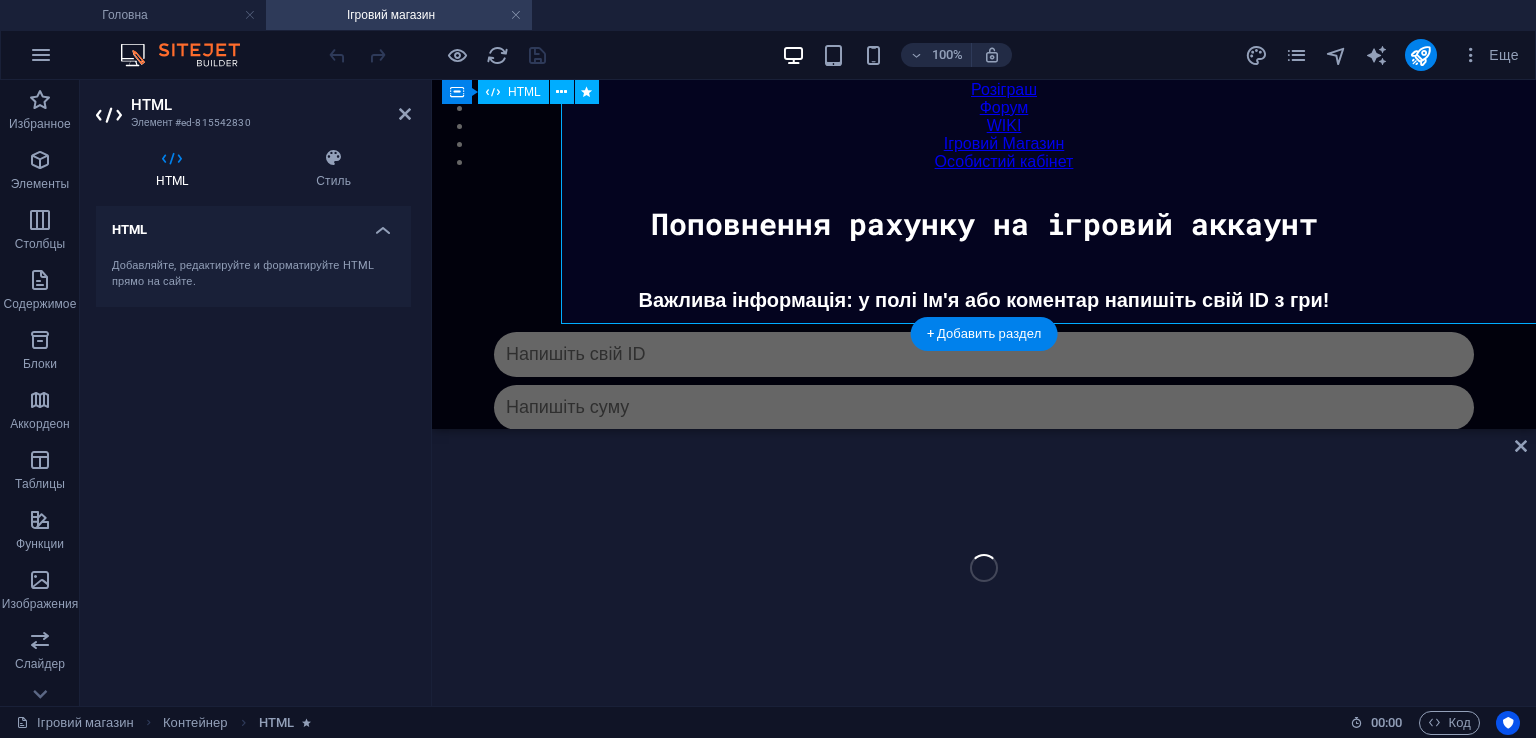 scroll, scrollTop: 277, scrollLeft: 0, axis: vertical 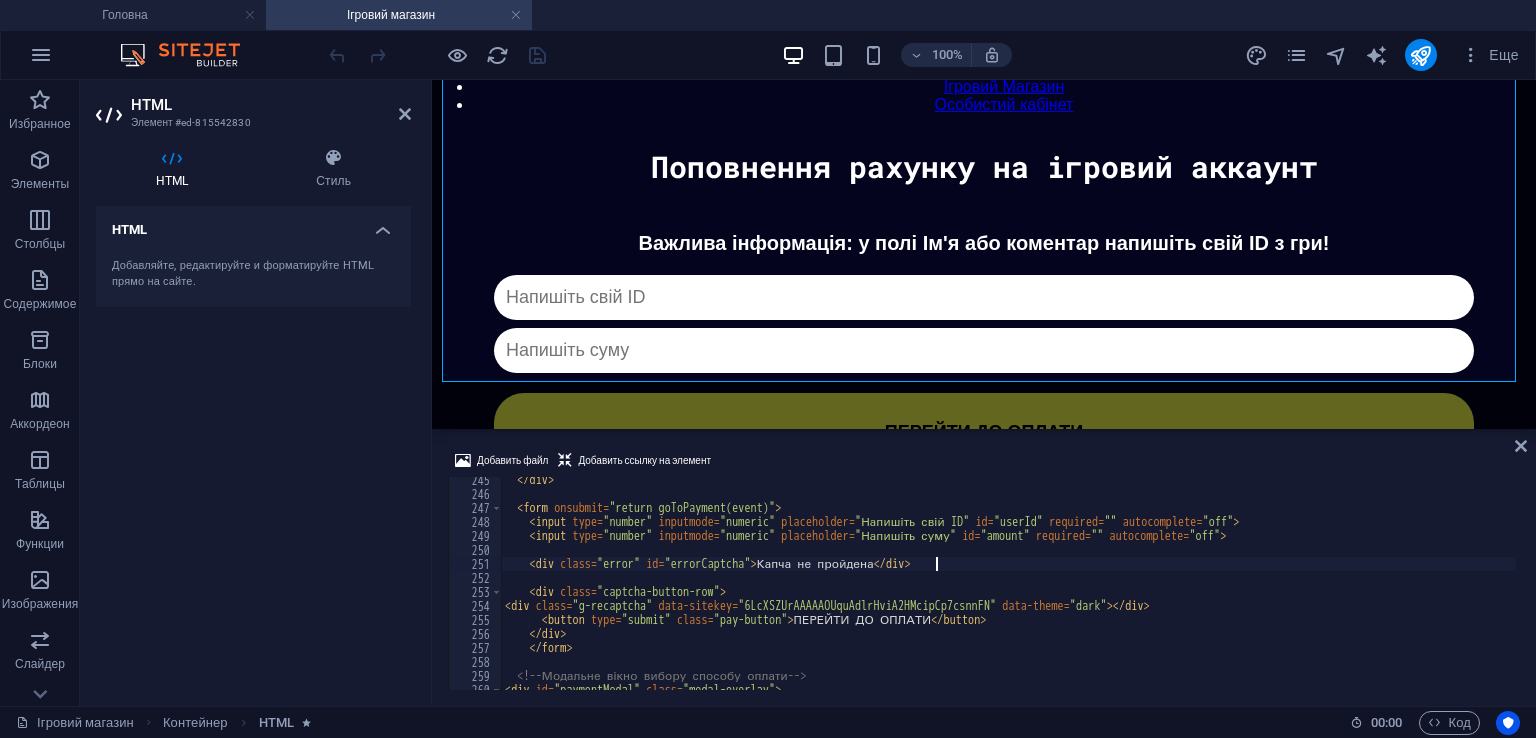 click on "</ div >    < form   onsubmit = "return goToPayment(event)" >      < input   type = "number"   inputmode = "numeric"   placeholder = "Напишіть свій ID"   id = "userId"   required = ""   autocomplete = "off" >      < input   type = "number"   inputmode = "numeric"   placeholder = "Напишіть суму"   id = "amount"   required = ""   autocomplete = "off" >      < div   class = "error"   id = "errorCaptcha" > Капча не пройдена </ div >      < div   class = "captcha-button-row" > < div   class = "g-recaptcha"   data-sitekey = "6LcXSZUrAAAAAOUquAdlrHviA2HMcipCp7csnnFN"   data-theme = "dark" > </ div >         < button   type = "submit"   class = "pay-button" > ПЕРЕЙТИ ДО ОПЛАТИ </ button >      </ div >      </ form >    <!--  Модальне вікно вибору способу оплати  --> < div   id = "paymentModal"   class = "modal-overlay" >    < div   class = "modal-content" >" at bounding box center (1008, 593) 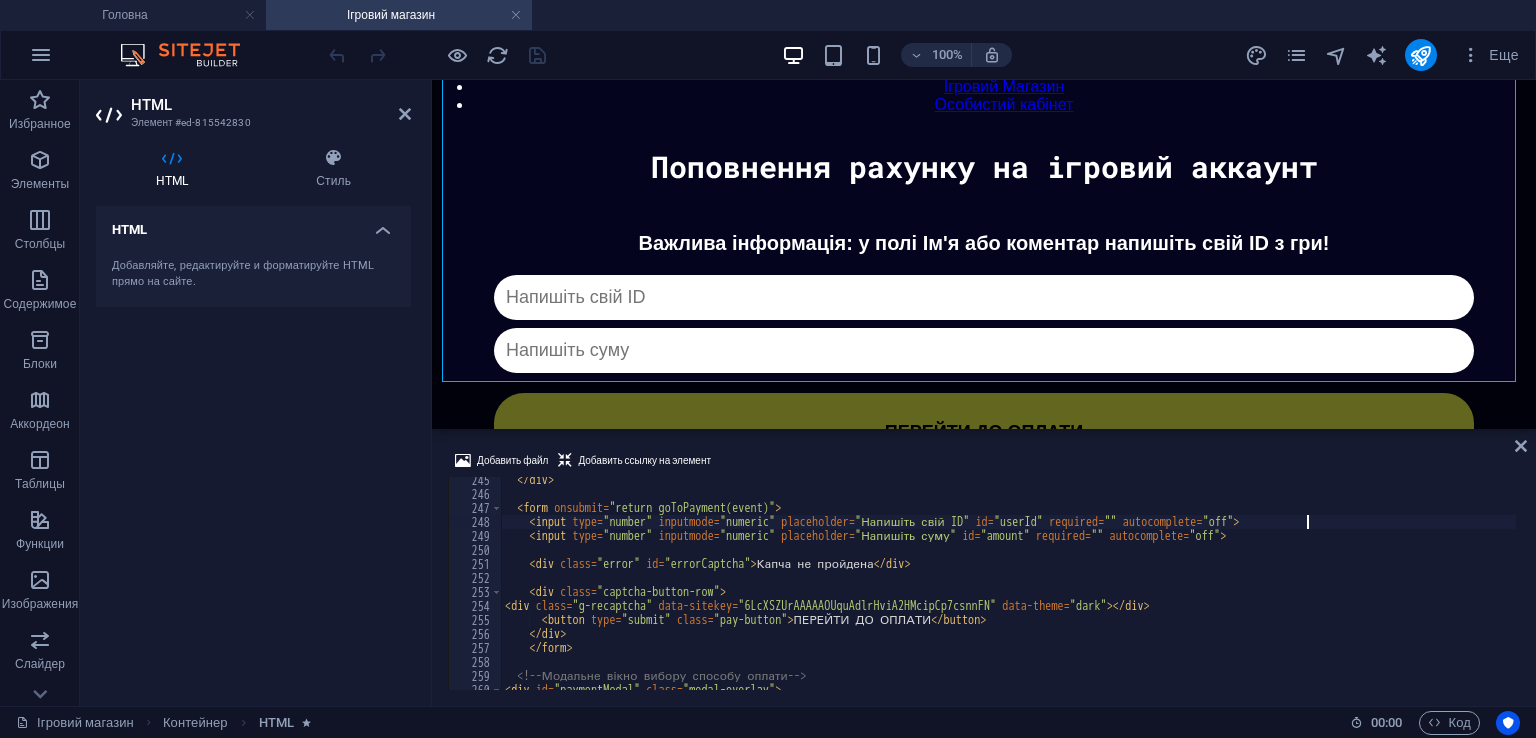 drag, startPoint x: 1364, startPoint y: 525, endPoint x: 1349, endPoint y: 526, distance: 15.033297 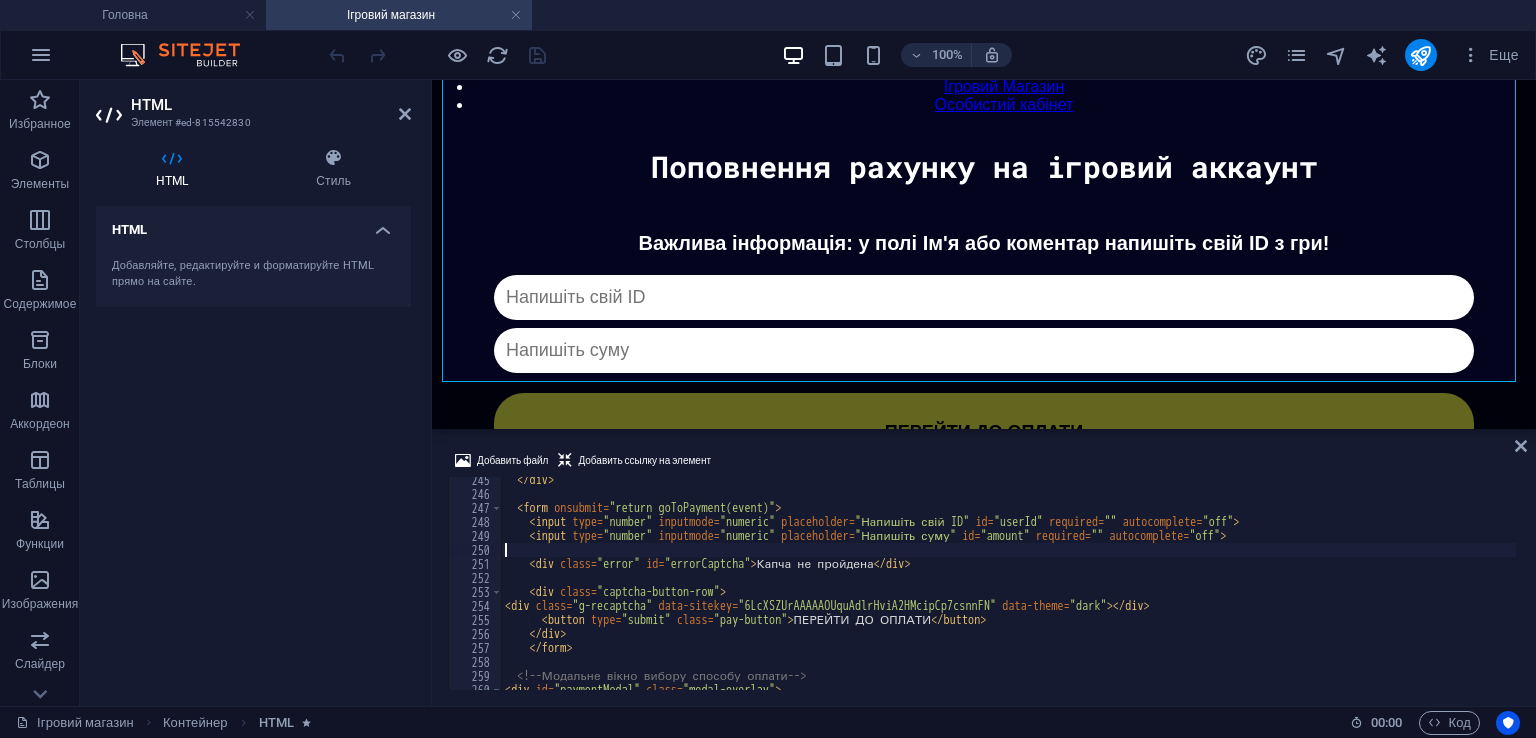 click on "</ div >    < form   onsubmit = "return goToPayment(event)" >      < input   type = "number"   inputmode = "numeric"   placeholder = "Напишіть свій ID"   id = "userId"   required = ""   autocomplete = "off" >      < input   type = "number"   inputmode = "numeric"   placeholder = "Напишіть суму"   id = "amount"   required = ""   autocomplete = "off" >      < div   class = "error"   id = "errorCaptcha" > Капча не пройдена </ div >      < div   class = "captcha-button-row" > < div   class = "g-recaptcha"   data-sitekey = "6LcXSZUrAAAAAOUquAdlrHviA2HMcipCp7csnnFN"   data-theme = "dark" > </ div >         < button   type = "submit"   class = "pay-button" > ПЕРЕЙТИ ДО ОПЛАТИ </ button >      </ div >      </ form >    <!--  Модальне вікно вибору способу оплати  --> < div   id = "paymentModal"   class = "modal-overlay" >    < div   class = "modal-content" >" at bounding box center (1008, 593) 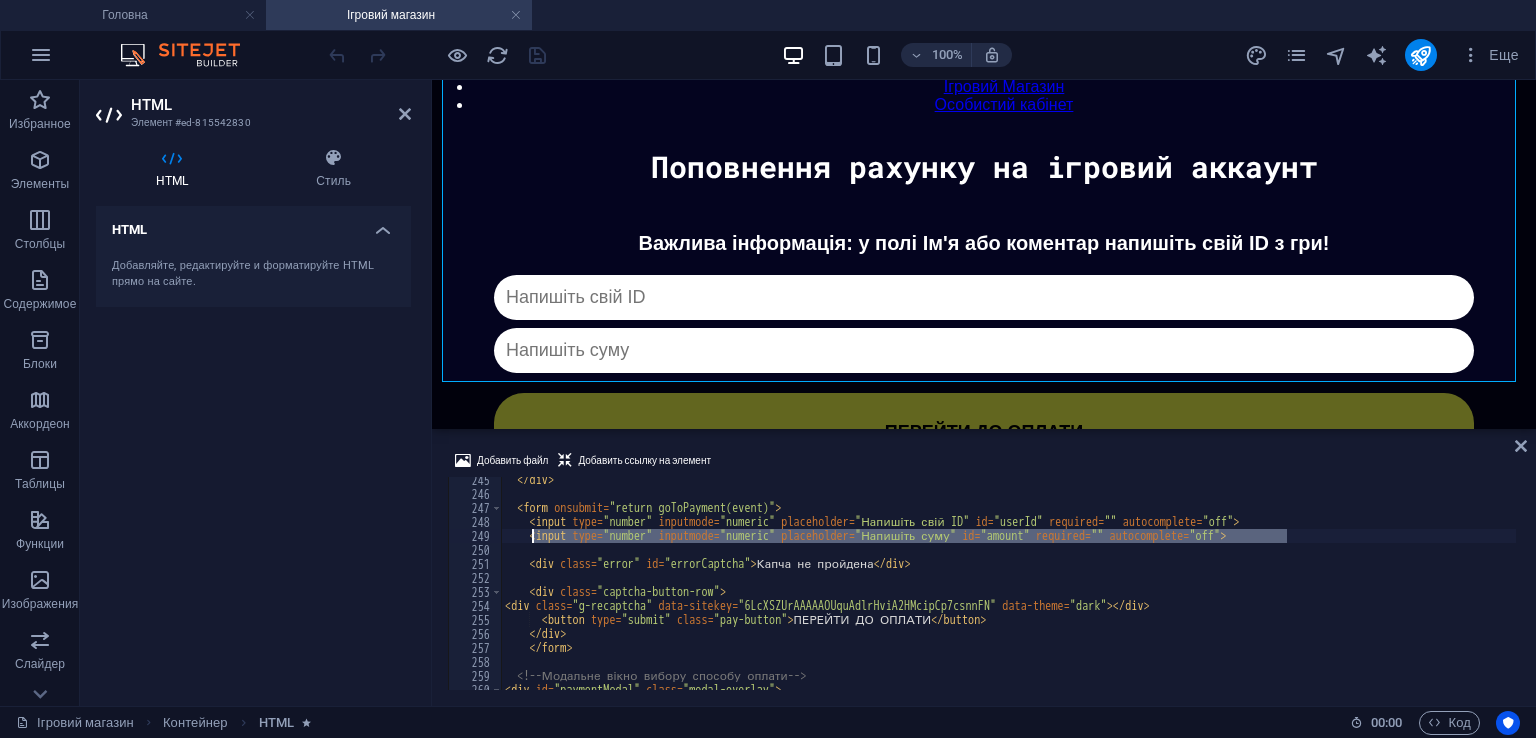 drag, startPoint x: 1347, startPoint y: 538, endPoint x: 529, endPoint y: 531, distance: 818.02997 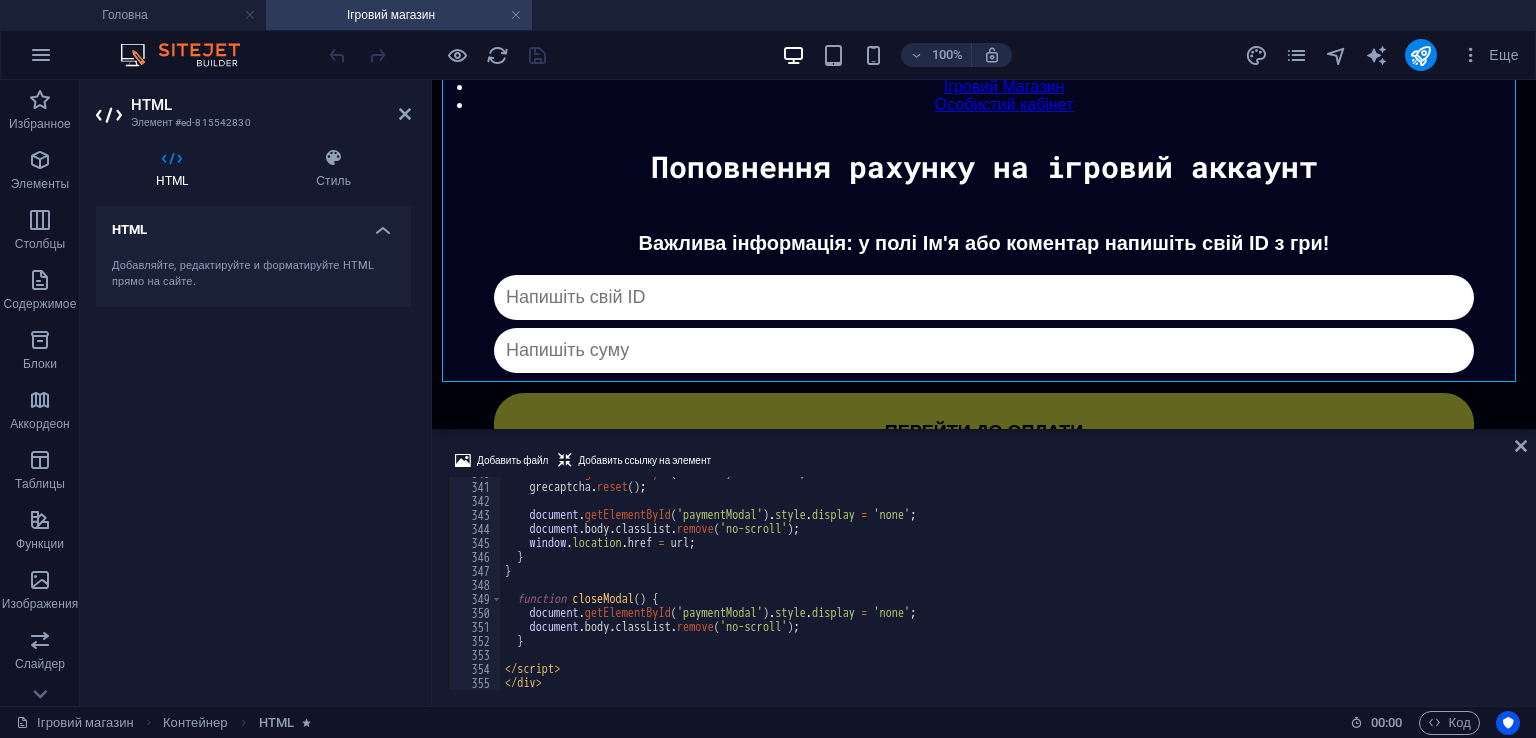 scroll, scrollTop: 4756, scrollLeft: 0, axis: vertical 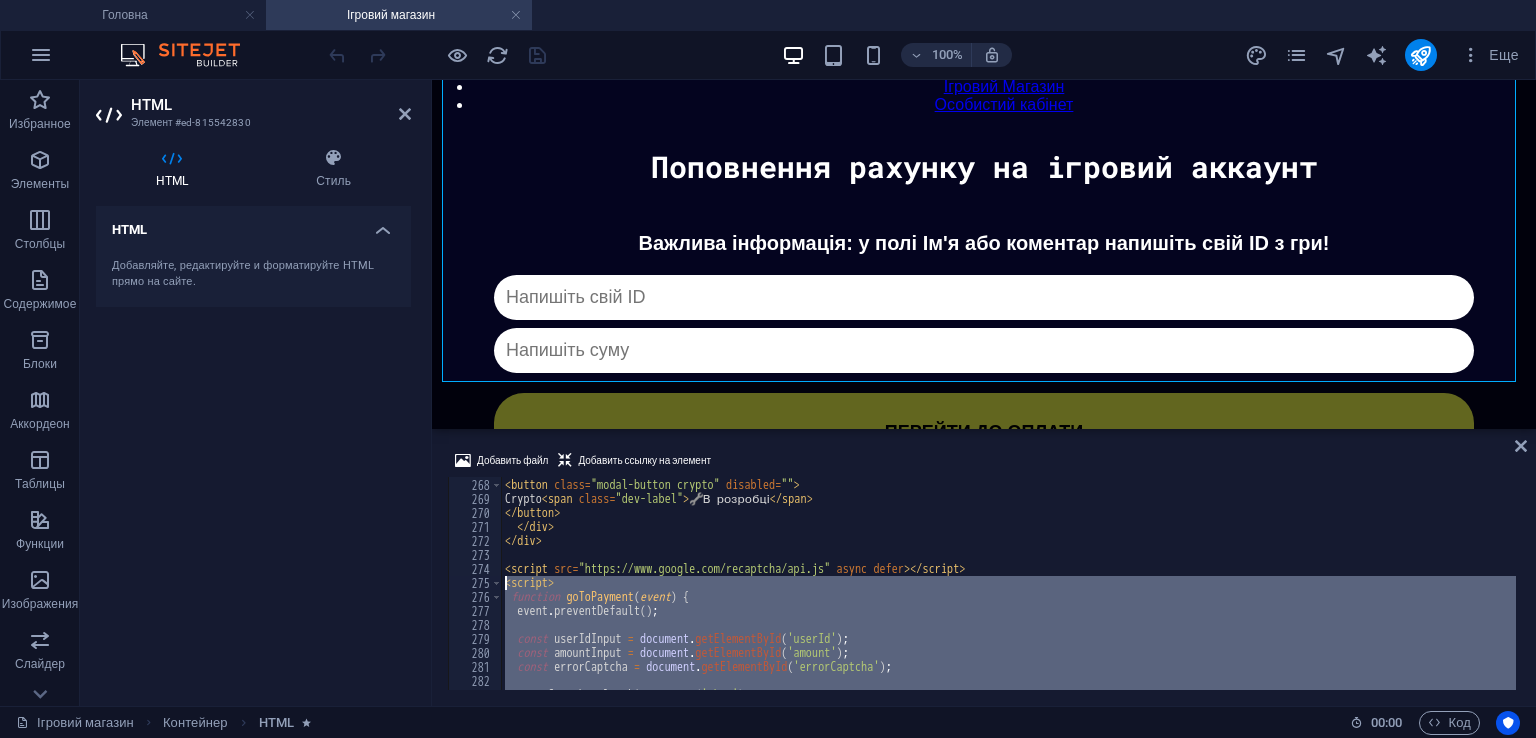 drag, startPoint x: 584, startPoint y: 664, endPoint x: 504, endPoint y: 587, distance: 111.03603 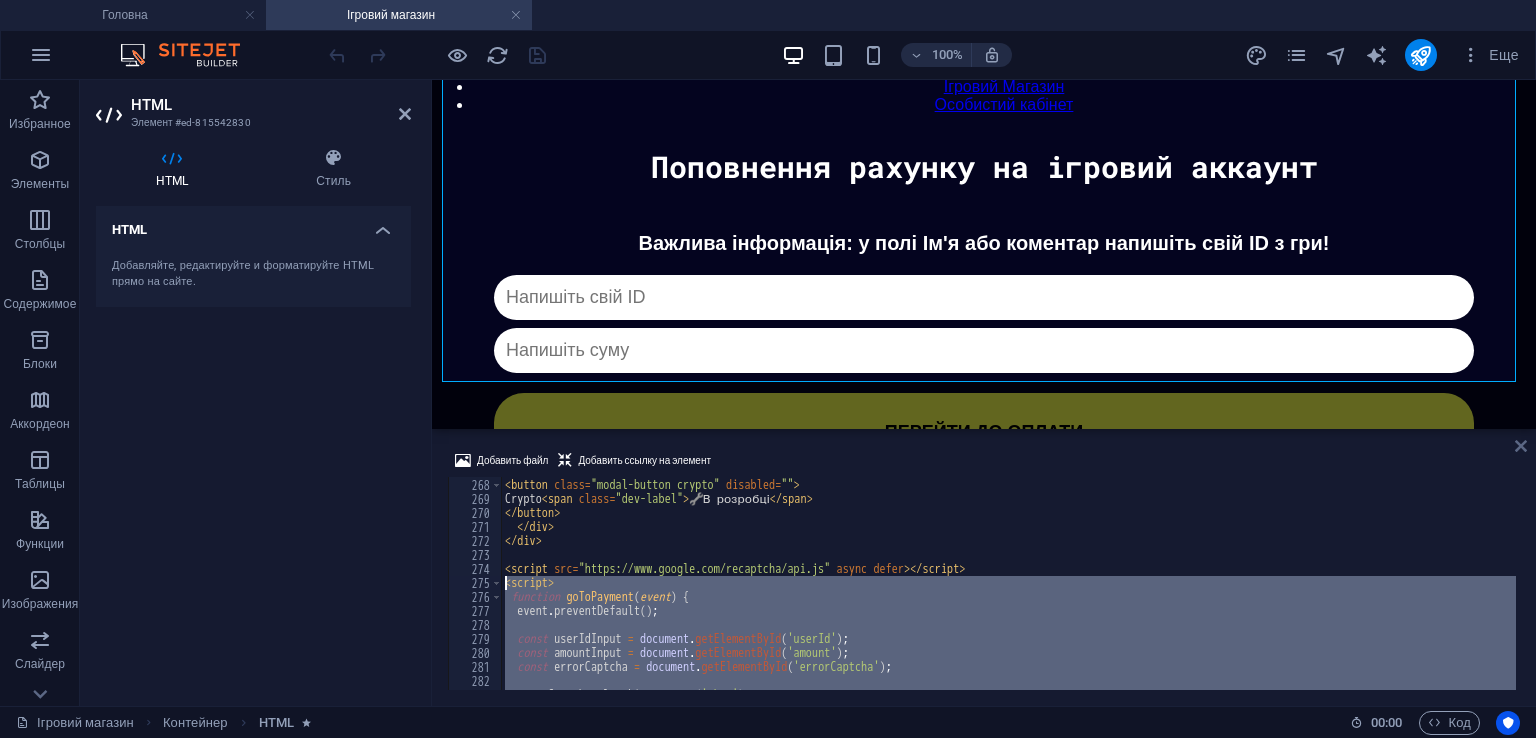click at bounding box center (1521, 446) 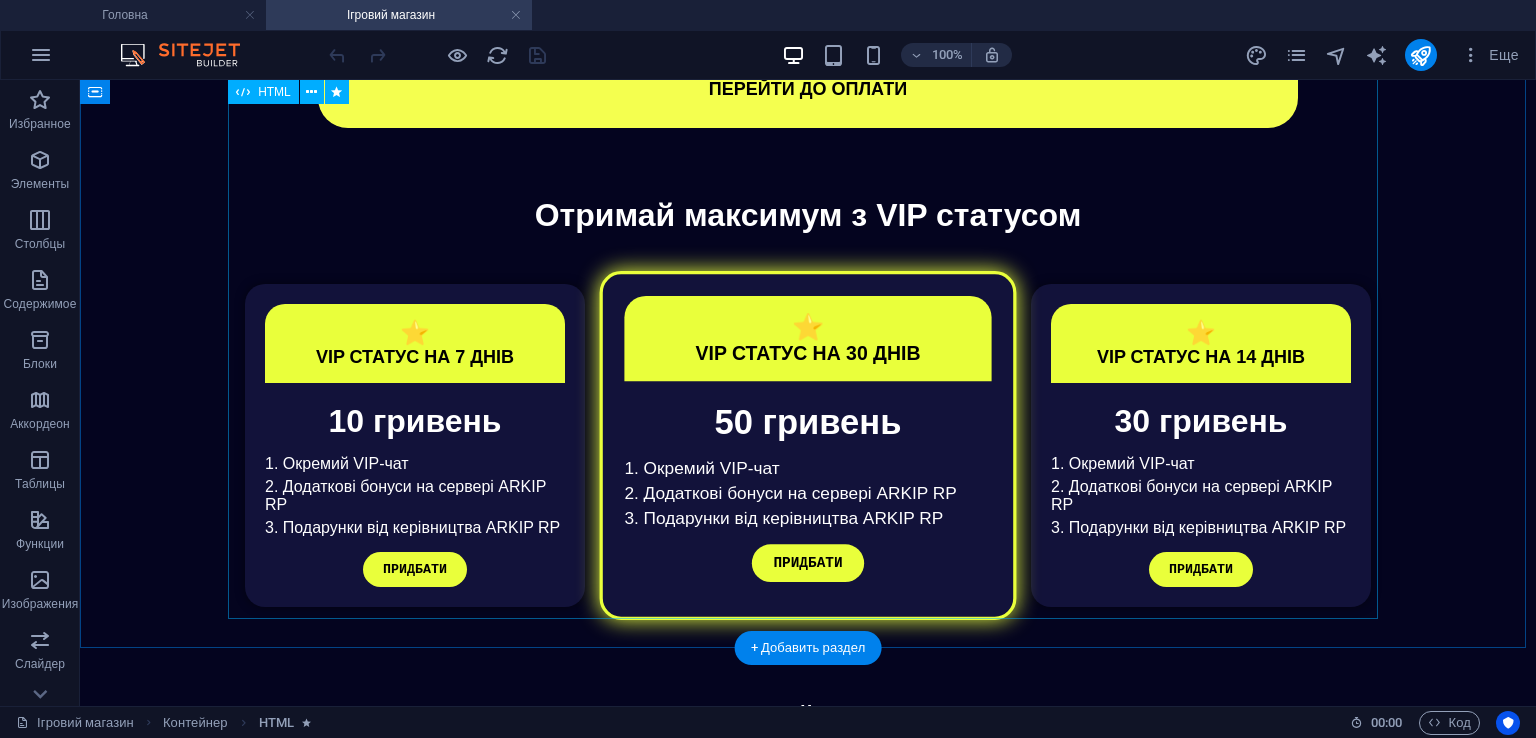 click on "VIP Статуси
Отримай максимум з VIP статусом
⭐
VIP СТАТУС НА 7 ДНІВ
10 гривень
1. Окремий VIP-чат
2. Додаткові бонуси на сервері ARKIP RP
3. Подарунки від керівництва ARKIP RP
ПРИДБАТИ
⭐
VIP СТАТУС НА 30 ДНІВ
50 гривень
1. Окремий VIP-чат
2. Додаткові бонуси на сервері ARKIP RP
3. Подарунки від керівництва ARKIP RP
ПРИДБАТИ
⭐
VIP СТАТУС НА 14 ДНІВ
30 гривень
1. Окремий VIP-чат
2. Додаткові бонуси на сервері ARKIP RP
3. Подарунки від керівництва ARKIP RP" at bounding box center [808, 412] 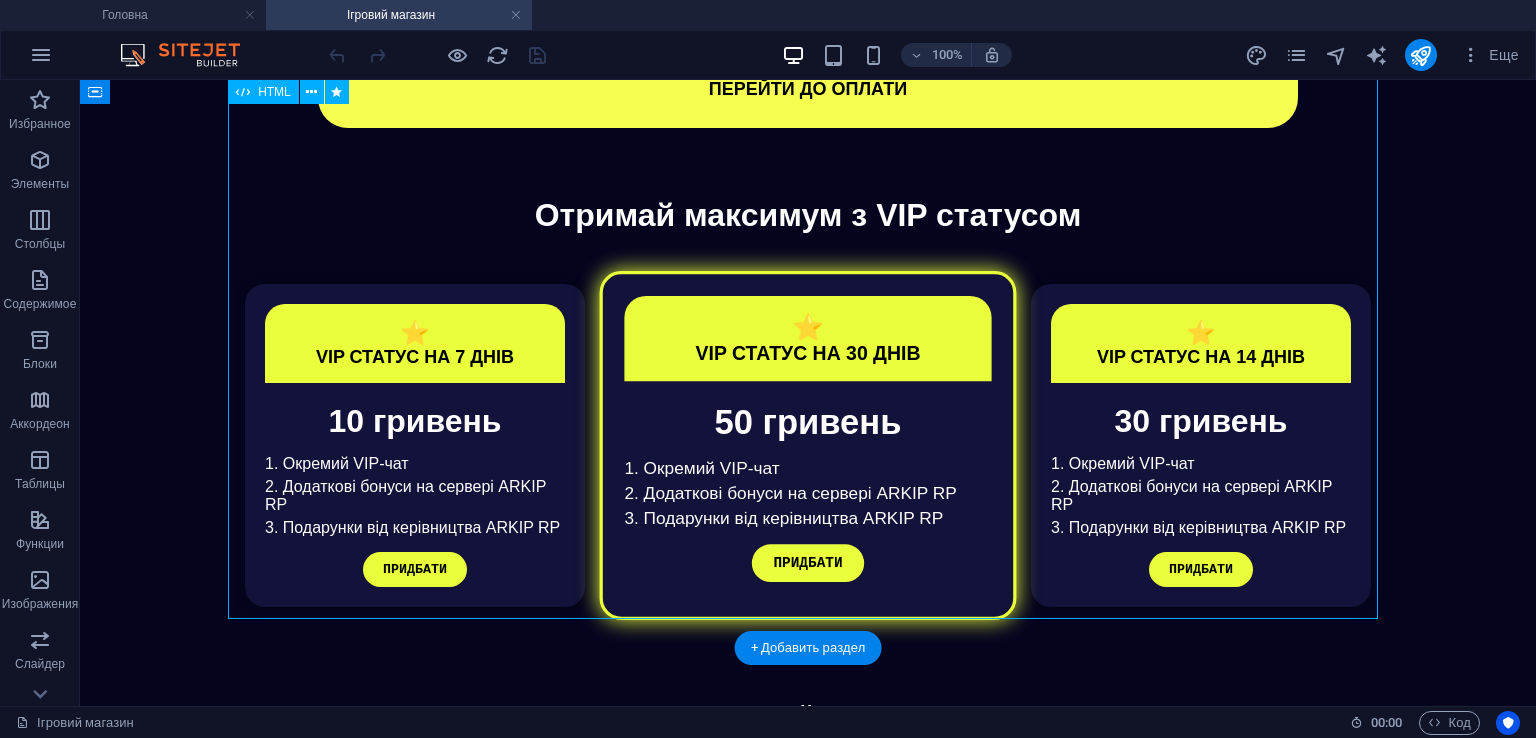 click on "VIP Статуси
Отримай максимум з VIP статусом
⭐
VIP СТАТУС НА 7 ДНІВ
10 гривень
1. Окремий VIP-чат
2. Додаткові бонуси на сервері ARKIP RP
3. Подарунки від керівництва ARKIP RP
ПРИДБАТИ
⭐
VIP СТАТУС НА 30 ДНІВ
50 гривень
1. Окремий VIP-чат
2. Додаткові бонуси на сервері ARKIP RP
3. Подарунки від керівництва ARKIP RP
ПРИДБАТИ
⭐
VIP СТАТУС НА 14 ДНІВ
30 гривень
1. Окремий VIP-чат
2. Додаткові бонуси на сервері ARKIP RP
3. Подарунки від керівництва ARKIP RP" at bounding box center [808, 412] 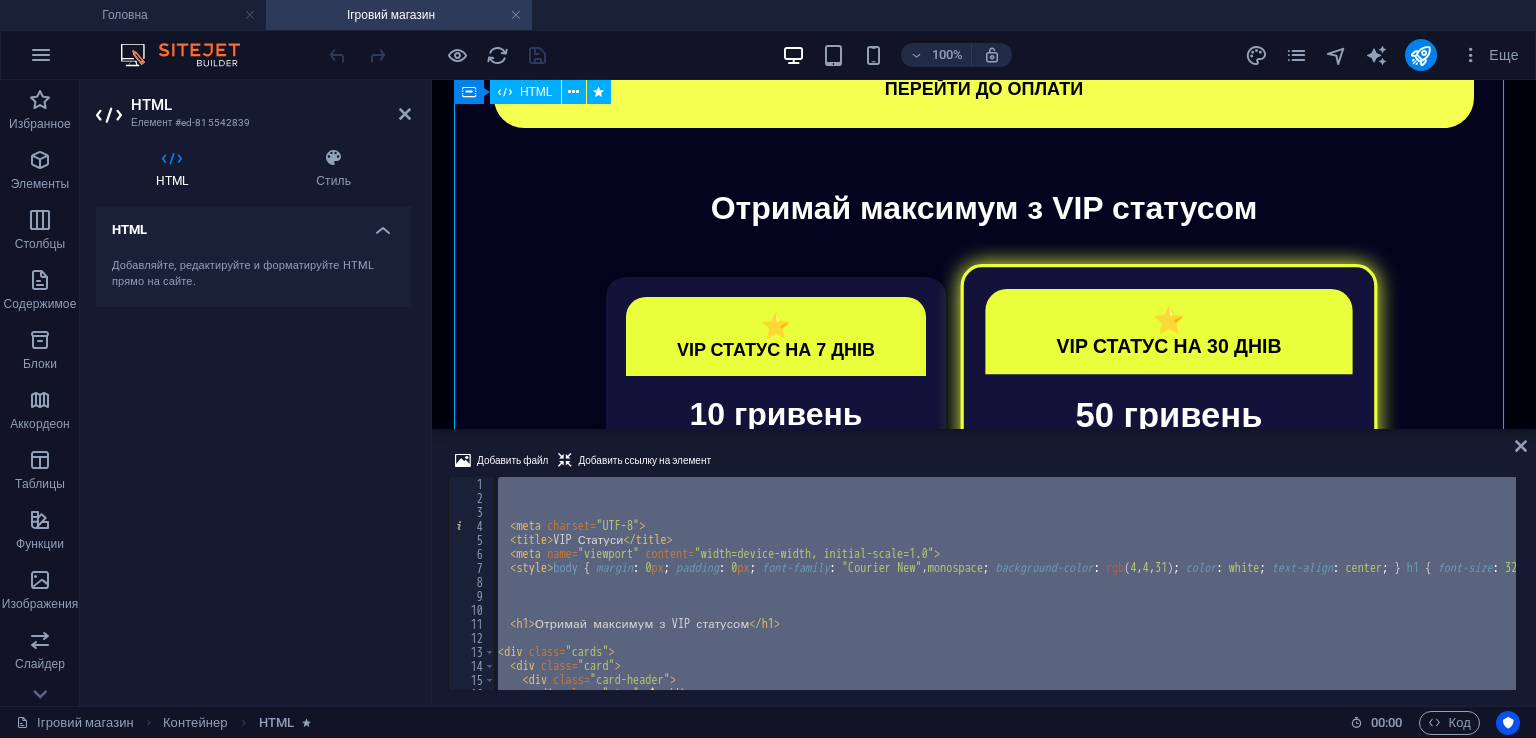 scroll, scrollTop: 670, scrollLeft: 0, axis: vertical 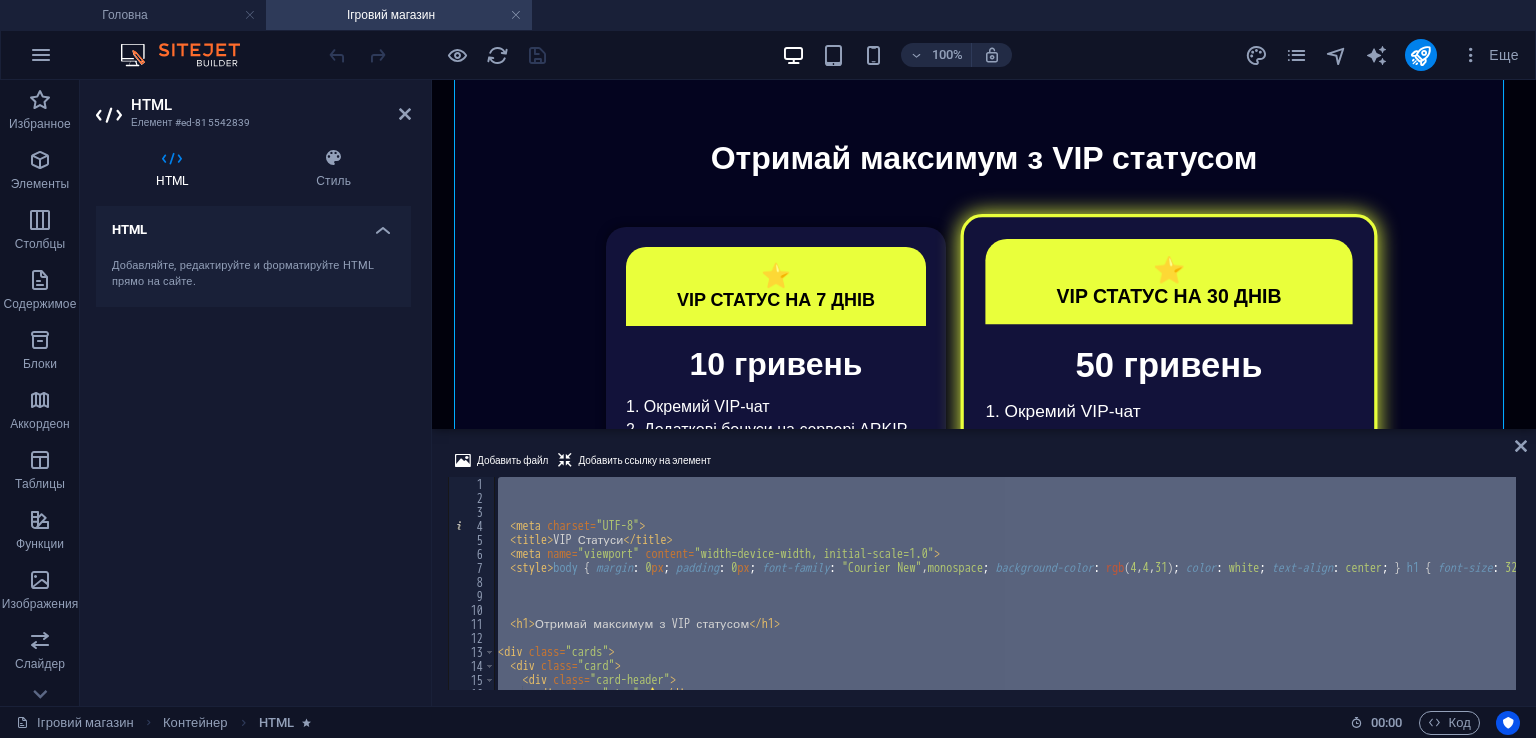 click on "< meta   charset = "UTF-8" >    < title > VIP Статуси </ title >    < meta   name = "viewport"   content = "width=device-width, initial-scale=1.0" >    < style > body   {   margin :   0 px ;   padding :   0 px ;   font-family :   " Courier New " ,  monospace ;   background-color :   rgb ( 4 ,  4 ,  31 ) ;   color :   white ;   text-align :   center ;   }   h1   {   font-size :   32 px ;   margin :   30 px   0 px ;   color :   white ;   }   .cards   {   display :   flex ;   justify-content :   center ;   flex-wrap :  wrap ;  gap :   30 px ;   padding :   20 px ;   }   .card   {   background-color :   rgb ( 18 ,  18 ,  58 ) ;   border-radius :   20 px ;   width :   300 px ;   padding :   20 px ;   position :   relative ;   box-shadow :   rgba ( 0 ,  0 ,  0 ,  0.5 )  0 px   0 px   10 px ;   transition :   transform   0.3 s ;   }   .card :hover   {   transform :  scale( 1.05 ) ;   }   .highlighted   {   border :   3 px   solid   rgb ( 233 ,  255 ,  59 ) ;   box-shadow :   rgb ( 233 ,  255 ,  59 )  0 px" at bounding box center (1005, 583) 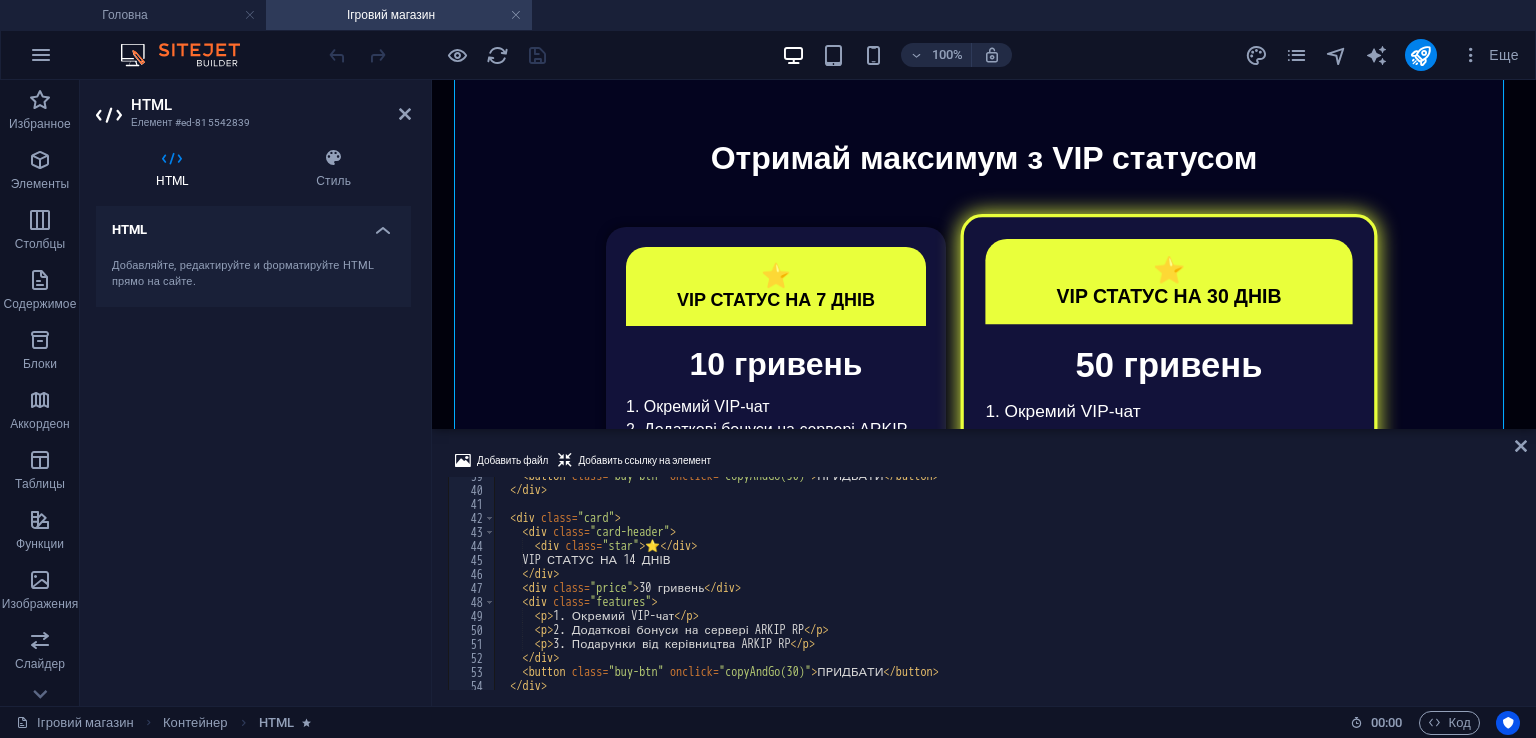 scroll, scrollTop: 799, scrollLeft: 0, axis: vertical 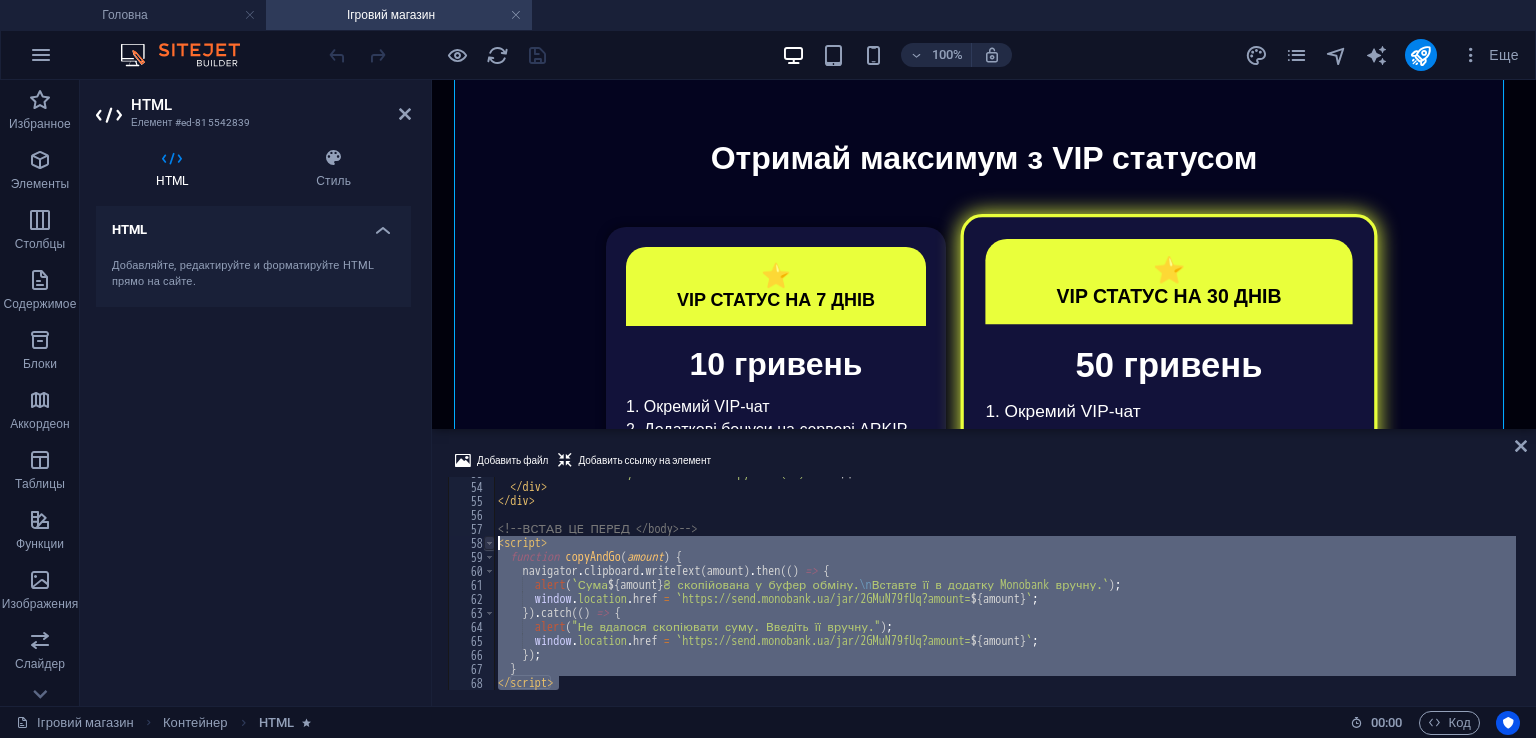 drag, startPoint x: 576, startPoint y: 617, endPoint x: 492, endPoint y: 537, distance: 116 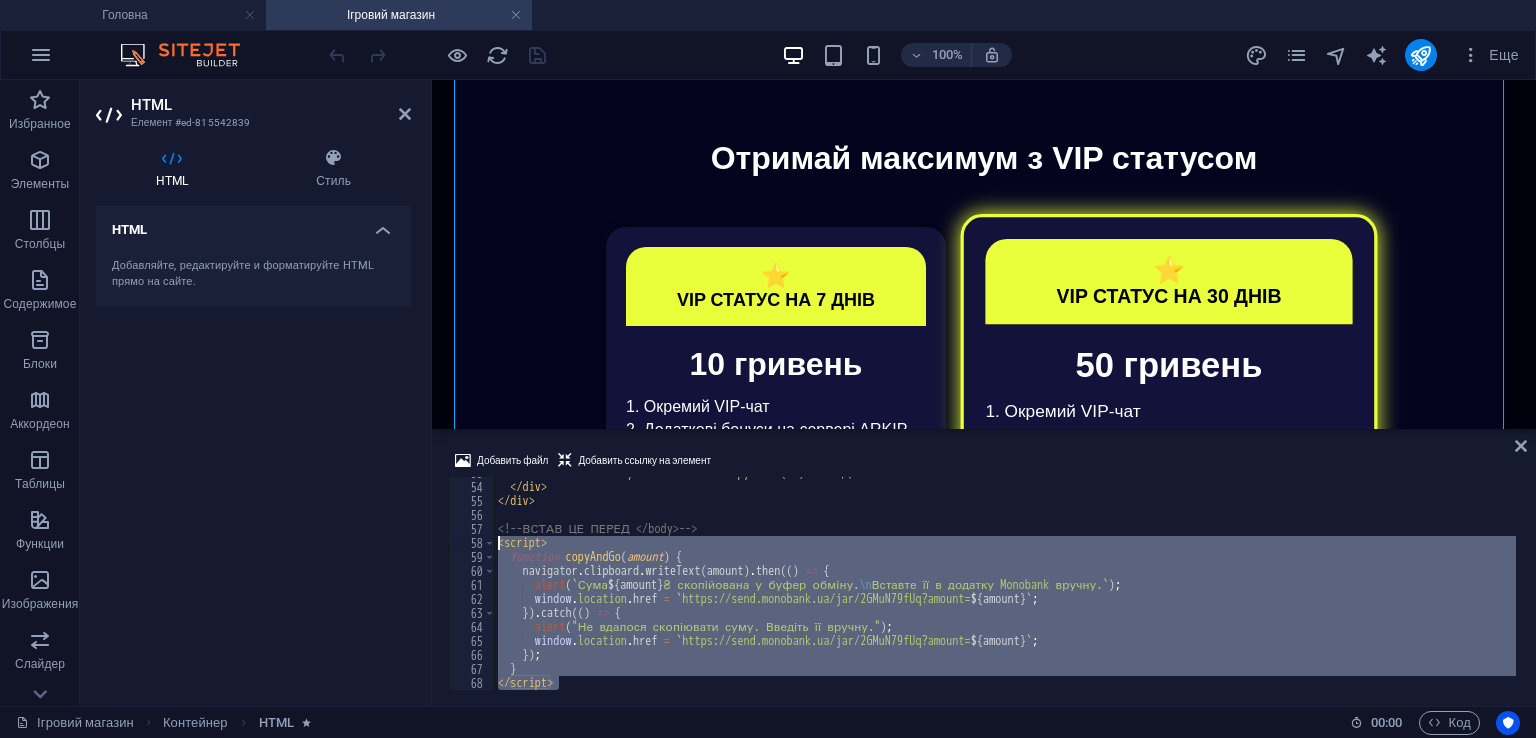 paste on "/script>" 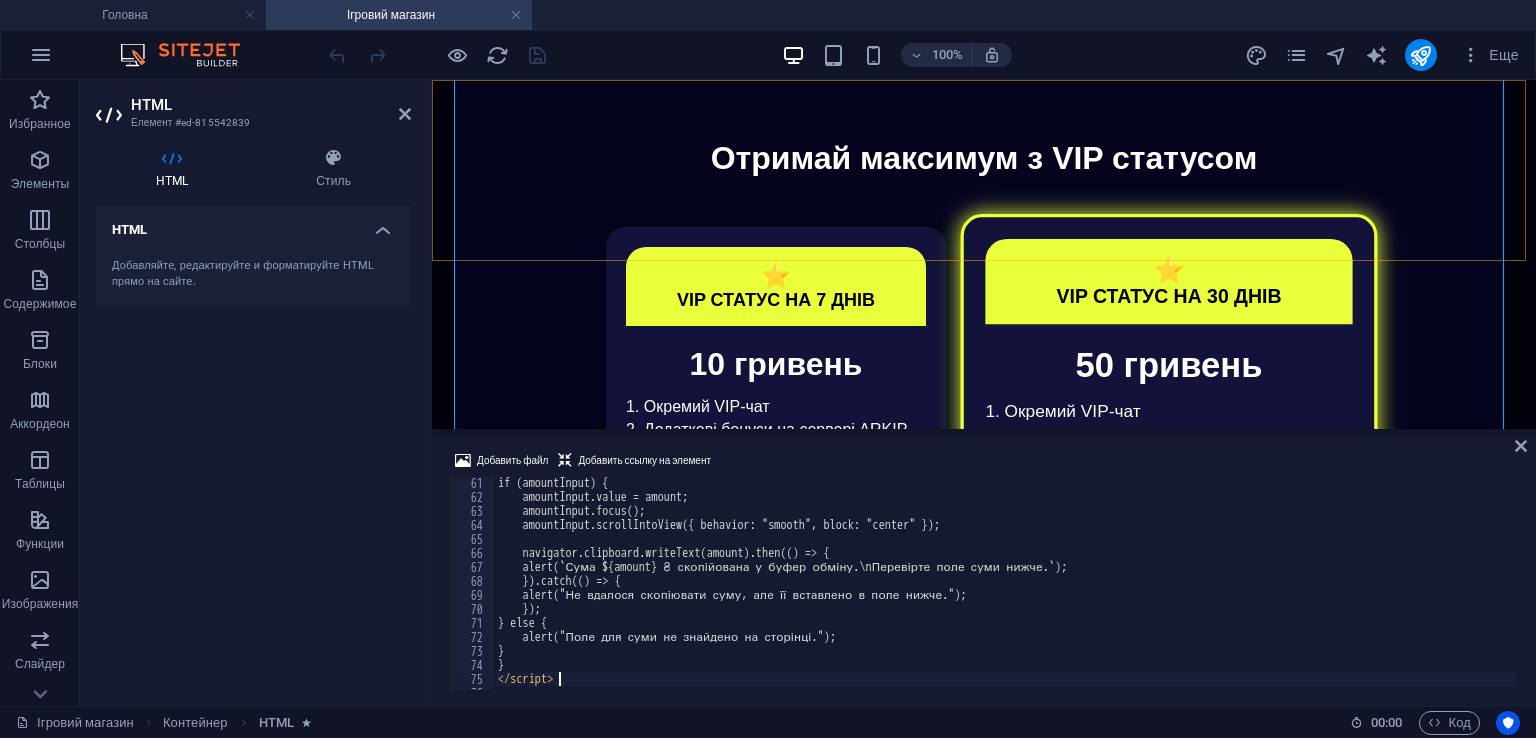 scroll, scrollTop: 840, scrollLeft: 0, axis: vertical 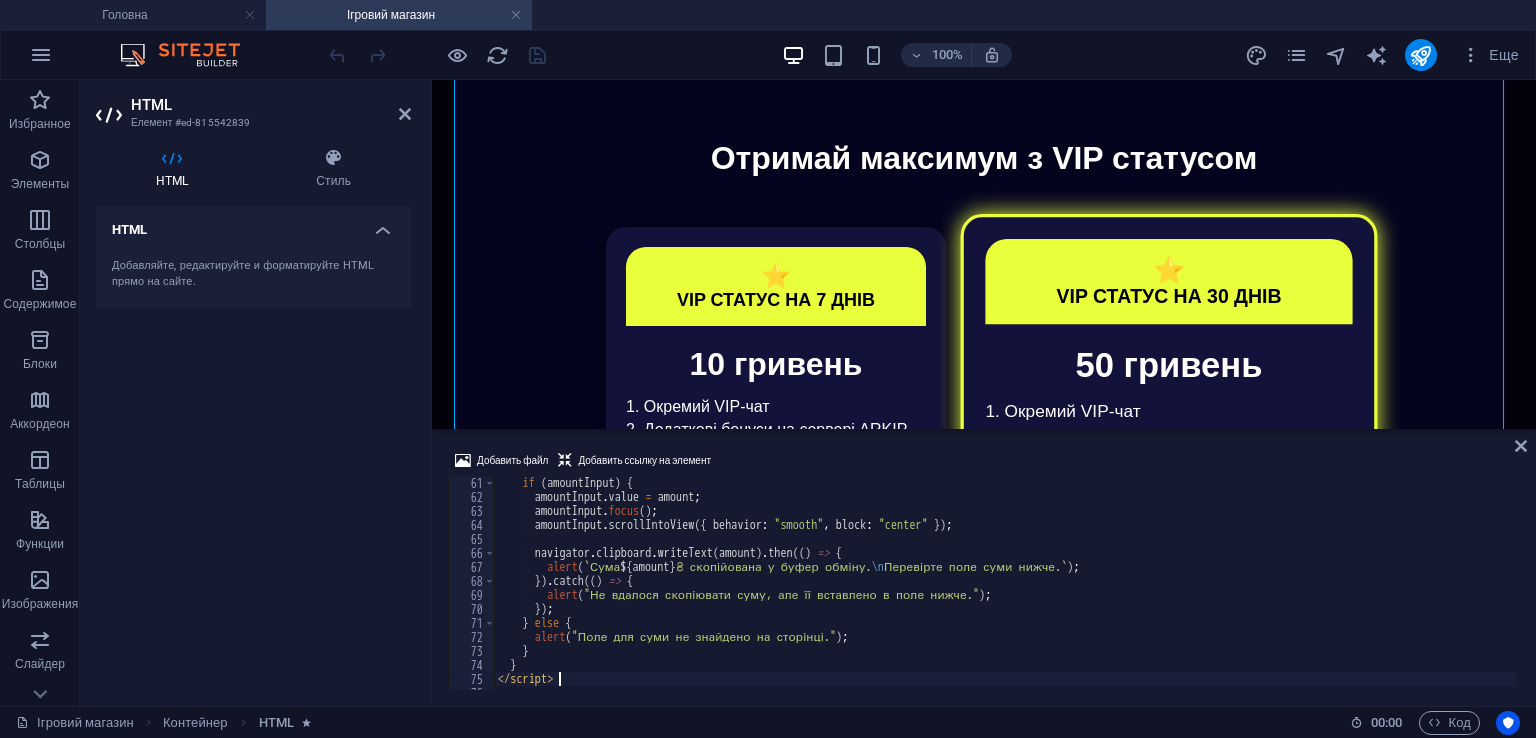click on "Добавить файл Добавить ссылку на элемент </script> 61 62 63 64 65 66 67 68 69 70 71 72 73 74 75 76 77      if   ( amountInput )   {         amountInput . value   =   amount ;         amountInput . focus ( ) ;         amountInput . scrollIntoView ({   behavior :   "smooth" ,   block :   "center"   }) ;         navigator . clipboard . writeText ( amount ) . then (( )   =>   {           alert ( ` Сума  ${ amount }  ₴ скопійована у буфер обміну. \n Перевірте поле суми нижче. ` ) ;         }) . catch (( )   =>   {           alert ( "Не вдалося скопіювати суму, але її вставлено в поле нижче." ) ;         }) ;      }   else   {         alert ( "Поле для суми не знайдено на сторінці." ) ;      }    } </ script >" at bounding box center (984, 569) 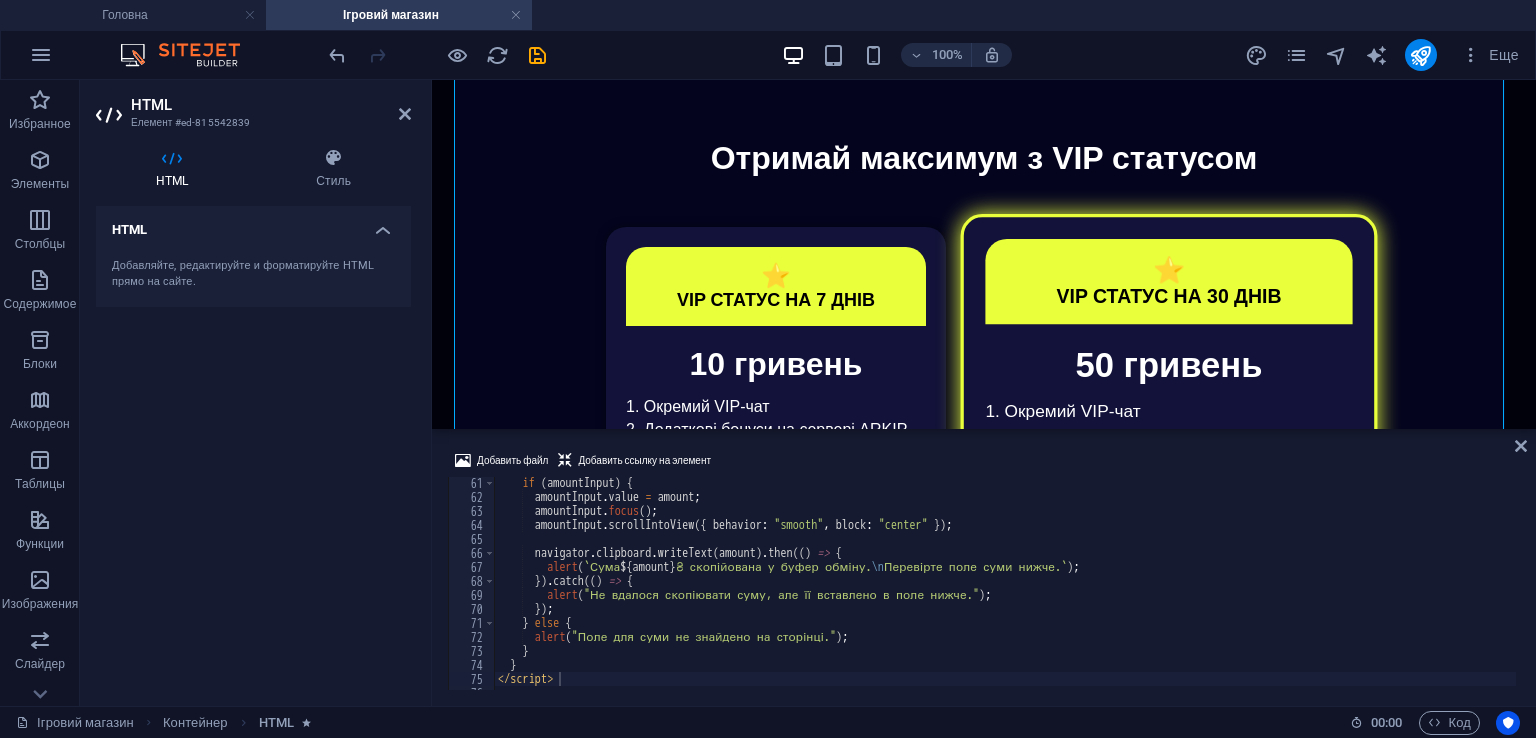 scroll, scrollTop: 896, scrollLeft: 0, axis: vertical 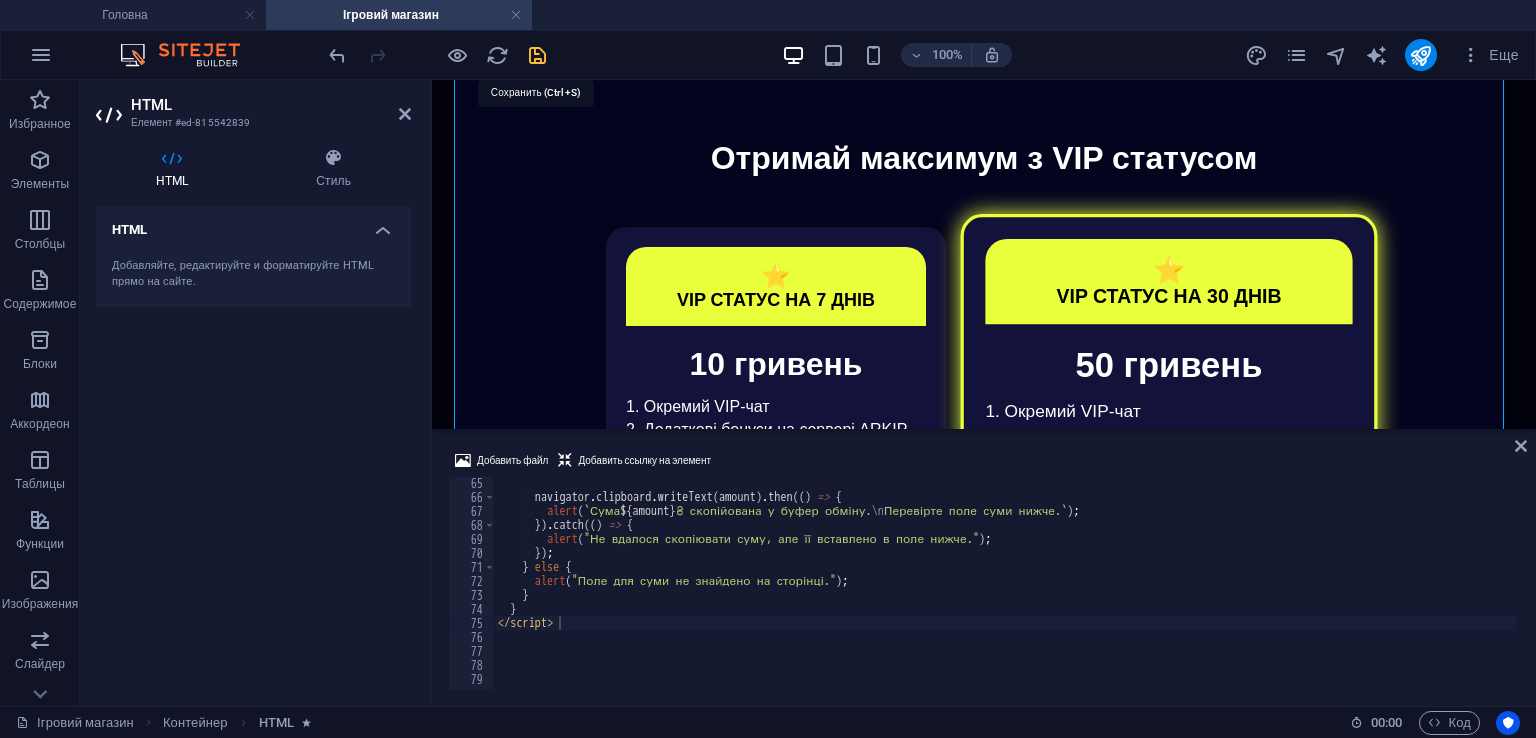 click at bounding box center (537, 55) 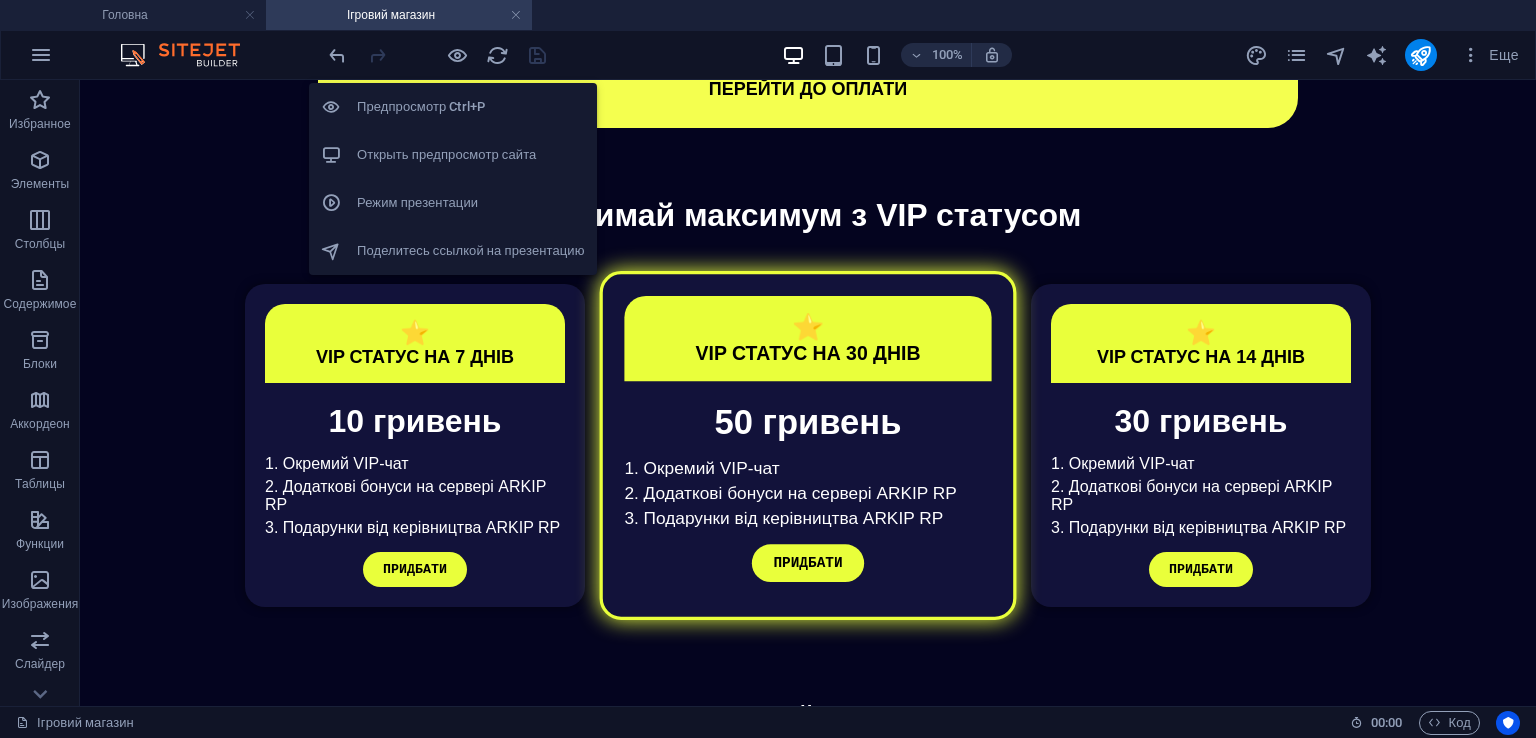 click on "Открыть предпросмотр сайта" at bounding box center (471, 155) 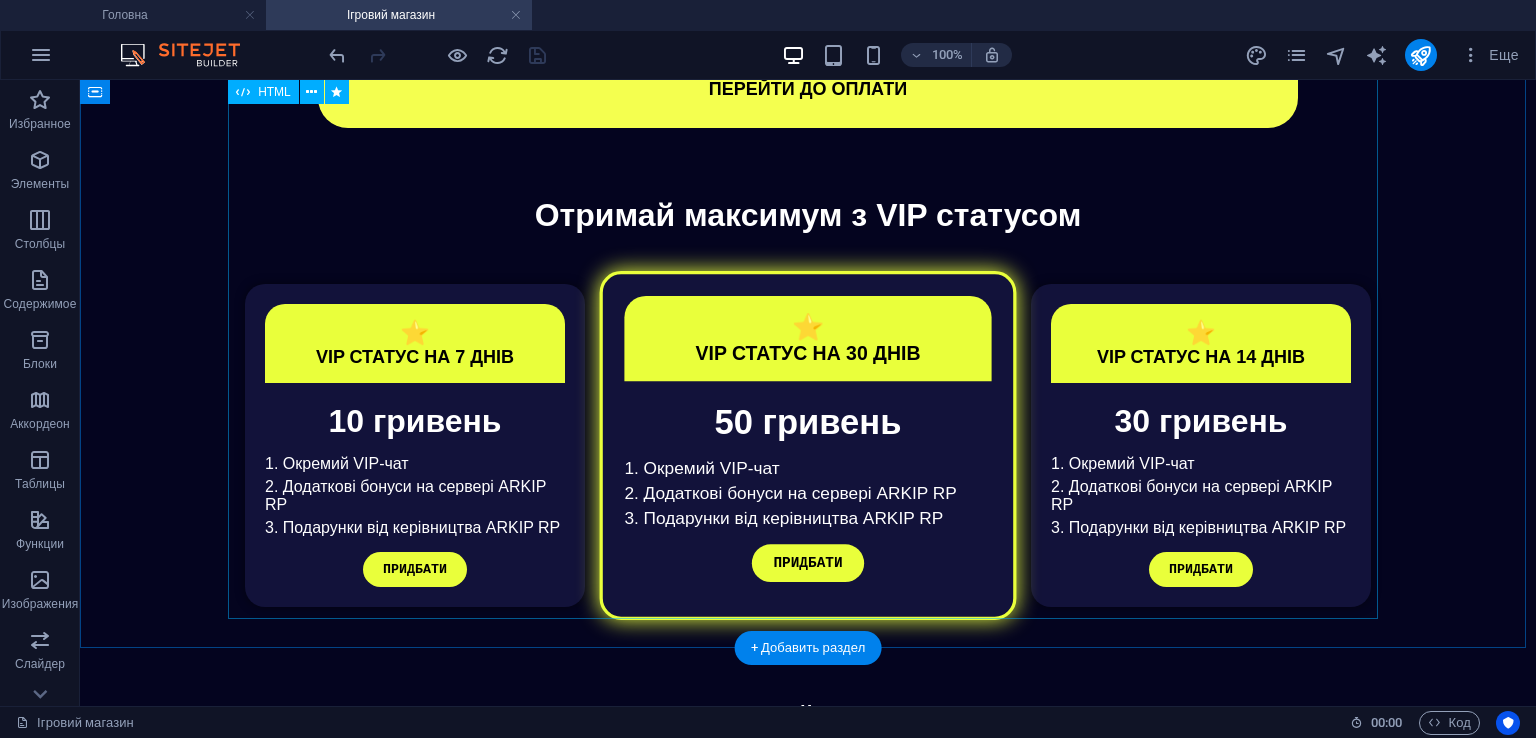 click on "VIP Статуси
Отримай максимум з VIP статусом
⭐
VIP СТАТУС НА 7 ДНІВ
10 гривень
1. Окремий VIP-чат
2. Додаткові бонуси на сервері ARKIP RP
3. Подарунки від керівництва ARKIP RP
ПРИДБАТИ
⭐
VIP СТАТУС НА 30 ДНІВ
50 гривень
1. Окремий VIP-чат
2. Додаткові бонуси на сервері ARKIP RP
3. Подарунки від керівництва ARKIP RP
ПРИДБАТИ
⭐
VIP СТАТУС НА 14 ДНІВ
30 гривень
1. Окремий VIP-чат
2. Додаткові бонуси на сервері ARKIP RP
3. Подарунки від керівництва ARKIP RP" at bounding box center (808, 412) 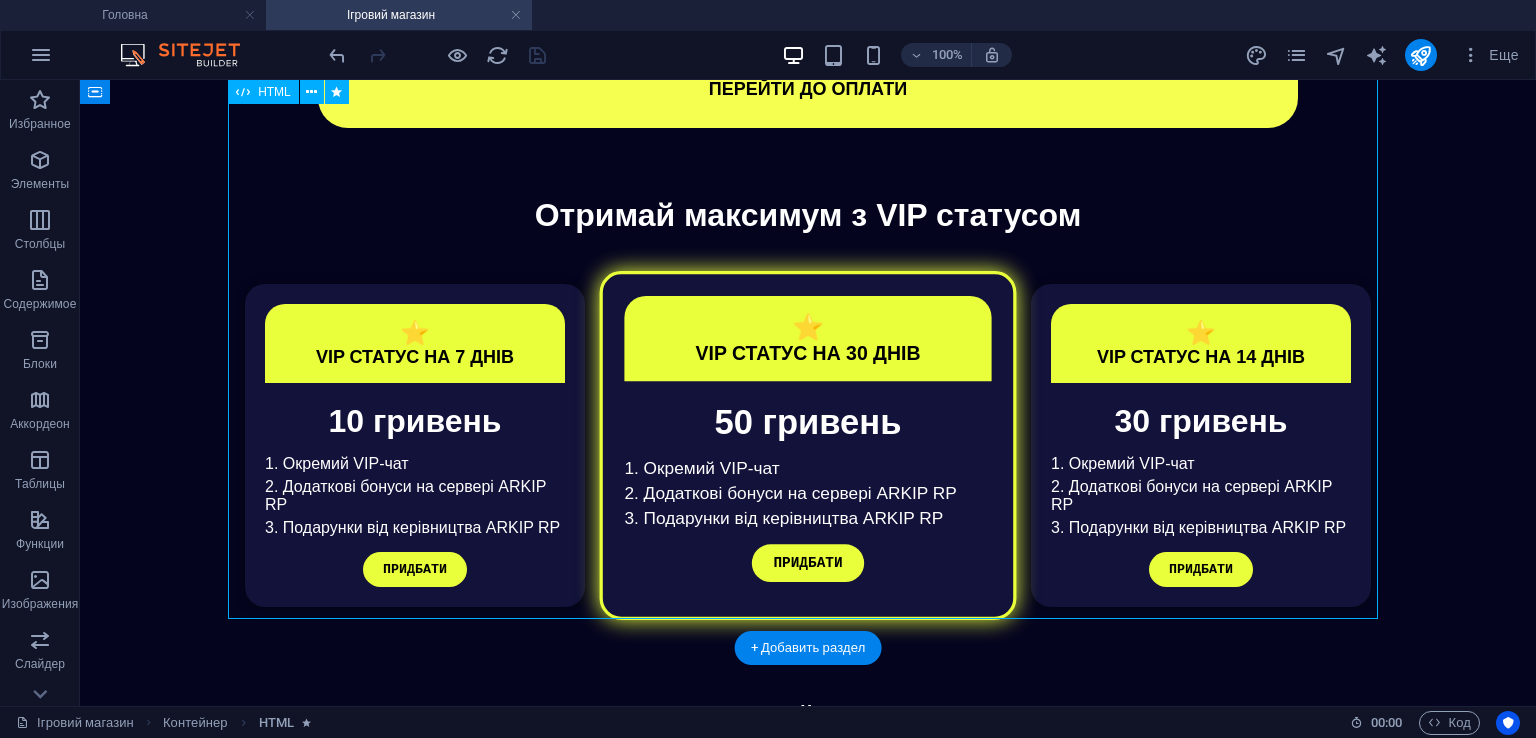 click on "VIP Статуси
Отримай максимум з VIP статусом
⭐
VIP СТАТУС НА 7 ДНІВ
10 гривень
1. Окремий VIP-чат
2. Додаткові бонуси на сервері ARKIP RP
3. Подарунки від керівництва ARKIP RP
ПРИДБАТИ
⭐
VIP СТАТУС НА 30 ДНІВ
50 гривень
1. Окремий VIP-чат
2. Додаткові бонуси на сервері ARKIP RP
3. Подарунки від керівництва ARKIP RP
ПРИДБАТИ
⭐
VIP СТАТУС НА 14 ДНІВ
30 гривень
1. Окремий VIP-чат
2. Додаткові бонуси на сервері ARKIP RP
3. Подарунки від керівництва ARKIP RP" at bounding box center (808, 412) 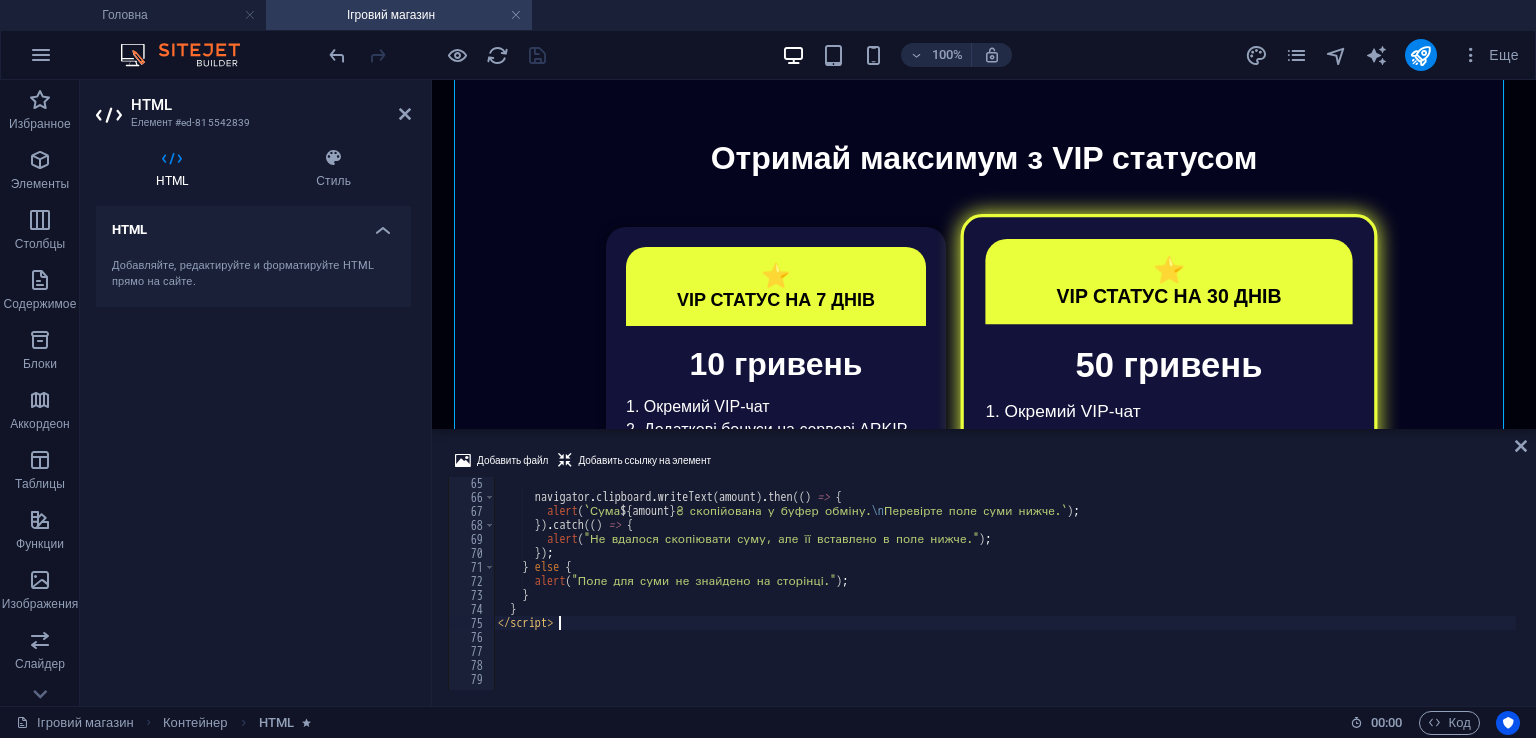 scroll, scrollTop: 836, scrollLeft: 0, axis: vertical 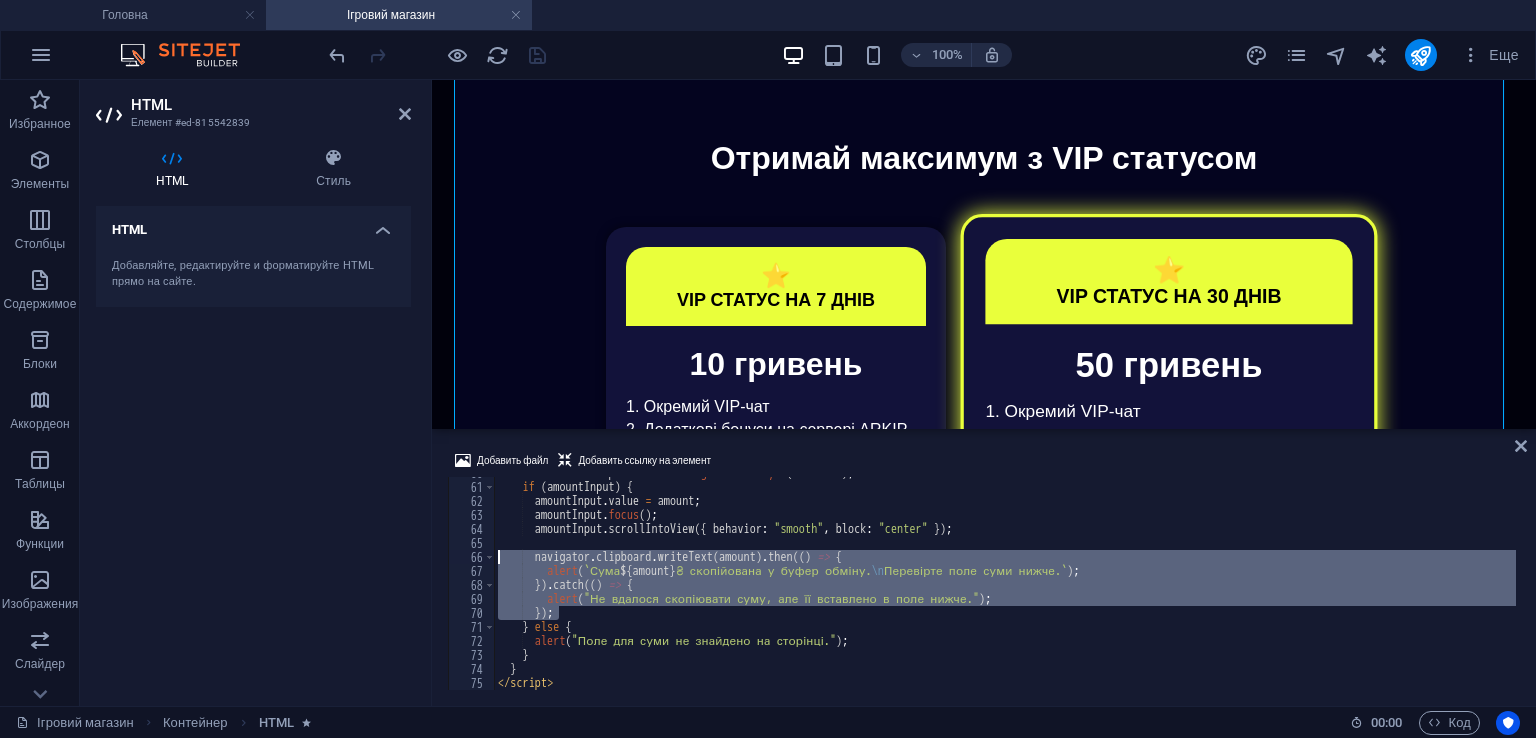 drag, startPoint x: 1037, startPoint y: 609, endPoint x: 460, endPoint y: 565, distance: 578.67523 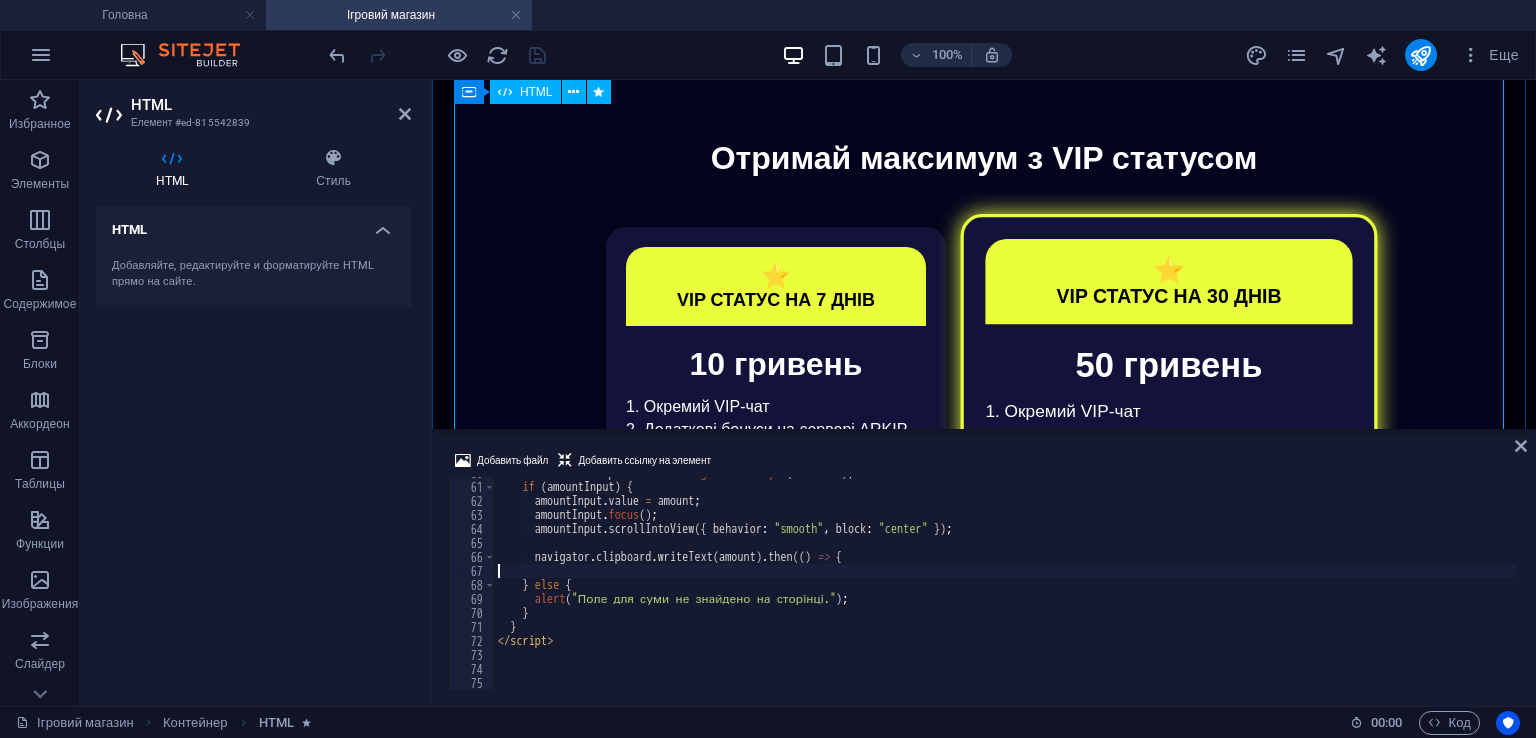 type on "navigator.clipboard.writeText(amount).then(() => {" 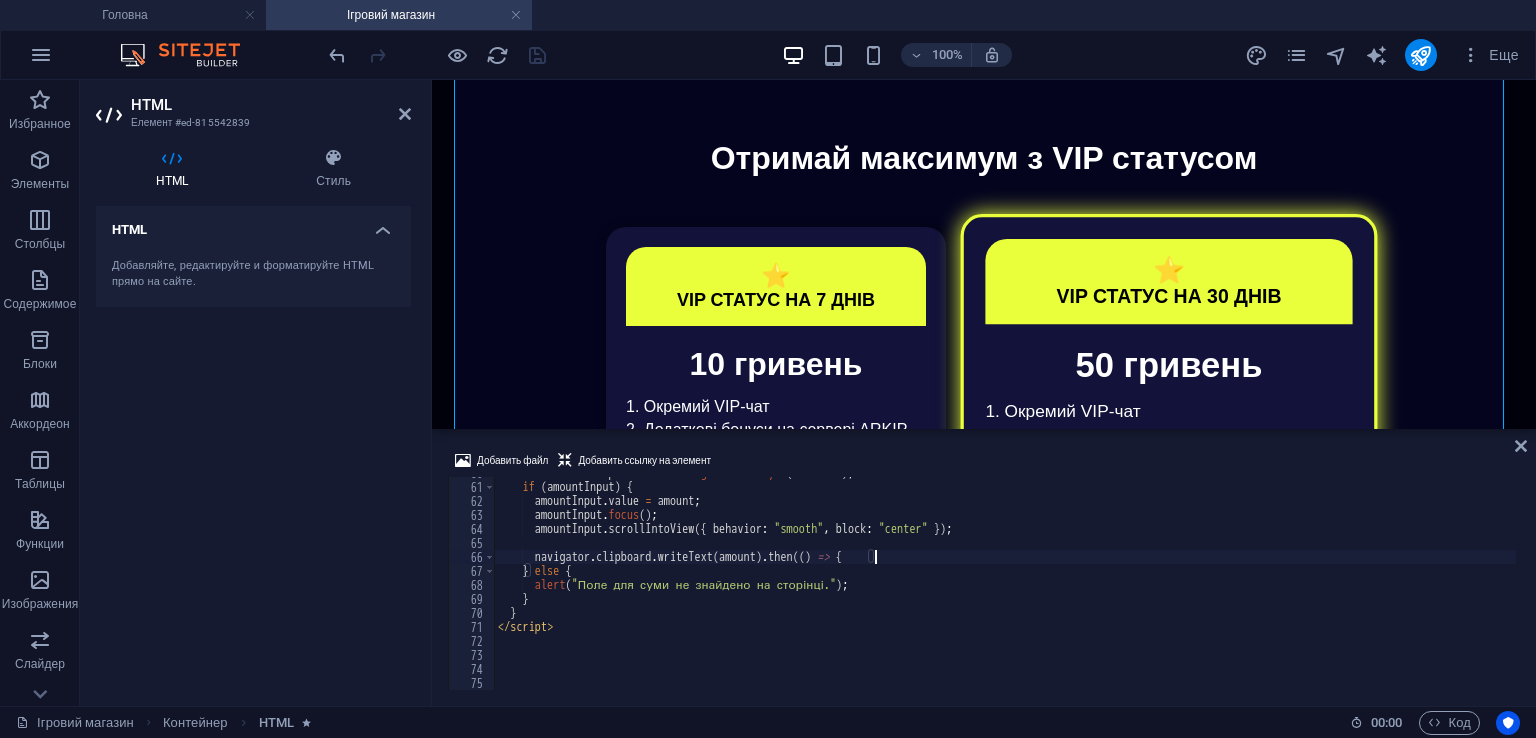 click on "Добавить файл Добавить ссылку на элемент" at bounding box center [984, 463] 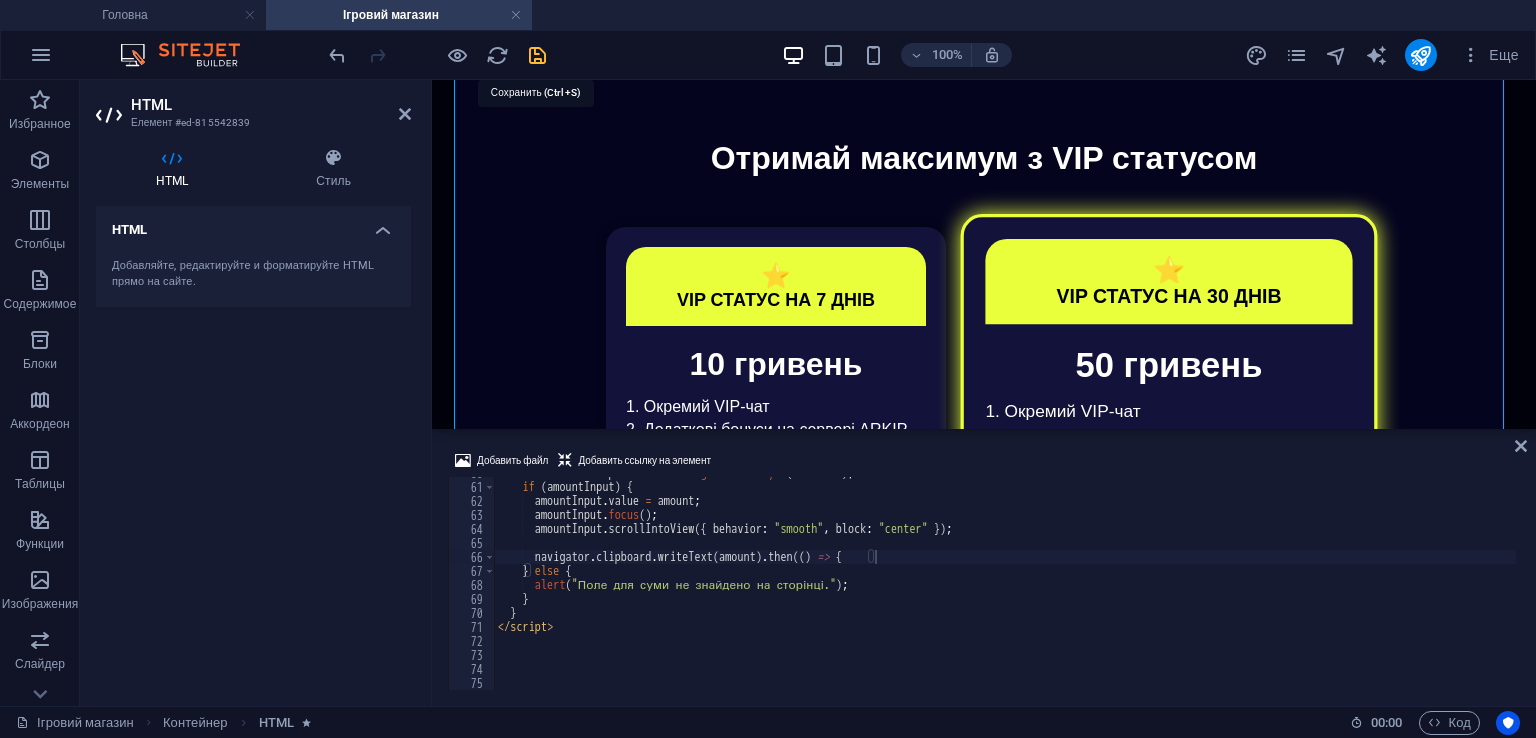 click at bounding box center (537, 55) 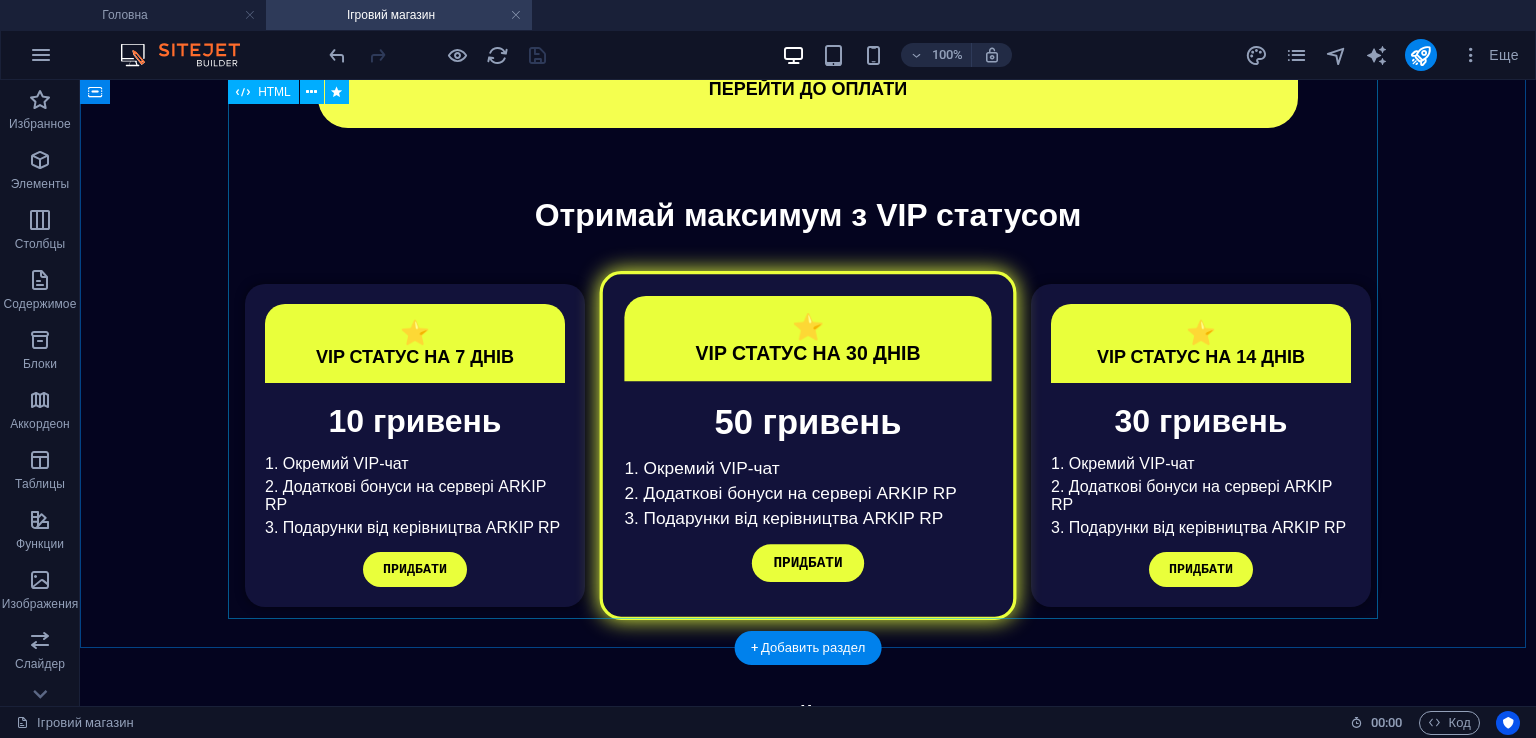 click on "VIP Статуси
Отримай максимум з VIP статусом
⭐
VIP СТАТУС НА 7 ДНІВ
10 гривень
1. Окремий VIP-чат
2. Додаткові бонуси на сервері ARKIP RP
3. Подарунки від керівництва ARKIP RP
ПРИДБАТИ
⭐
VIP СТАТУС НА 30 ДНІВ
50 гривень
1. Окремий VIP-чат
2. Додаткові бонуси на сервері ARKIP RP
3. Подарунки від керівництва ARKIP RP
ПРИДБАТИ
⭐
VIP СТАТУС НА 14 ДНІВ
30 гривень
1. Окремий VIP-чат
2. Додаткові бонуси на сервері ARKIP RP
3. Подарунки від керівництва ARKIP RP" at bounding box center [808, 412] 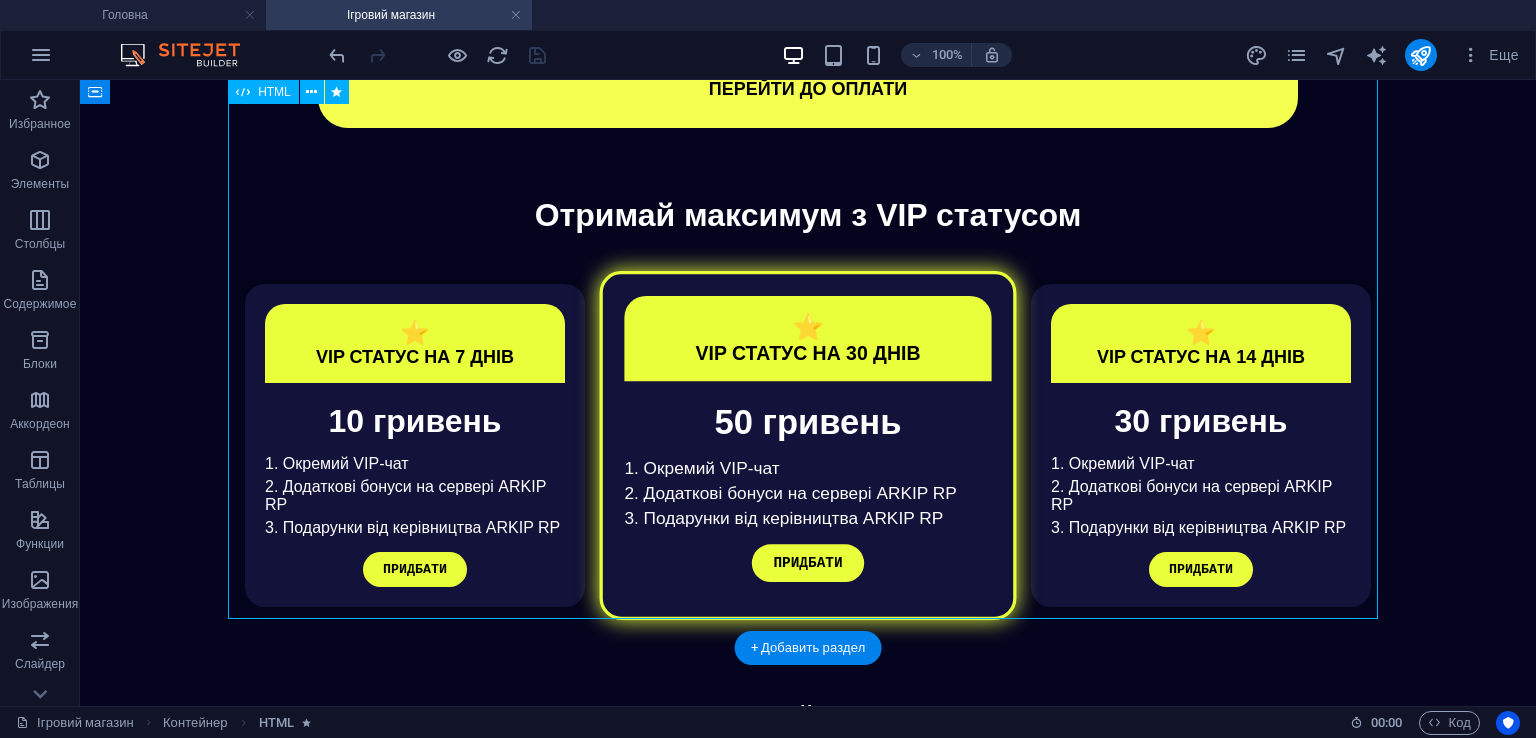 click on "VIP Статуси
Отримай максимум з VIP статусом
⭐
VIP СТАТУС НА 7 ДНІВ
10 гривень
1. Окремий VIP-чат
2. Додаткові бонуси на сервері ARKIP RP
3. Подарунки від керівництва ARKIP RP
ПРИДБАТИ
⭐
VIP СТАТУС НА 30 ДНІВ
50 гривень
1. Окремий VIP-чат
2. Додаткові бонуси на сервері ARKIP RP
3. Подарунки від керівництва ARKIP RP
ПРИДБАТИ
⭐
VIP СТАТУС НА 14 ДНІВ
30 гривень
1. Окремий VIP-чат
2. Додаткові бонуси на сервері ARKIP RP
3. Подарунки від керівництва ARKIP RP" at bounding box center (808, 412) 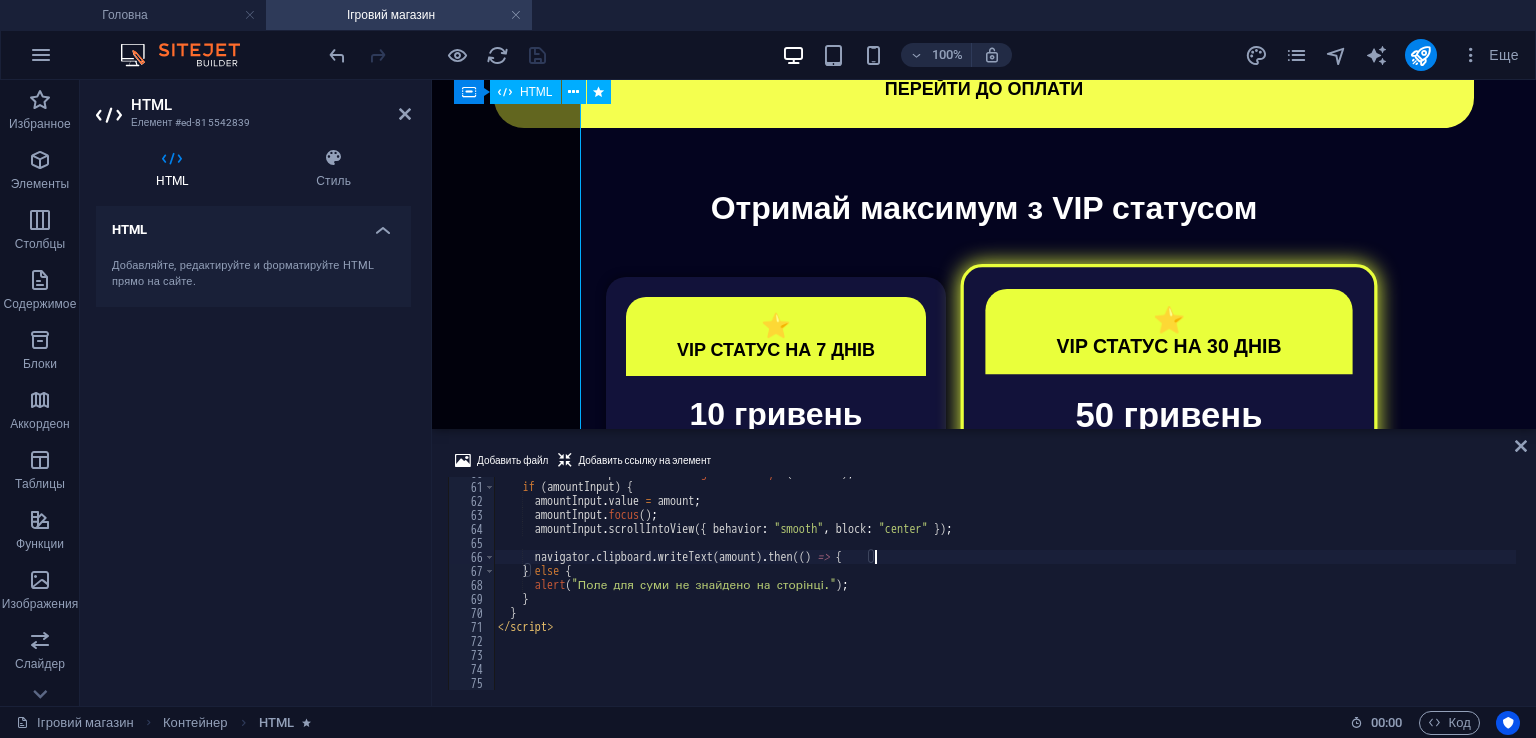 scroll, scrollTop: 670, scrollLeft: 0, axis: vertical 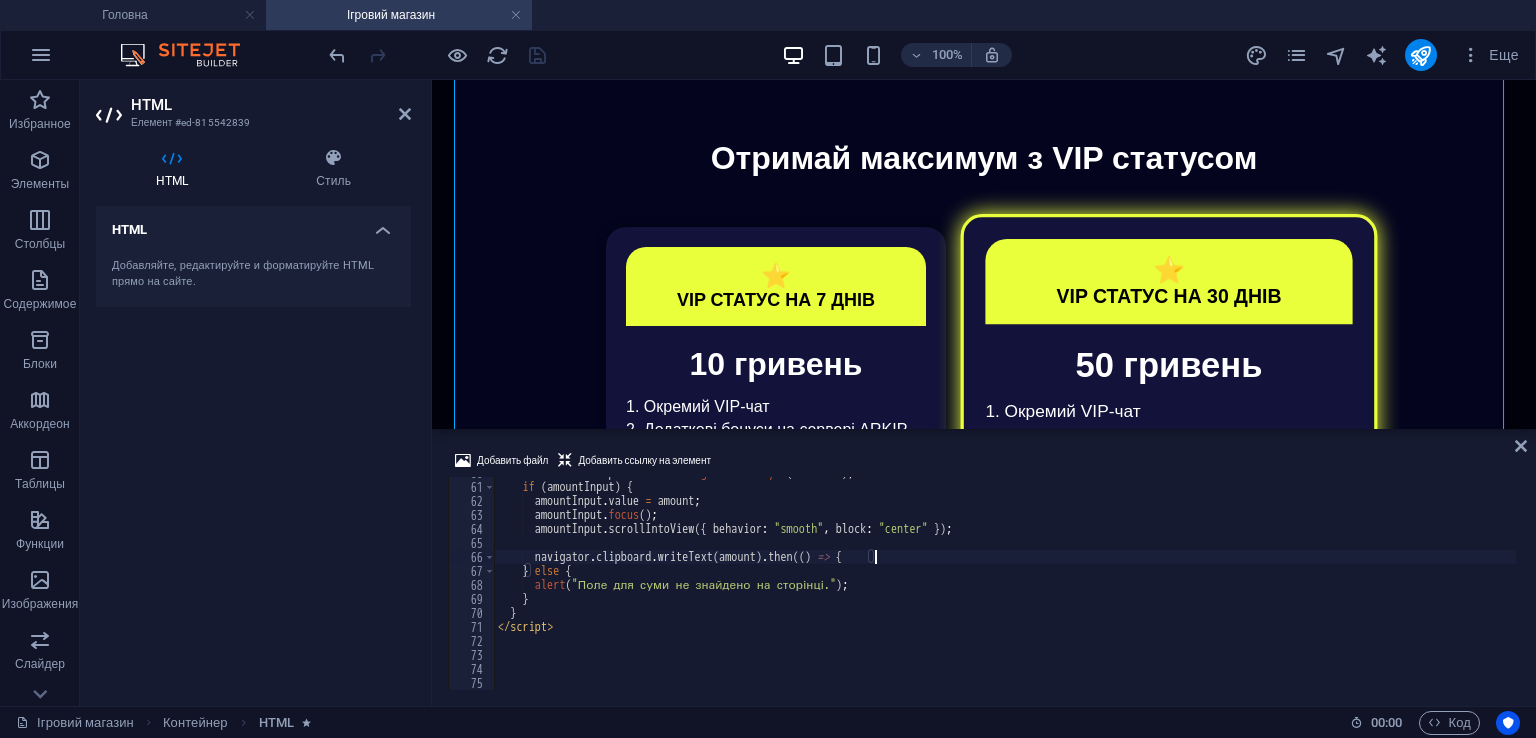 click on "const   amountInput   =   document . getElementById ( "amount" ) ;      if   ( amountInput )   {         amountInput . value   =   amount ;         amountInput . focus ( ) ;         amountInput . scrollIntoView ({   behavior :   "smooth" ,   block :   "center"   }) ;         navigator . clipboard . writeText ( amount ) . then(( )   =>   {      }   else   {         alert ( "Поле для суми не знайдено на сторінці." ) ;      }    } < / script >" at bounding box center (5215, 584) 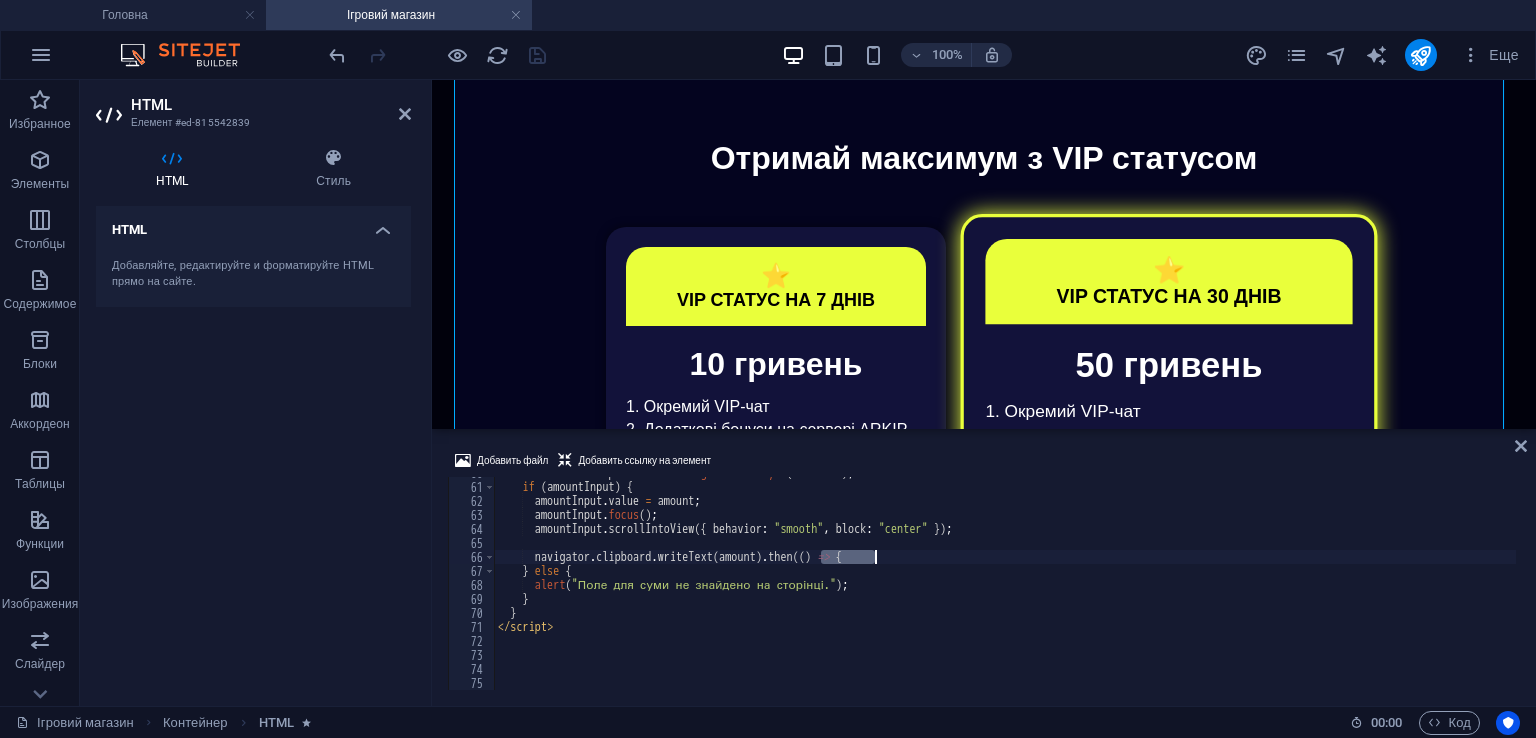 click on "const   amountInput   =   document . getElementById ( "amount" ) ;      if   ( amountInput )   {         amountInput . value   =   amount ;         amountInput . focus ( ) ;         amountInput . scrollIntoView ({   behavior :   "smooth" ,   block :   "center"   }) ;         navigator . clipboard . writeText ( amount ) . then(( )   =>   {      }   else   {         alert ( "Поле для суми не знайдено на сторінці." ) ;      }    } < / script >" at bounding box center (5215, 584) 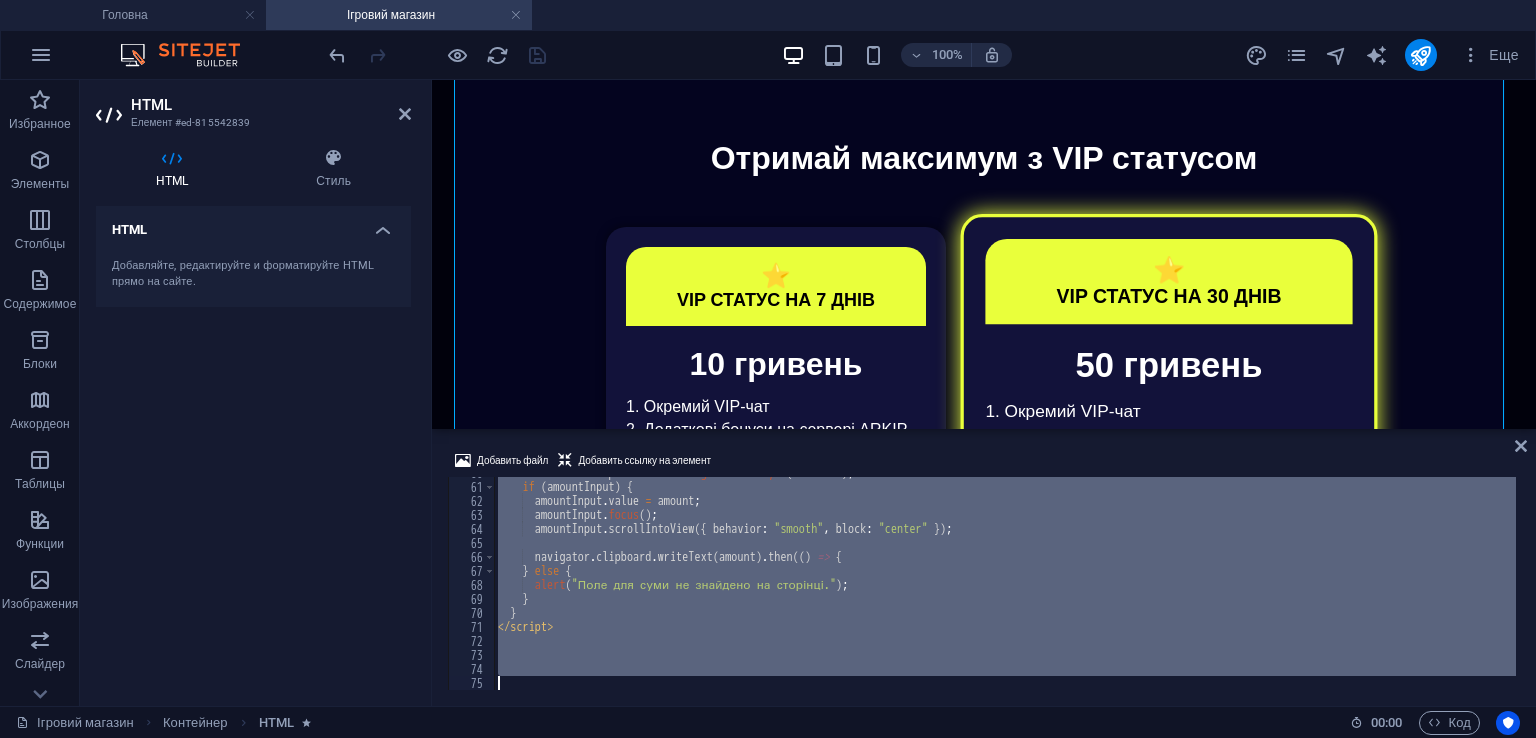 drag, startPoint x: 856, startPoint y: 553, endPoint x: 852, endPoint y: 571, distance: 18.439089 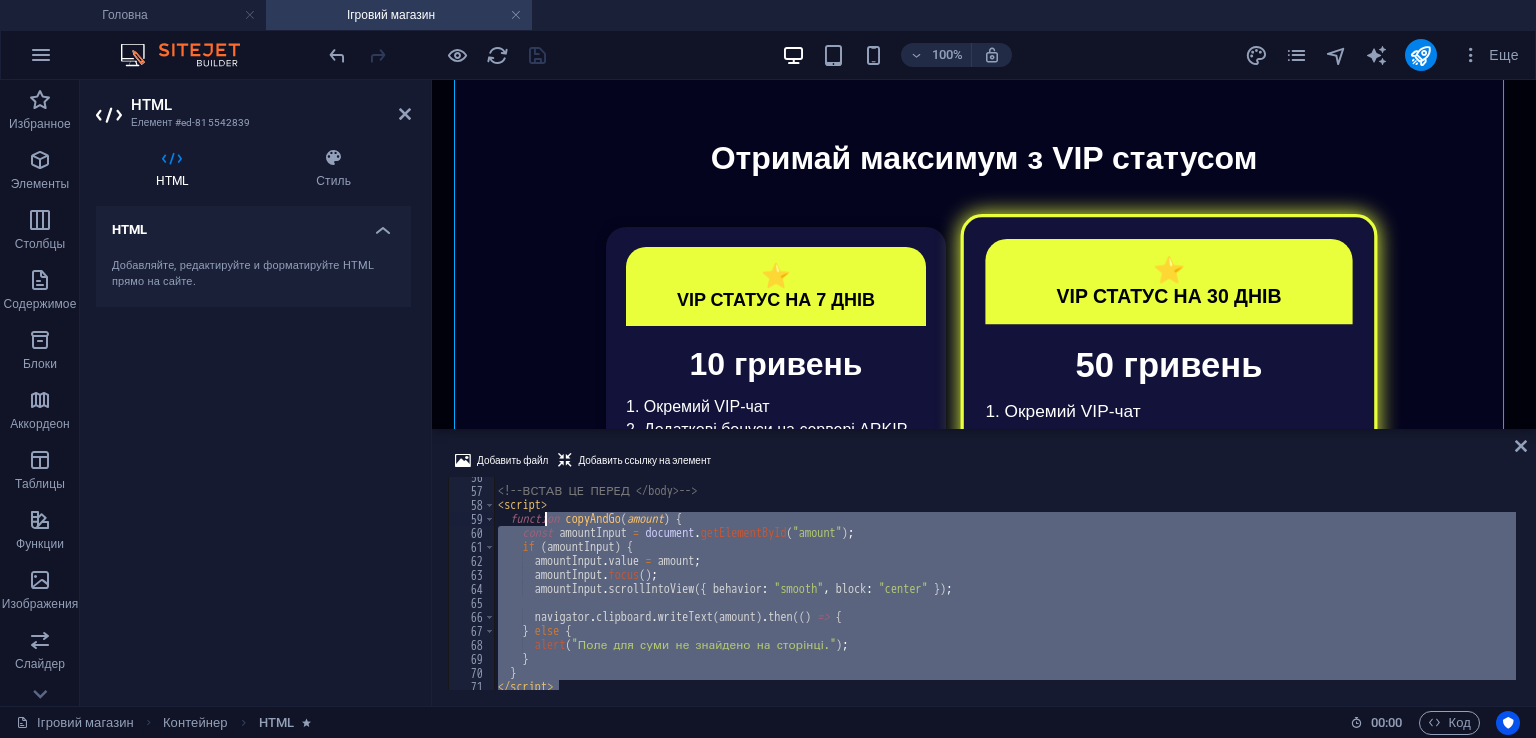 scroll, scrollTop: 716, scrollLeft: 0, axis: vertical 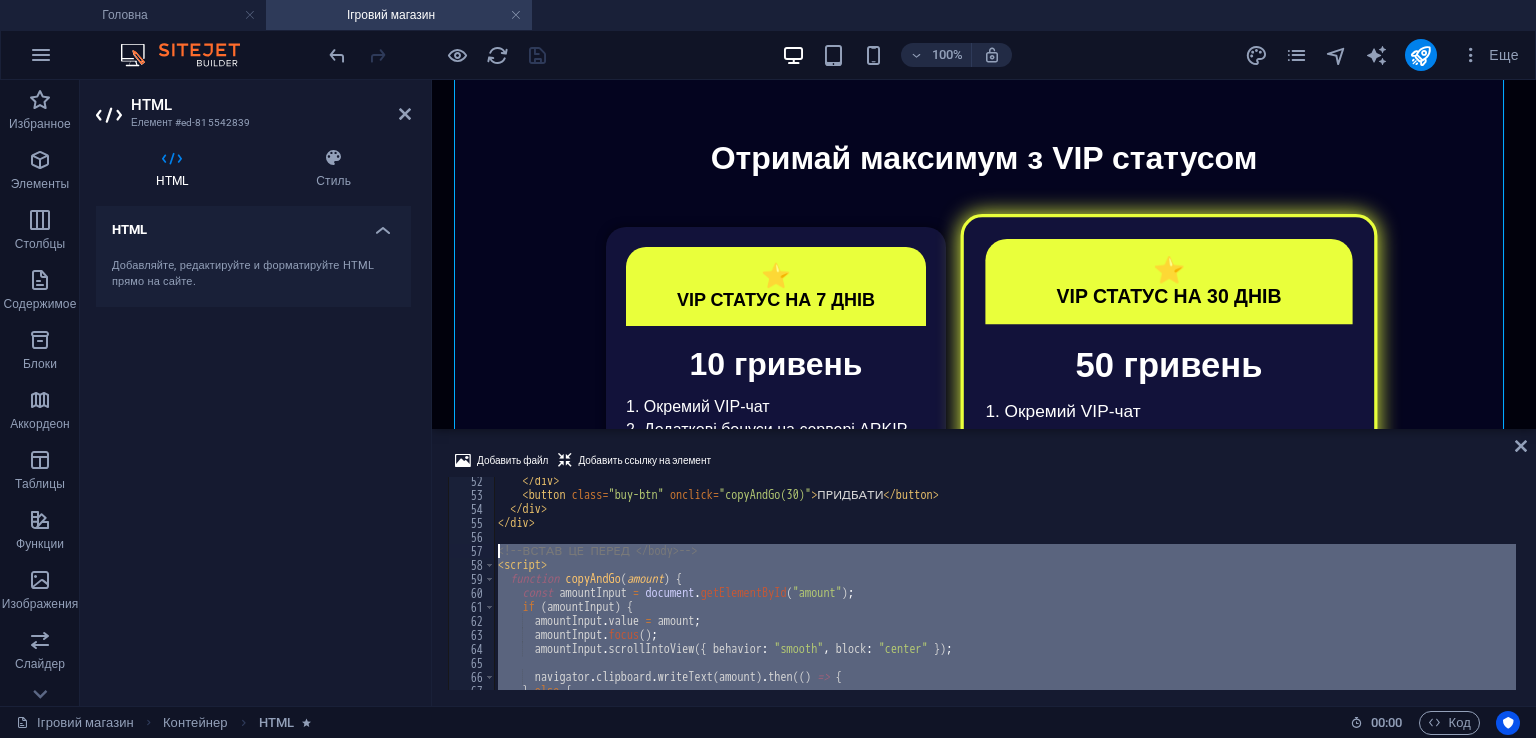 drag, startPoint x: 572, startPoint y: 628, endPoint x: 489, endPoint y: 548, distance: 115.27792 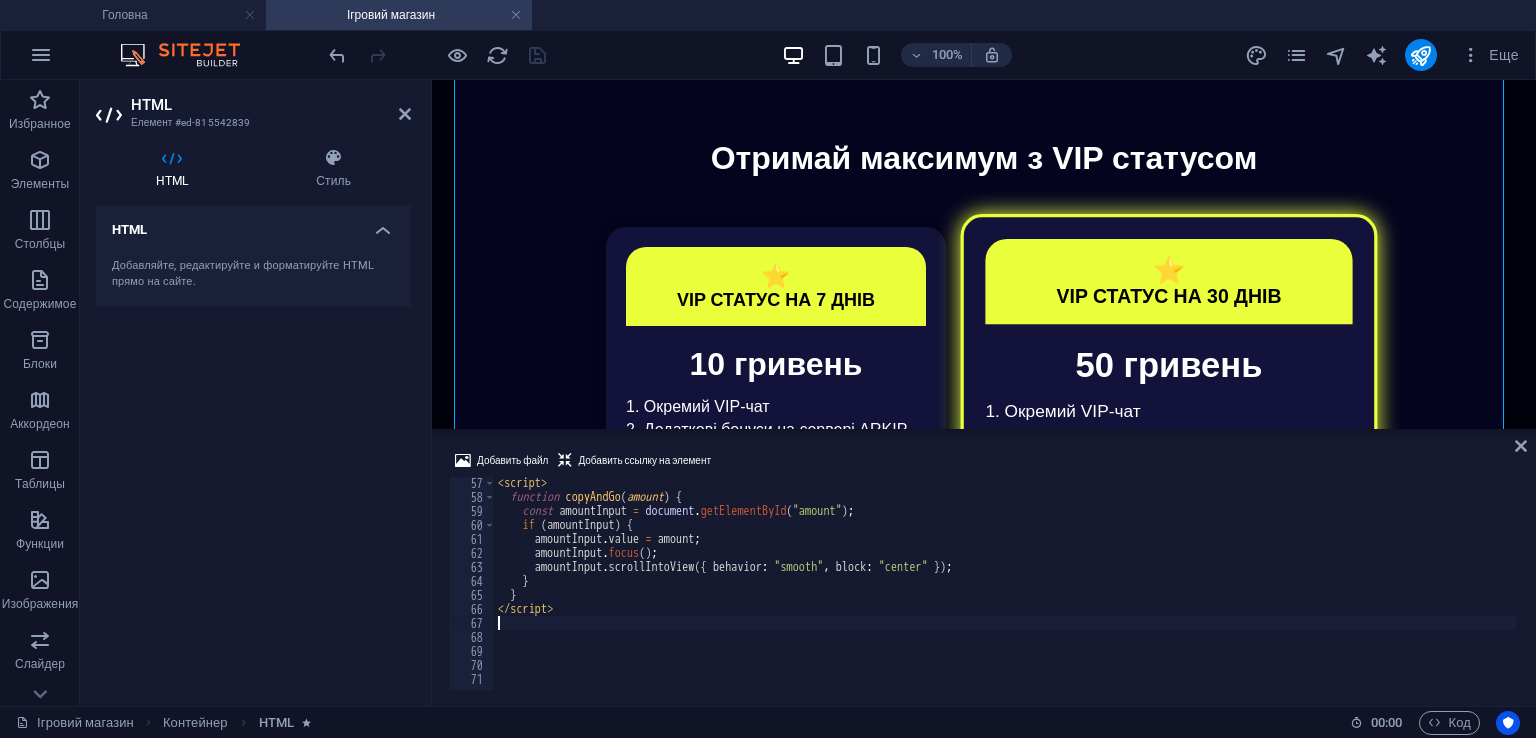 scroll, scrollTop: 784, scrollLeft: 0, axis: vertical 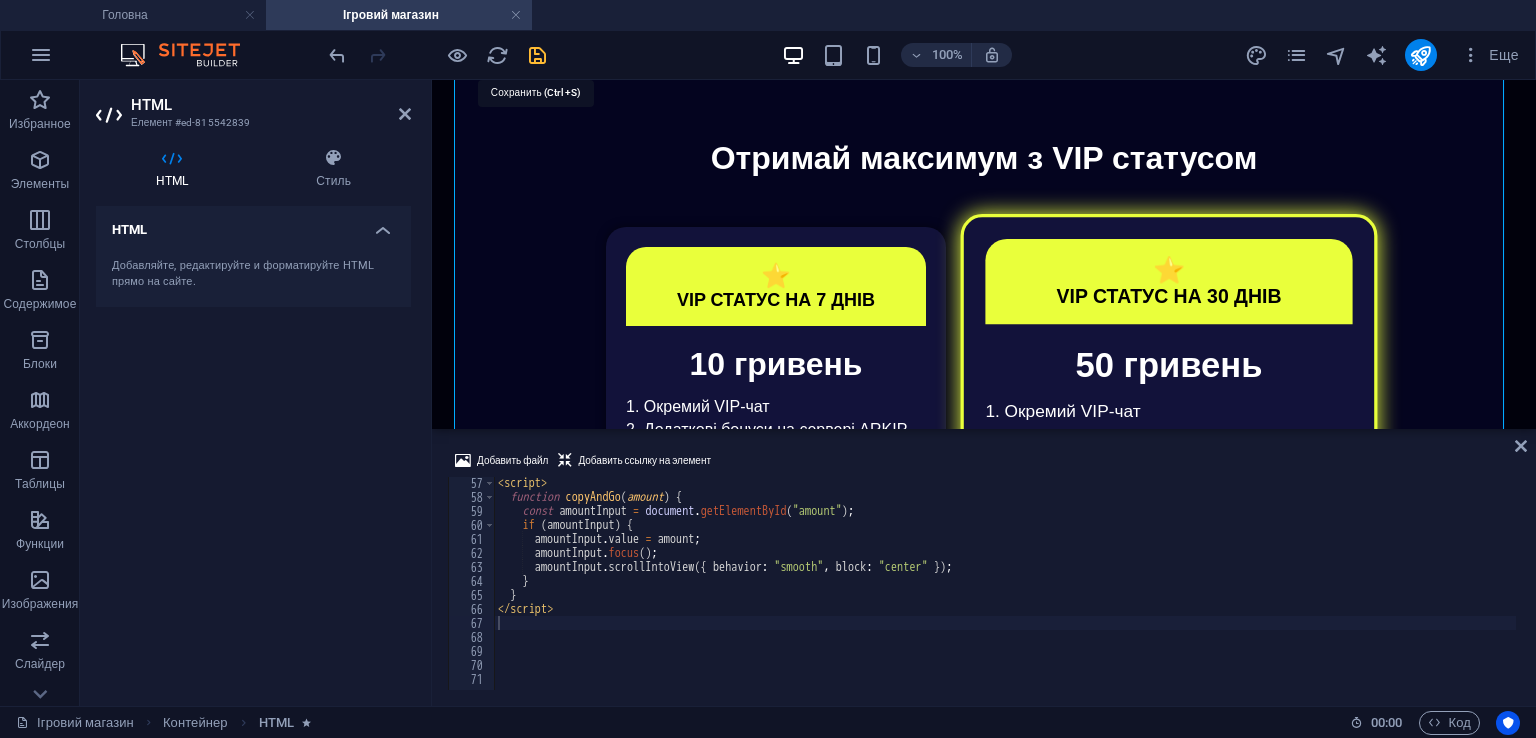 click at bounding box center [437, 55] 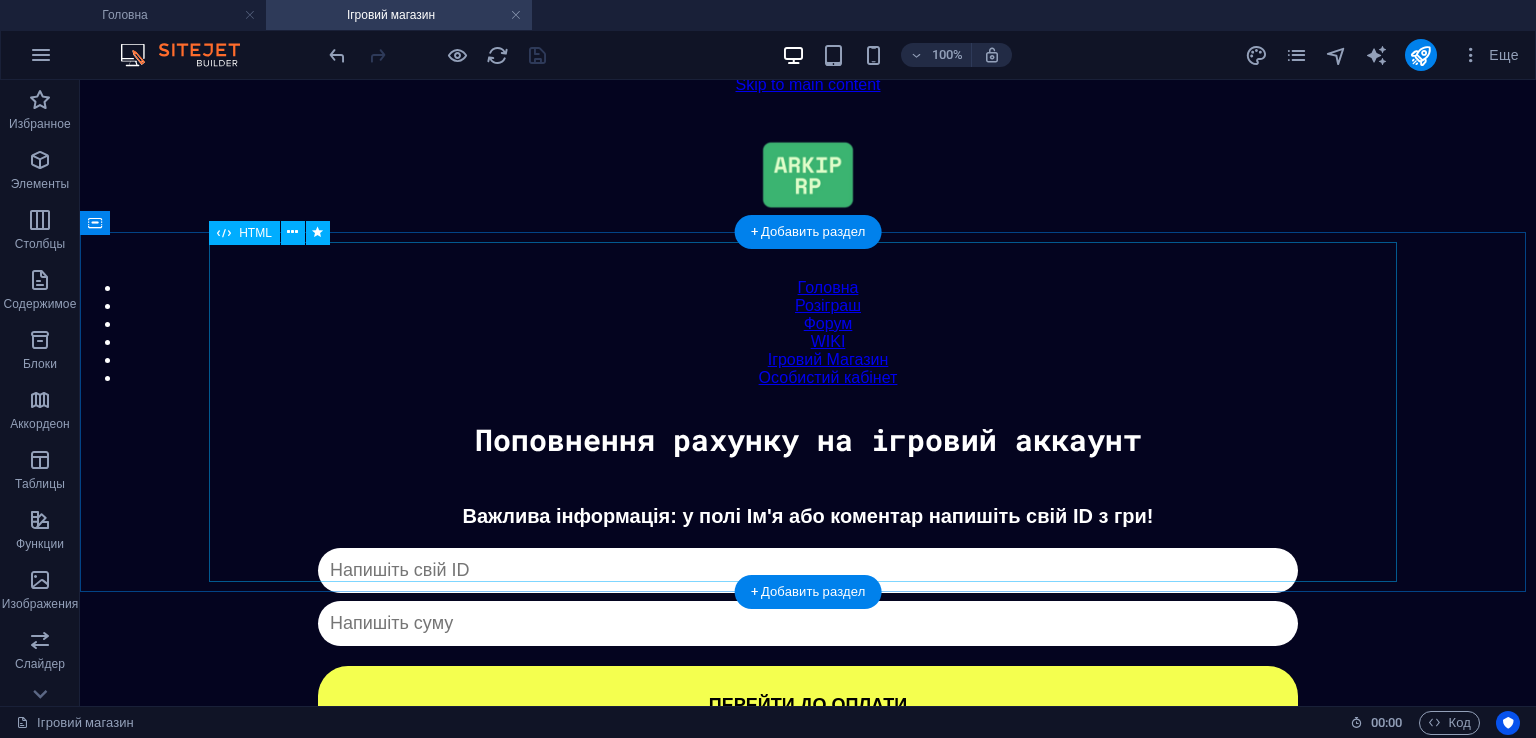 scroll, scrollTop: 0, scrollLeft: 0, axis: both 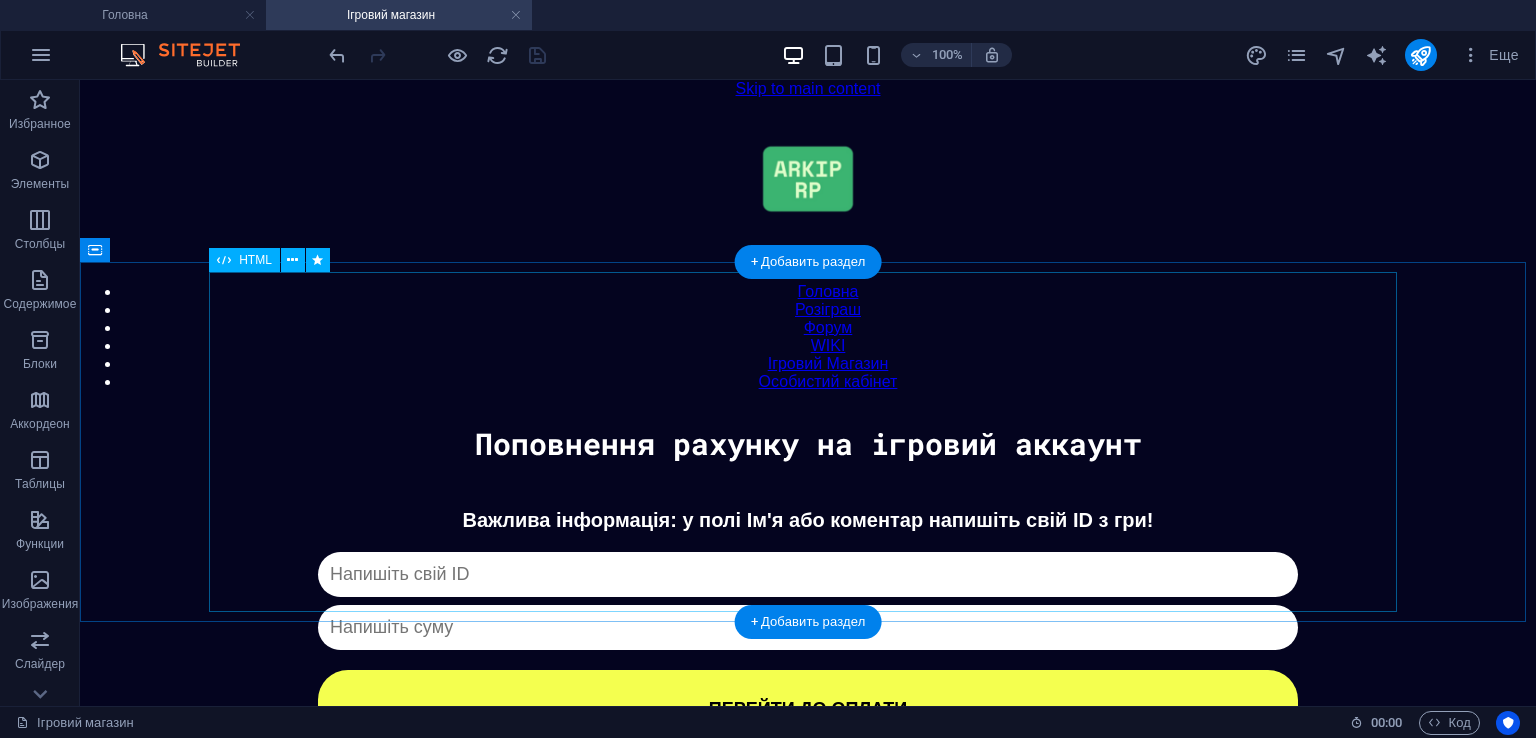 click on "Донат
Важлива інформація: у полі Ім'я або коментар напишіть свій ID з гри!
Капча не пройдена
ПЕРЕЙТИ ДО ОПЛАТИ
✖
Оберіть спосіб оплати
Monobank
PayPal  🔧 В розробці
Crypto  🔧 В розробці" at bounding box center (808, 628) 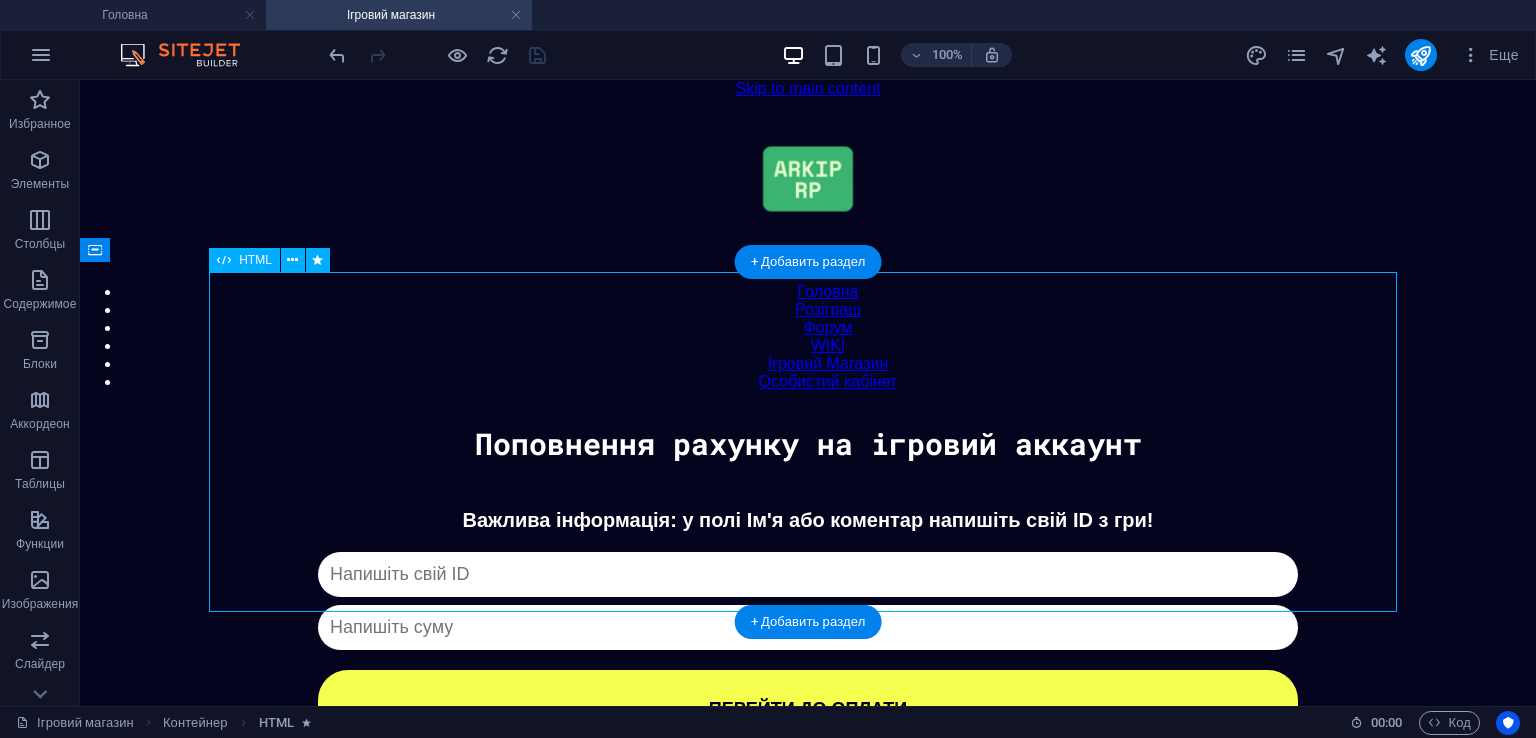 click on "Донат
Важлива інформація: у полі Ім'я або коментар напишіть свій ID з гри!
Капча не пройдена
ПЕРЕЙТИ ДО ОПЛАТИ
✖
Оберіть спосіб оплати
Monobank
PayPal  🔧 В розробці
Crypto  🔧 В розробці" at bounding box center [808, 628] 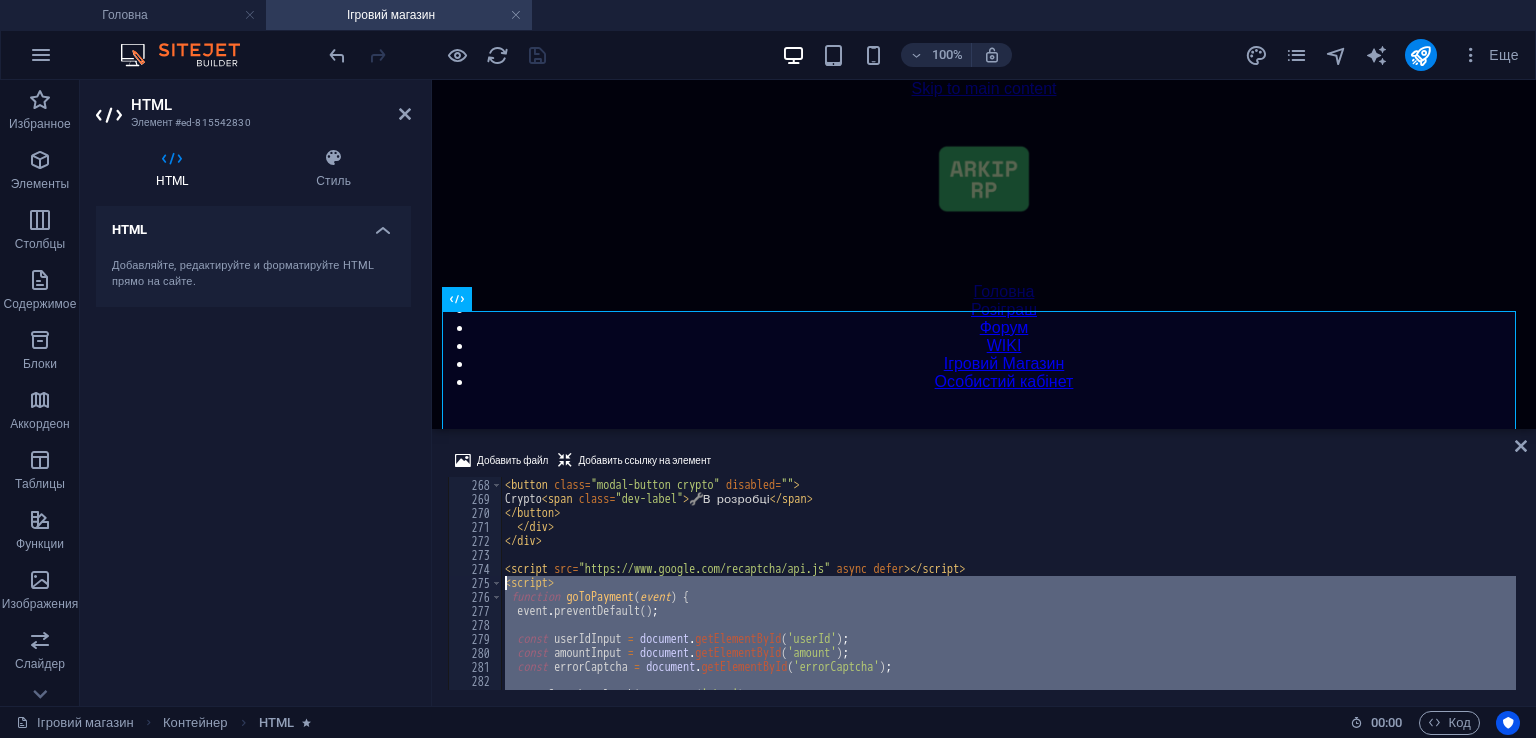 click on "< button   class = "modal-button crypto"   disabled = "" >   Crypto  < span   class = "dev-label" > 🔧  В розробці < / span > < / button > < / div > < / div > < script   src = "https://www.google.com/recaptcha/api.js"   async   defer > < / script > < script >   function   goToPayment ( event )   {    event . preventDefault ( ) ;    const   userIdInput   =   document . getElementById ( 'userId' ) ;    const   amountInput   =   document . getElementById ( 'amount' ) ;    const   errorCaptcha   =   document . getElementById ( 'errorCaptcha' ) ;    errorCaptcha . classList . remove ( 'show' ) ;" at bounding box center (1008, 583) 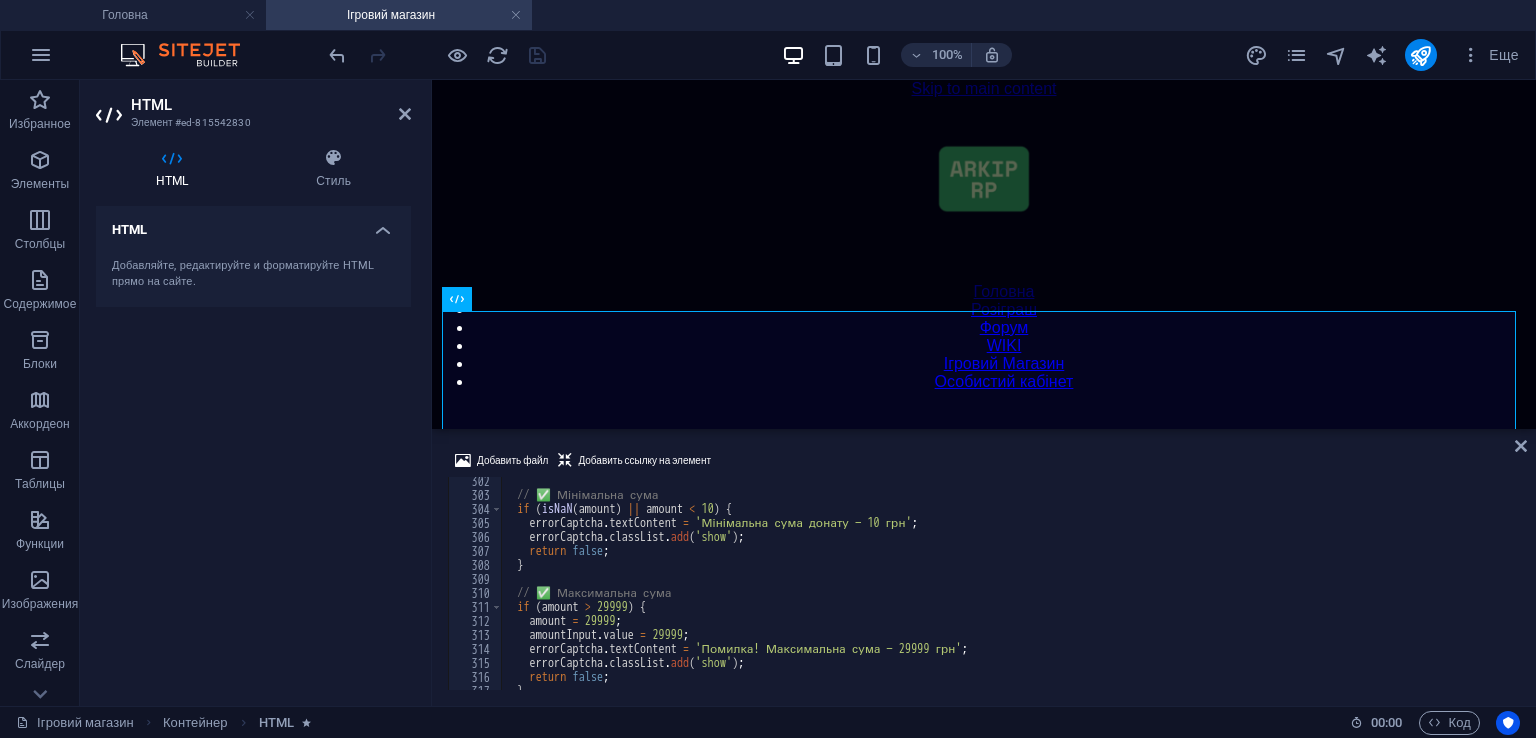 scroll, scrollTop: 4276, scrollLeft: 0, axis: vertical 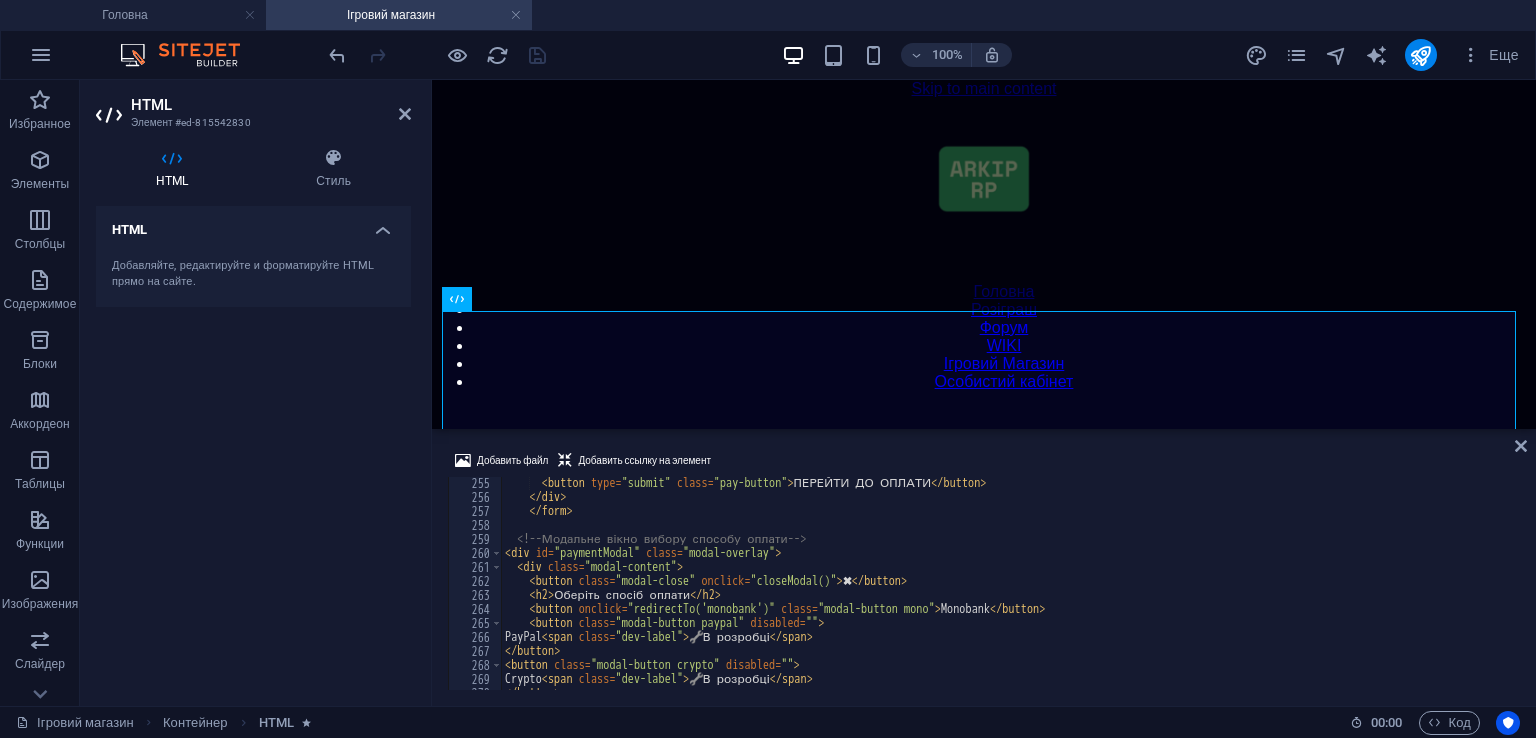 click on "< button   type = "submit"   class = "pay-button" > ПЕРЕЙТИ ДО ОПЛАТИ </ button >      </ div >      </ form >    <!--  Модальне вікно вибору способу оплати  --> < div   id = "paymentModal"   class = "modal-overlay" >    < div   class = "modal-content" >      < button   class = "modal-close"   onclick = "closeModal()" > ✖ </ button >      < h2 > Оберіть спосіб оплати </ h2 >      < button   onclick = "redirectTo('monobank')"   class = "modal-button mono" > Monobank </ button >      < button   class = "modal-button paypal"   disabled = "" >   PayPal  < span   class = "dev-label" > 🔧  В розробці </ span > </ button > < button   class = "modal-button crypto"   disabled = "" >   Crypto  < span   class = "dev-label" > 🔧  В розробці </ span > </ button >    </ div >" at bounding box center [1008, 596] 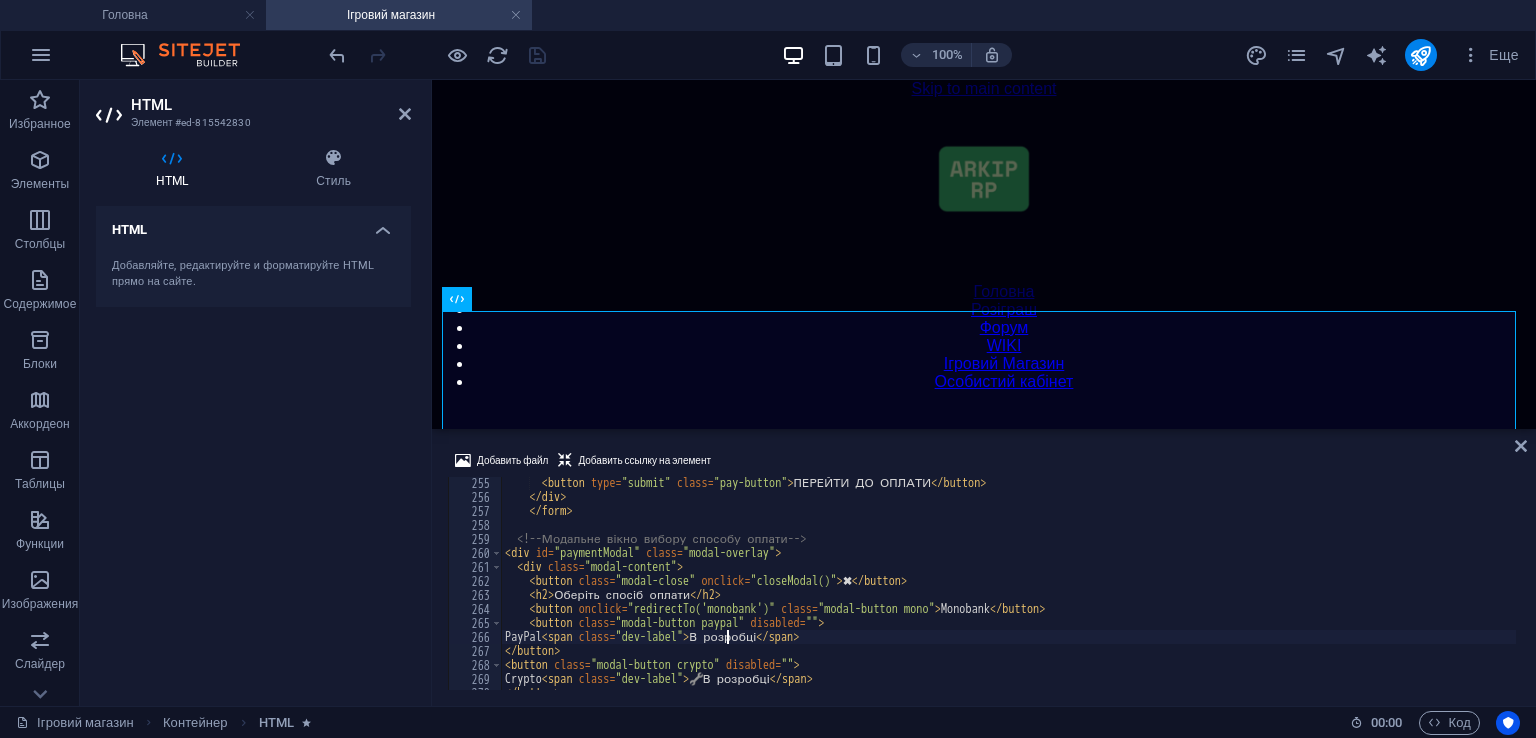 click on "< button   type = "submit"   class = "pay-button" > ПЕРЕЙТИ ДО ОПЛАТИ </ button >      </ div >      </ form >    <!--  Модальне вікно вибору способу оплати  --> < div   id = "paymentModal"   class = "modal-overlay" >    < div   class = "modal-content" >      < button   class = "modal-close"   onclick = "closeModal()" > ✖ </ button >      < h2 > Оберіть спосіб оплати </ h2 >      < button   onclick = "redirectTo('monobank')"   class = "modal-button mono" > Monobank </ button >      < button   class = "modal-button paypal"   disabled = "" >   PayPal  < span   class = "dev-label" > В розробці </ span > </ button > < button   class = "modal-button crypto"   disabled = "" >   Crypto  < span   class = "dev-label" > 🔧  В розробці </ span > </ button >    </ div >" at bounding box center [1008, 596] 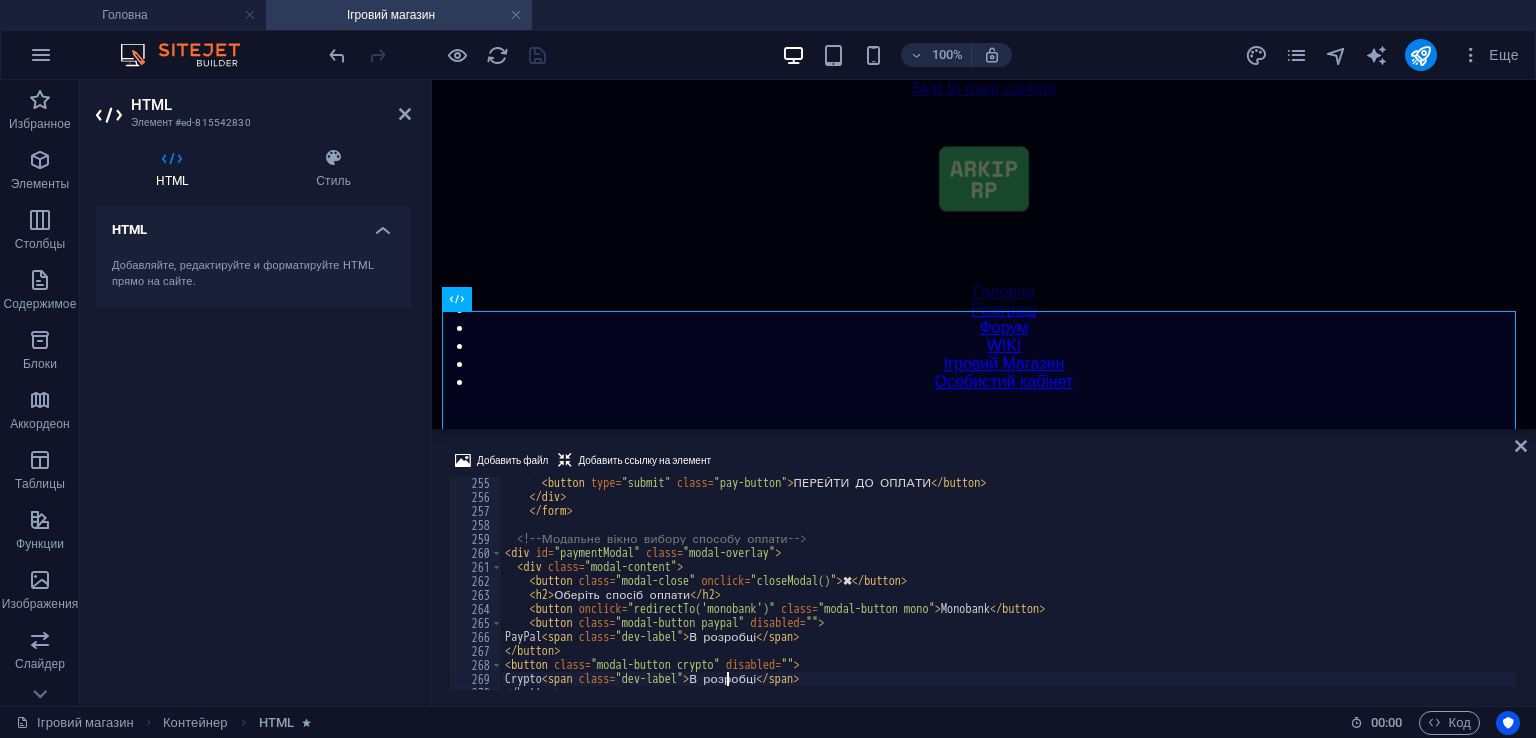 click on "< button   type = "submit"   class = "pay-button" > ПЕРЕЙТИ ДО ОПЛАТИ </ button >      </ div >      </ form >    <!--  Модальне вікно вибору способу оплати  --> < div   id = "paymentModal"   class = "modal-overlay" >    < div   class = "modal-content" >      < button   class = "modal-close"   onclick = "closeModal()" > ✖ </ button >      < h2 > Оберіть спосіб оплати </ h2 >      < button   onclick = "redirectTo('monobank')"   class = "modal-button mono" > Monobank </ button >      < button   class = "modal-button paypal"   disabled = "" >   PayPal  < span   class = "dev-label" > В розробці </ span > </ button > < button   class = "modal-button crypto"   disabled = "" >   Crypto  < span   class = "dev-label" > В розробці </ span > </ button >    </ div >" at bounding box center [1008, 596] 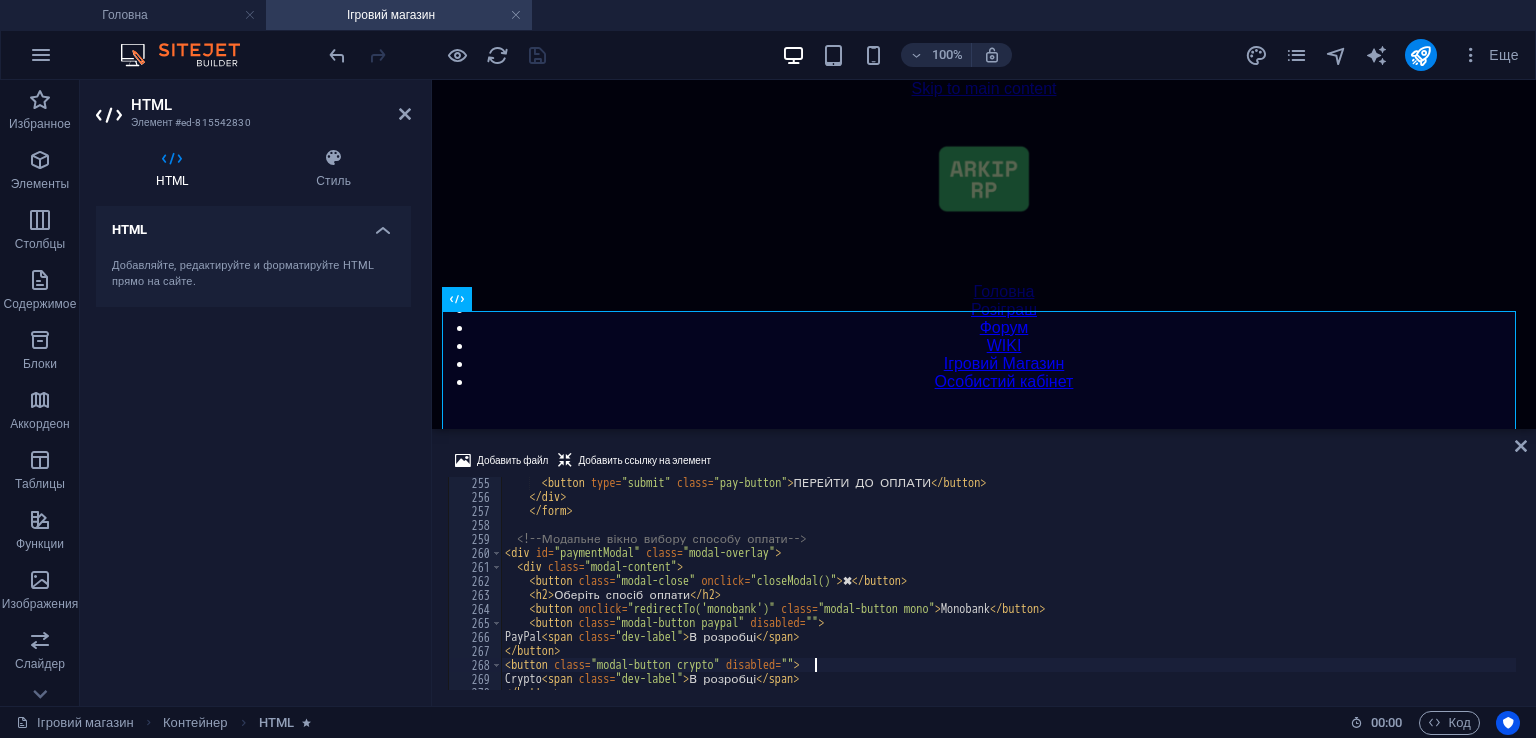 scroll, scrollTop: 3616, scrollLeft: 0, axis: vertical 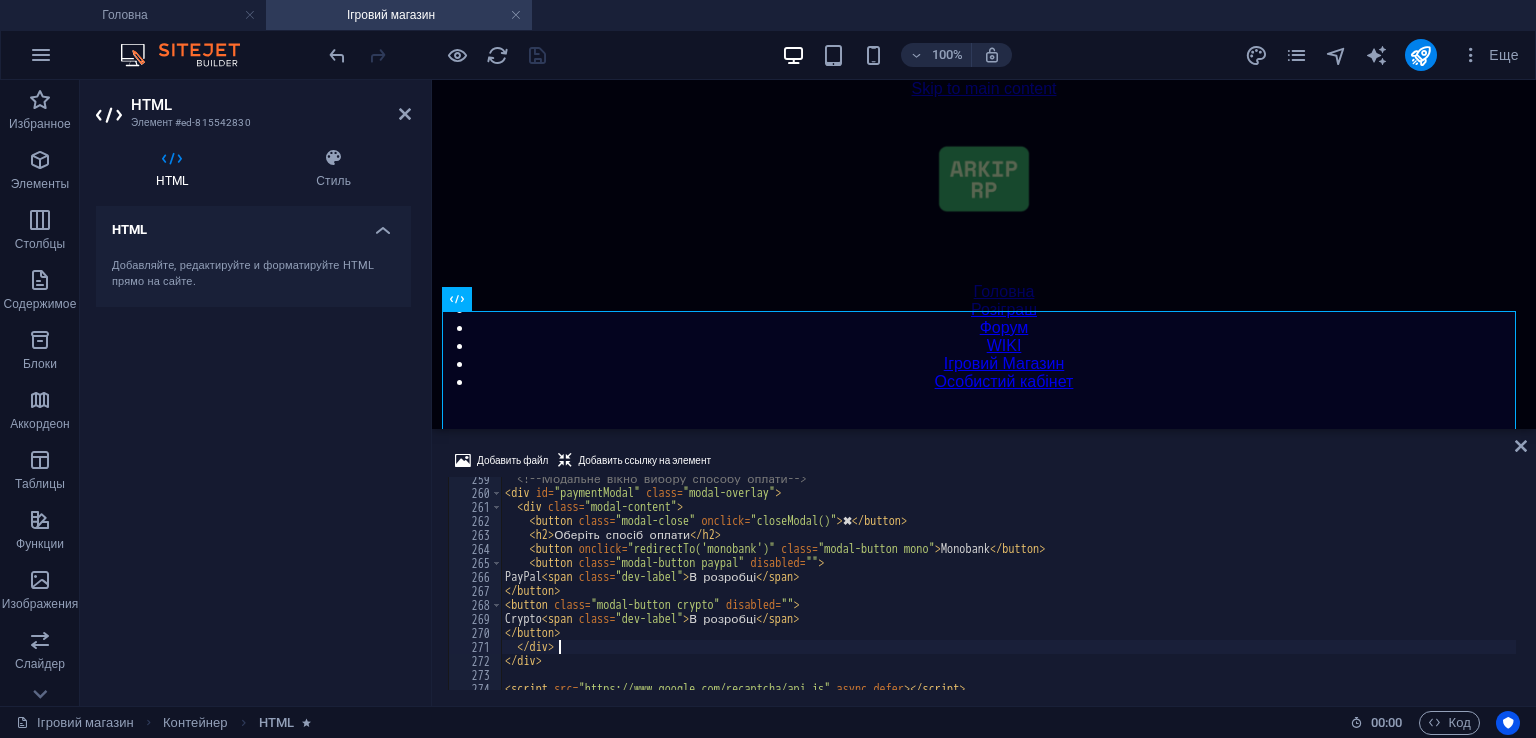 click on "< !--  Модальне вікно вибору способу оплати  -- > < div   id = "paymentModal"   class = "modal-overlay" >    < div   class = "modal-content" >      < button   class = "modal-close"   onclick = "closeModal()" > ✖ < / button >      < h2 > Оберіть спосіб оплати < / h2 >      < button   onclick = "redirectTo('monobank')"   class = "modal-button mono" > Monobank < / button >      < button   class = "modal-button paypal"   disabled = "" >   PayPal  < span   class = "dev-label" > В розробці < / span > < / button > < button   class = "modal-button crypto"   disabled = "" >   Crypto  < span   class = "dev-label" > В розробці < / span > < / button >    < / div > < / div > < script   src = "https://www.google.com/recaptcha/api.js"   async   defer > < / script > < script >" at bounding box center [1008, 592] 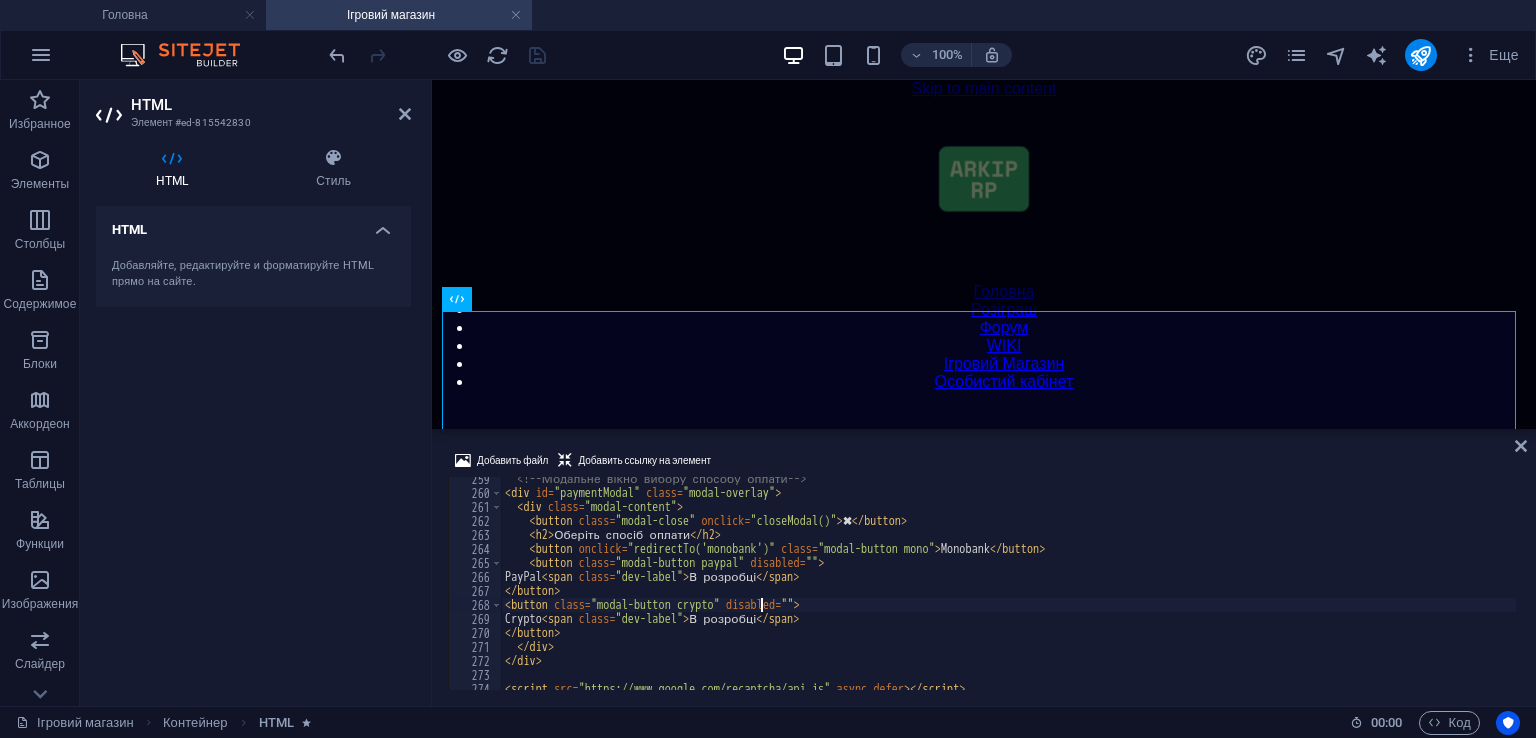 click on "< !--  Модальне вікно вибору способу оплати  -- > < div   id = "paymentModal"   class = "modal-overlay" >    < div   class = "modal-content" >      < button   class = "modal-close"   onclick = "closeModal()" > ✖ < / button >      < h2 > Оберіть спосіб оплати < / h2 >      < button   onclick = "redirectTo('monobank')"   class = "modal-button mono" > Monobank < / button >      < button   class = "modal-button paypal"   disabled = "" >   PayPal  < span   class = "dev-label" > В розробці < / span > < / button > < button   class = "modal-button crypto"   disabled = "" >   Crypto  < span   class = "dev-label" > В розробці < / span > < / button >    < / div > < / div > < script   src = "https://www.google.com/recaptcha/api.js"   async   defer > < / script > < script >" at bounding box center (1008, 592) 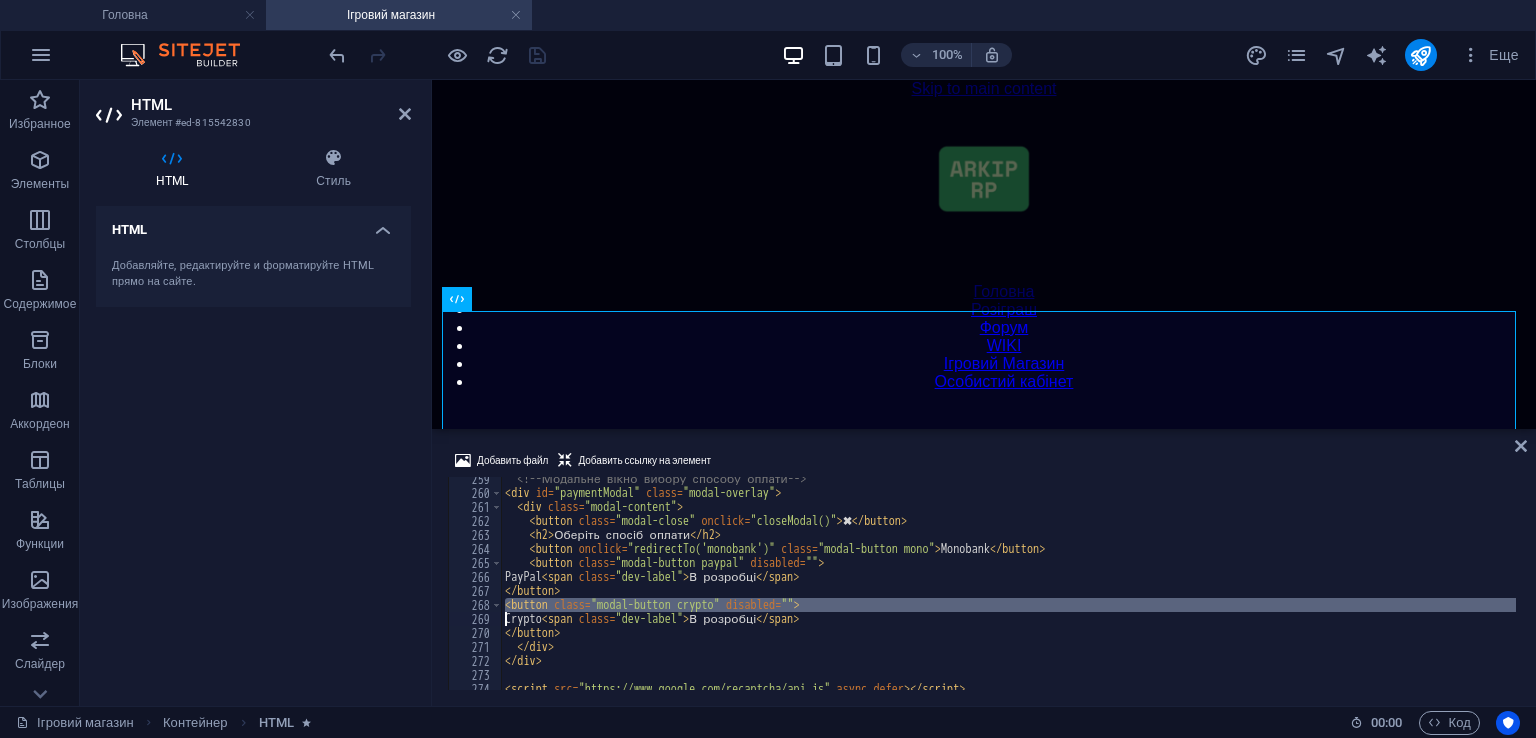 click on "< !--  Модальне вікно вибору способу оплати  -- > < div   id = "paymentModal"   class = "modal-overlay" >    < div   class = "modal-content" >      < button   class = "modal-close"   onclick = "closeModal()" > ✖ < / button >      < h2 > Оберіть спосіб оплати < / h2 >      < button   onclick = "redirectTo('monobank')"   class = "modal-button mono" > Monobank < / button >      < button   class = "modal-button paypal"   disabled = "" >   PayPal  < span   class = "dev-label" > В розробці < / span > < / button > < button   class = "modal-button crypto"   disabled = "" >   Crypto  < span   class = "dev-label" > В розробці < / span > < / button >    < / div > < / div > < script   src = "https://www.google.com/recaptcha/api.js"   async   defer > < / script > < script >" at bounding box center [1008, 592] 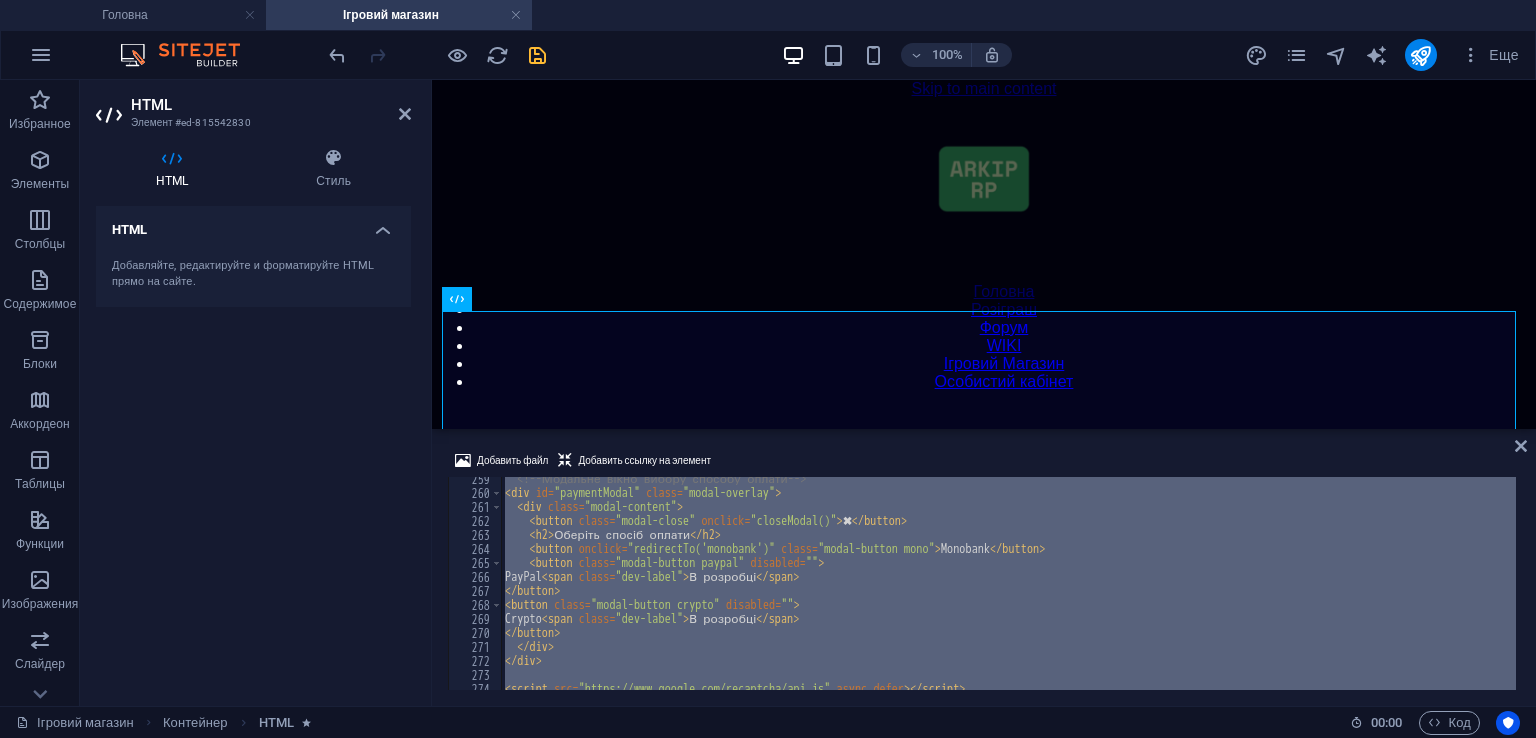 click on "< !--  Модальне вікно вибору способу оплати  -- > < div   id = "paymentModal"   class = "modal-overlay" >    < div   class = "modal-content" >      < button   class = "modal-close"   onclick = "closeModal()" > ✖ < / button >      < h2 > Оберіть спосіб оплати < / h2 >      < button   onclick = "redirectTo('monobank')"   class = "modal-button mono" > Monobank < / button >      < button   class = "modal-button paypal"   disabled = "" >   PayPal  < span   class = "dev-label" > В розробці < / span > < / button > < button   class = "modal-button crypto"   disabled = "" >   Crypto  < span   class = "dev-label" > В розробці < / span > < / button >    < / div > < / div > < script   src = "https://www.google.com/recaptcha/api.js"   async   defer > < / script > < script >" at bounding box center [1008, 583] 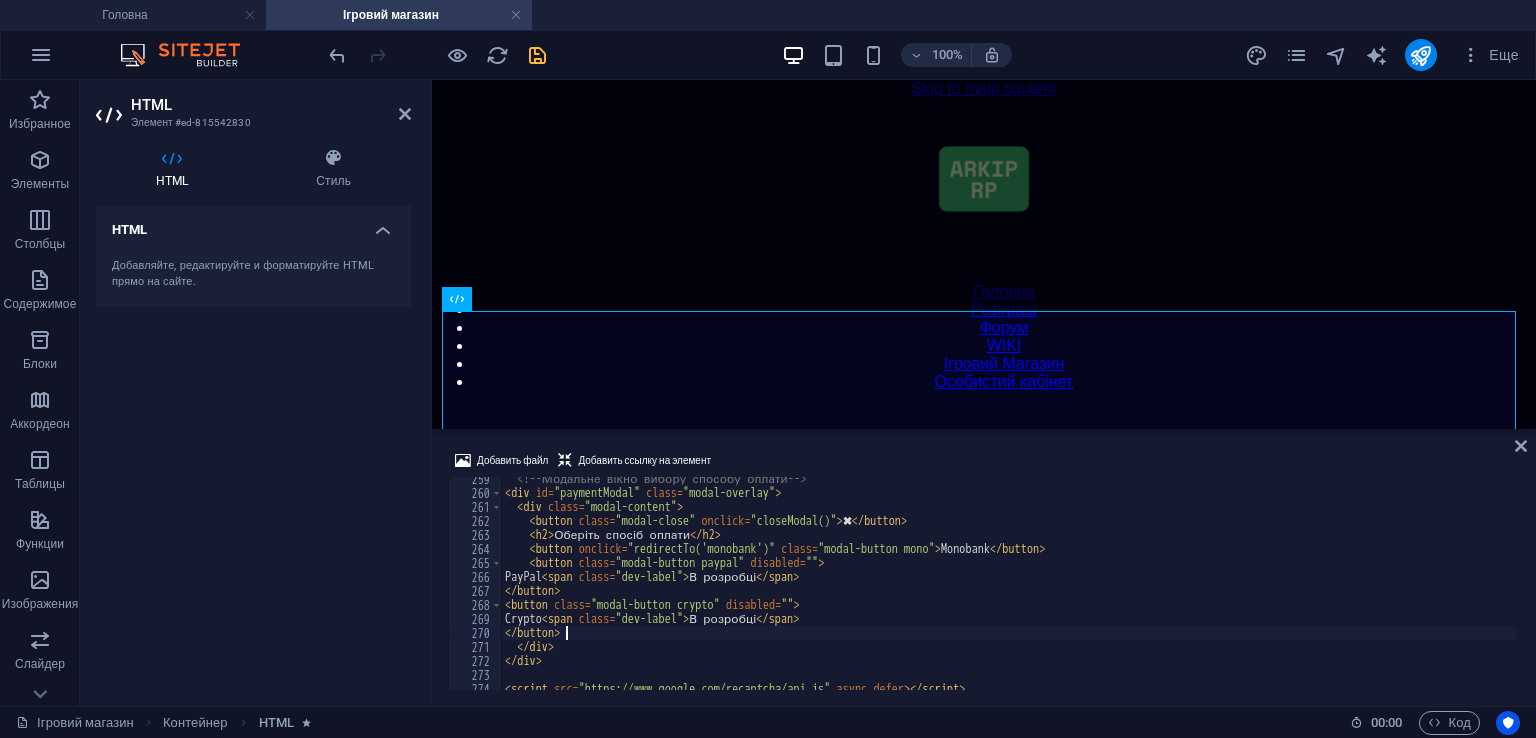 click on "< !--  Модальне вікно вибору способу оплати  -- > < div   id = "paymentModal"   class = "modal-overlay" >    < div   class = "modal-content" >      < button   class = "modal-close"   onclick = "closeModal()" > ✖ < / button >      < h2 > Оберіть спосіб оплати < / h2 >      < button   onclick = "redirectTo('monobank')"   class = "modal-button mono" > Monobank < / button >      < button   class = "modal-button paypal"   disabled = "" >   PayPal  < span   class = "dev-label" > В розробці < / span > < / button > < button   class = "modal-button crypto"   disabled = "" >   Crypto  < span   class = "dev-label" > В розробці < / span > < / button >    < / div > < / div > < script   src = "https://www.google.com/recaptcha/api.js"   async   defer > < / script > < script >" at bounding box center (1008, 592) 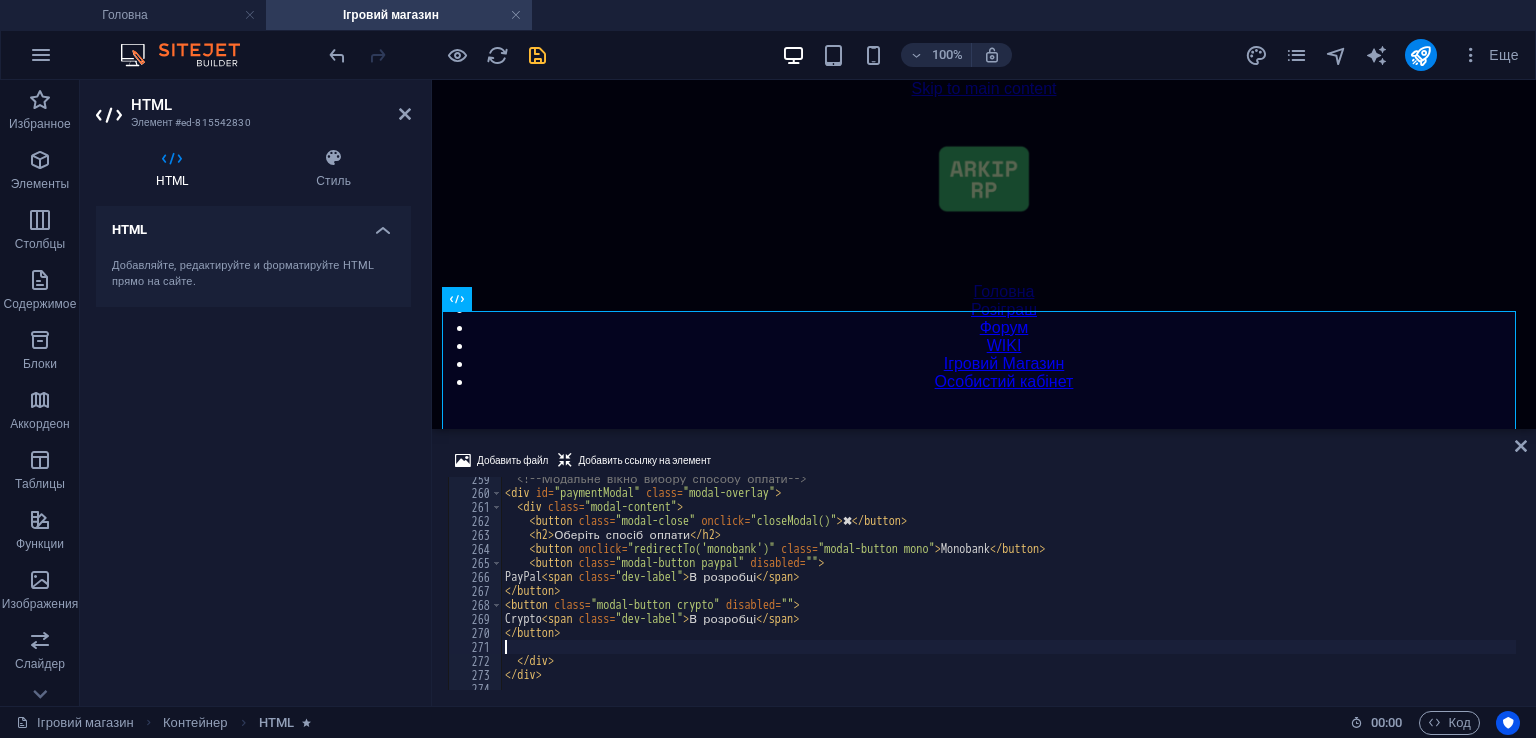 paste on "</button>" 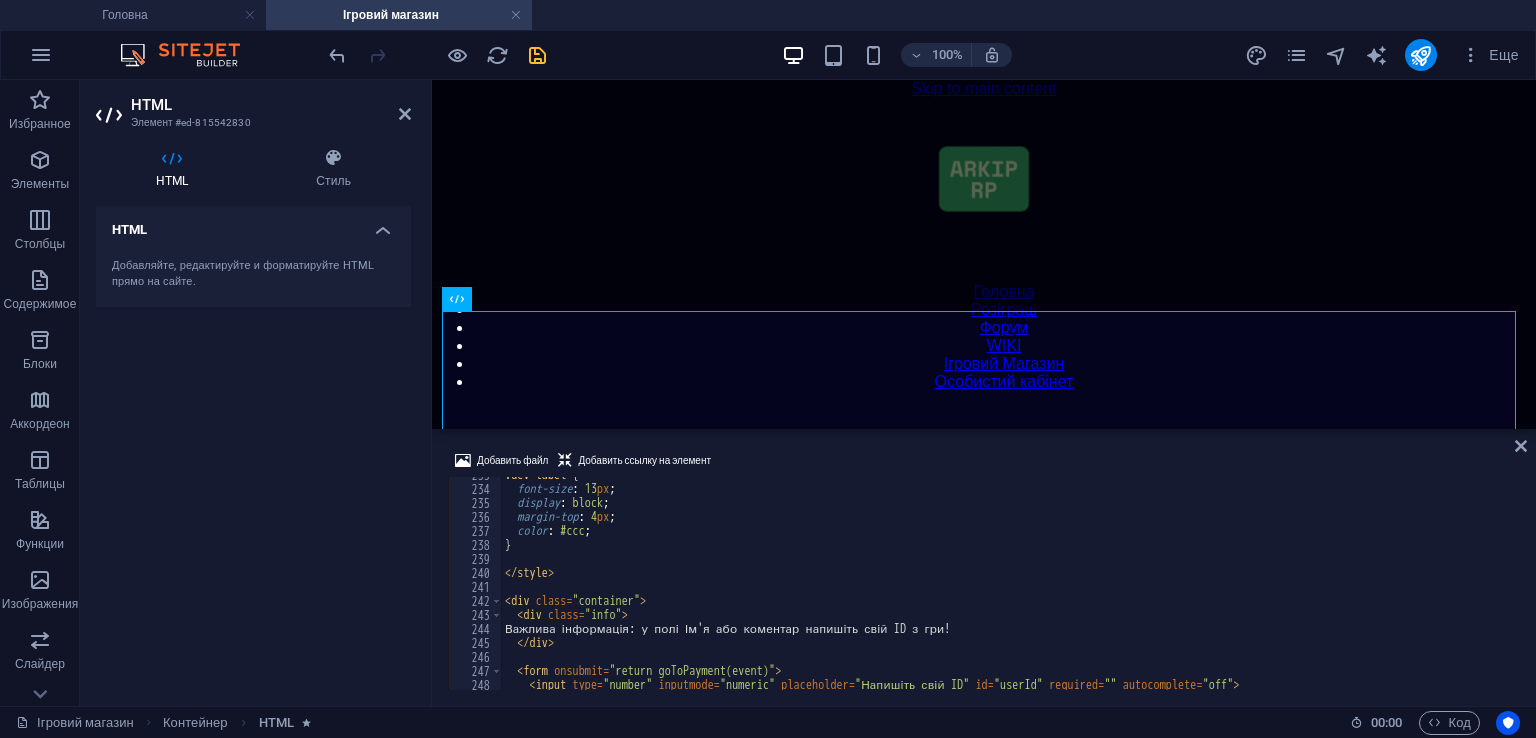 scroll, scrollTop: 3256, scrollLeft: 0, axis: vertical 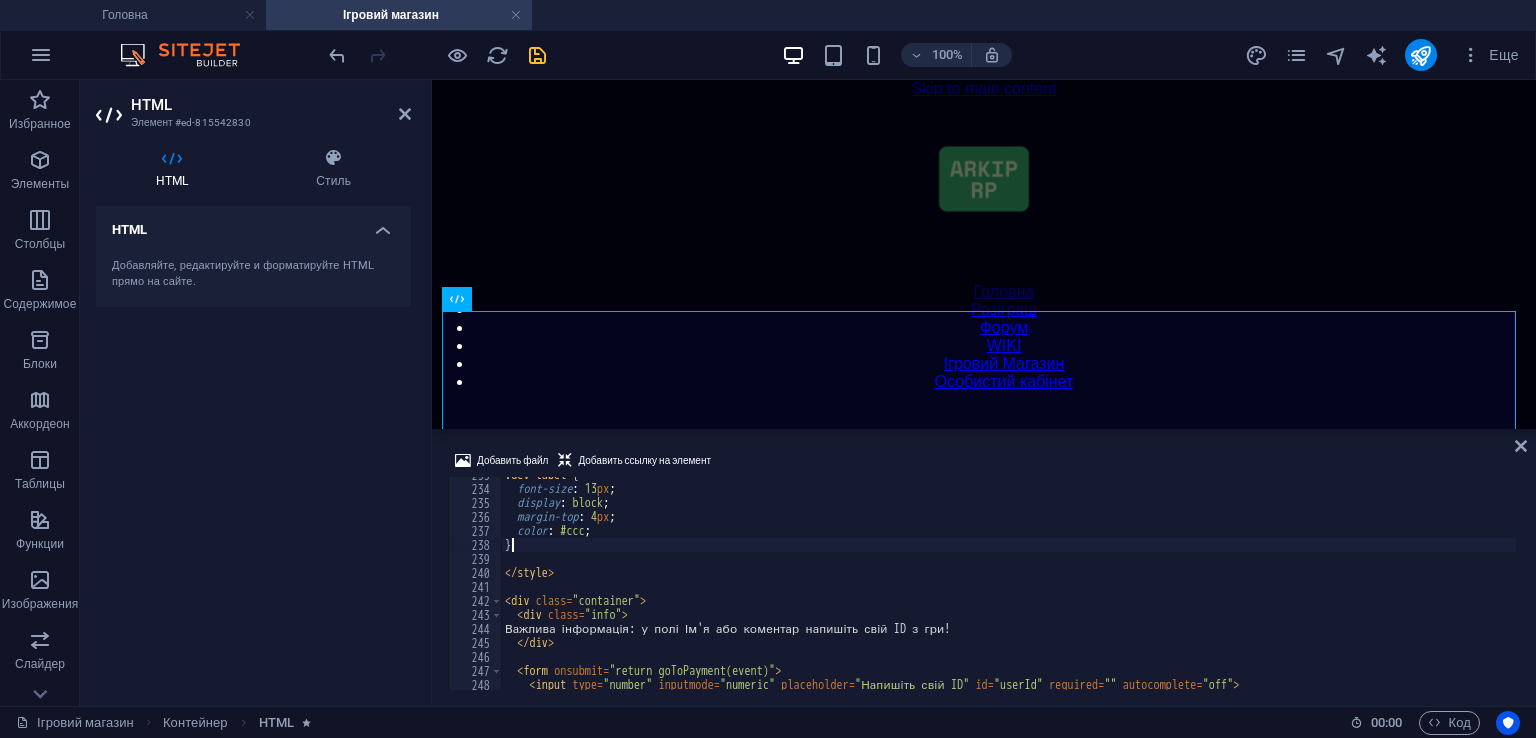 click on ".dev-label   {    font-size :   13 px ;    display :   block ;    margin-top :   4 px ;    color :   #ccc ; } </ style > < div   class = "container" >    < div   class = "info" >     Важлива інформація: у полі Ім'я або коментар напишіть свій ID з гри!    </ div >    < form   onsubmit = "return goToPayment(event)" >      < input   type = "number"   inputmode = "numeric"   placeholder = "Напишіть свій ID"   id = "userId"   required = ""   autocomplete = "off" >      < input   type = "number"   inputmode = "numeric"   placeholder = "Напишіть суму"   id = "amount"   required = ""   autocomplete = "off" >" at bounding box center (1008, 588) 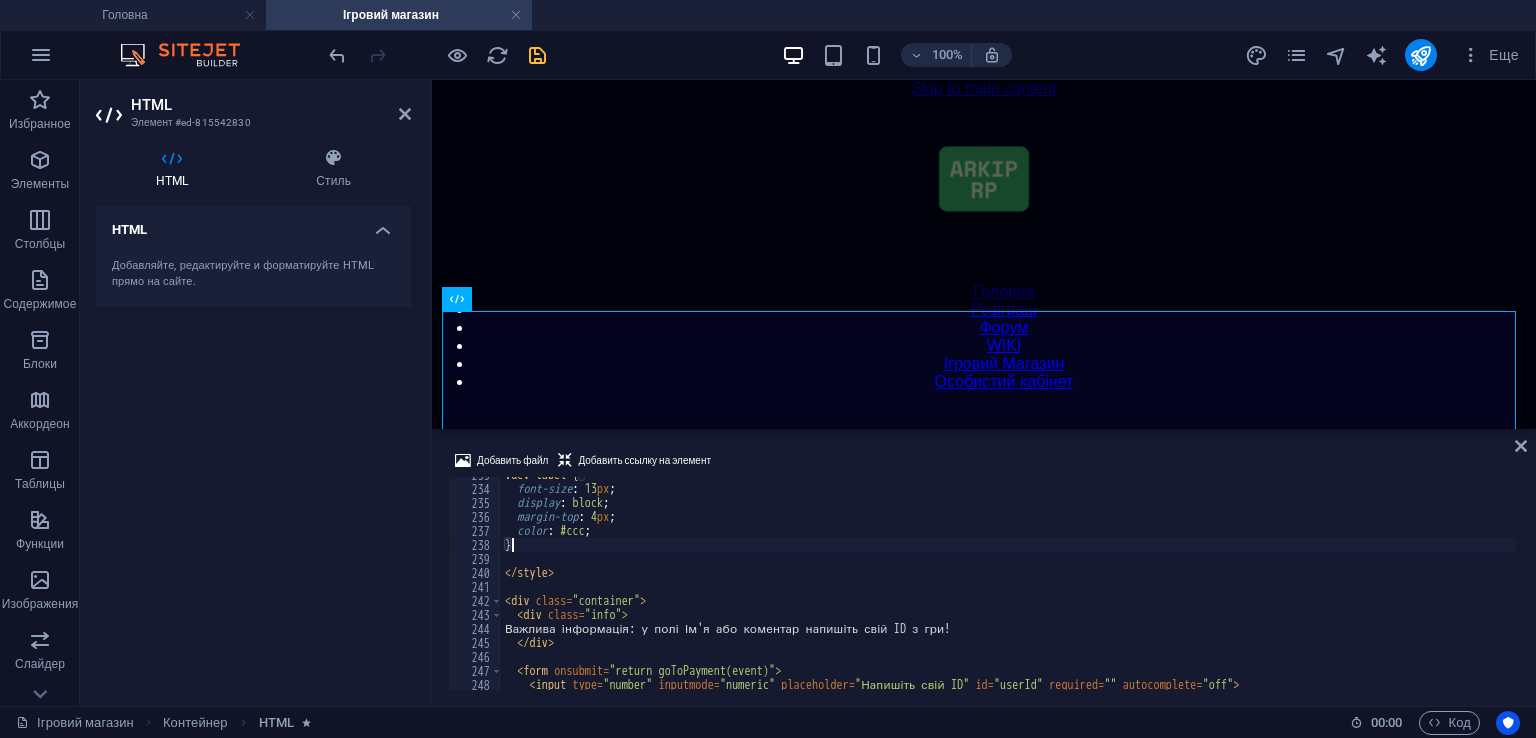 click on ".dev-label   {    font-size :   13 px ;    display :   block ;    margin-top :   4 px ;    color :   #ccc ; } </ style > < div   class = "container" >    < div   class = "info" >     Важлива інформація: у полі Ім'я або коментар напишіть свій ID з гри!    </ div >    < form   onsubmit = "return goToPayment(event)" >      < input   type = "number"   inputmode = "numeric"   placeholder = "Напишіть свій ID"   id = "userId"   required = ""   autocomplete = "off" >      < input   type = "number"   inputmode = "numeric"   placeholder = "Напишіть суму"   id = "amount"   required = ""   autocomplete = "off" >" at bounding box center [1008, 588] 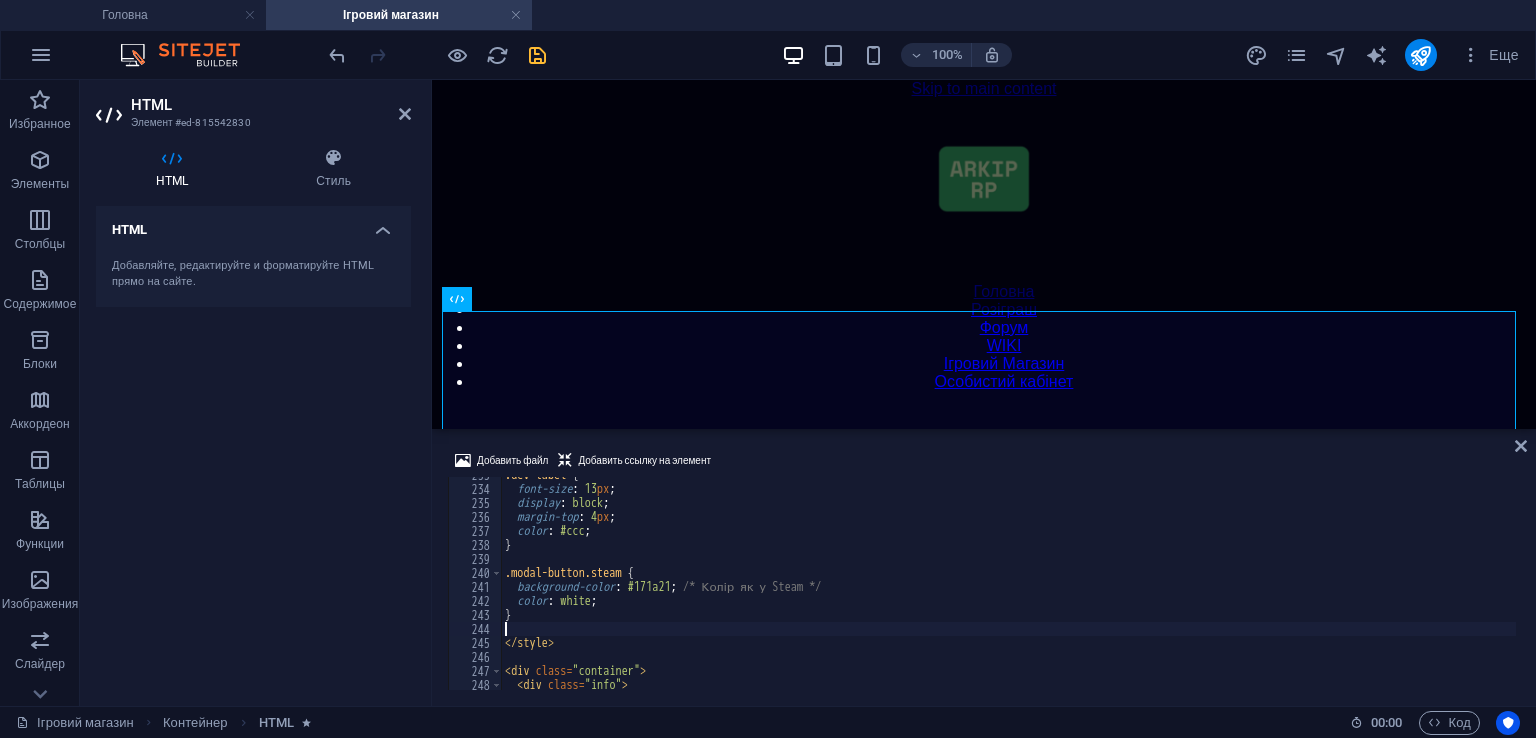 scroll, scrollTop: 3316, scrollLeft: 0, axis: vertical 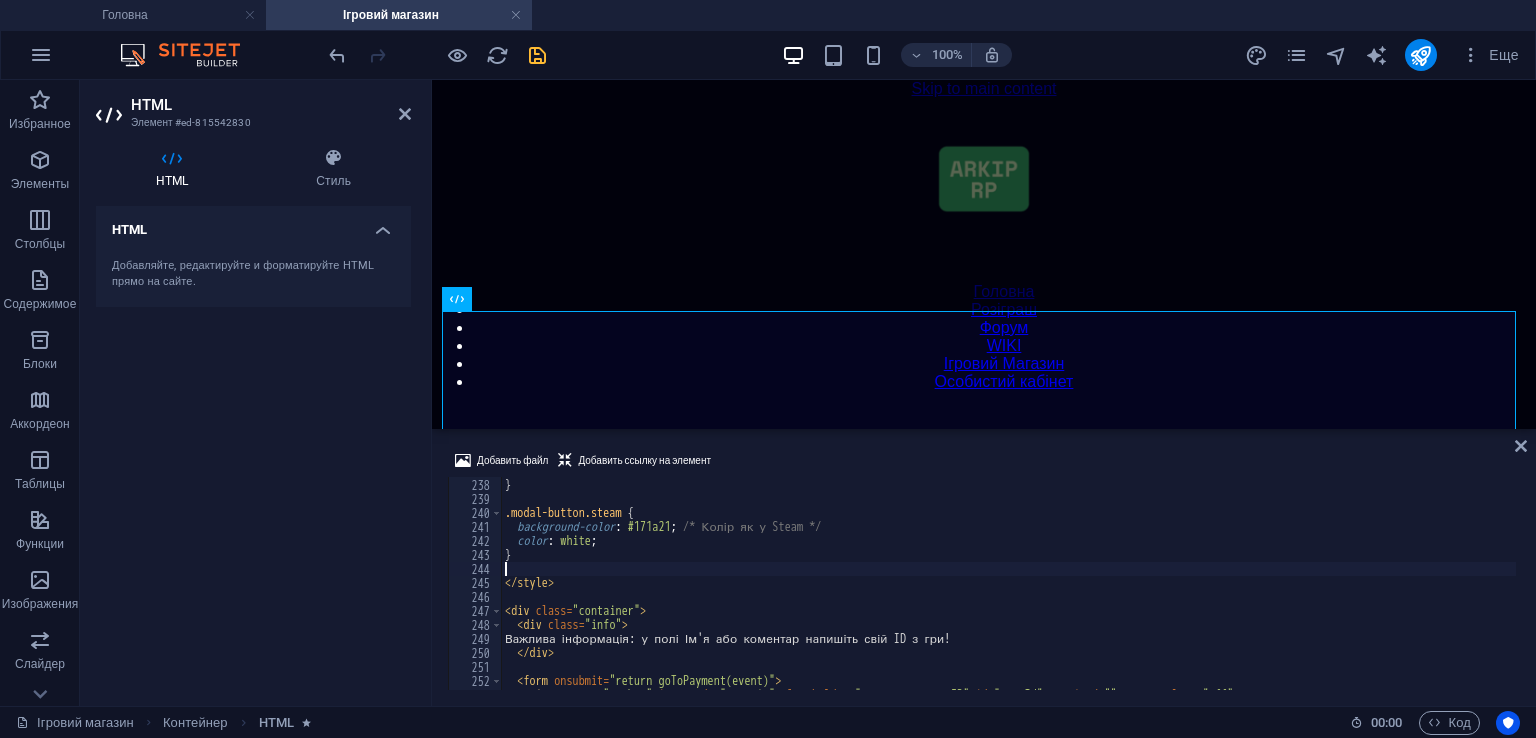 click on "color :   #ccc ; } .modal-button.steam   {    background-color :   #171a21 ;   /* Колір як у Steam */    color :   white ; } </ style > < div   class = "container" >    < div   class = "info" >     Важлива інформація: у полі Ім'я або коментар напишіть свій ID з гри!    </ div >    < form   onsubmit = "return goToPayment(event)" >      < input   type = "number"   inputmode = "numeric"   placeholder = "Напишіть свій ID"   id = "userId"   required = ""   autocomplete = "off" >" at bounding box center [1008, 584] 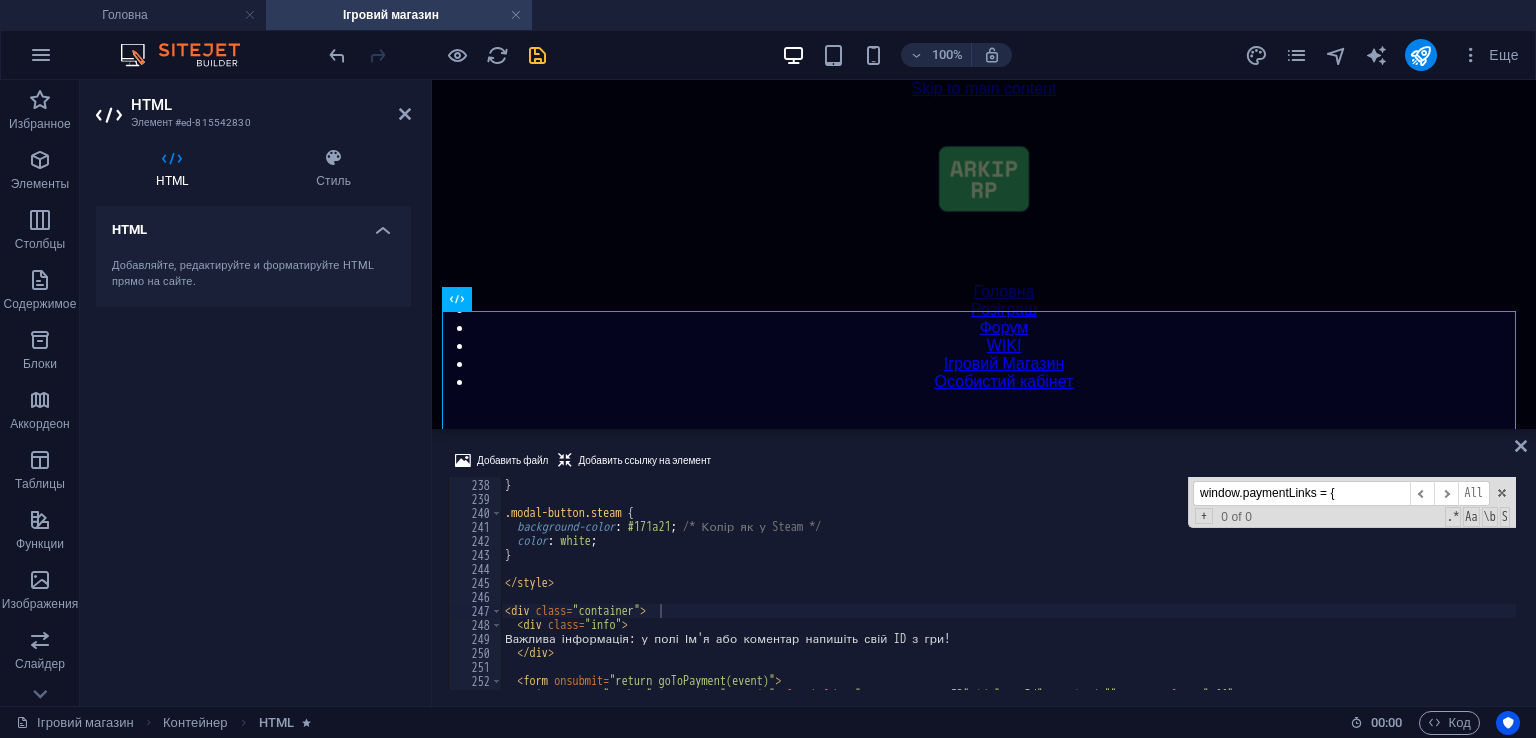 scroll, scrollTop: 4555, scrollLeft: 0, axis: vertical 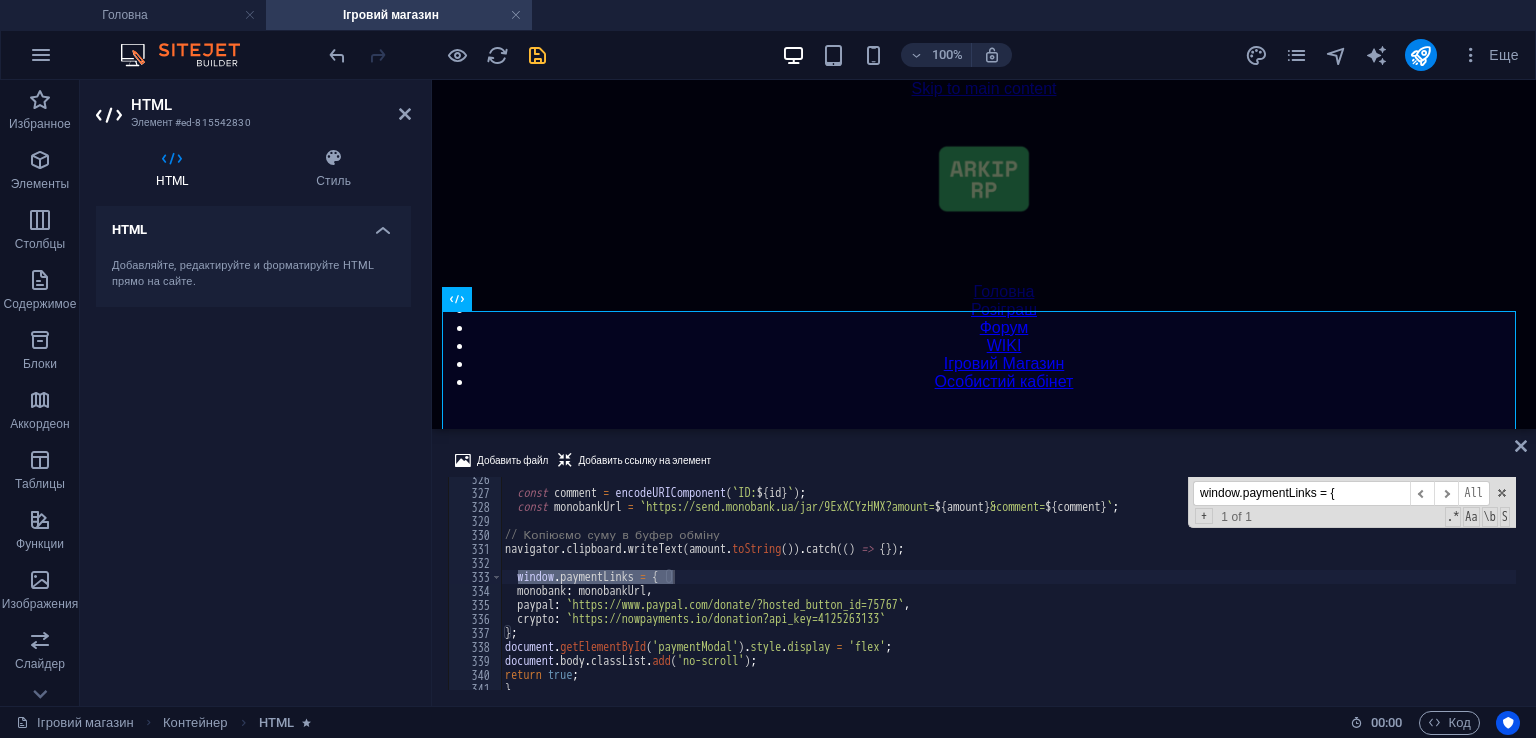 type on "window.paymentLinks = {" 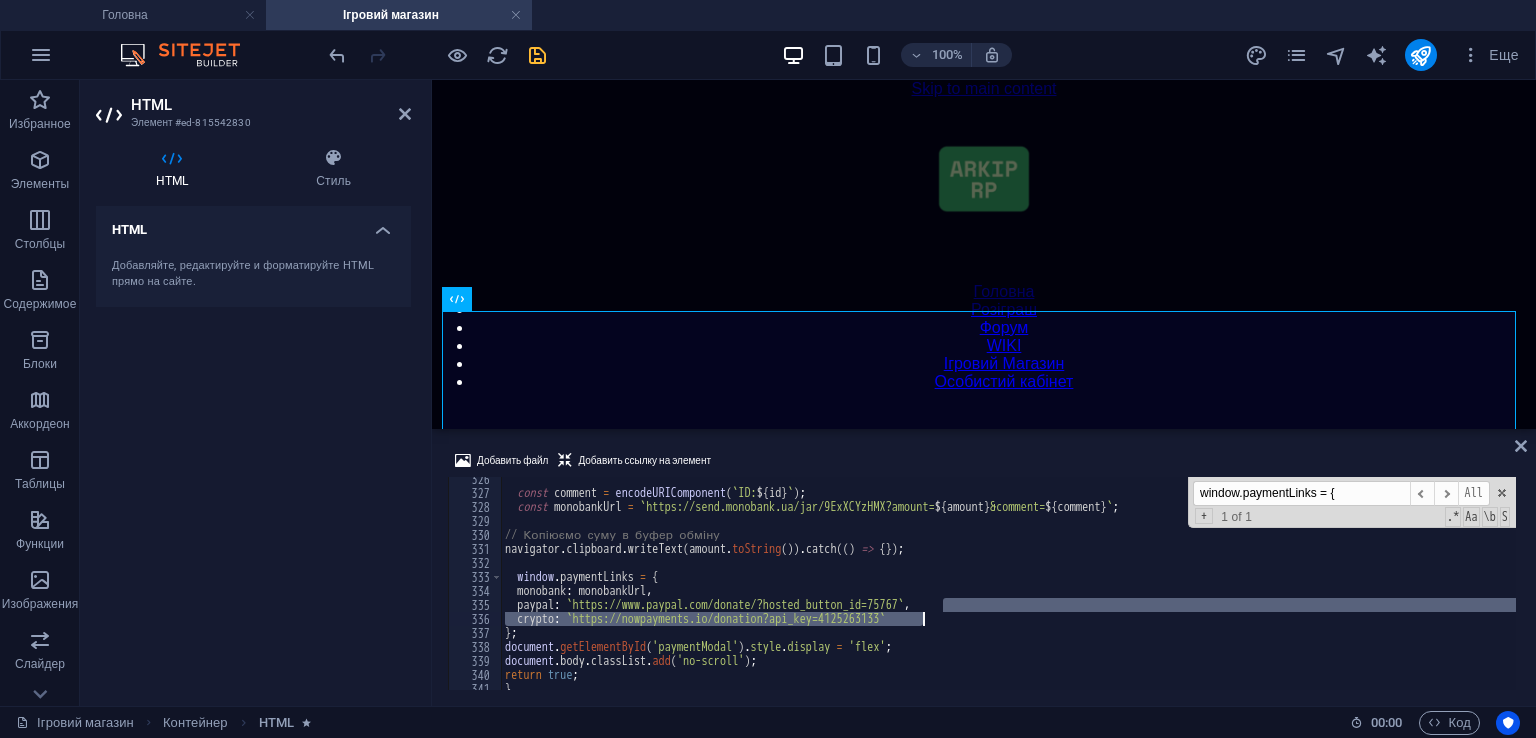 click on "const   comment   =   encodeURIComponent ( ` ID:  ${ id } ` ) ;    const   monobankUrl   =   ` https://send.monobank.ua/jar/9ExXCYzHMX?amount= ${ amount } &comment= ${ comment } ` ; // Копіюємо суму в буфер обміну navigator . clipboard . writeText ( amount . toString ( )) . catch(( )   =>   { }) ;    window . paymentLinks   =   {    monobank :   monobankUrl ,    paypal :   ` https://www.paypal.com/donate/?hosted_button_id=75767 ` ,    crypto :   ` https://nowpayments.io/donation?api_key=4125263133 ` } ; document . getElementById ( 'paymentModal' ) . style . display   =   'flex' ; document . body . classList . add ( 'no-scroll' ) ; return   true ; } window.paymentLinks = { ​ ​ All Replace All + 1 of 1 .* Aa \b S" at bounding box center (1008, 583) 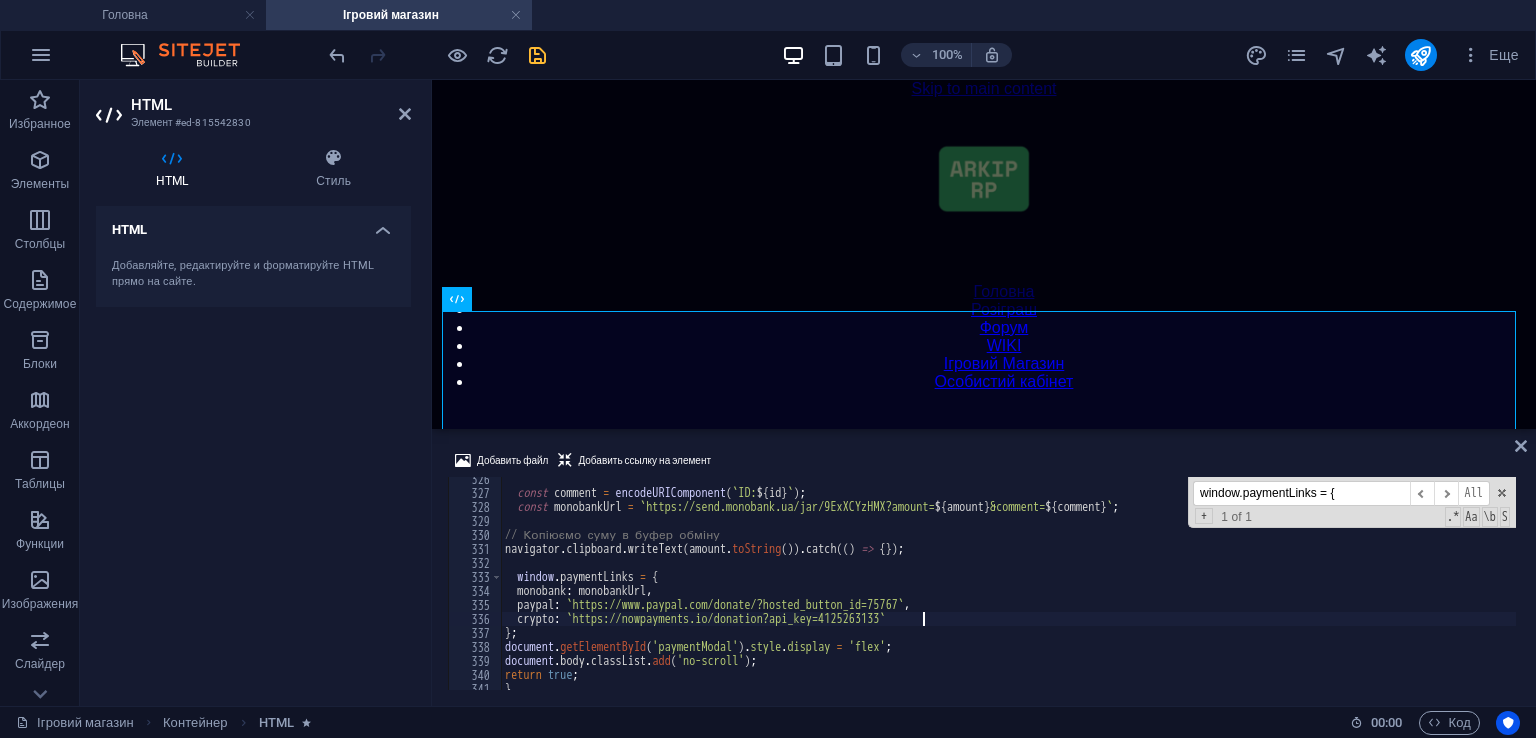 type on "crypto: `https://nowpayments.io/donation?api_key=4125263133`," 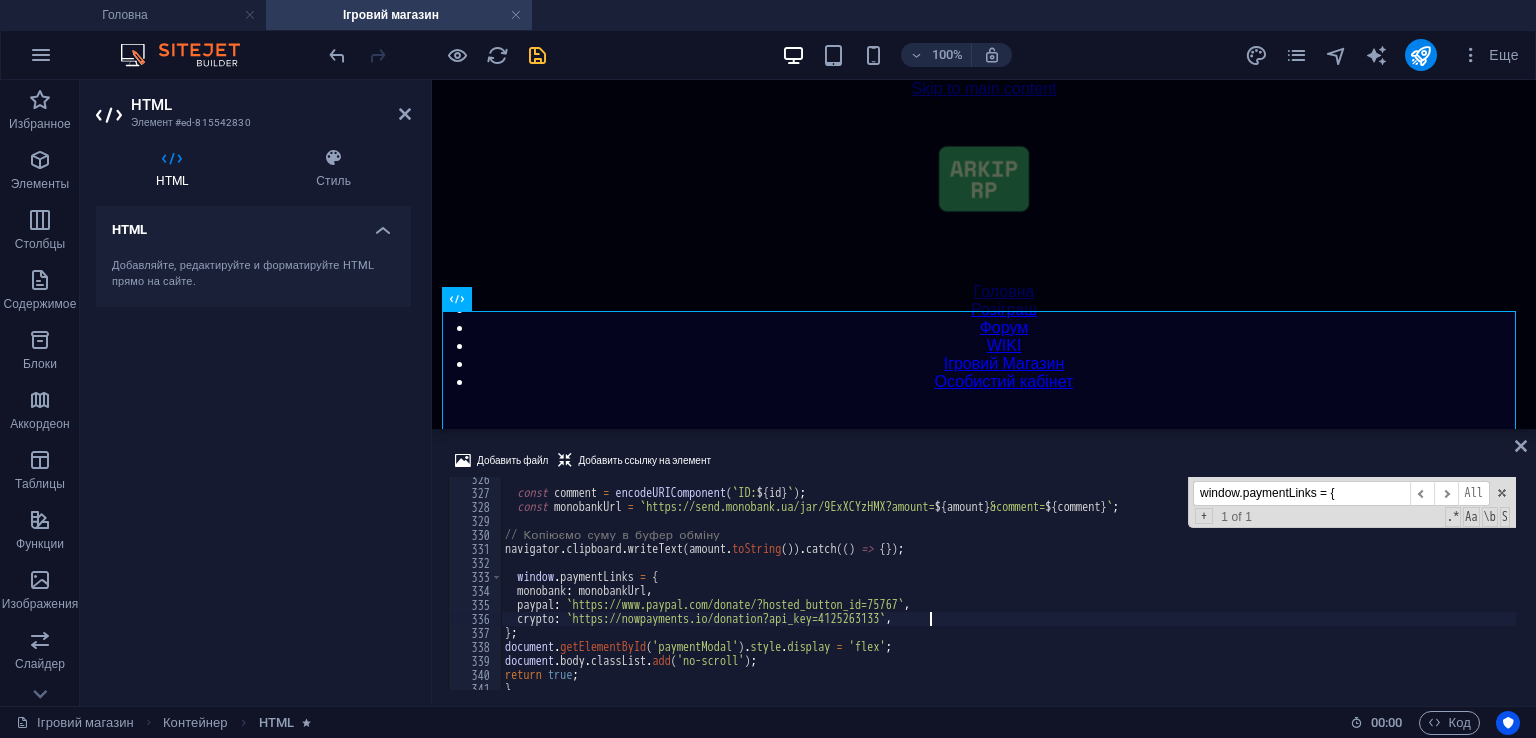 scroll, scrollTop: 0, scrollLeft: 0, axis: both 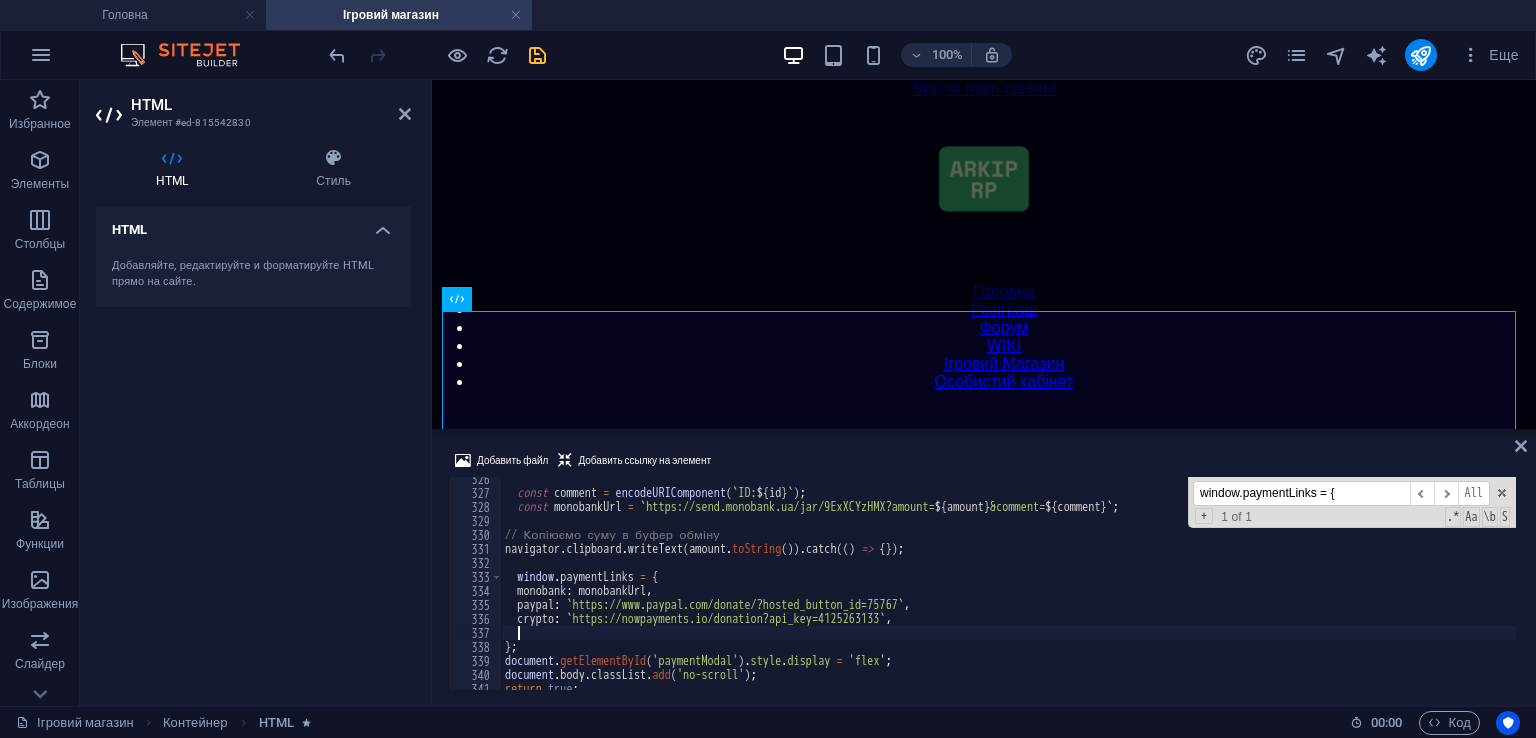 paste on "steam: `https://steamcommunity.com/tradeoffer/new/?partner=12345678&token=xxxxxxx`" 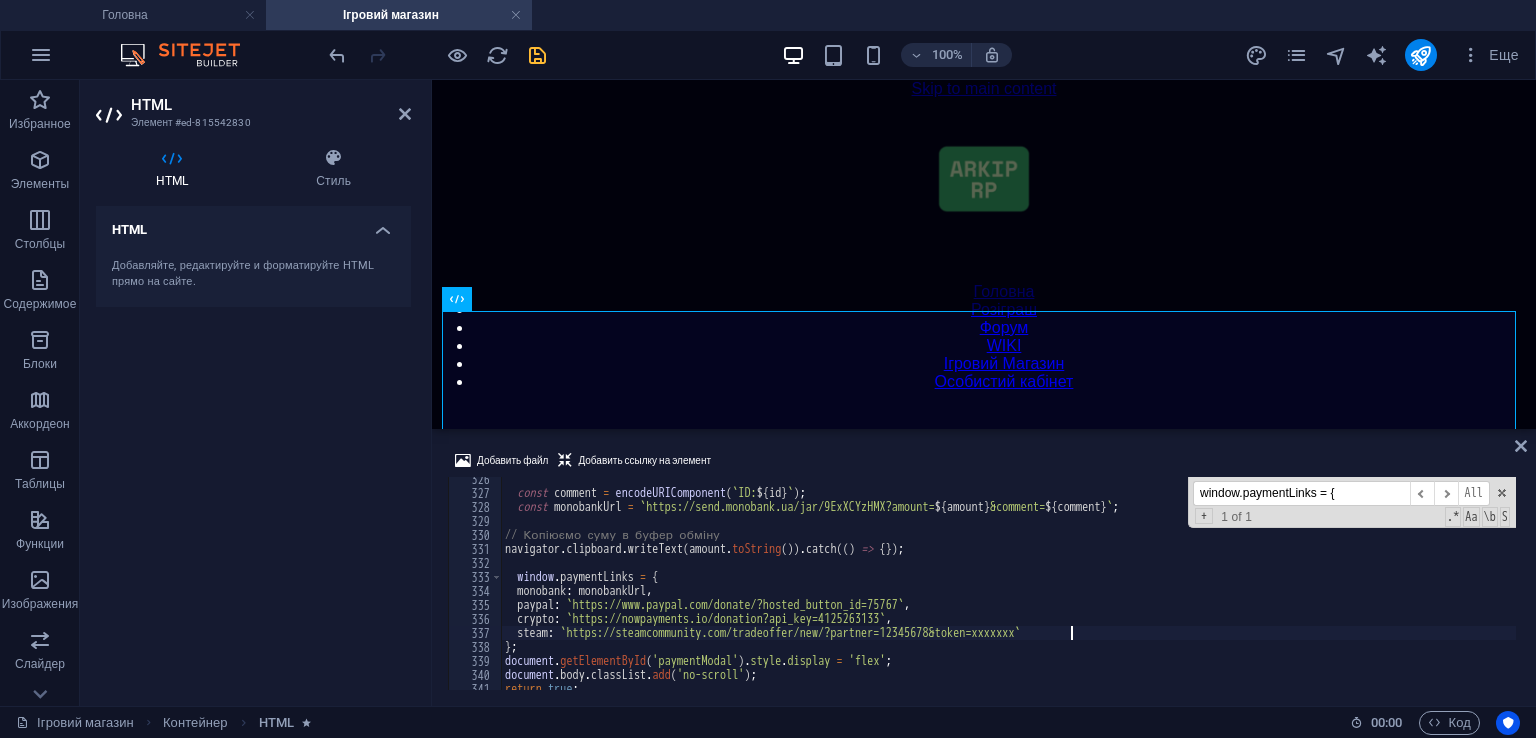 click on "const   comment   =   encodeURIComponent ( ` ID:  ${ id } ` ) ;    const   monobankUrl   =   ` https://send.monobank.ua/jar/9ExXCYzHMX?amount= ${ amount } &comment= ${ comment } ` ; // Копіюємо суму в буфер обміну navigator . clipboard . writeText ( amount . toString ( )) . catch (( )   =>   { }) ;    window . paymentLinks   =   {    monobank :   monobankUrl ,    paypal :   ` https://www.paypal.com/donate/?hosted_button_id=75767 ` ,    crypto :   ` https://nowpayments.io/donation?api_key=4125263133 ` ,    steam :   ` https://steamcommunity.com/tradeoffer/new/?partner=[ACCOUNT_ID]&token=[TOKEN] ` } ; document . getElementById ( 'paymentModal' ) . style . display   =   'flex' ; document . body . classList . add ( 'no-scroll' ) ; return   true ; }" at bounding box center [1008, 592] 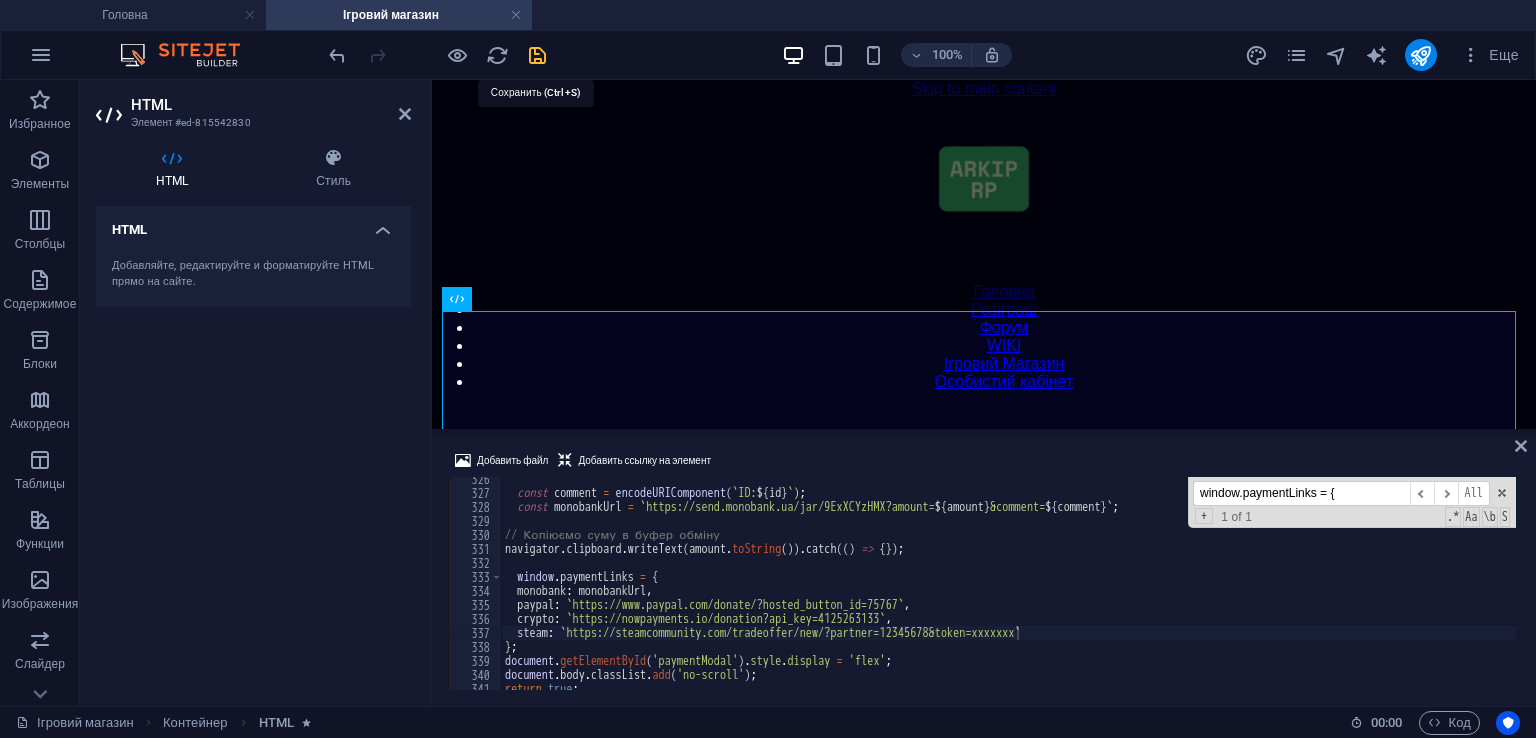 click at bounding box center (537, 55) 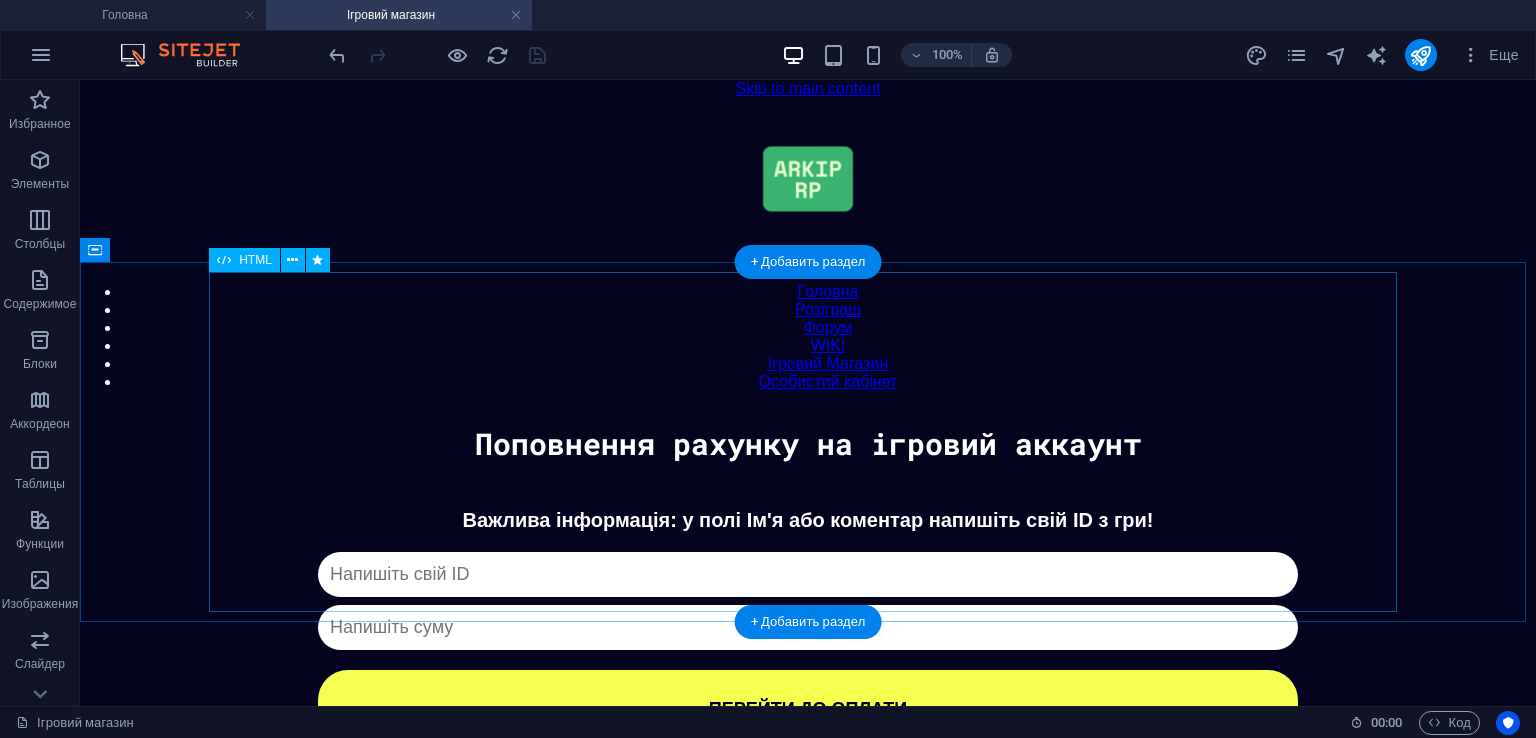 click on "Донат
Важлива інформація: у полі Ім'я або коментар напишіть свій ID з гри!
Капча не пройдена
ПЕРЕЙТИ ДО ОПЛАТИ
✖
Оберіть спосіб оплати
Monobank
PayPal  В розробці
Crypto  В розробці
Steam (Обмін)  Обмін речами" at bounding box center [808, 628] 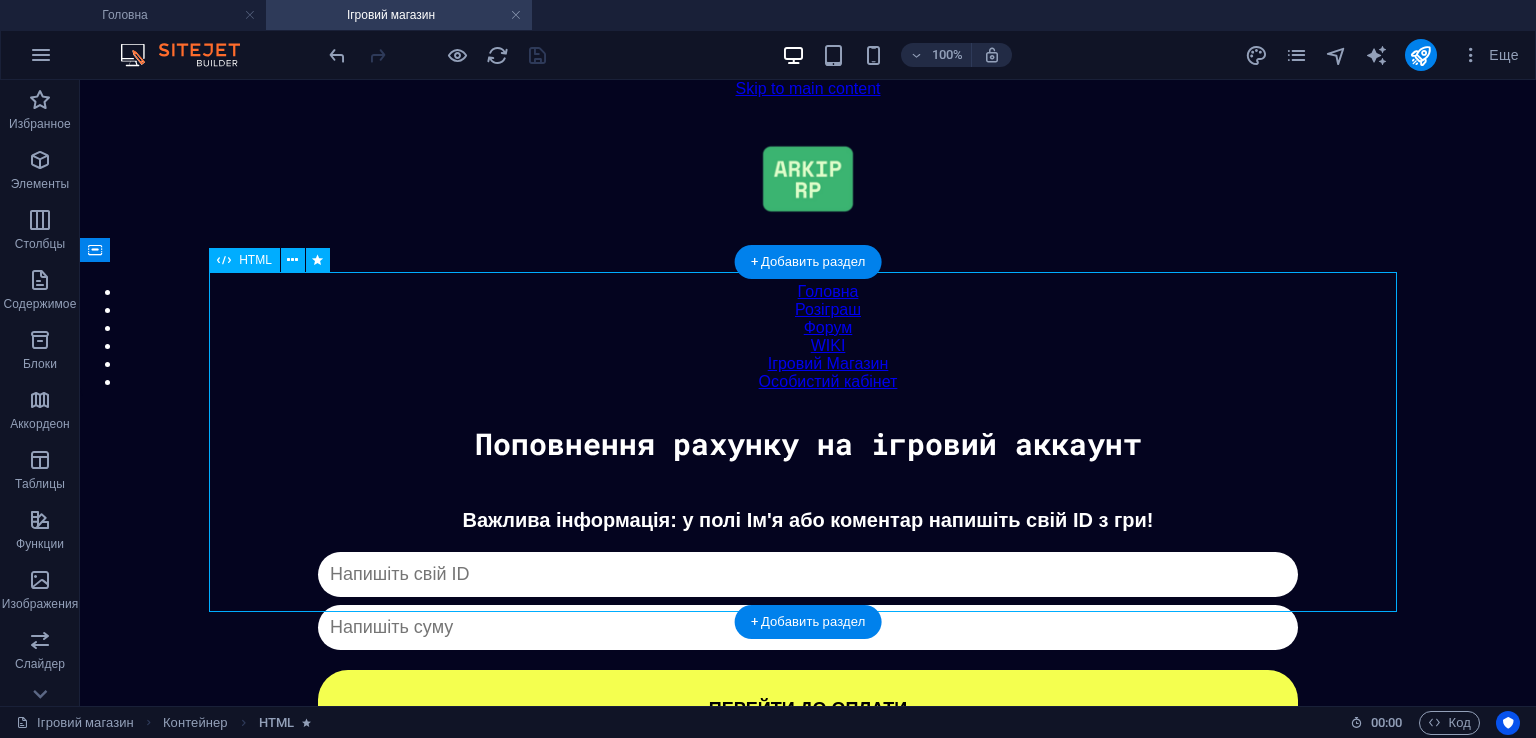 click on "Донат
Важлива інформація: у полі Ім'я або коментар напишіть свій ID з гри!
Капча не пройдена
ПЕРЕЙТИ ДО ОПЛАТИ
✖
Оберіть спосіб оплати
Monobank
PayPal  В розробці
Crypto  В розробці
Steam (Обмін)  Обмін речами" at bounding box center [808, 628] 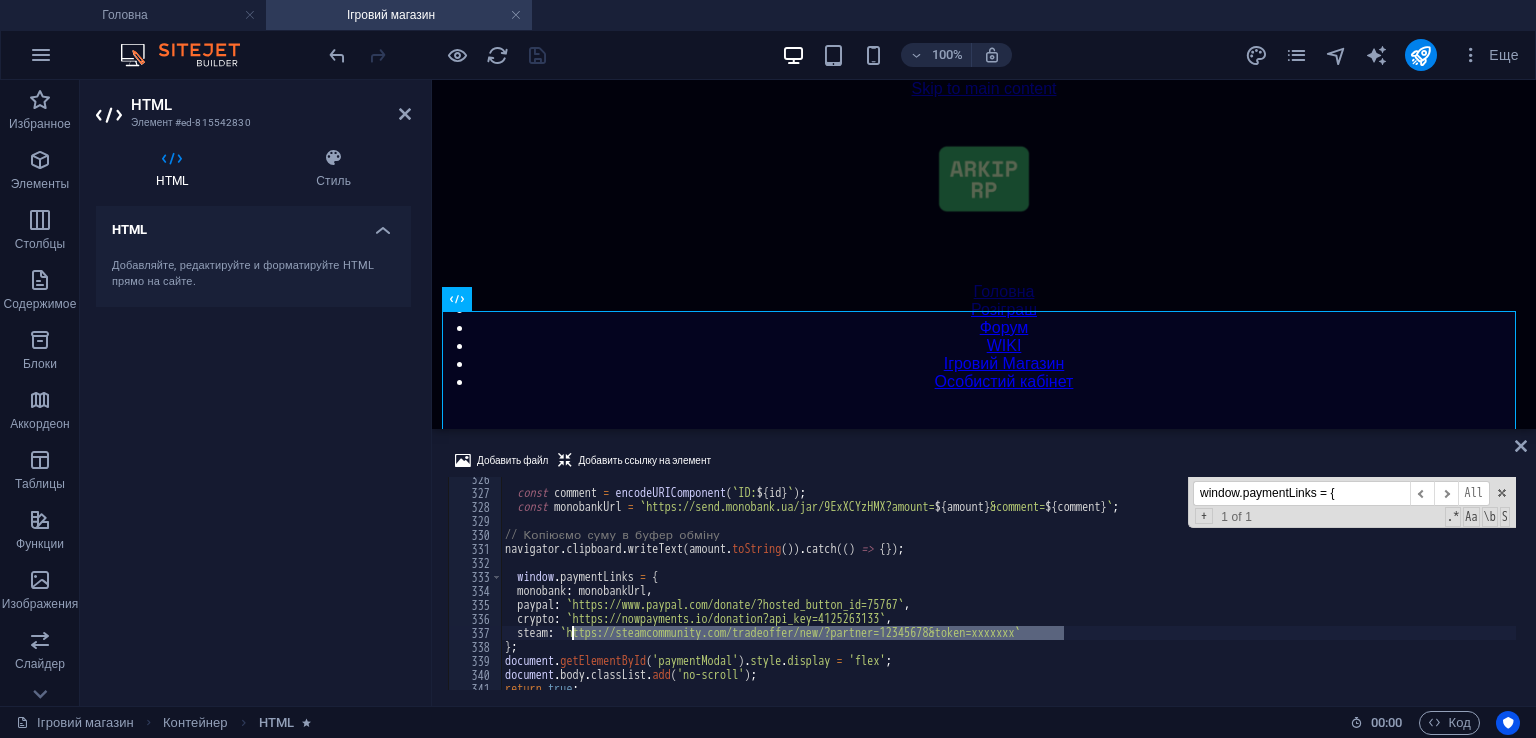 drag, startPoint x: 1064, startPoint y: 632, endPoint x: 575, endPoint y: 633, distance: 489.00104 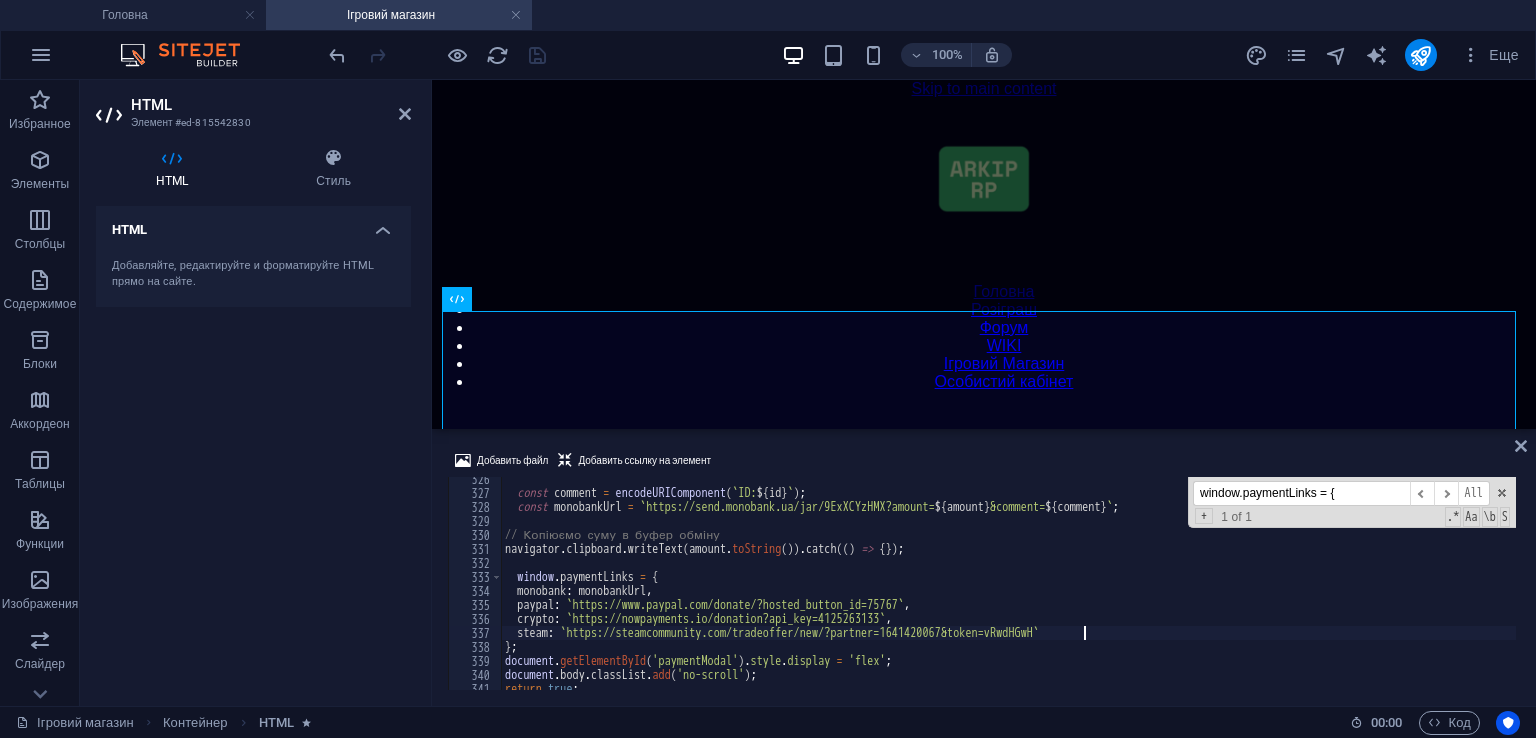 click at bounding box center [437, 55] 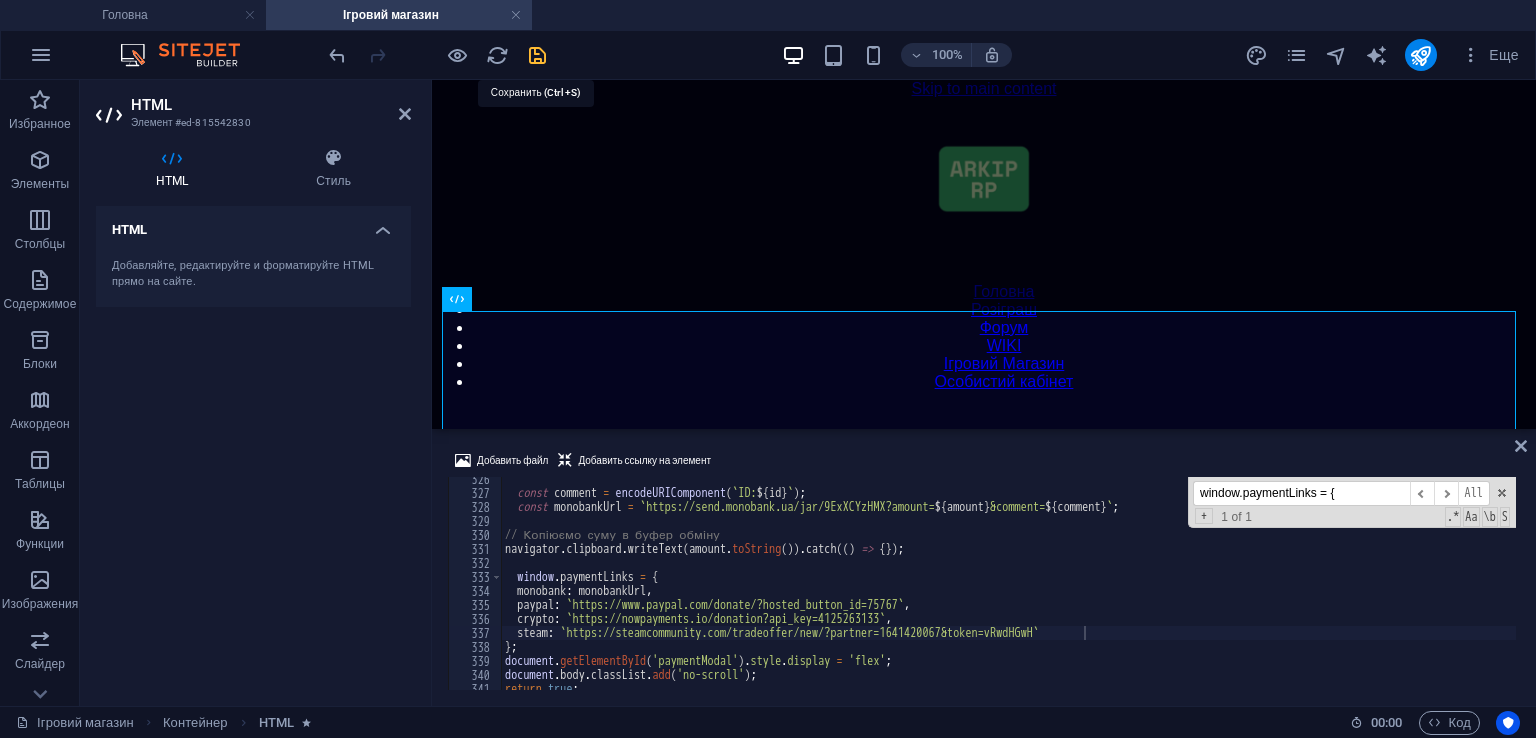 click at bounding box center (537, 55) 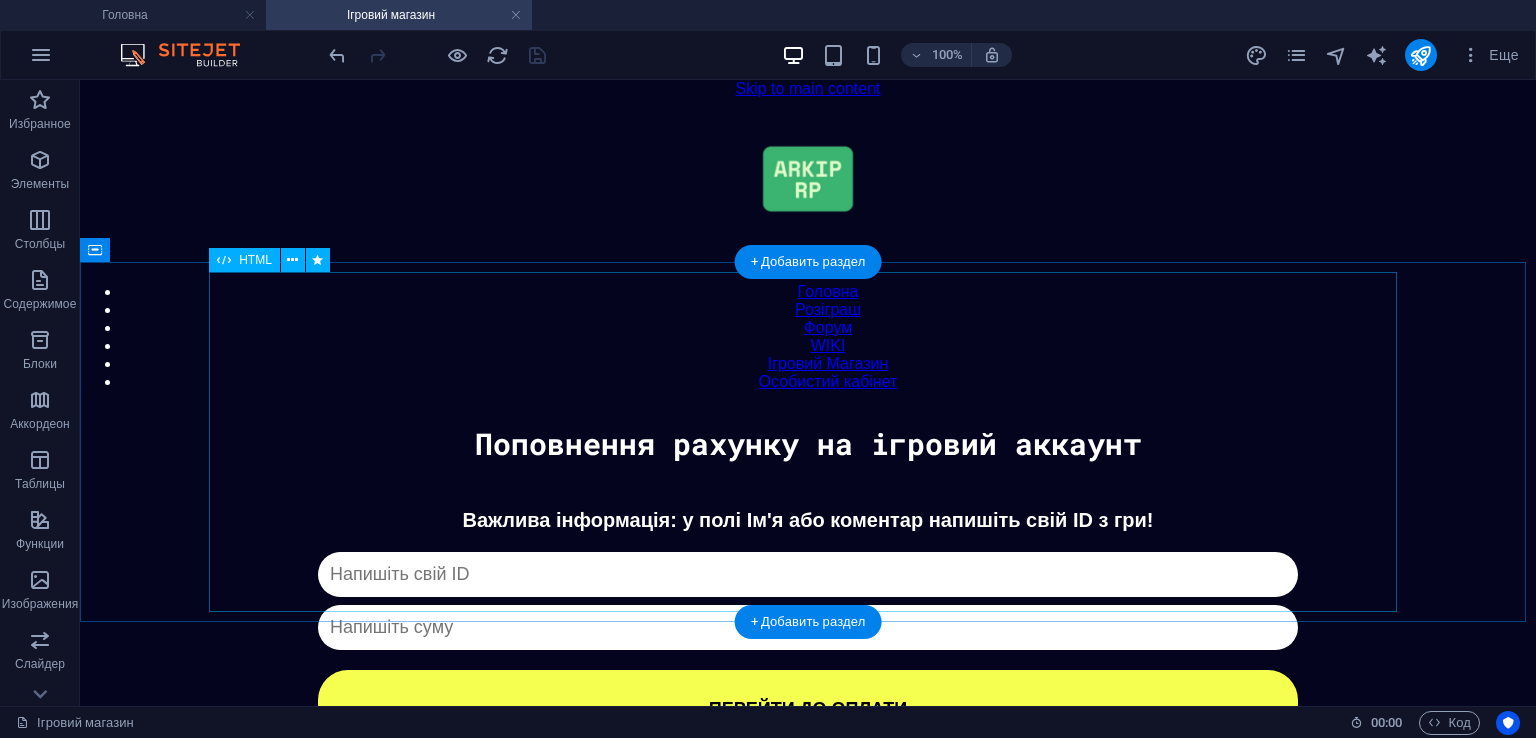 click on "Донат
Важлива інформація: у полі Ім'я або коментар напишіть свій ID з гри!
Капча не пройдена
ПЕРЕЙТИ ДО ОПЛАТИ
✖
Оберіть спосіб оплати
Monobank
PayPal  В розробці
Crypto  В розробці
Steam (Обмін)  Обмін речами" at bounding box center [808, 628] 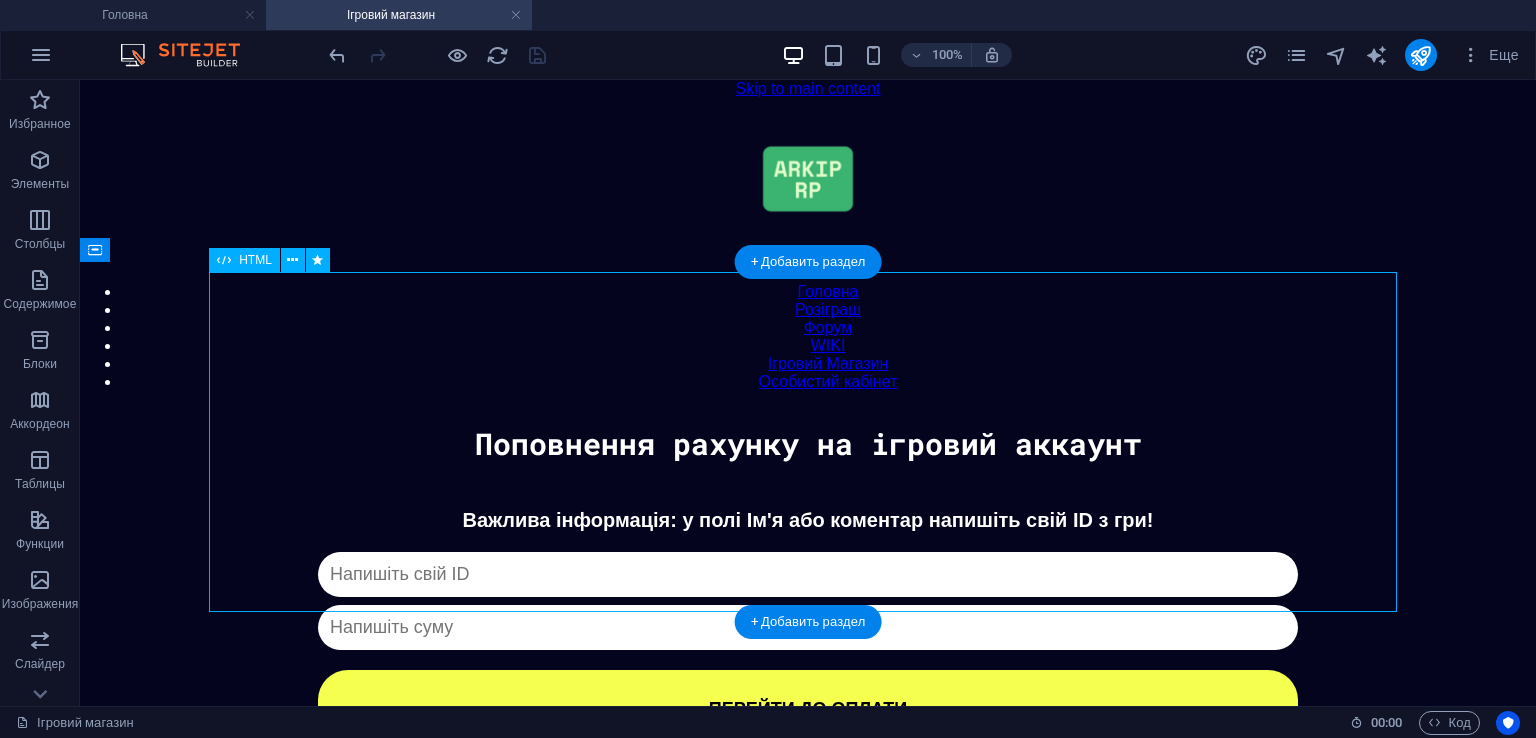 click on "Донат
Важлива інформація: у полі Ім'я або коментар напишіть свій ID з гри!
Капча не пройдена
ПЕРЕЙТИ ДО ОПЛАТИ
✖
Оберіть спосіб оплати
Monobank
PayPal  В розробці
Crypto  В розробці
Steam (Обмін)  Обмін речами" at bounding box center [808, 628] 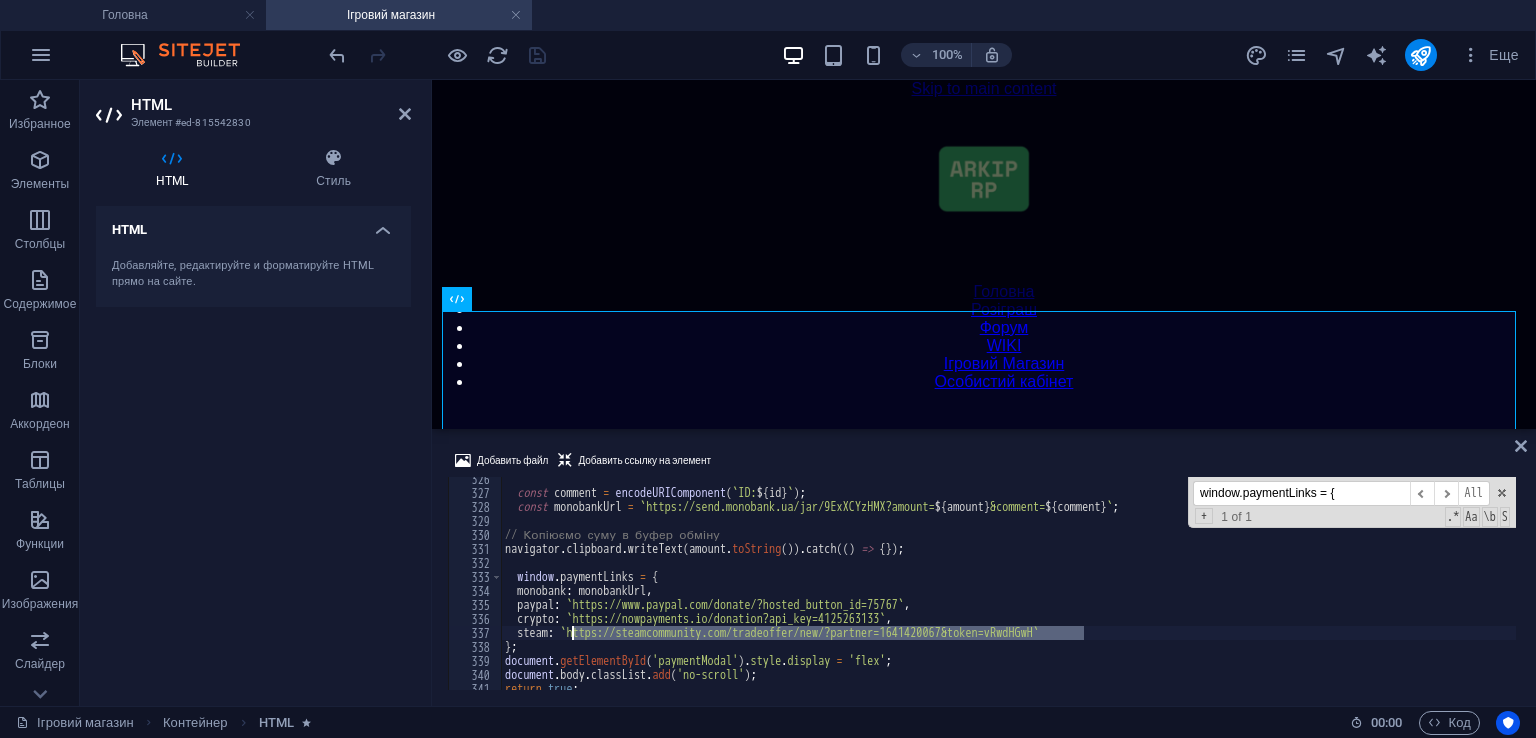 drag, startPoint x: 1085, startPoint y: 638, endPoint x: 572, endPoint y: 632, distance: 513.0351 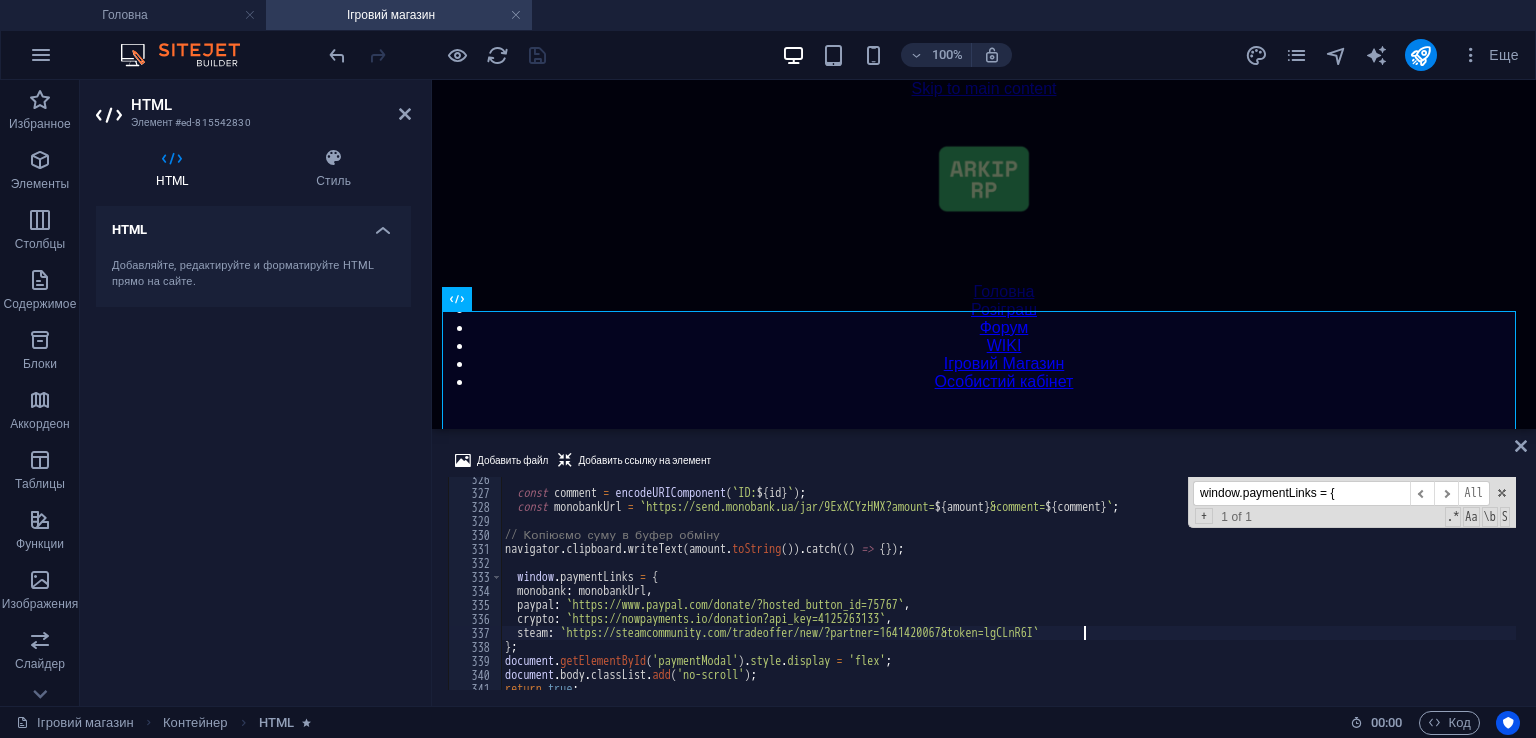 scroll, scrollTop: 4555, scrollLeft: 0, axis: vertical 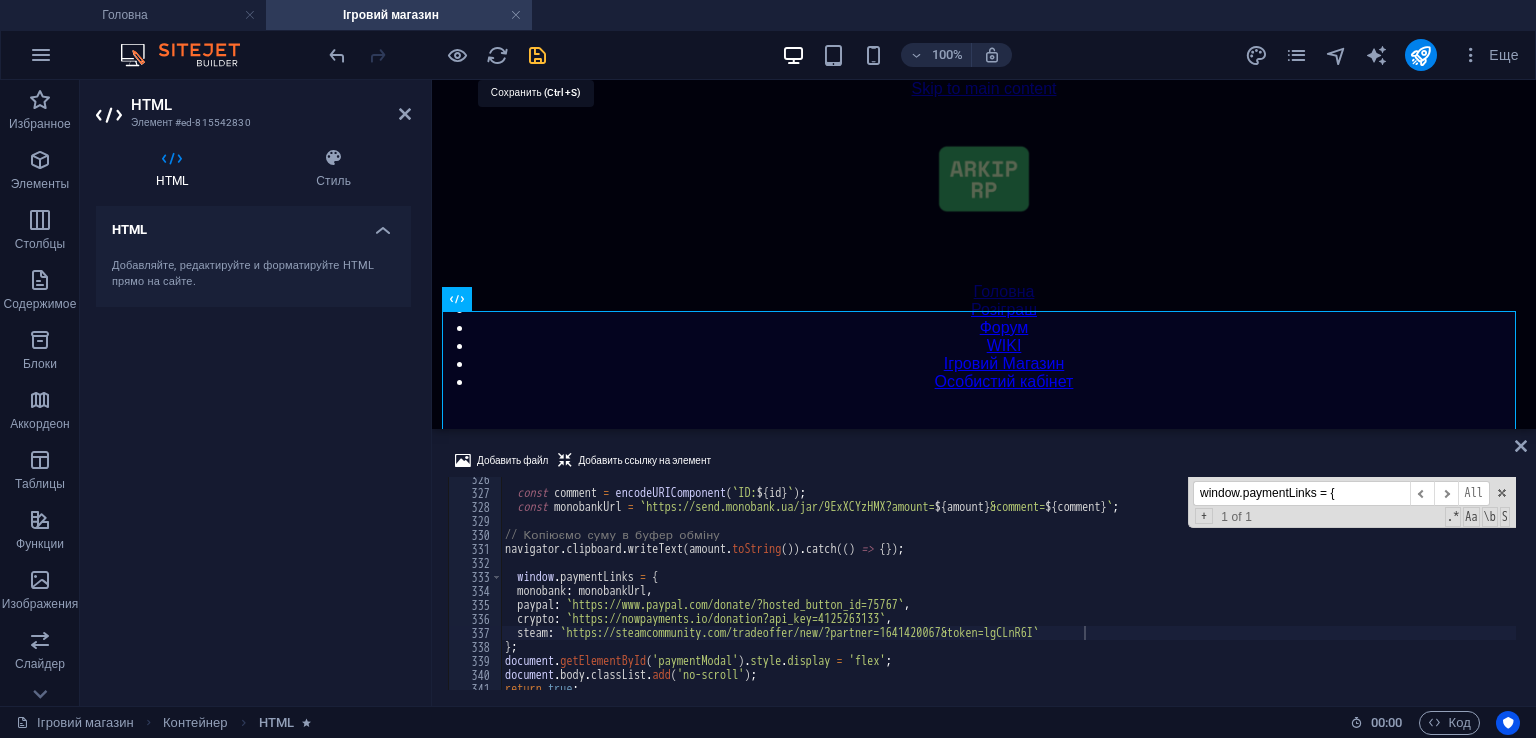 click at bounding box center [537, 55] 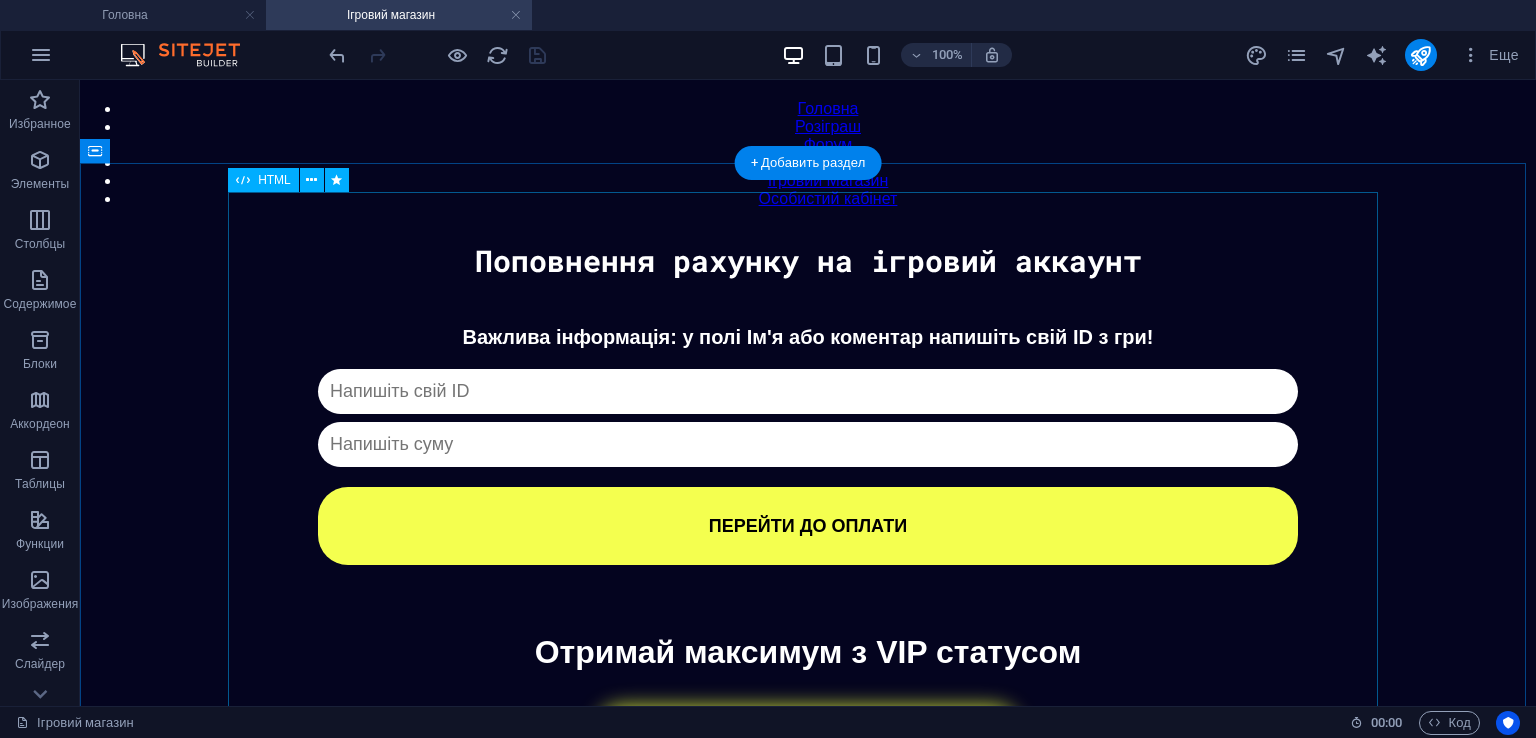 scroll, scrollTop: 53, scrollLeft: 0, axis: vertical 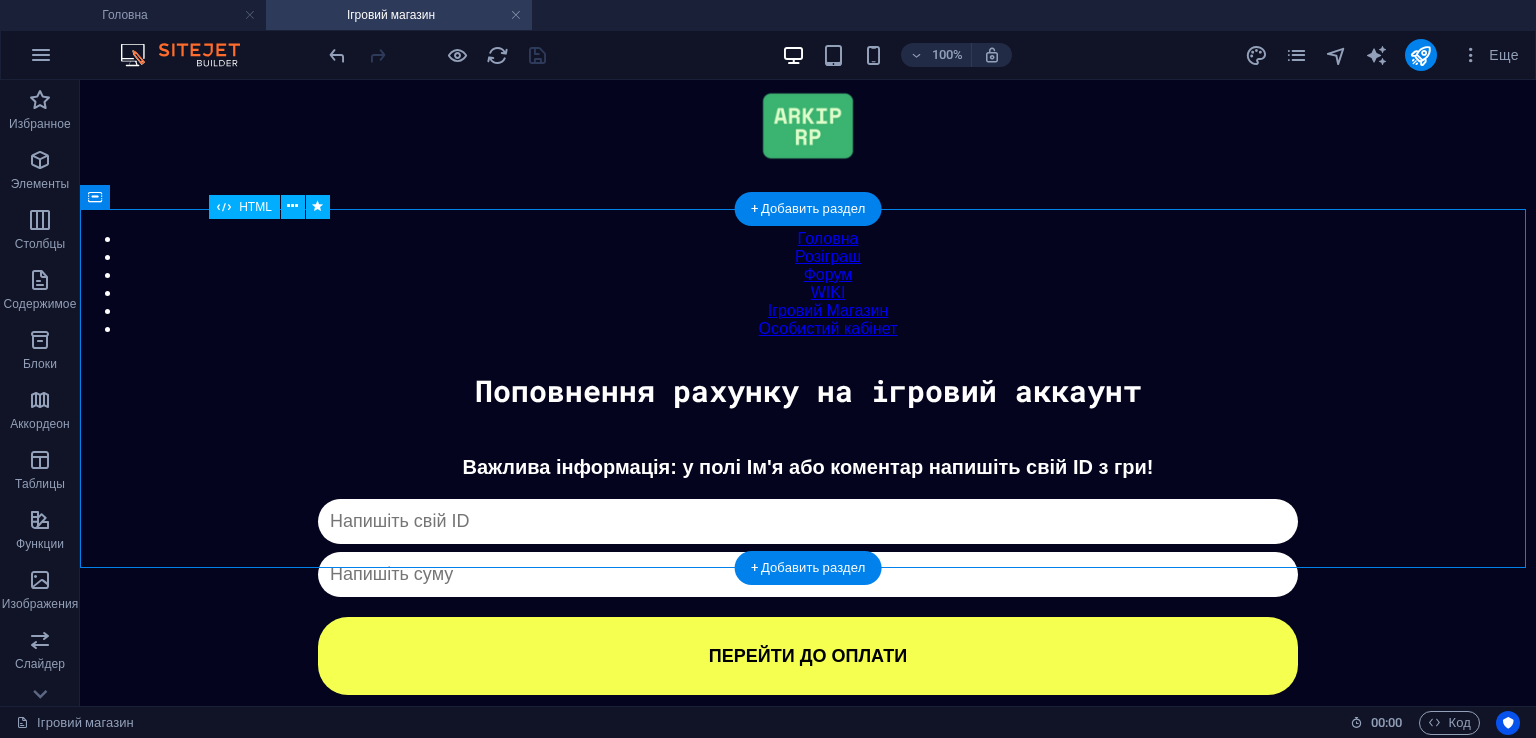 drag, startPoint x: 786, startPoint y: 393, endPoint x: 779, endPoint y: 413, distance: 21.189621 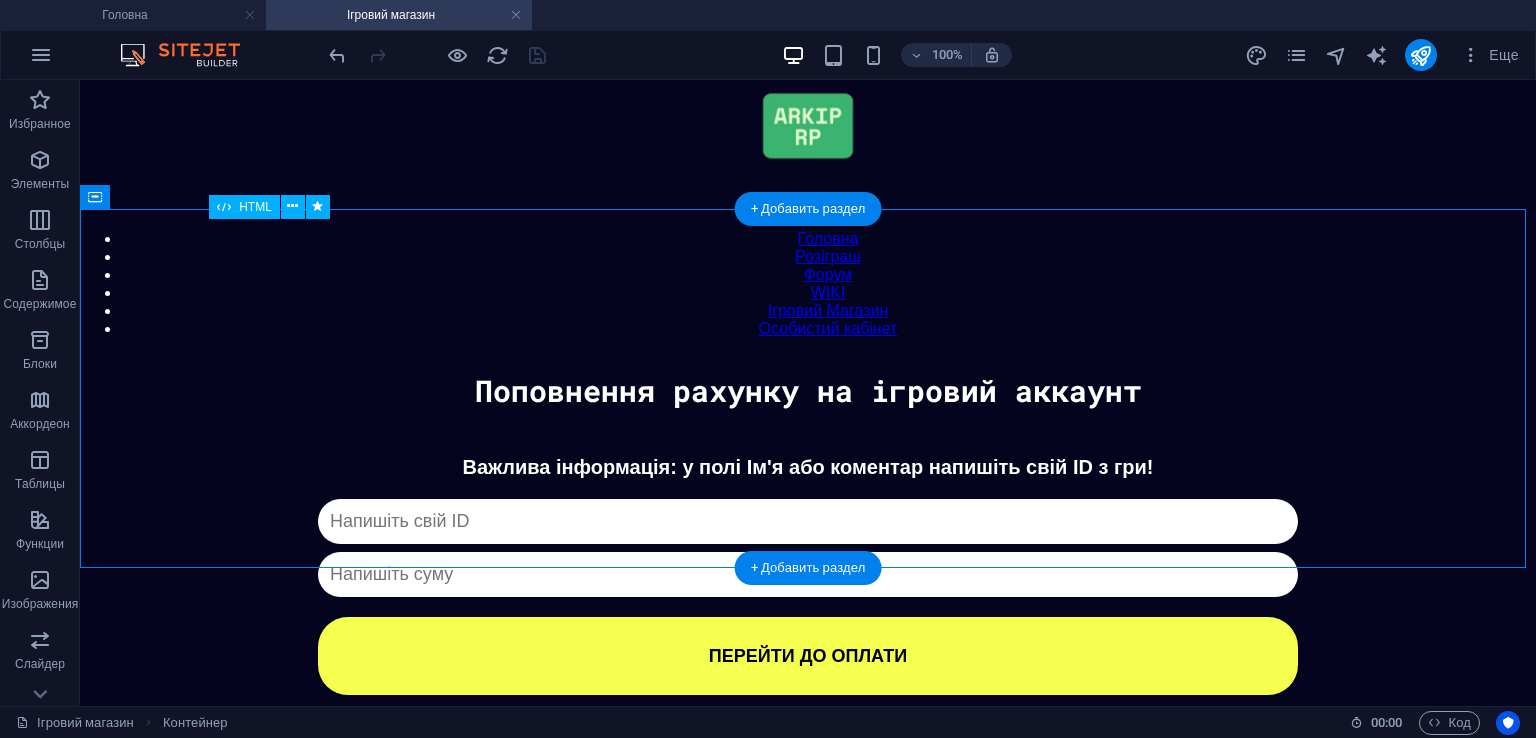 click on "Донат
Важлива інформація: у полі Ім'я або коментар напишіть свій ID з гри!
Капча не пройдена
ПЕРЕЙТИ ДО ОПЛАТИ
✖
Оберіть спосіб оплати
Monobank
PayPal  В розробці
Crypto  В розробці
Steam (Обмін)  Обмін речами" at bounding box center [808, 575] 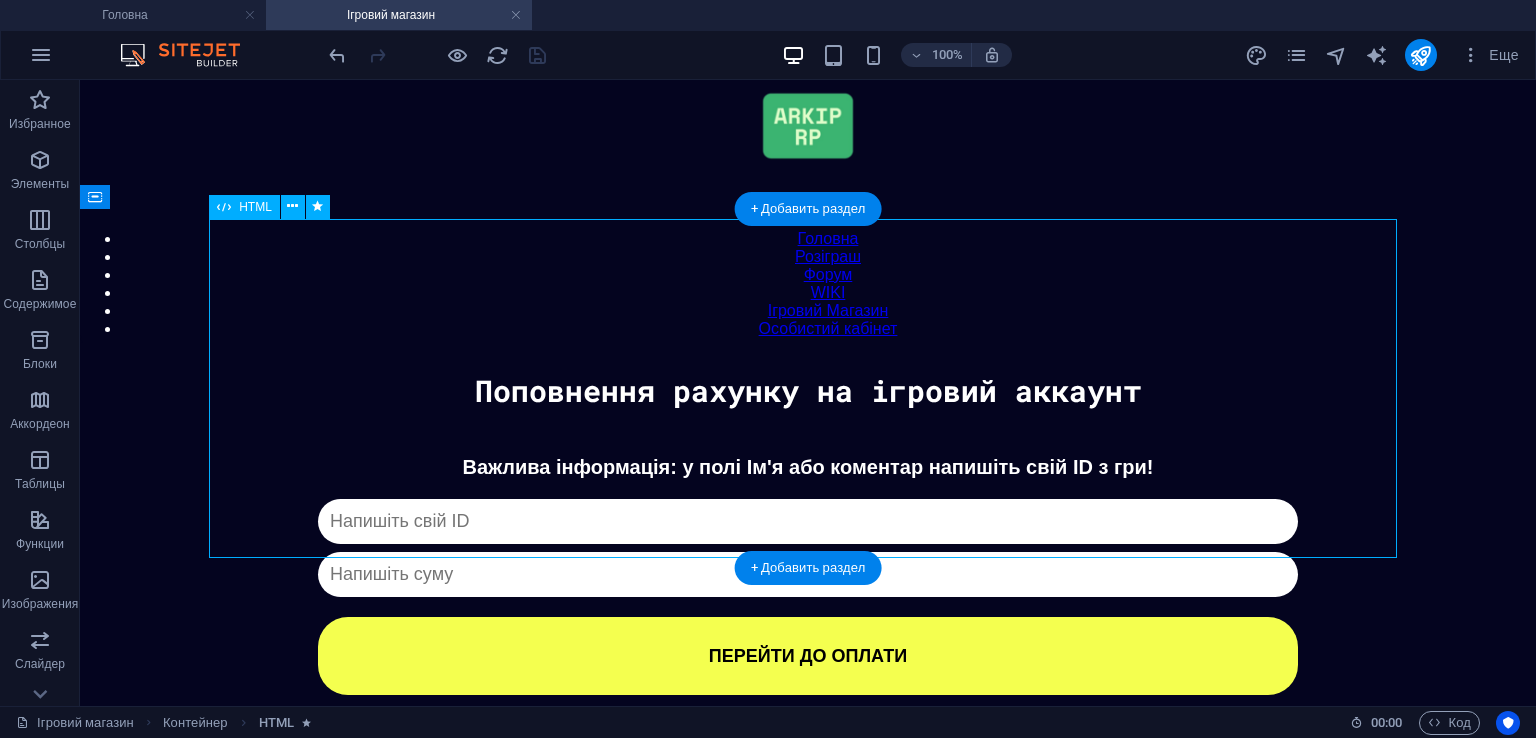click on "Донат
Важлива інформація: у полі Ім'я або коментар напишіть свій ID з гри!
Капча не пройдена
ПЕРЕЙТИ ДО ОПЛАТИ
✖
Оберіть спосіб оплати
Monobank
PayPal  В розробці
Crypto  В розробці
Steam (Обмін)  Обмін речами" at bounding box center [808, 575] 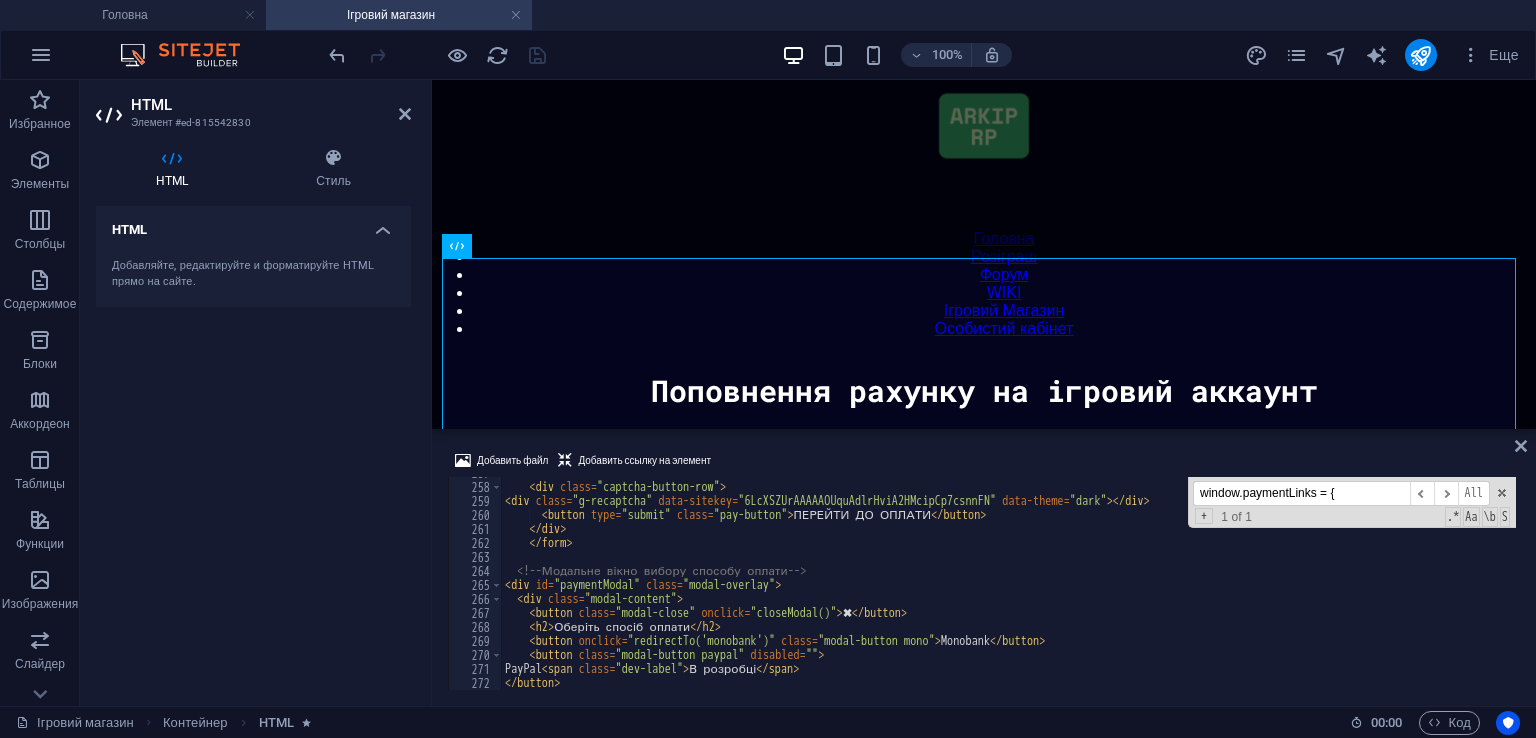 scroll, scrollTop: 3715, scrollLeft: 0, axis: vertical 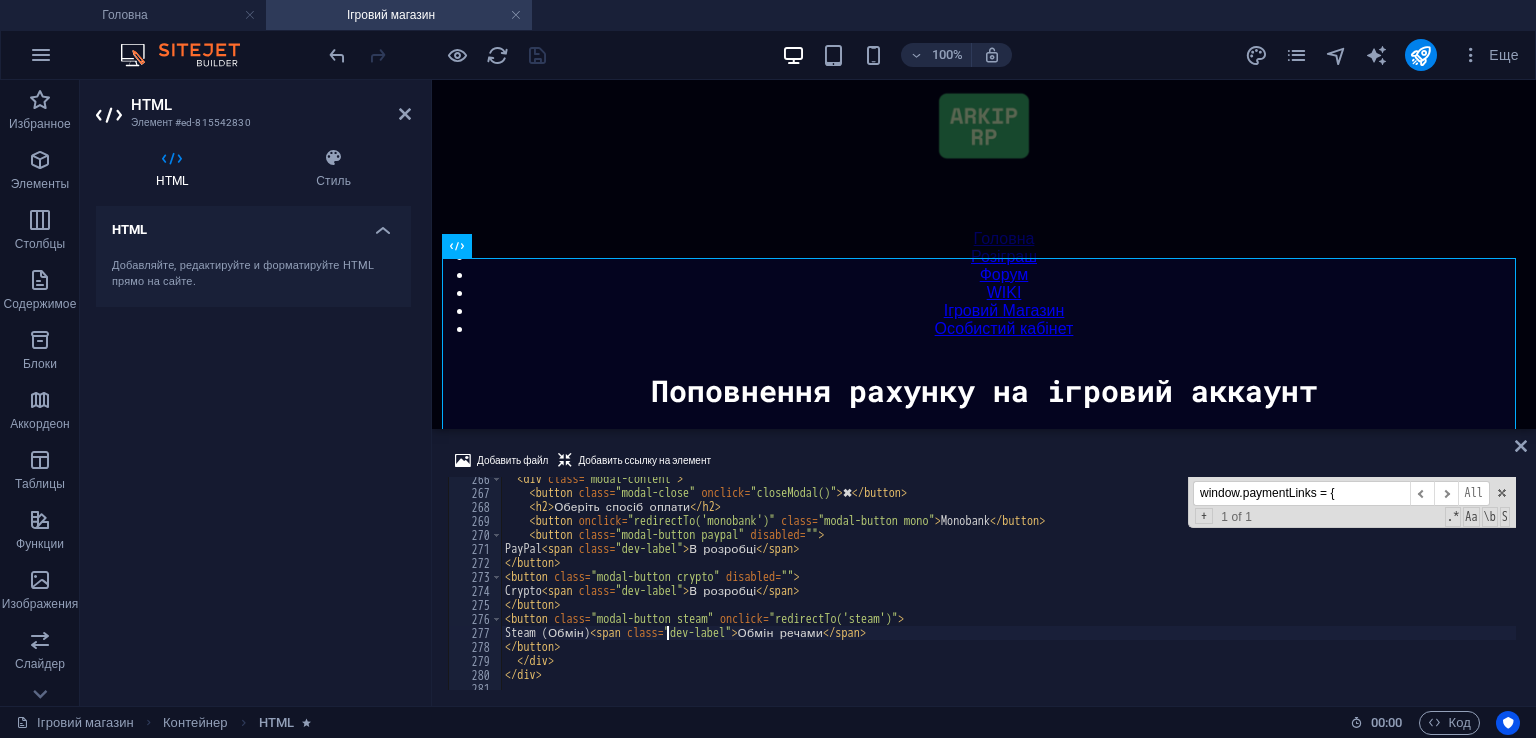 click on "< div   class = "modal-content" >      < button   class = "modal-close"   onclick = "closeModal()" > ✖ < / button >      < h2 > Оберіть спосіб оплати < / h2 >      < button   onclick = "redirectTo('monobank')"   class = "modal-button mono" > Monobank < / button >      < button   class = "modal-button paypal"   disabled = "" >   PayPal  < span   class = "dev-label" > В розробці < / span > < / button > < button   class = "modal-button crypto"   disabled = "" >   Crypto  < span   class = "dev-label" > В розробці < / span > < / button > < button   class = "modal-button steam"   onclick = "redirectTo('steam')" >   Steam (Обмін)  < span   class = "dev-label" > Обмін речами < / span > < / button >    < / div > < / div > < script   src = "https://www.google.com/recaptcha/api.js"   async   defer > < / script >" at bounding box center [1008, 592] 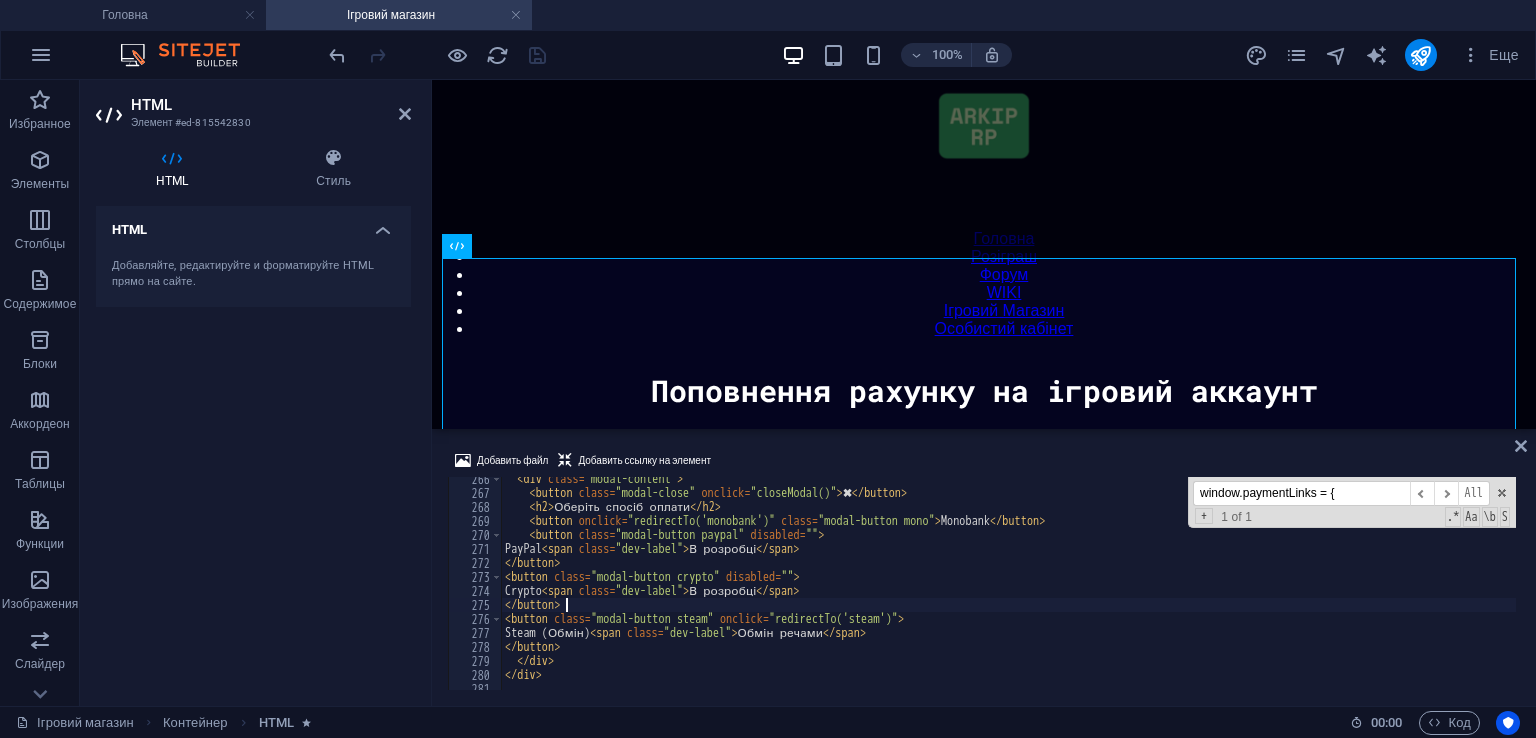 click on "< div   class = "modal-content" >      < button   class = "modal-close"   onclick = "closeModal()" > ✖ < / button >      < h2 > Оберіть спосіб оплати < / h2 >      < button   onclick = "redirectTo('monobank')"   class = "modal-button mono" > Monobank < / button >      < button   class = "modal-button paypal"   disabled = "" >   PayPal  < span   class = "dev-label" > В розробці < / span > < / button > < button   class = "modal-button crypto"   disabled = "" >   Crypto  < span   class = "dev-label" > В розробці < / span > < / button > < button   class = "modal-button steam"   onclick = "redirectTo('steam')" >   Steam (Обмін)  < span   class = "dev-label" > Обмін речами < / span > < / button >    < / div > < / div > < script   src = "https://www.google.com/recaptcha/api.js"   async   defer > < / script >" at bounding box center [1008, 592] 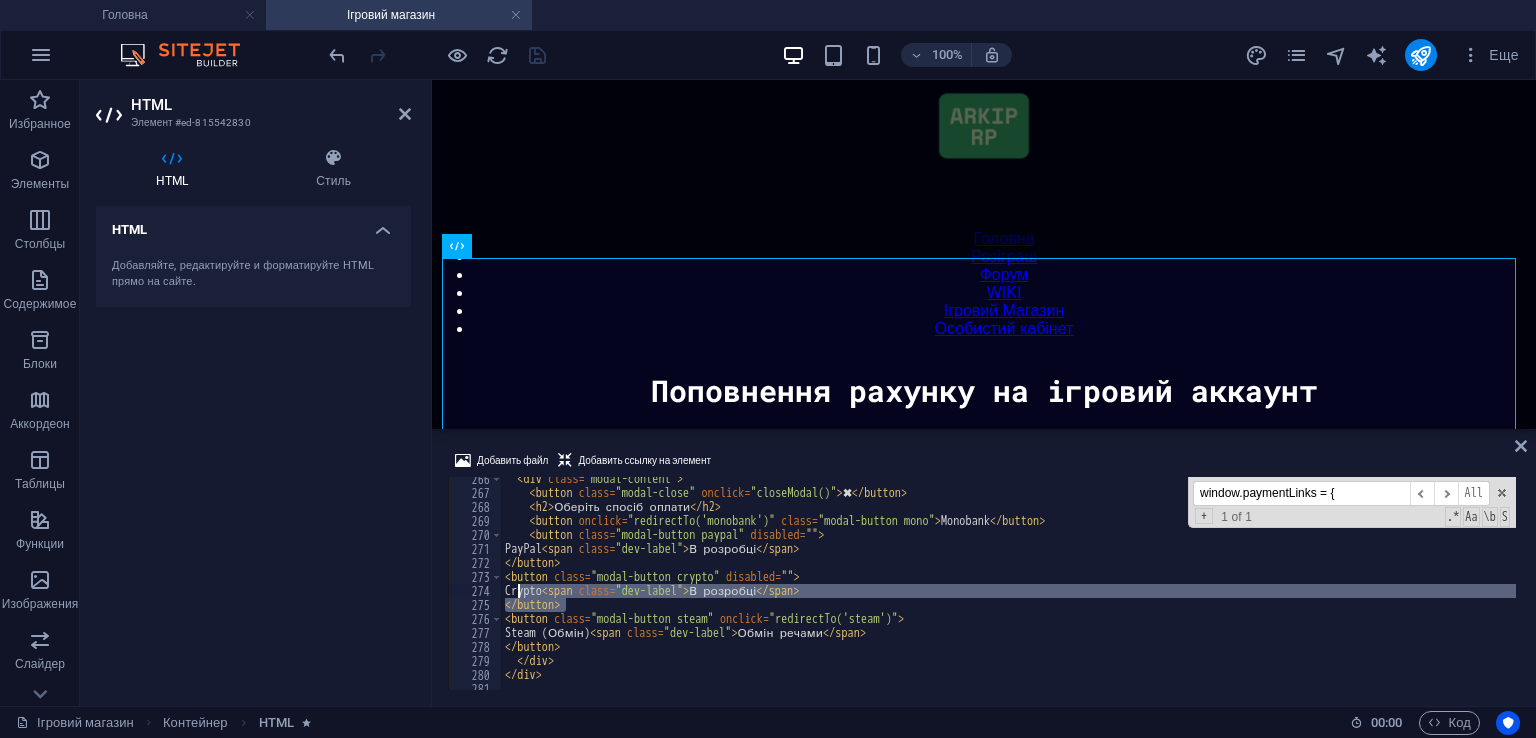 drag, startPoint x: 572, startPoint y: 606, endPoint x: 520, endPoint y: 587, distance: 55.362442 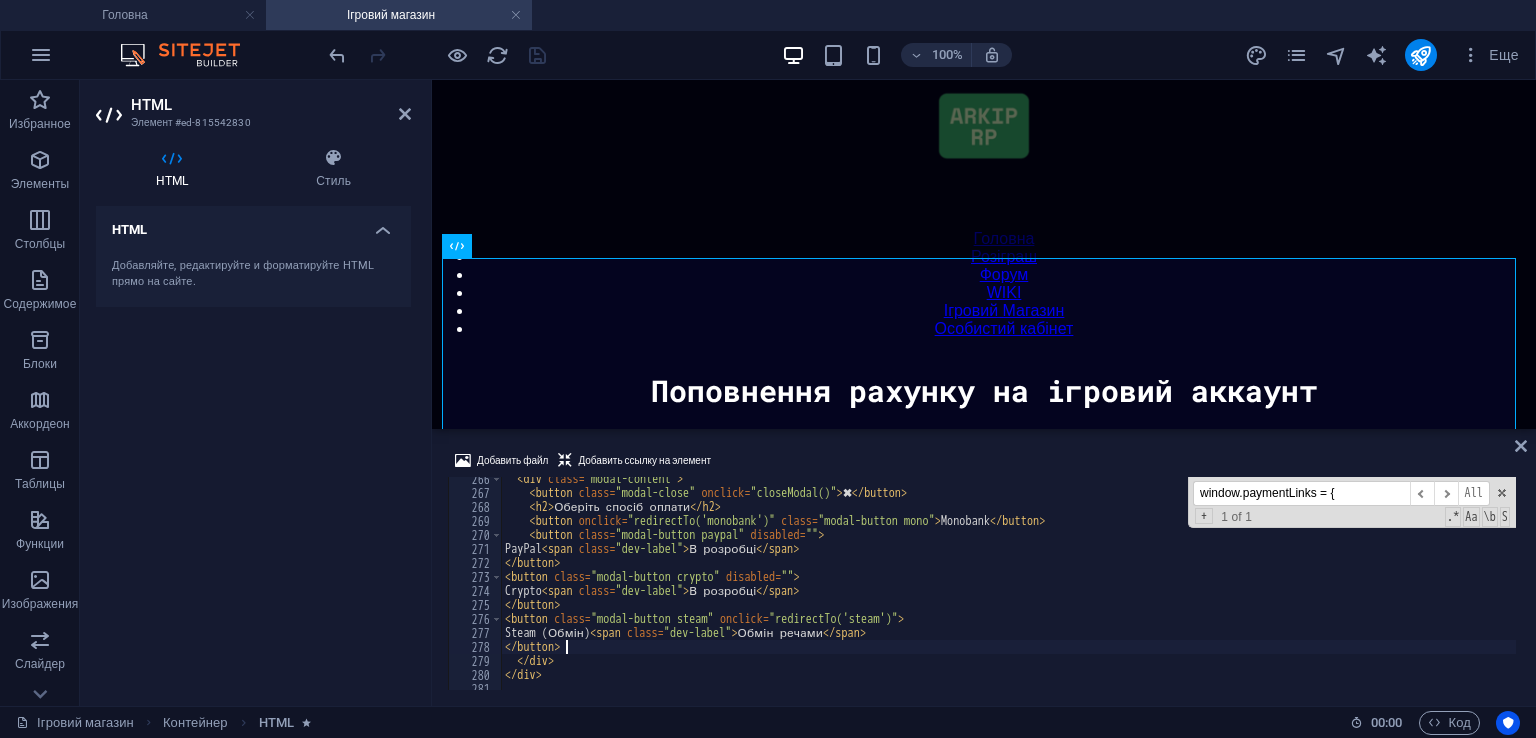 click on "< div   class = "modal-content" >      < button   class = "modal-close"   onclick = "closeModal()" > ✖ < / button >      < h2 > Оберіть спосіб оплати < / h2 >      < button   onclick = "redirectTo('monobank')"   class = "modal-button mono" > Monobank < / button >      < button   class = "modal-button paypal"   disabled = "" >   PayPal  < span   class = "dev-label" > В розробці < / span > < / button > < button   class = "modal-button crypto"   disabled = "" >   Crypto  < span   class = "dev-label" > В розробці < / span > < / button > < button   class = "modal-button steam"   onclick = "redirectTo('steam')" >   Steam (Обмін)  < span   class = "dev-label" > Обмін речами < / span > < / button >    < / div > < / div > < script   src = "https://www.google.com/recaptcha/api.js"   async   defer > < / script >" at bounding box center [1008, 592] 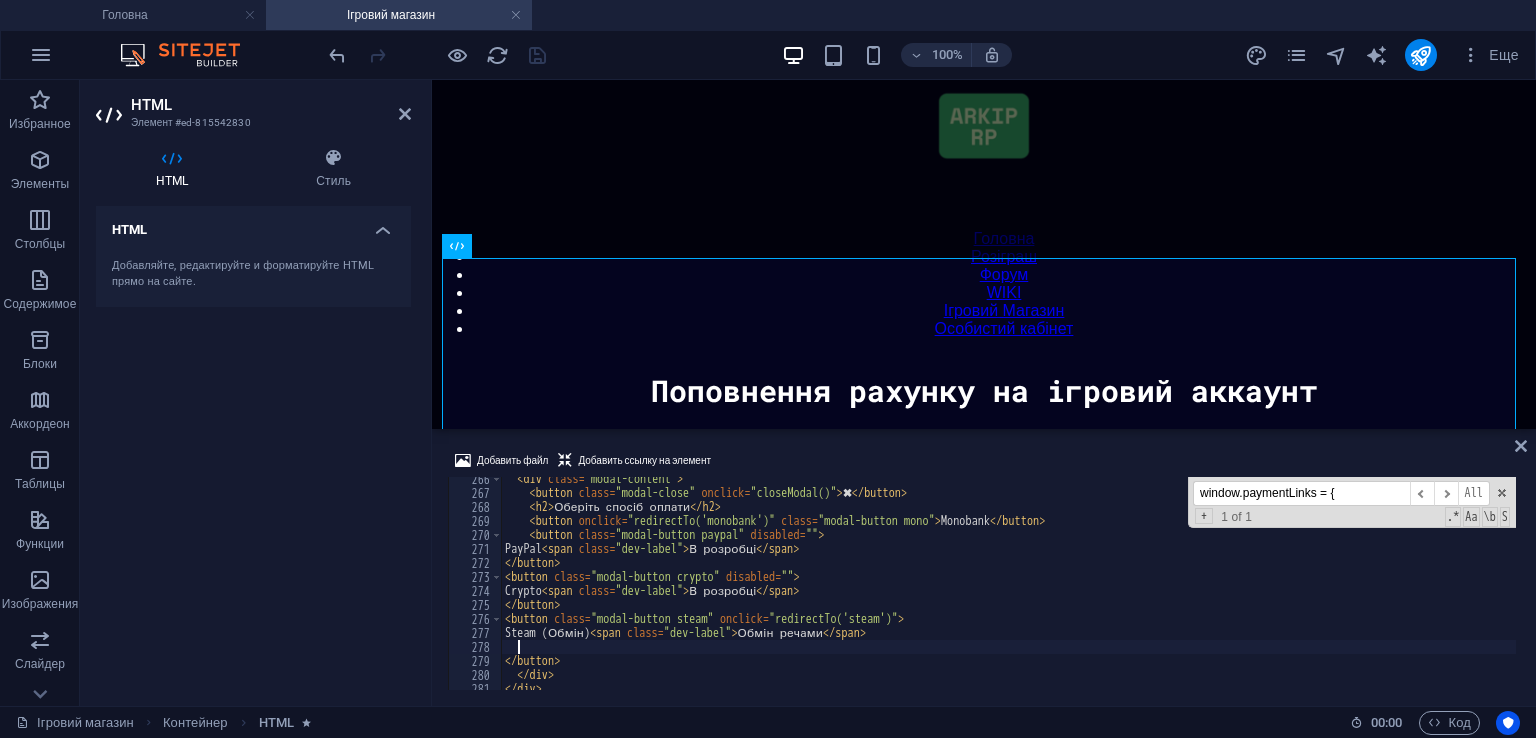 type on "</button>" 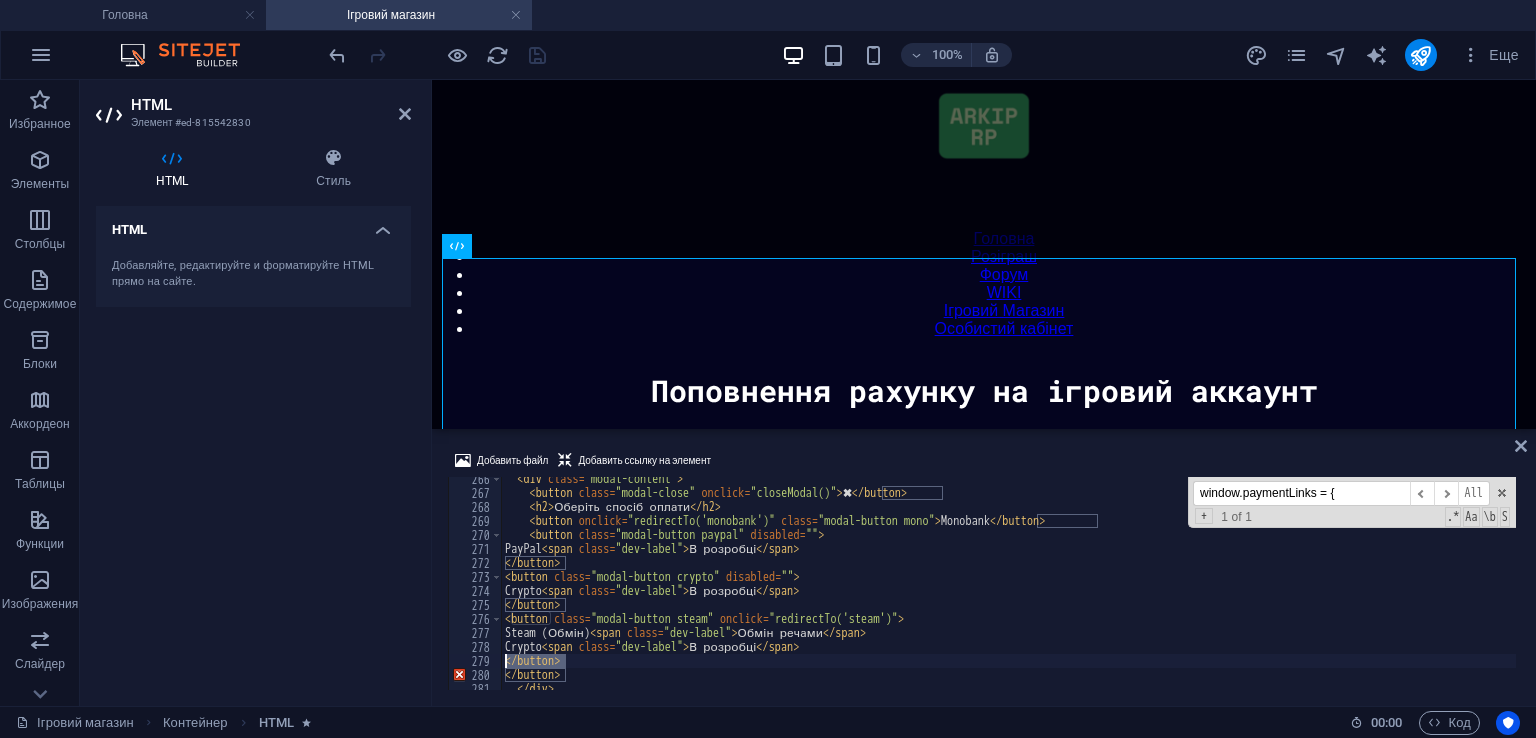 drag, startPoint x: 577, startPoint y: 661, endPoint x: 506, endPoint y: 660, distance: 71.00704 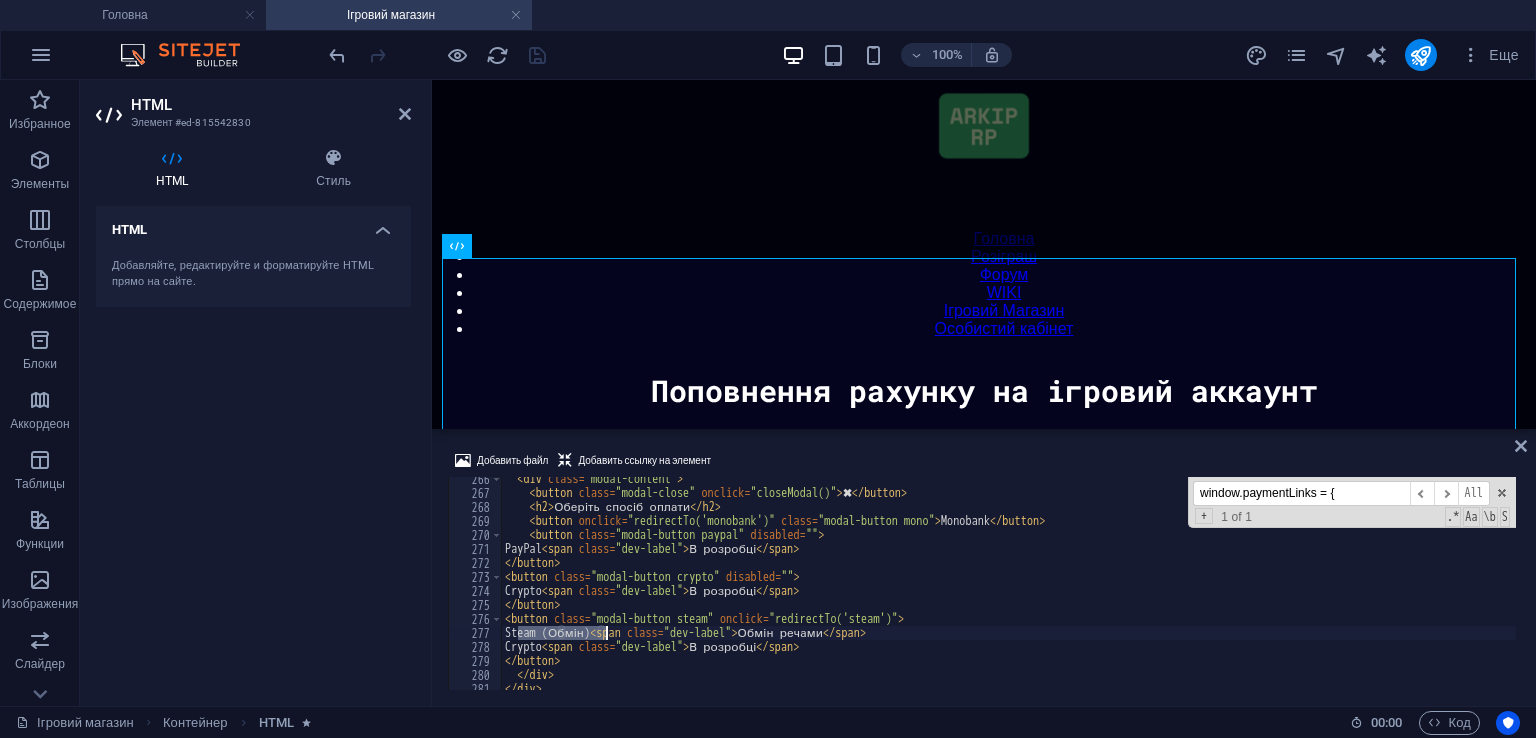 drag, startPoint x: 516, startPoint y: 633, endPoint x: 609, endPoint y: 633, distance: 93 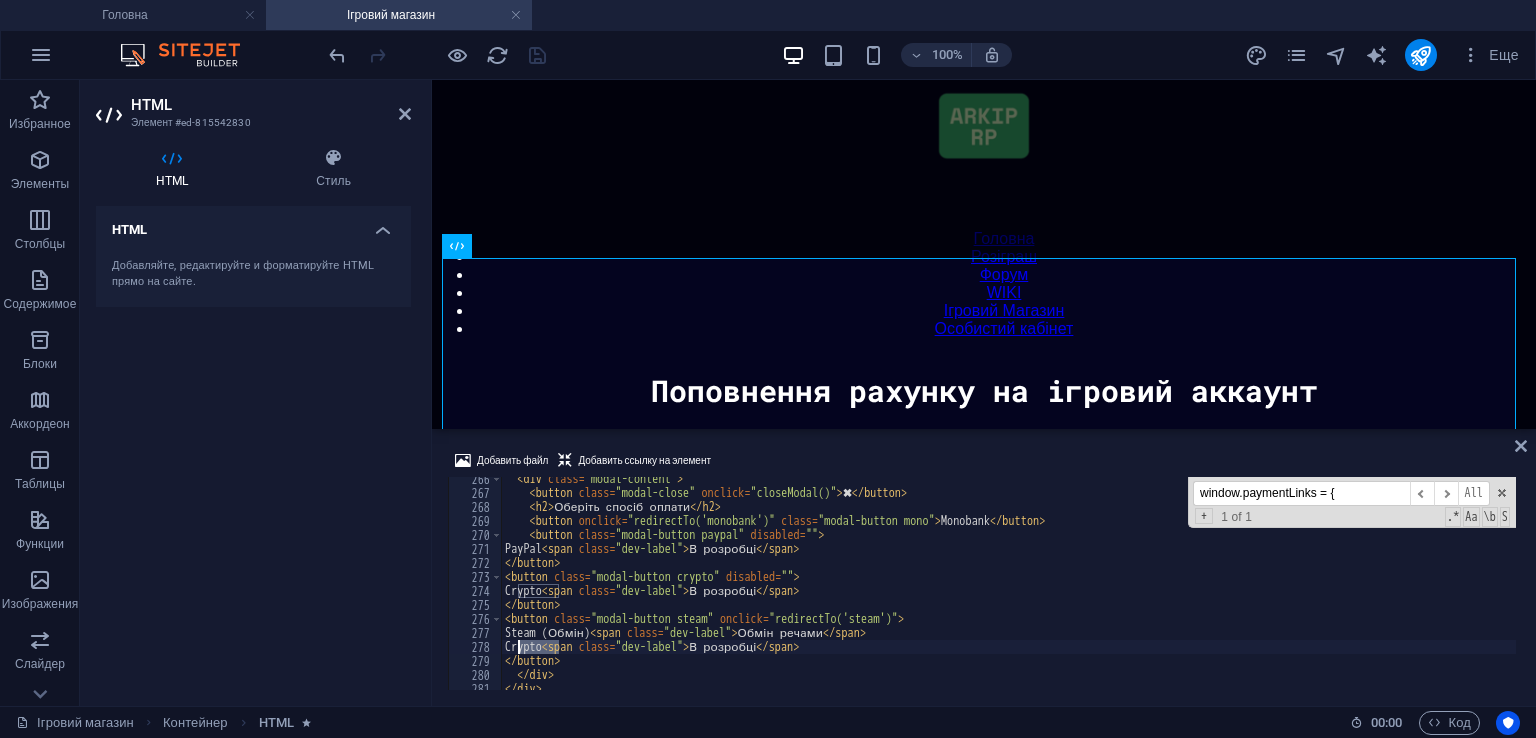 click on "< div   class = "modal-content" >      < button   class = "modal-close"   onclick = "closeModal()" > ✖ < / button >      < h2 > Оберіть спосіб оплати < / h2 >      < button   onclick = "redirectTo('monobank')"   class = "modal-button mono" > Monobank < / button >      < button   class = "modal-button paypal"   disabled = "" >   PayPal  < span   class = "dev-label" > В розробці < / span > < / button > < button   class = "modal-button crypto"   disabled = "" >   Crypto  < span   class = "dev-label" > В розробці < / span > < / button > < button   class = "modal-button steam"   onclick = "redirectTo('steam')" >   Steam (Обмін)  < span   class = "dev-label" > Обмін речами < / span >   Crypto  < span   class = "dev-label" > В розробці < / span > < / button >    < / div > < / div >" at bounding box center (1008, 592) 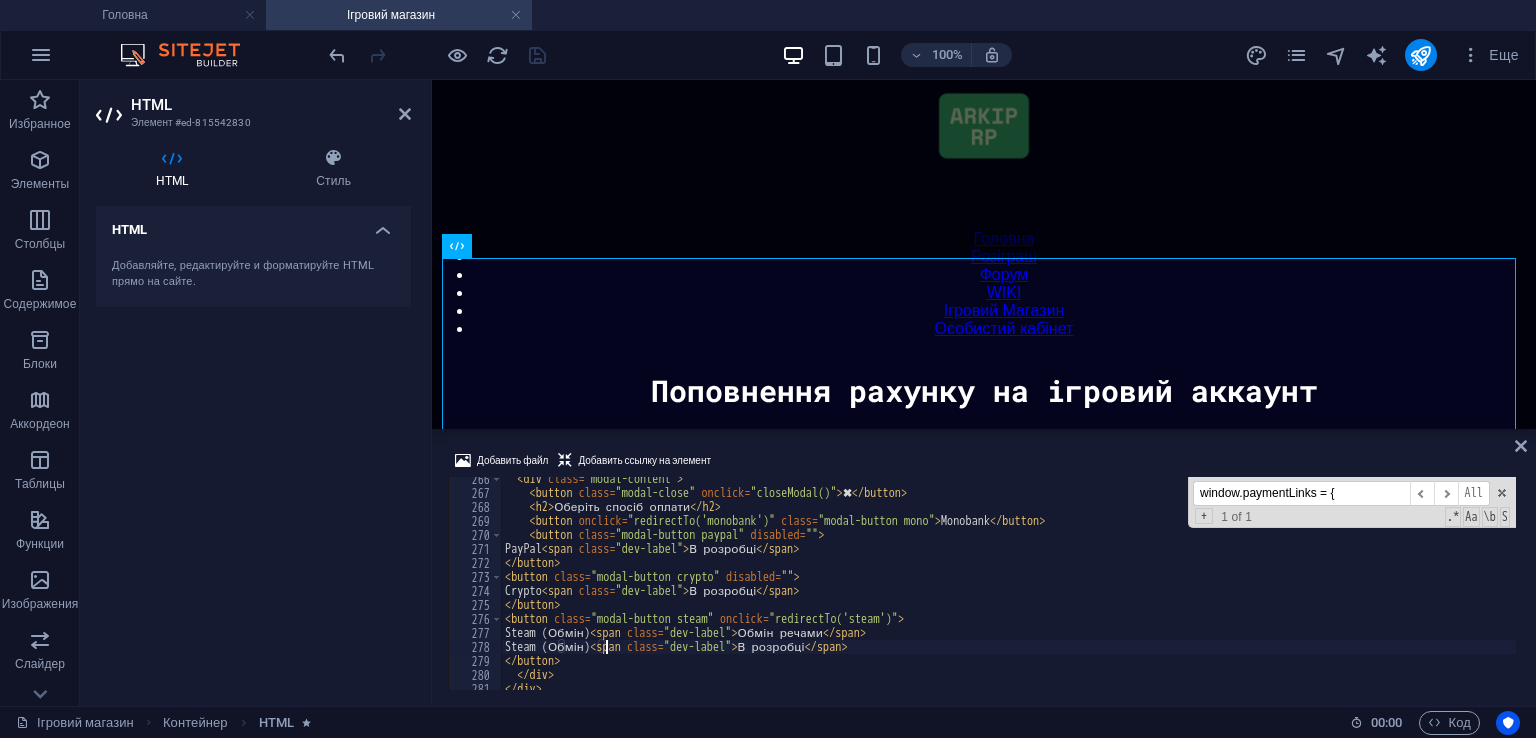 click on "< div   class = "modal-content" >      < button   class = "modal-close"   onclick = "closeModal()" > ✖ </ button >      < h2 > Оберіть спосіб оплати </ h2 >      < button   onclick = "redirectTo('monobank')"   class = "modal-button mono" > Monobank </ button >      < button   class = "modal-button paypal"   disabled = "" >   PayPal  < span   class = "dev-label" > В розробці </ span > </ button > < button   class = "modal-button crypto"   disabled = "" >   Crypto  < span   class = "dev-label" > В розробці </ span > </ button > < button   class = "modal-button steam"   onclick = "redirectTo('steam')" >   Steam (Обмін)  < span   class = "dev-label" > Обмін речами </ span >   Steam (Обмін)  < span   class = "dev-label" > В розробці </ span > </ button >    </ div > </ div >" at bounding box center [1008, 592] 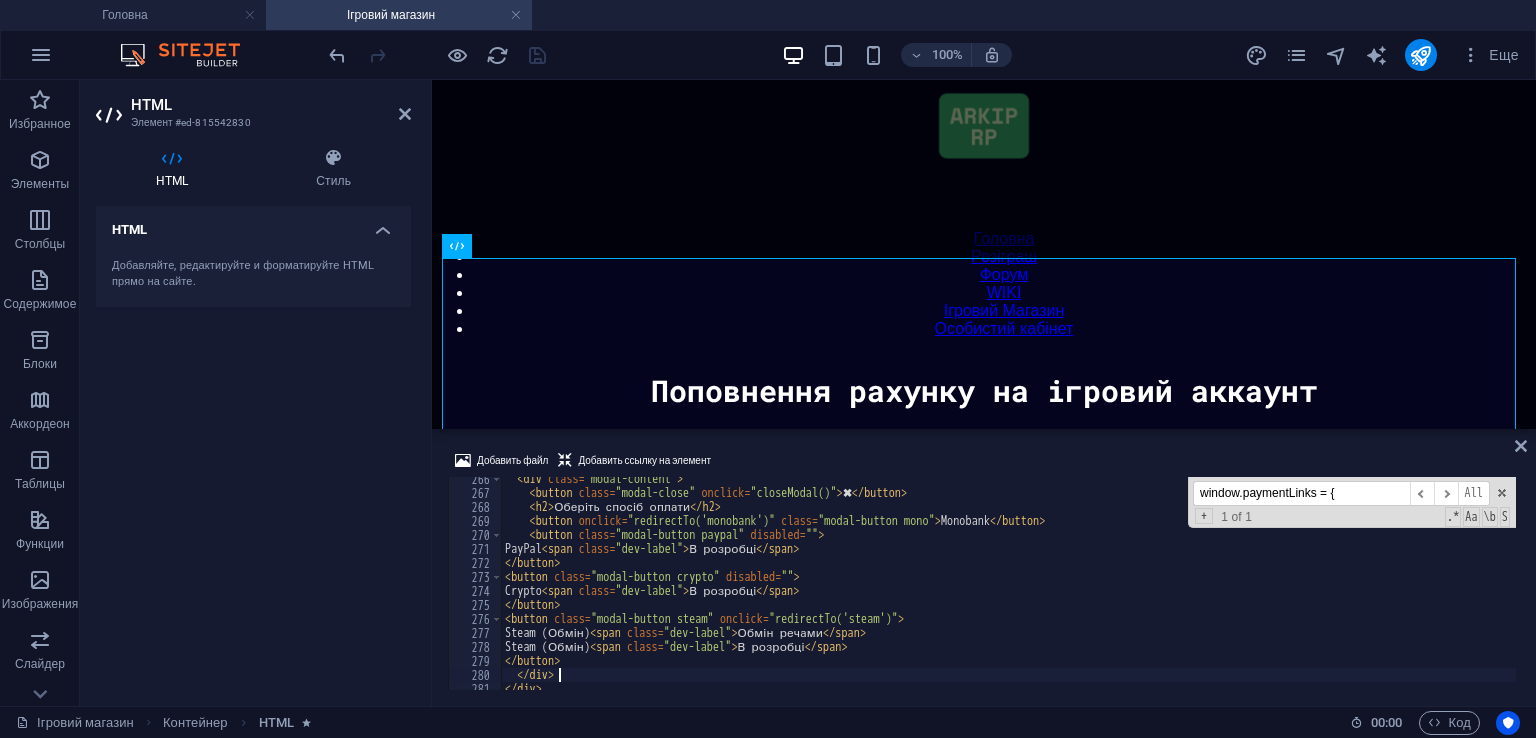 scroll, scrollTop: 3775, scrollLeft: 0, axis: vertical 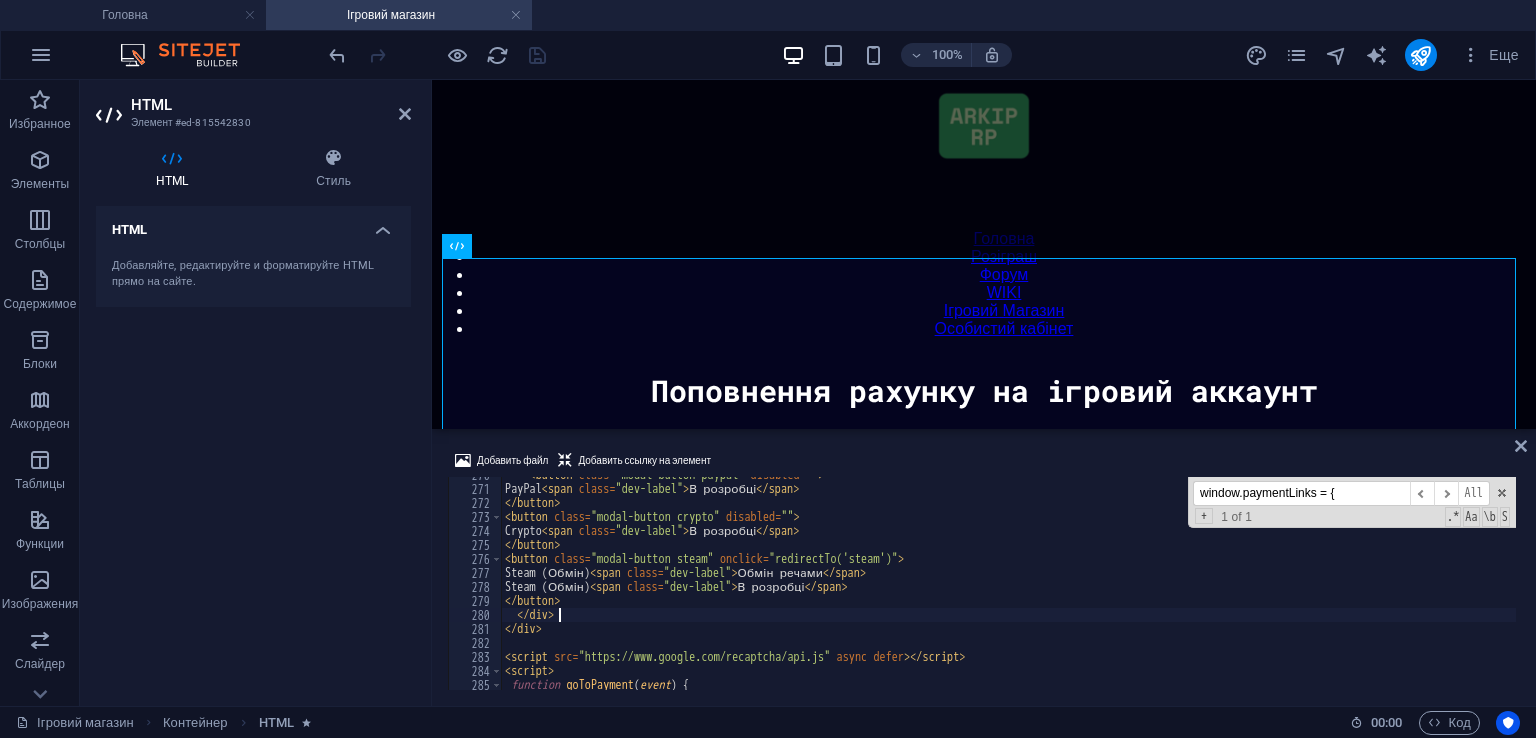 type on "</div>" 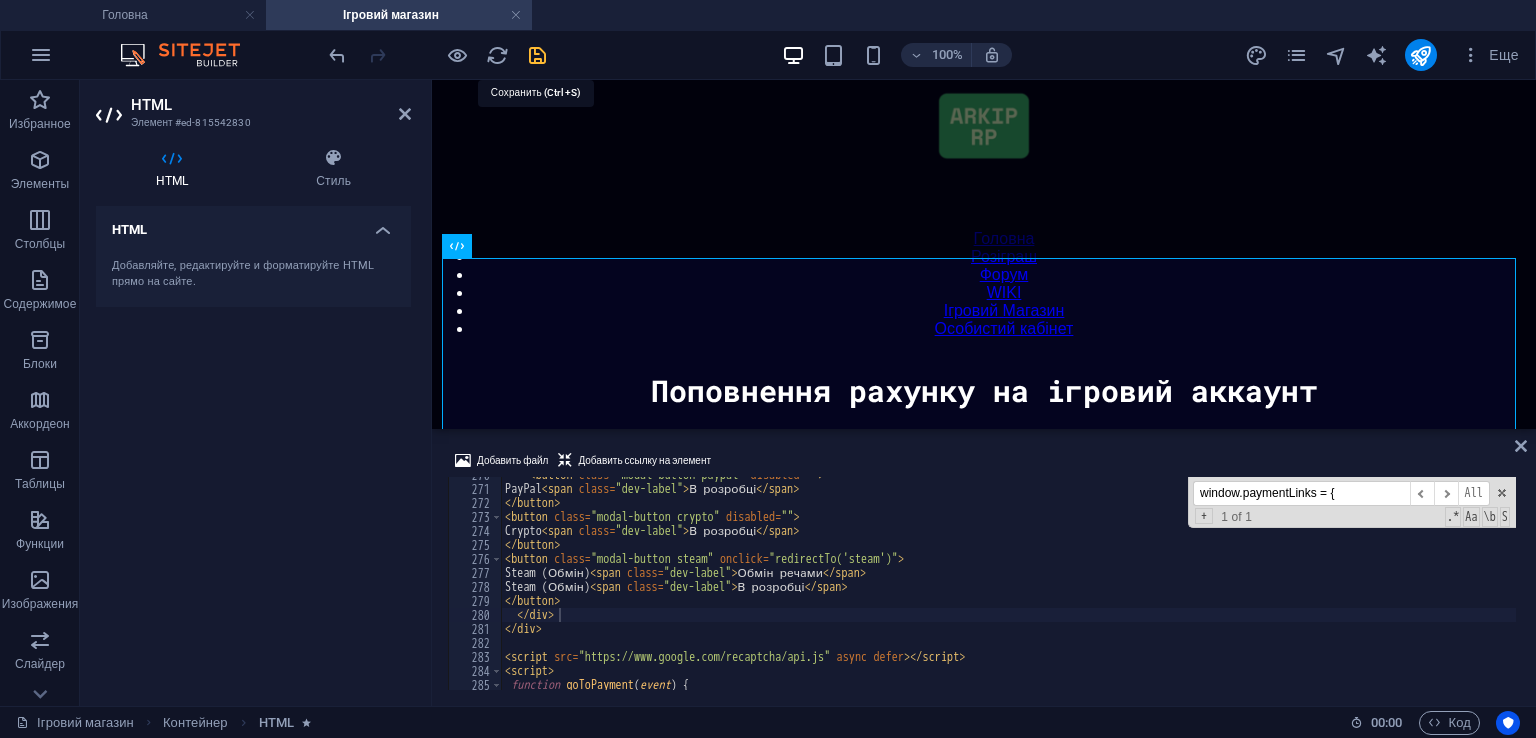 click at bounding box center (537, 55) 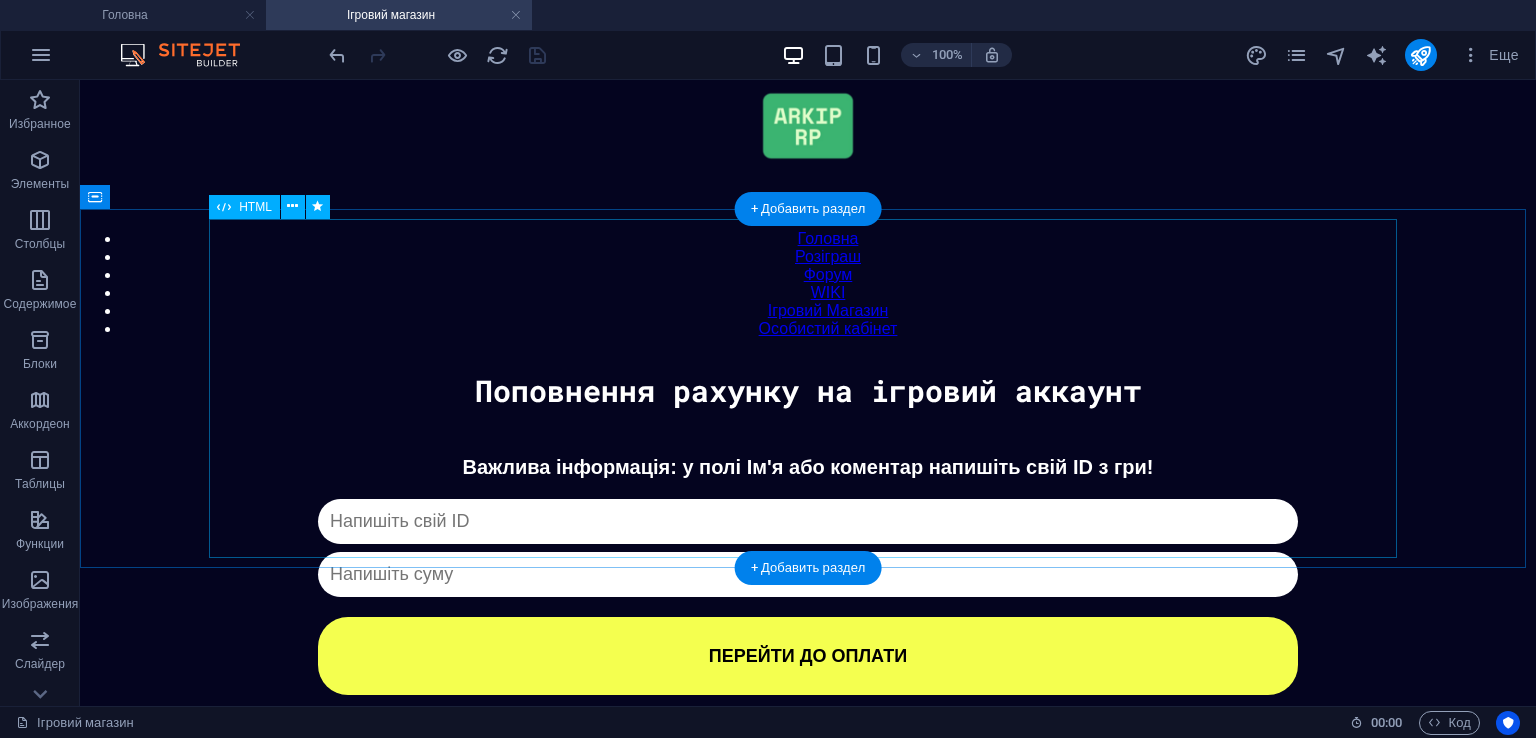 click on "Донат
Важлива інформація: у полі Ім'я або коментар напишіть свій ID з гри!
Капча не пройдена
ПЕРЕЙТИ ДО ОПЛАТИ
✖
Оберіть спосіб оплати
Monobank
PayPal  В розробці
Crypto  В розробці
Steam (Обмін)  Обмін речами
Steam (Обмін)  В розробці" at bounding box center (808, 575) 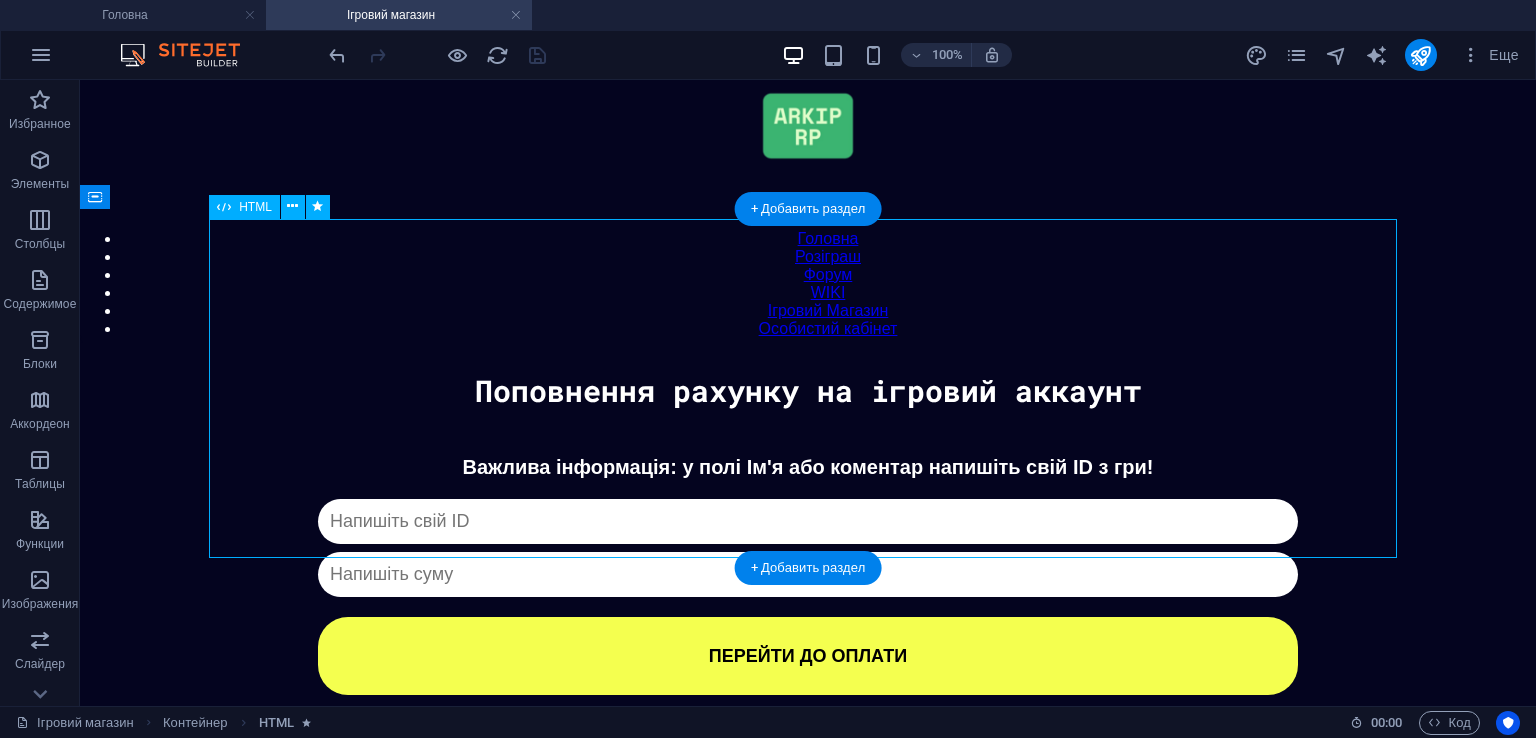 click on "Донат
Важлива інформація: у полі Ім'я або коментар напишіть свій ID з гри!
Капча не пройдена
ПЕРЕЙТИ ДО ОПЛАТИ
✖
Оберіть спосіб оплати
Monobank
PayPal  В розробці
Crypto  В розробці
Steam (Обмін)  Обмін речами
Steam (Обмін)  В розробці" at bounding box center [808, 575] 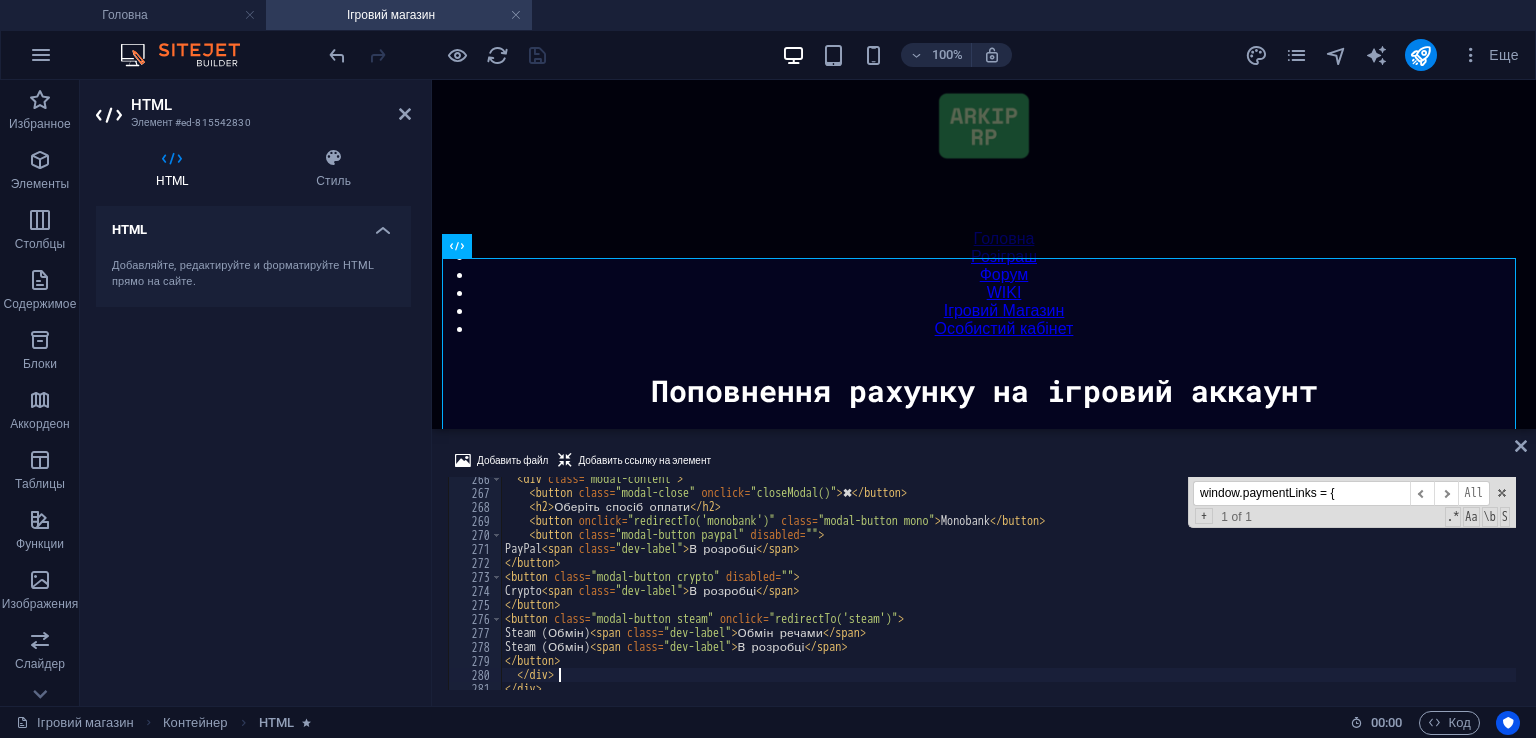 scroll, scrollTop: 3775, scrollLeft: 0, axis: vertical 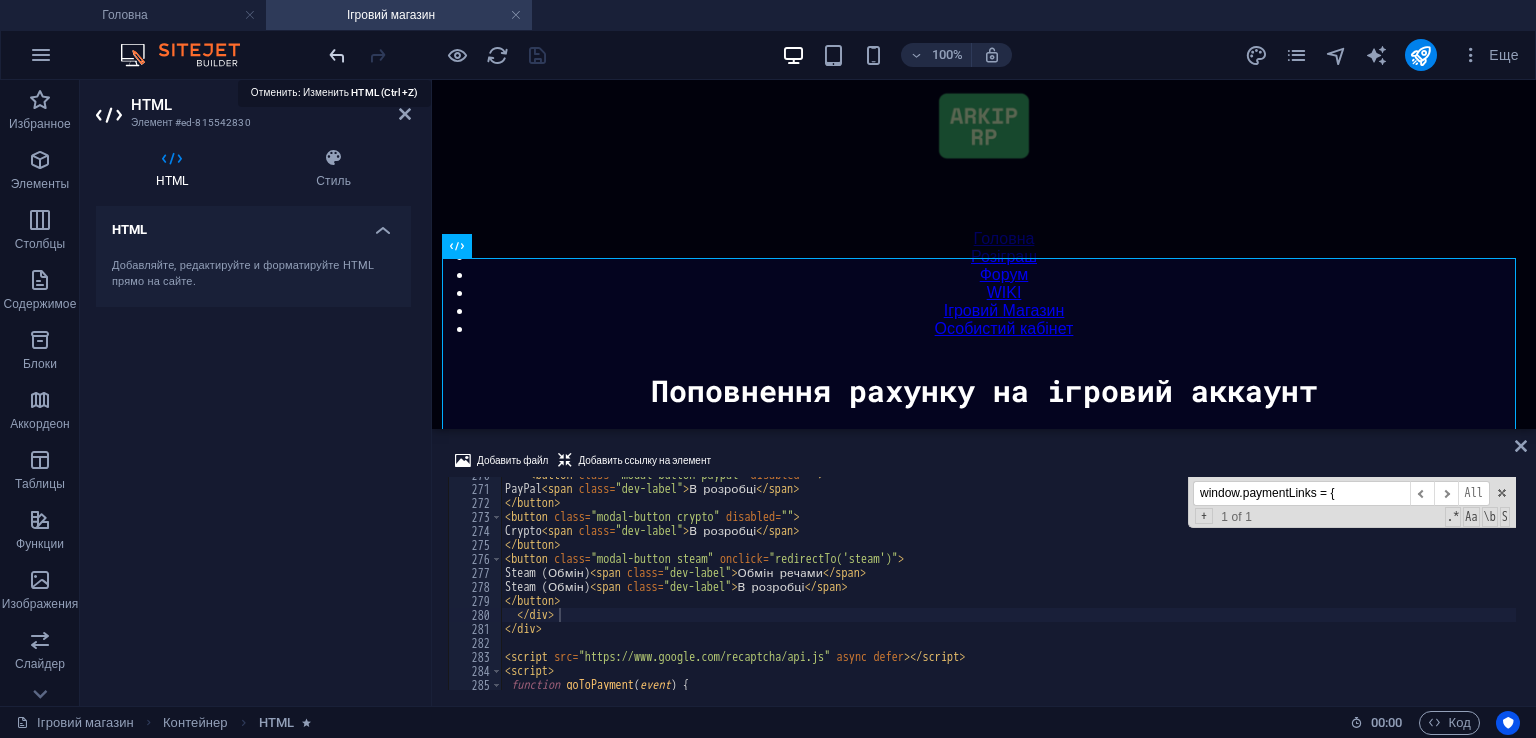 click at bounding box center [337, 55] 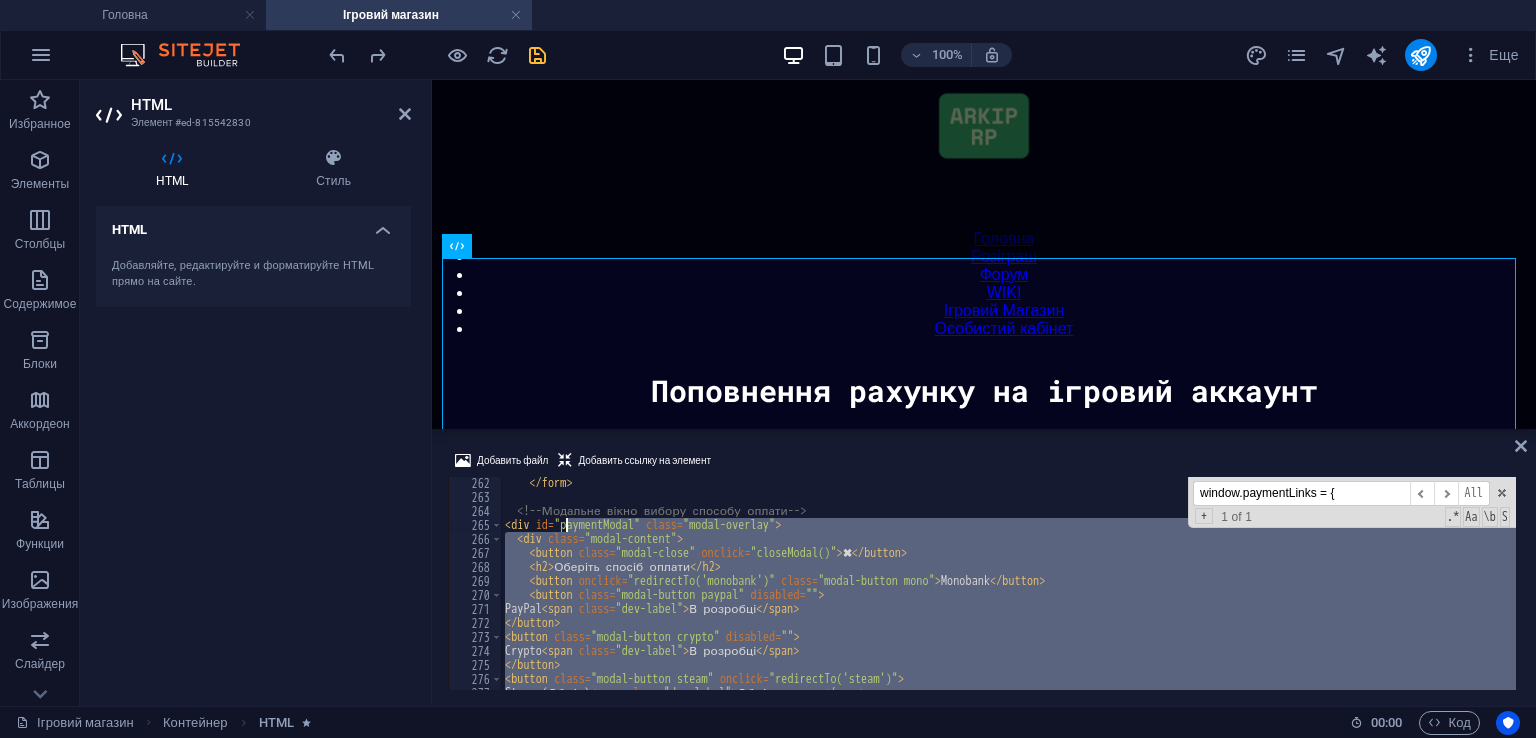 scroll, scrollTop: 3655, scrollLeft: 0, axis: vertical 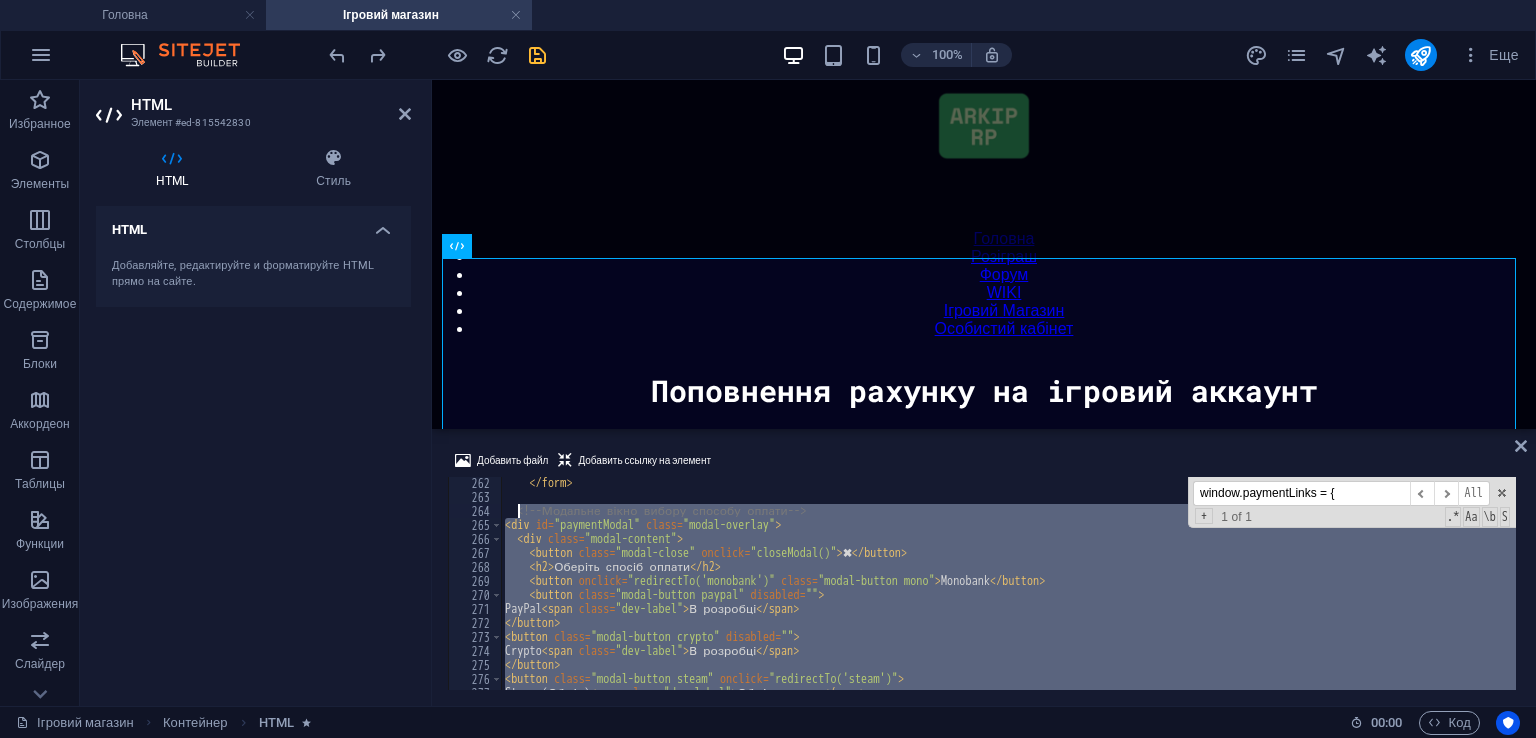 drag, startPoint x: 567, startPoint y: 620, endPoint x: 516, endPoint y: 505, distance: 125.80143 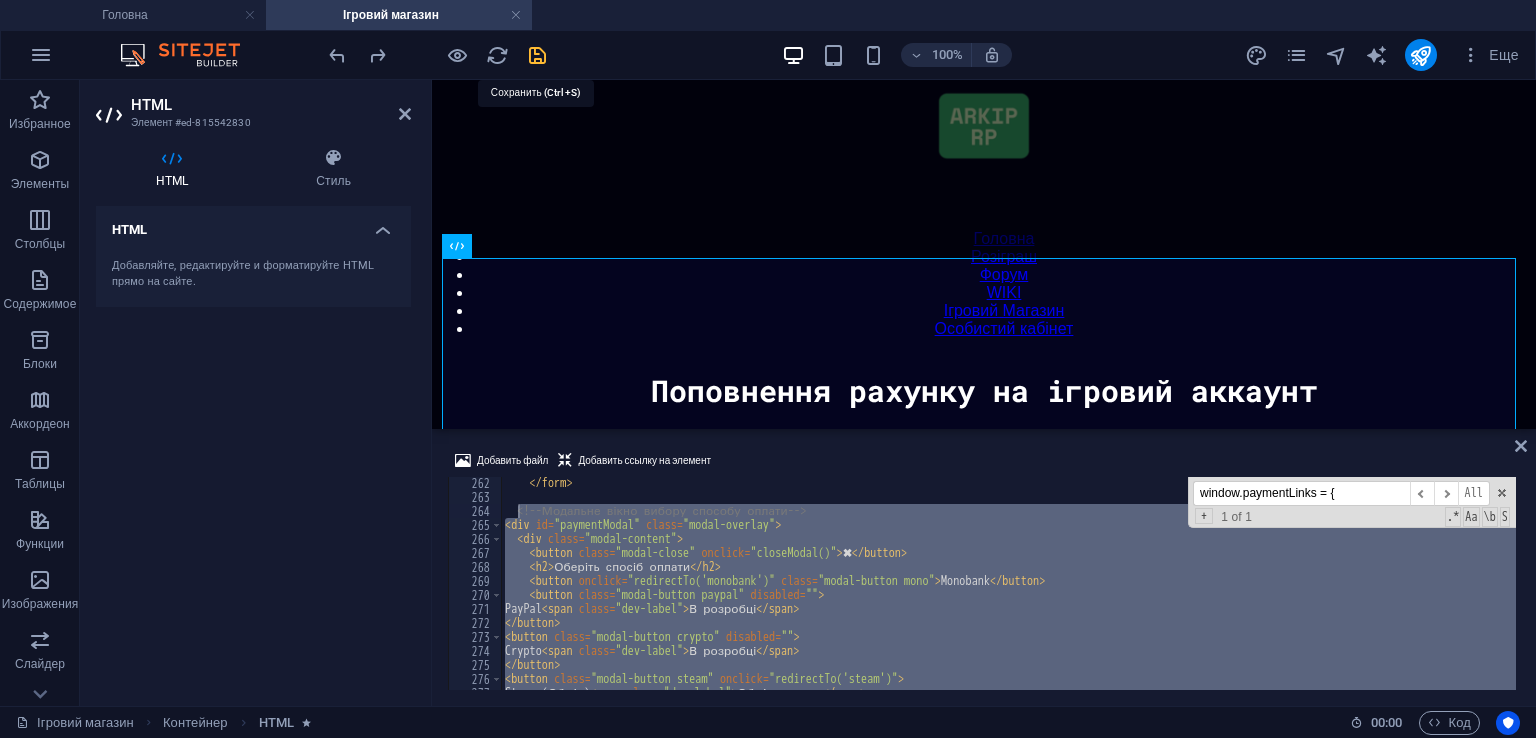 click at bounding box center [537, 55] 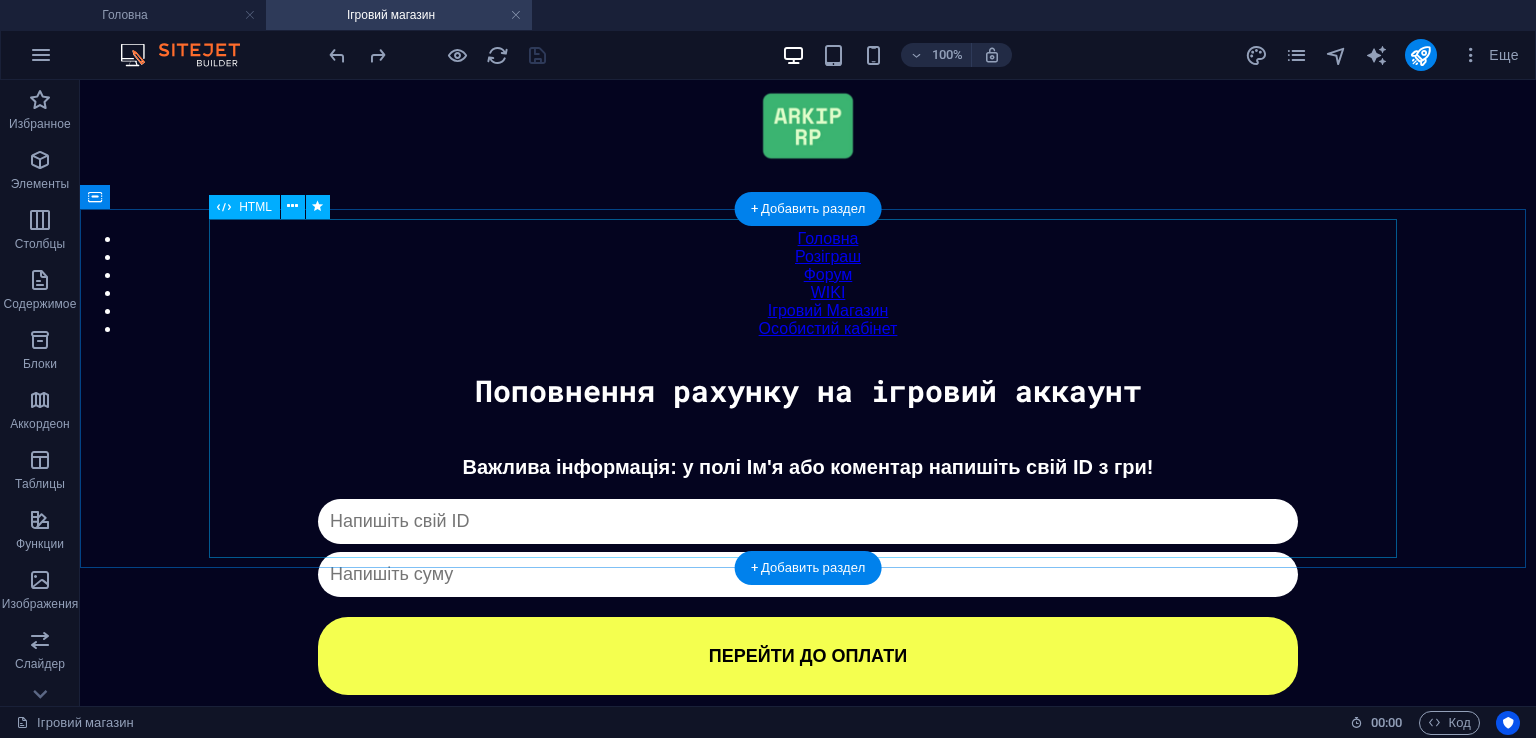 click on "Донат
Важлива інформація: у полі Ім'я або коментар напишіть свій ID з гри!
Капча не пройдена
ПЕРЕЙТИ ДО ОПЛАТИ
✖
Оберіть спосіб оплати
Monobank
PayPal  В розробці
Crypto  В розробці
Steam (Обмін)  Обмін речами" at bounding box center (808, 575) 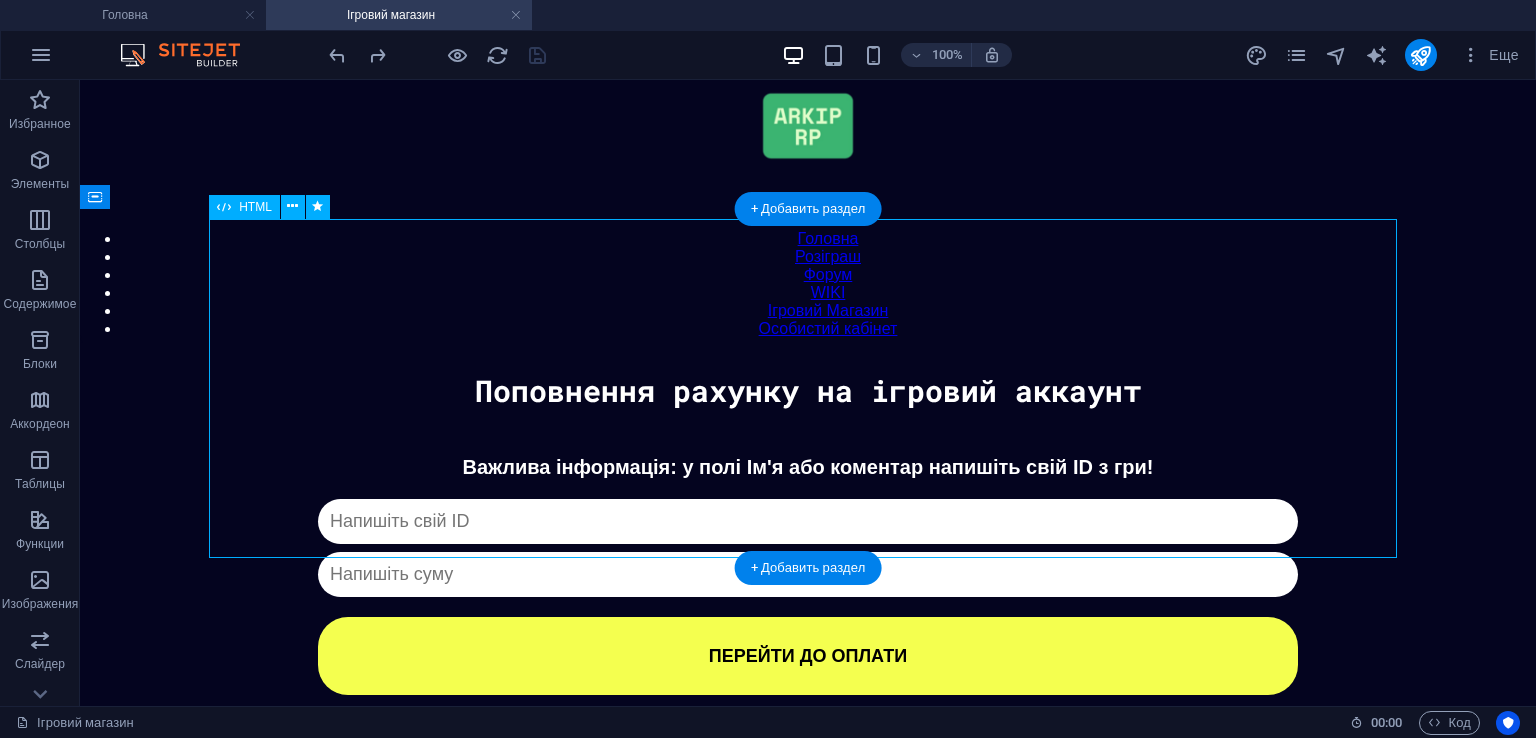 click on "Донат
Важлива інформація: у полі Ім'я або коментар напишіть свій ID з гри!
Капча не пройдена
ПЕРЕЙТИ ДО ОПЛАТИ
✖
Оберіть спосіб оплати
Monobank
PayPal  В розробці
Crypto  В розробці
Steam (Обмін)  Обмін речами" at bounding box center (808, 575) 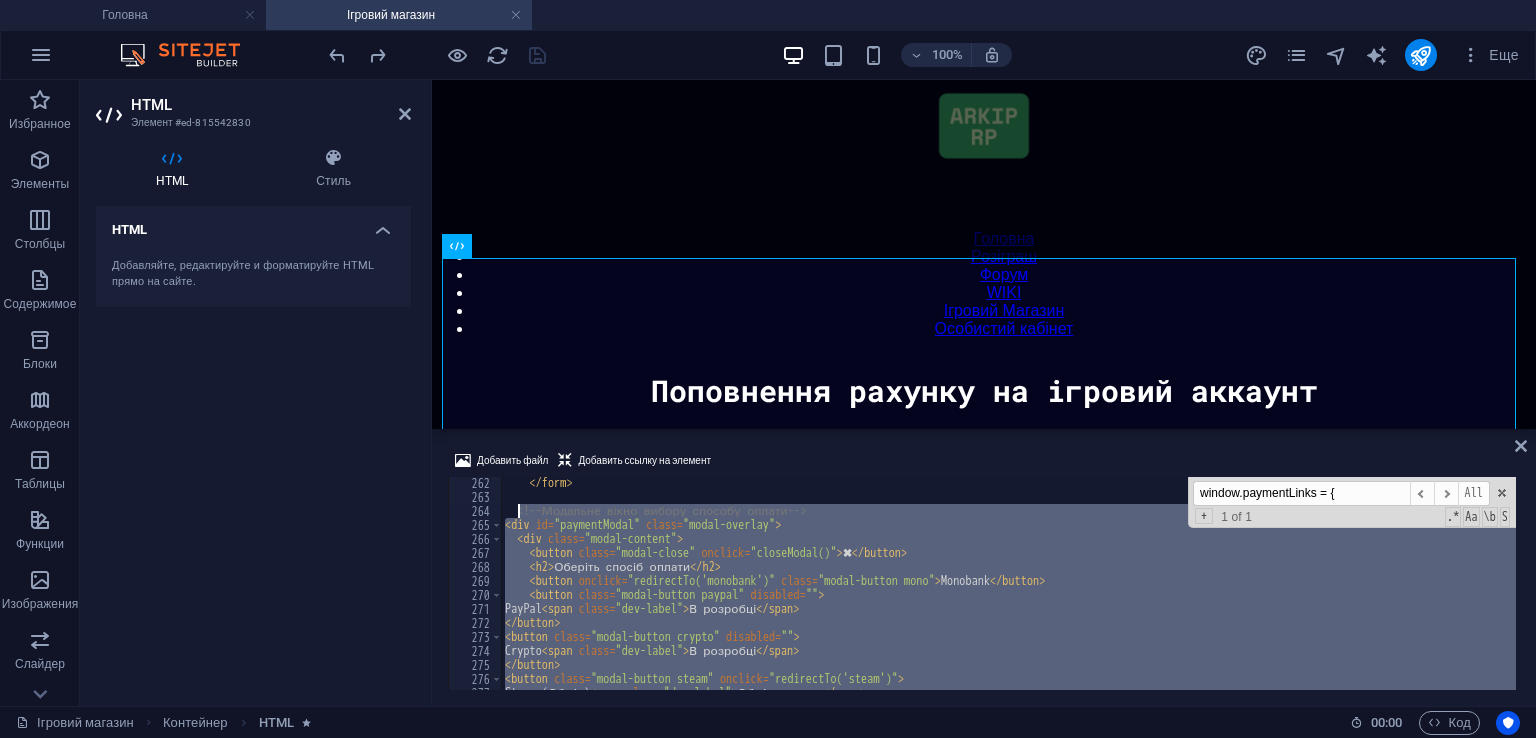 click on "< / form >    < !--  Модальне вікно вибору способу оплати  -- > < div   id = "paymentModal"   class = "modal-overlay" >    < div   class = "modal-content" >      < button   class = "modal-close"   onclick = "closeModal()" > ✖ < / button >      < h2 > Оберіть спосіб оплати < / h2 >      < button   onclick = "redirectTo('monobank')"   class = "modal-button mono" > Monobank < / button >      < button   class = "modal-button paypal"   disabled = "" >   PayPal  < span   class = "dev-label" > В розробці < / span > < / button > < button   class = "modal-button crypto"   disabled = "" >   Crypto  < span   class = "dev-label" > В розробці < / span > < / button > < button   class = "modal-button steam"   onclick = "redirectTo('steam')" >   Steam (Обмін)  < span   class = "dev-label" > Обмін речами < / span > < / button > window.paymentLinks = { ​ ​ All Replace All + 1 of 1 .* Aa \b S" at bounding box center [1008, 583] 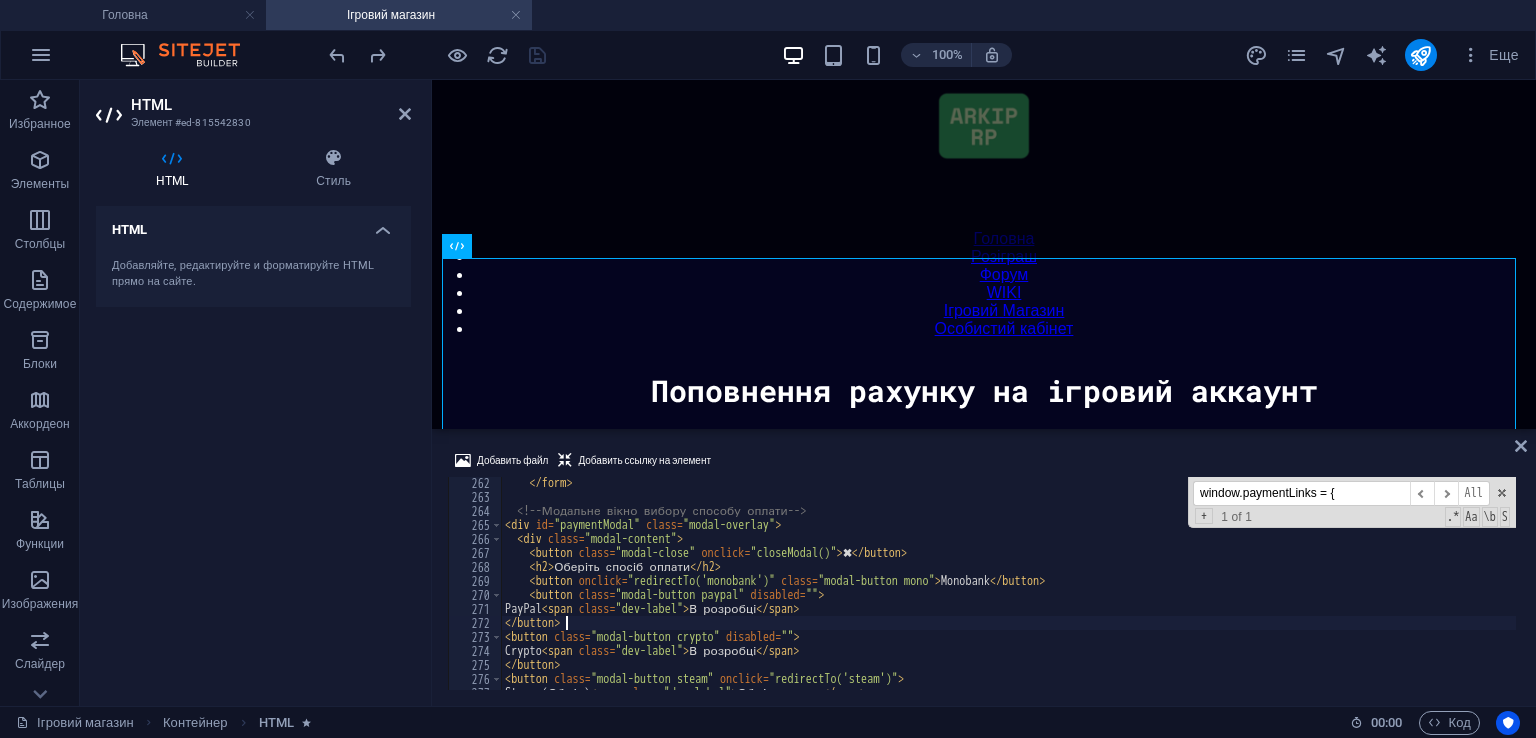 scroll, scrollTop: 3835, scrollLeft: 0, axis: vertical 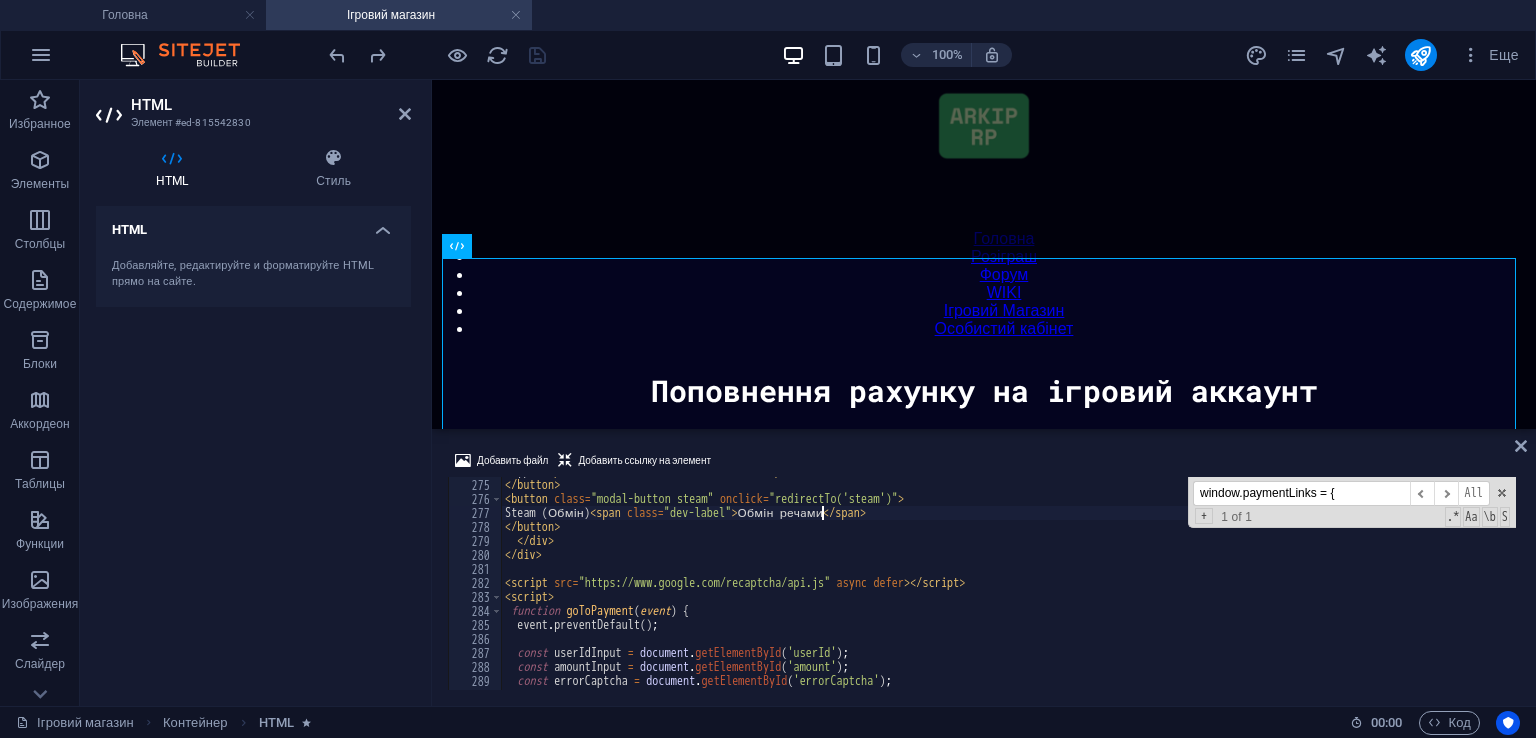click on "Crypto  < span   class = "dev-label" > В розробці </ span > </ button > < button   class = "modal-button steam"   onclick = "redirectTo('steam')" >   Steam (Обмін)  < span   class = "dev-label" > Обмін речами </ span > </ button >    </ div > </ div > < script   src = "https://www.google.com/recaptcha/api.js"   async   defer > </ script > < script >   function   goToPayment ( event )   {    event . preventDefault ( ) ;    const   userIdInput   =   document . getElementById ( 'userId' ) ;    const   amountInput   =   document . getElementById ( 'amount' ) ;    const   errorCaptcha   =   document . getElementById ( 'errorCaptcha' ) ;" at bounding box center [1008, 584] 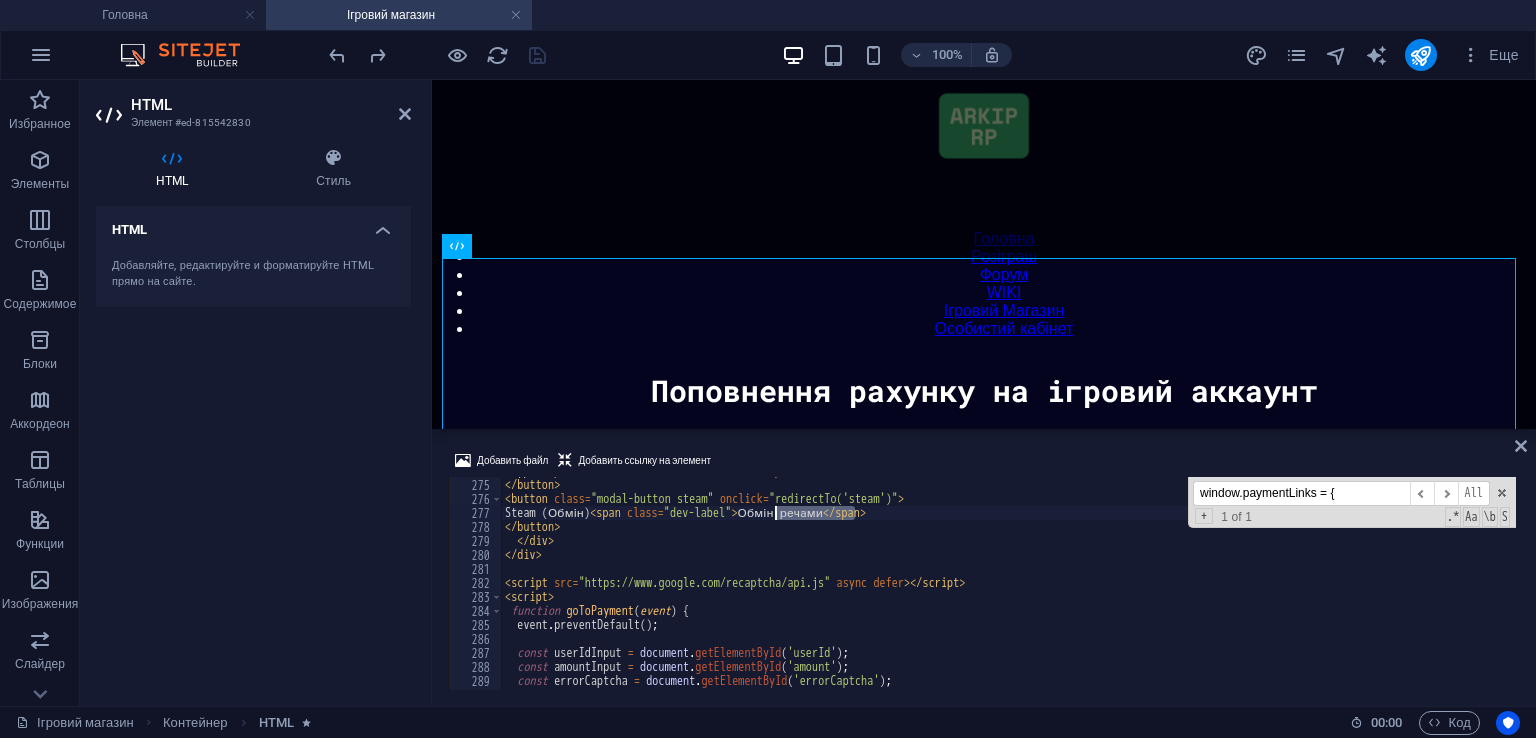 drag, startPoint x: 858, startPoint y: 514, endPoint x: 773, endPoint y: 518, distance: 85.09406 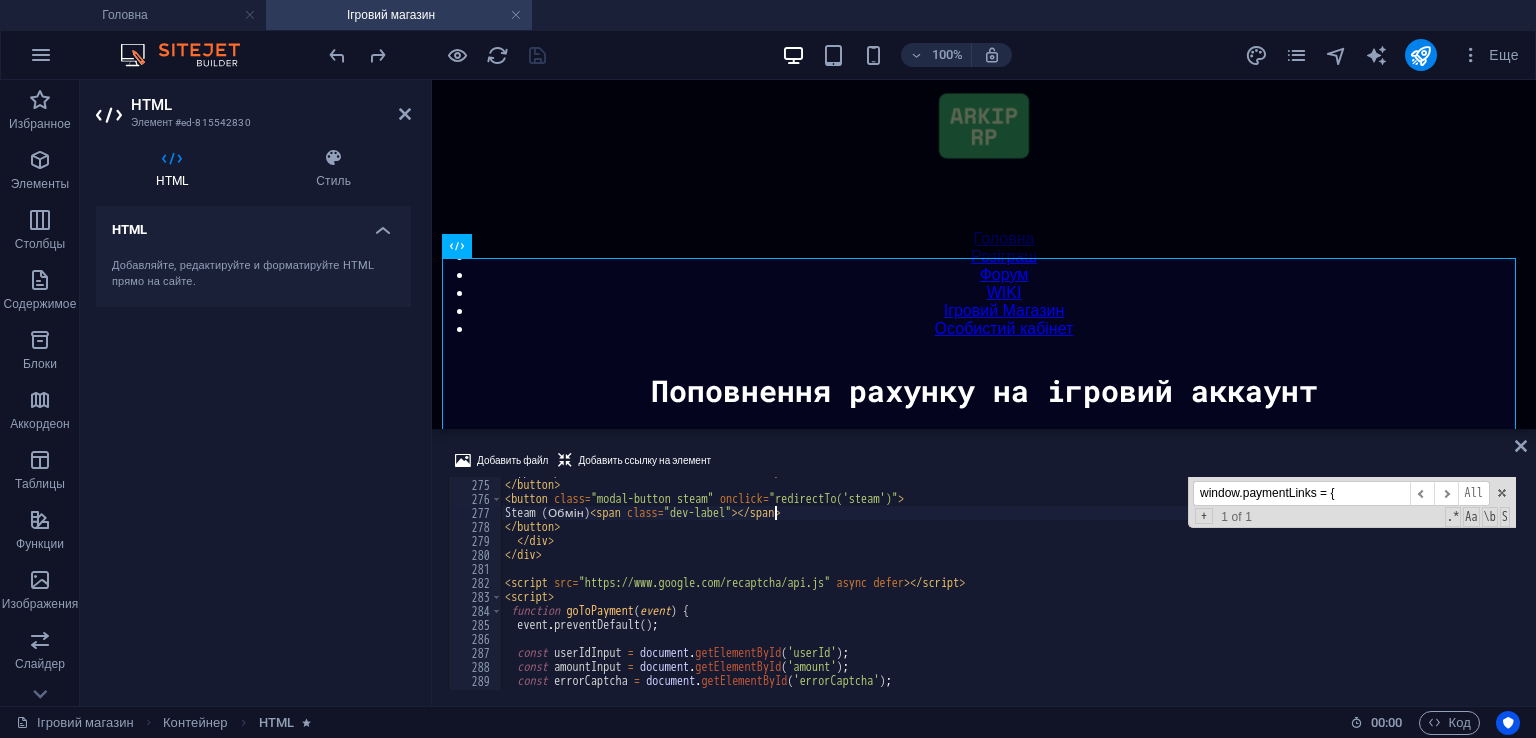 click on "Crypto  < span   class = "dev-label" > В розробці </ span > </ button > < button   class = "modal-button steam"   onclick = "redirectTo('steam')" >   Steam (Обмін)  < span   class = "dev-label" > </ span > </ button >    </ div > </ div > < script   src = "https://www.google.com/recaptcha/api.js"   async   defer > </ script > < script >   function   goToPayment ( event )   {    event . preventDefault ( ) ;    const   userIdInput   =   document . getElementById ( 'userId' ) ;    const   amountInput   =   document . getElementById ( 'amount' ) ;    const   errorCaptcha   =   document . getElementById ( 'errorCaptcha' ) ;" at bounding box center (1008, 584) 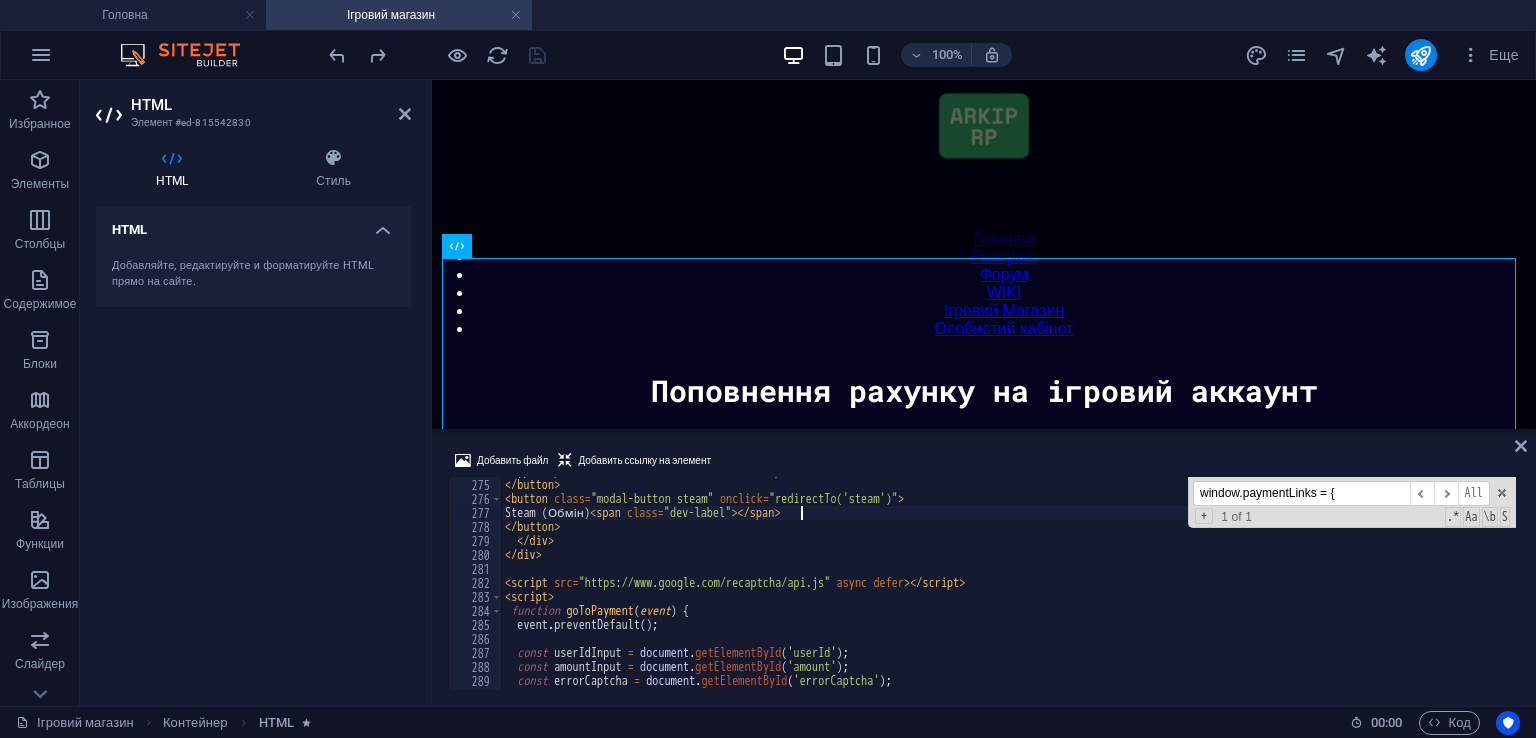 click on "Crypto  < span   class = "dev-label" > В розробці </ span > </ button > < button   class = "modal-button steam"   onclick = "redirectTo('steam')" >   Steam (Обмін)  < span   class = "dev-label" > </ span > </ button >    </ div > </ div > < script   src = "https://www.google.com/recaptcha/api.js"   async   defer > </ script > < script >   function   goToPayment ( event )   {    event . preventDefault ( ) ;    const   userIdInput   =   document . getElementById ( 'userId' ) ;    const   amountInput   =   document . getElementById ( 'amount' ) ;    const   errorCaptcha   =   document . getElementById ( 'errorCaptcha' ) ;" at bounding box center [1008, 584] 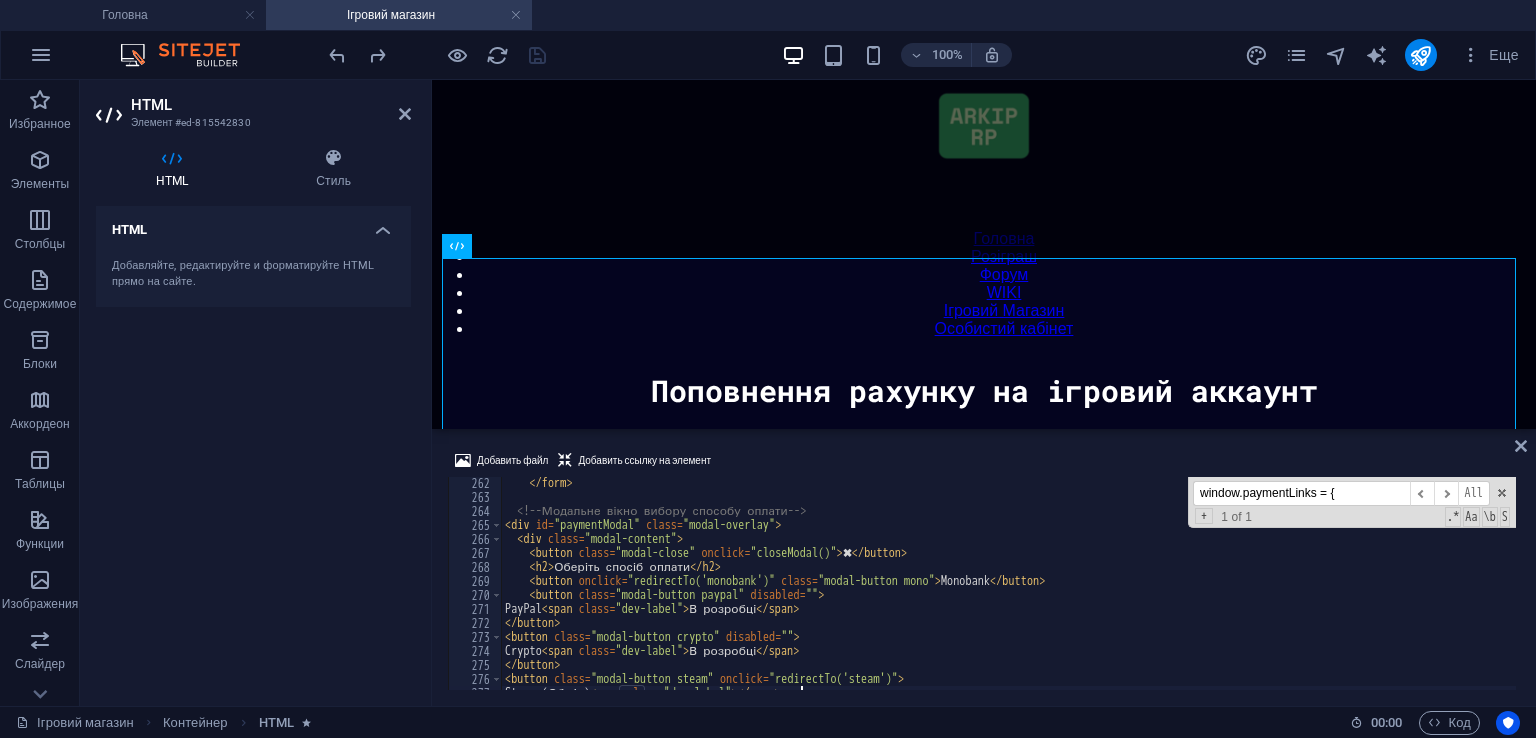 scroll, scrollTop: 3715, scrollLeft: 0, axis: vertical 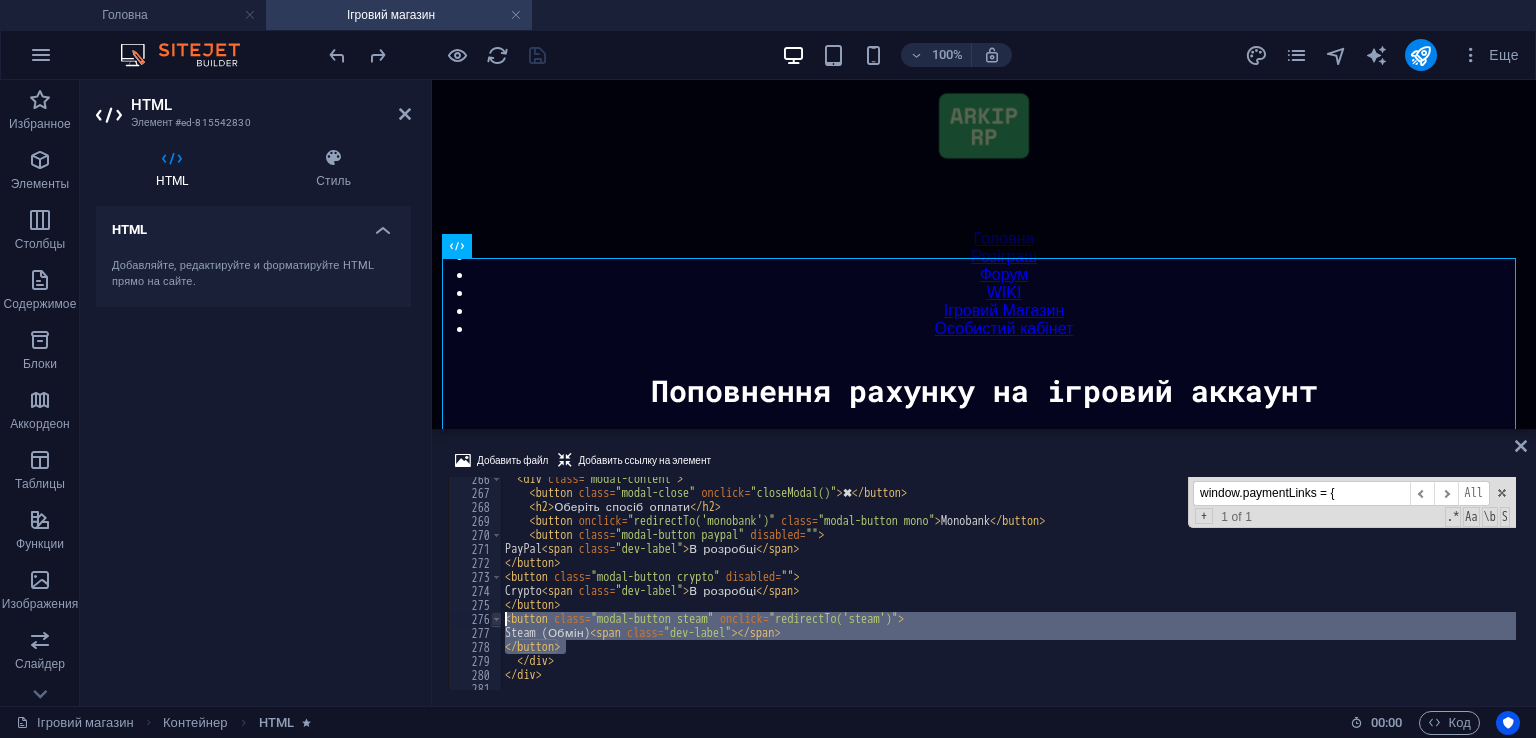drag, startPoint x: 574, startPoint y: 649, endPoint x: 496, endPoint y: 617, distance: 84.30895 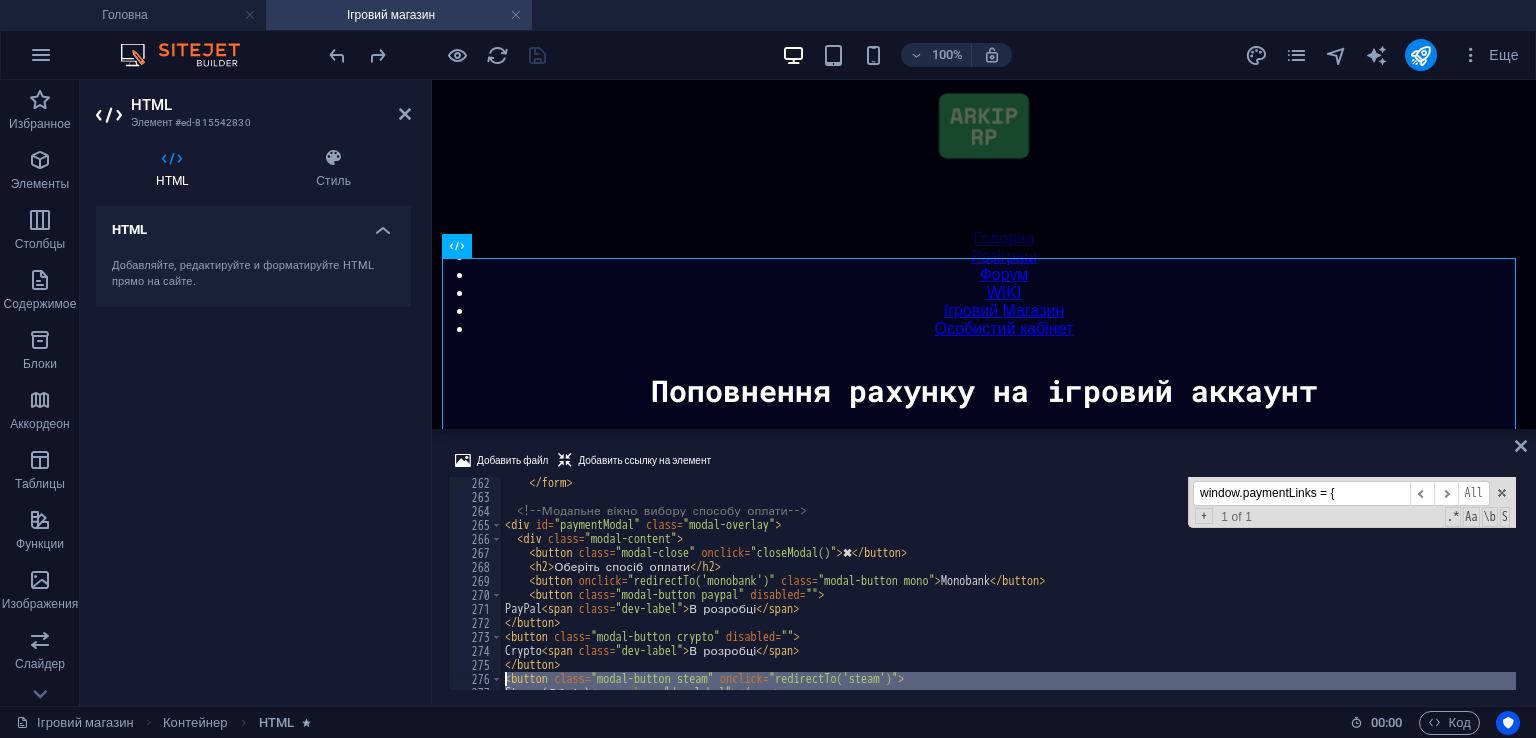 scroll, scrollTop: 3655, scrollLeft: 0, axis: vertical 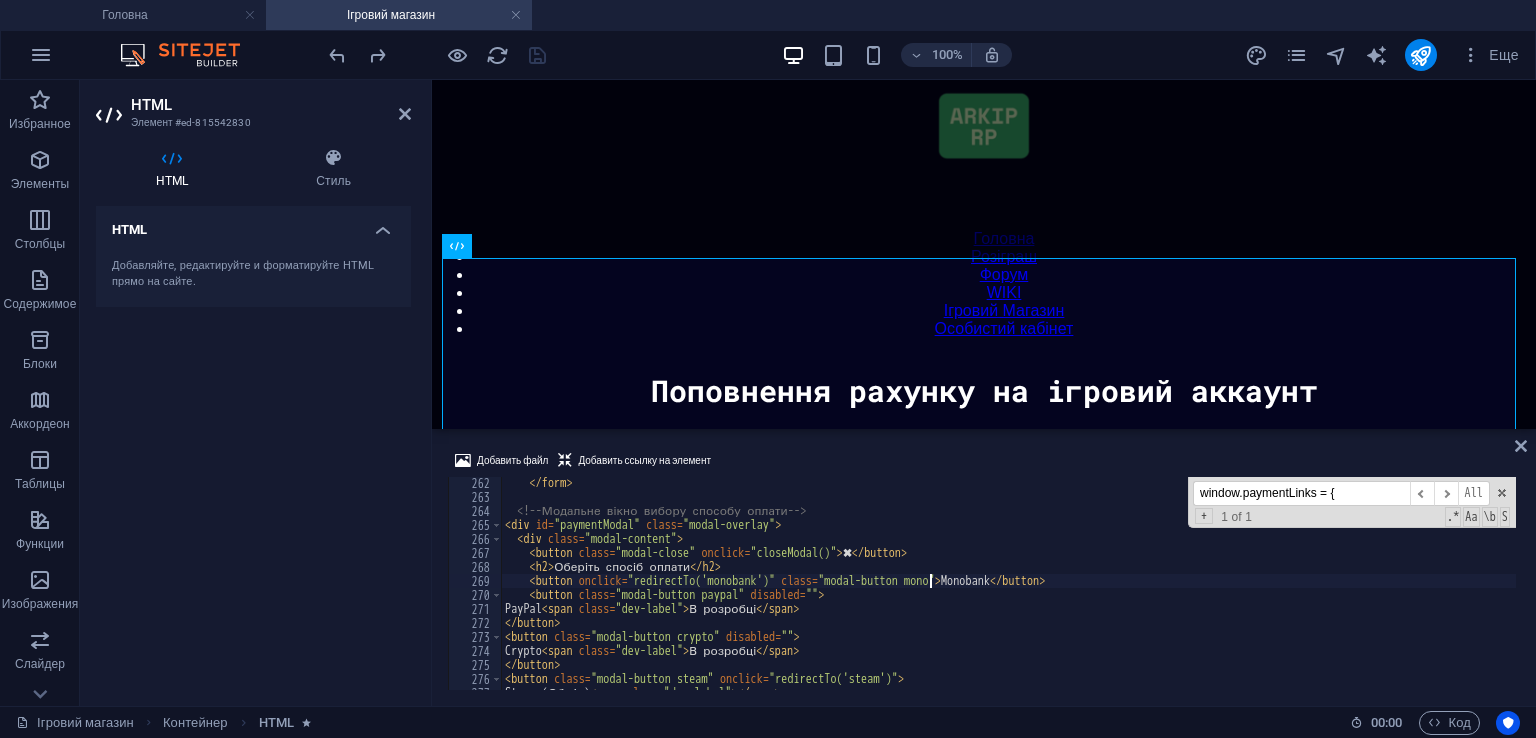 click on "< / form >    < !--  Модальне вікно вибору способу оплати  -- > < div   id = "paymentModal"   class = "modal-overlay" >    < div   class = "modal-content" >      < button   class = "modal-close"   onclick = "closeModal()" > ✖ < / button >      < h2 > Оберіть спосіб оплати < / h2 >      < button   onclick = "redirectTo('monobank')"   class = "modal-button mono" > Monobank < / button >      < button   class = "modal-button paypal"   disabled = "" >   PayPal  < span   class = "dev-label" > В розробці < / span > < / button > < button   class = "modal-button crypto"   disabled = "" >   Crypto  < span   class = "dev-label" > В розробці < / span > < / button > < button   class = "modal-button steam"   onclick = "redirectTo('steam')" >   Steam (Обмін)  < span   class = "dev-label" > < / span > < / button >" at bounding box center (1008, 596) 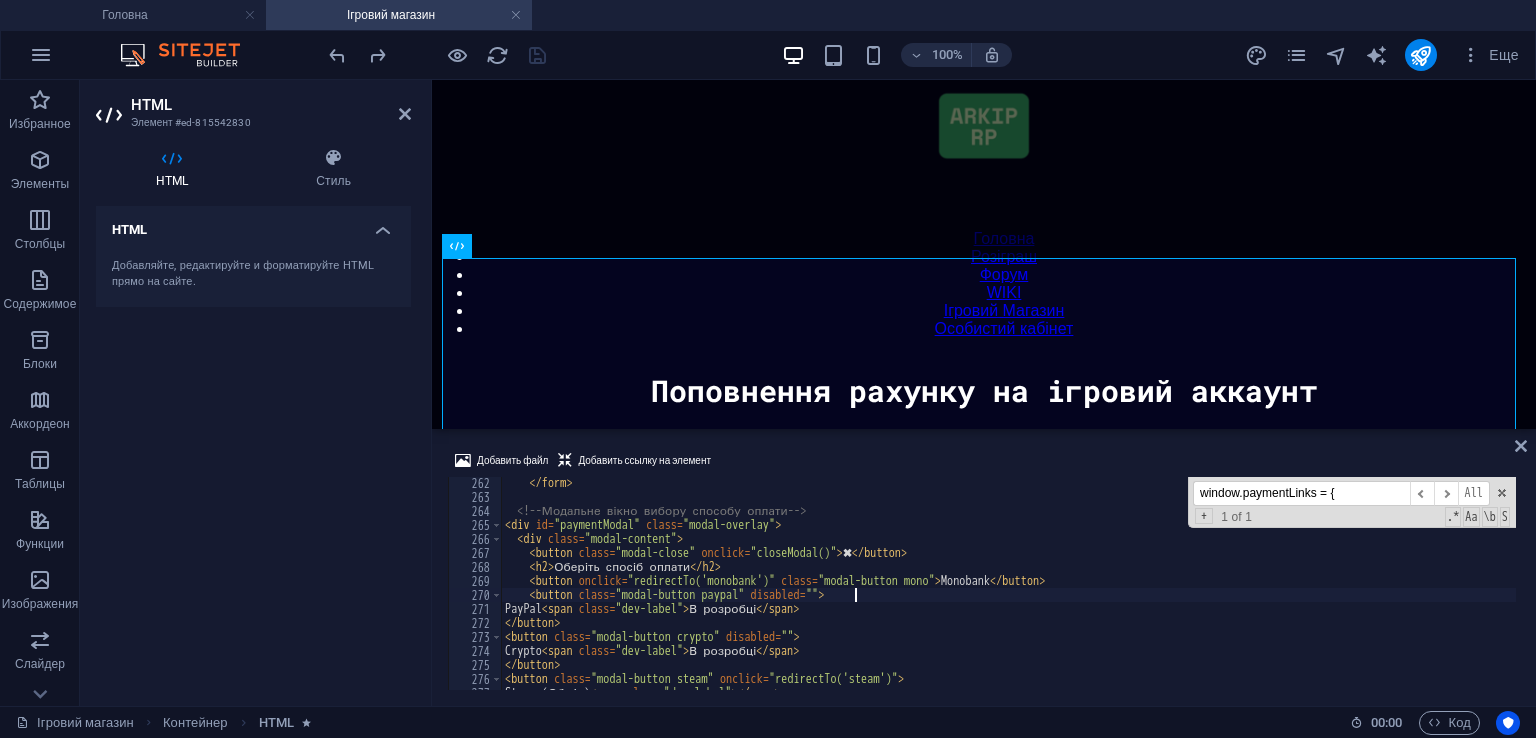 click on "< / form >    < !--  Модальне вікно вибору способу оплати  -- > < div   id = "paymentModal"   class = "modal-overlay" >    < div   class = "modal-content" >      < button   class = "modal-close"   onclick = "closeModal()" > ✖ < / button >      < h2 > Оберіть спосіб оплати < / h2 >      < button   onclick = "redirectTo('monobank')"   class = "modal-button mono" > Monobank < / button >      < button   class = "modal-button paypal"   disabled = "" >   PayPal  < span   class = "dev-label" > В розробці < / span > < / button > < button   class = "modal-button crypto"   disabled = "" >   Crypto  < span   class = "dev-label" > В розробці < / span > < / button > < button   class = "modal-button steam"   onclick = "redirectTo('steam')" >   Steam (Обмін)  < span   class = "dev-label" > < / span > < / button >" at bounding box center (1008, 596) 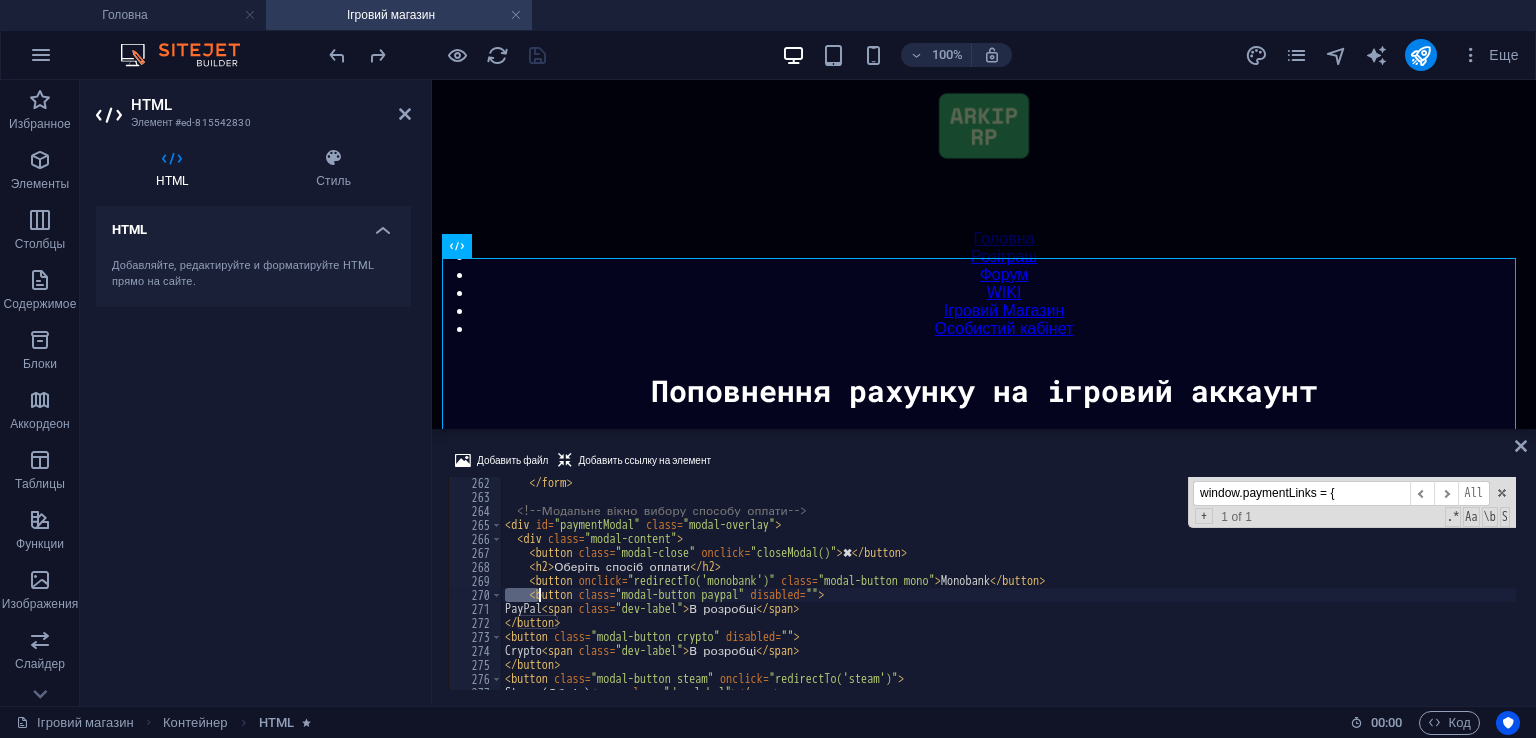 click on "</ form >    <!--  Модальне вікно вибору способу оплати  --> < div   id = "paymentModal"   class = "modal-overlay" >    < div   class = "modal-content" >      < button   class = "modal-close"   onclick = "closeModal()" > ✖ </ button >      < h2 > Оберіть спосіб оплати </ h2 >      < button   onclick = "redirectTo('monobank')"   class = "modal-button mono" > Monobank </ button >      < button   class = "modal-button paypal"   disabled = "" >   PayPal  < span   class = "dev-label" > В розробці </ span > </ button > < button   class = "modal-button crypto"   disabled = "" >   Crypto  < span   class = "dev-label" > В розробці </ span > </ button > < button   class = "modal-button steam"   onclick = "redirectTo('steam')" >   Steam (Обмін)  < span   class = "dev-label" > </ span > </ button > window.paymentLinks = { ​ ​ All Replace All + 1 of 1 .* Aa \b S" at bounding box center [1008, 583] 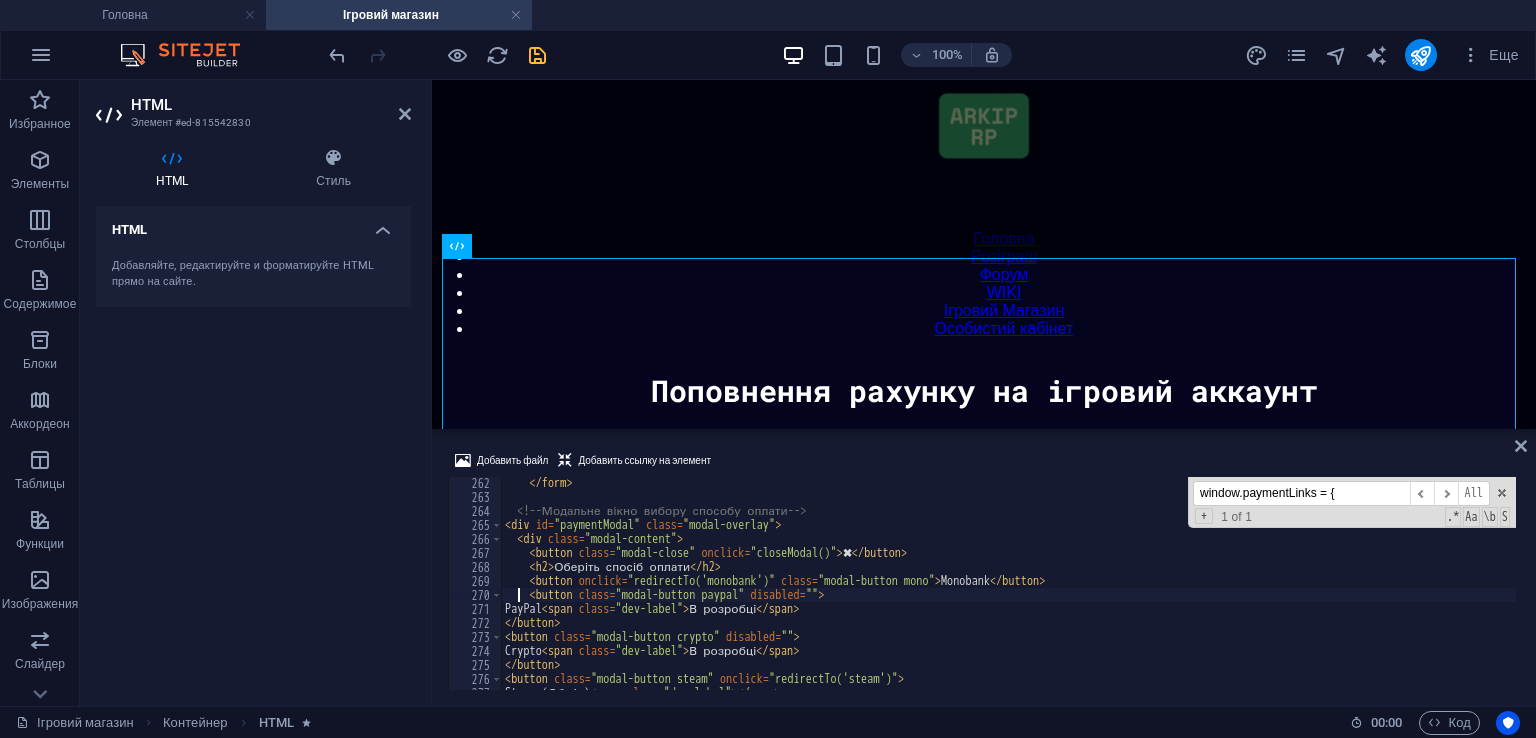 click on "< / form >    < !--  Модальне вікно вибору способу оплати  -- > < div   id = "paymentModal"   class = "modal-overlay" >    < div   class = "modal-content" >      < button   class = "modal-close"   onclick = "closeModal()" > ✖ < / button >      < h2 > Оберіть спосіб оплати < / h2 >      < button   onclick = "redirectTo('monobank')"   class = "modal-button mono" > Monobank < / button >      < button   class = "modal-button paypal"   disabled = "" >   PayPal  < span   class = "dev-label" > В розробці < / span > < / button > < button   class = "modal-button crypto"   disabled = "" >   Crypto  < span   class = "dev-label" > В розробці < / span > < / button > < button   class = "modal-button steam"   onclick = "redirectTo('steam')" >   Steam (Обмін)  < span   class = "dev-label" > < / span > < / button >" at bounding box center [1008, 596] 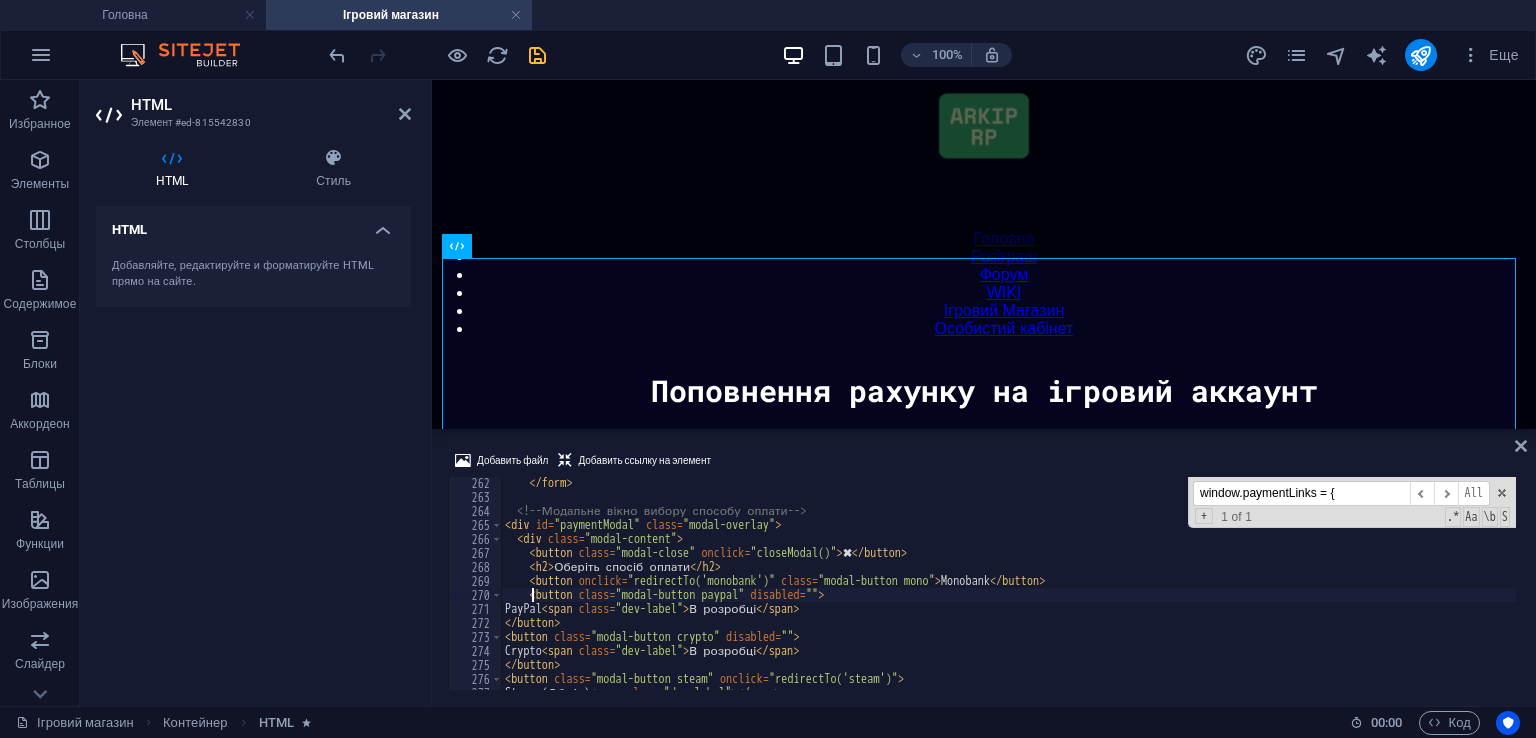 type on "<button class="modal-button paypal" disabled="">" 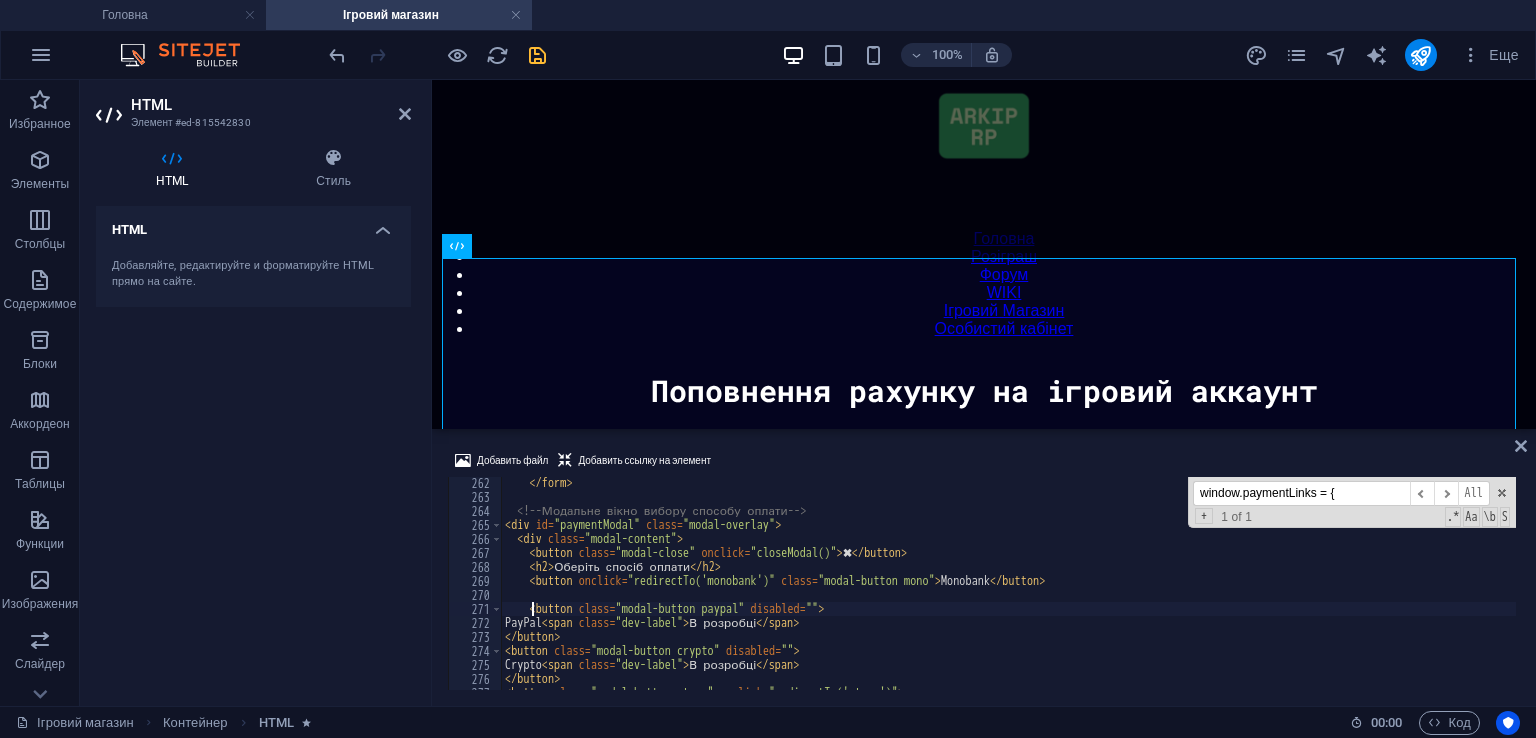 click on "</ form >    <!--  Модальне вікно вибору способу оплати  --> < div   id = "paymentModal"   class = "modal-overlay" >    < div   class = "modal-content" >      < button   class = "modal-close"   onclick = "closeModal()" > ✖ </ button >      < h2 > Оберіть спосіб оплати </ h2 >      < button   onclick = "redirectTo('monobank')"   class = "modal-button mono" > Monobank </ button >           < button   class = "modal-button paypal"   disabled = "" >   PayPal  < span   class = "dev-label" > В розробці </ span > </ button > < button   class = "modal-button crypto"   disabled = "" >   Crypto  < span   class = "dev-label" > В розробці </ span > </ button > < button   class = "modal-button steam"   onclick = "redirectTo('steam')" >   Steam (Обмін)  < span   class = "dev-label" > </ span >" at bounding box center [1008, 596] 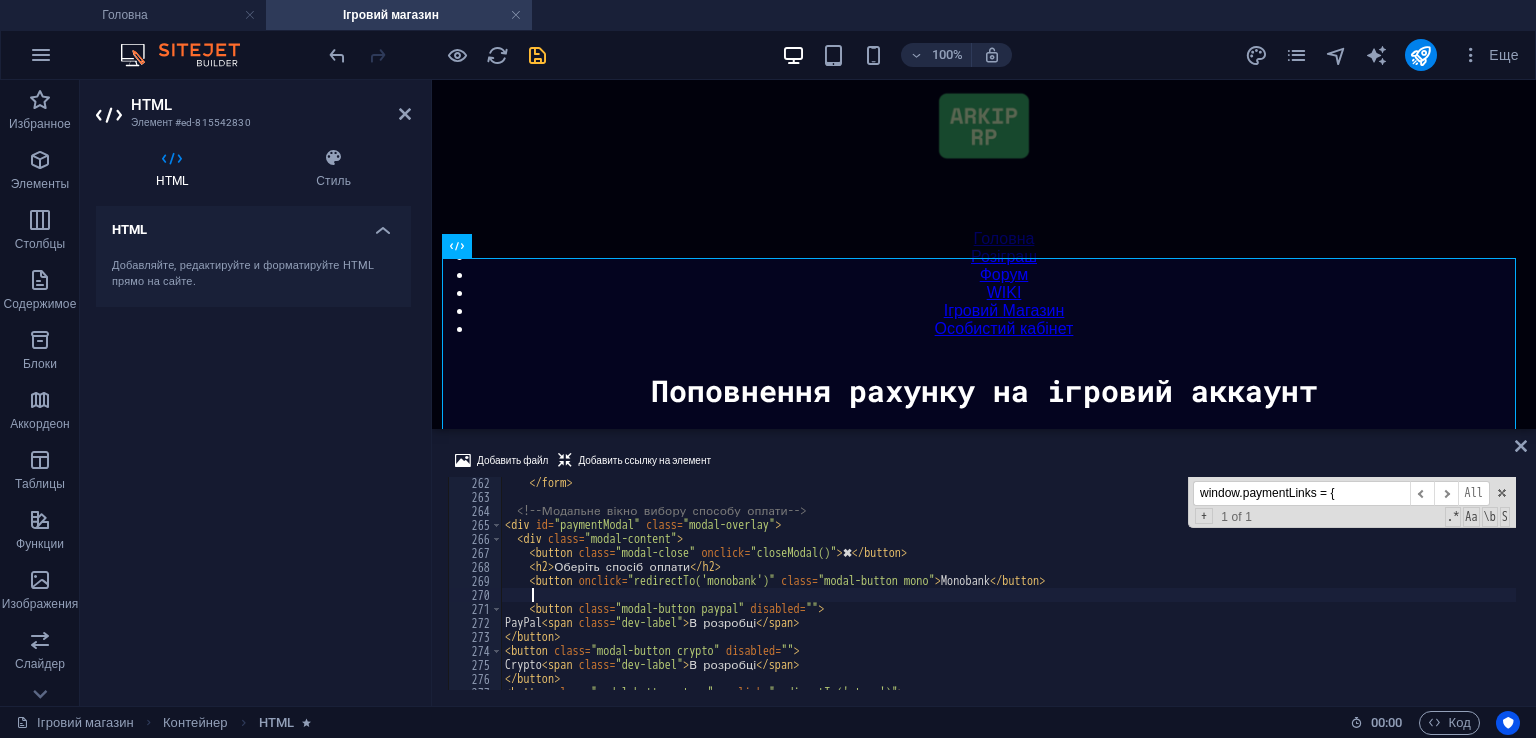 scroll, scrollTop: 0, scrollLeft: 0, axis: both 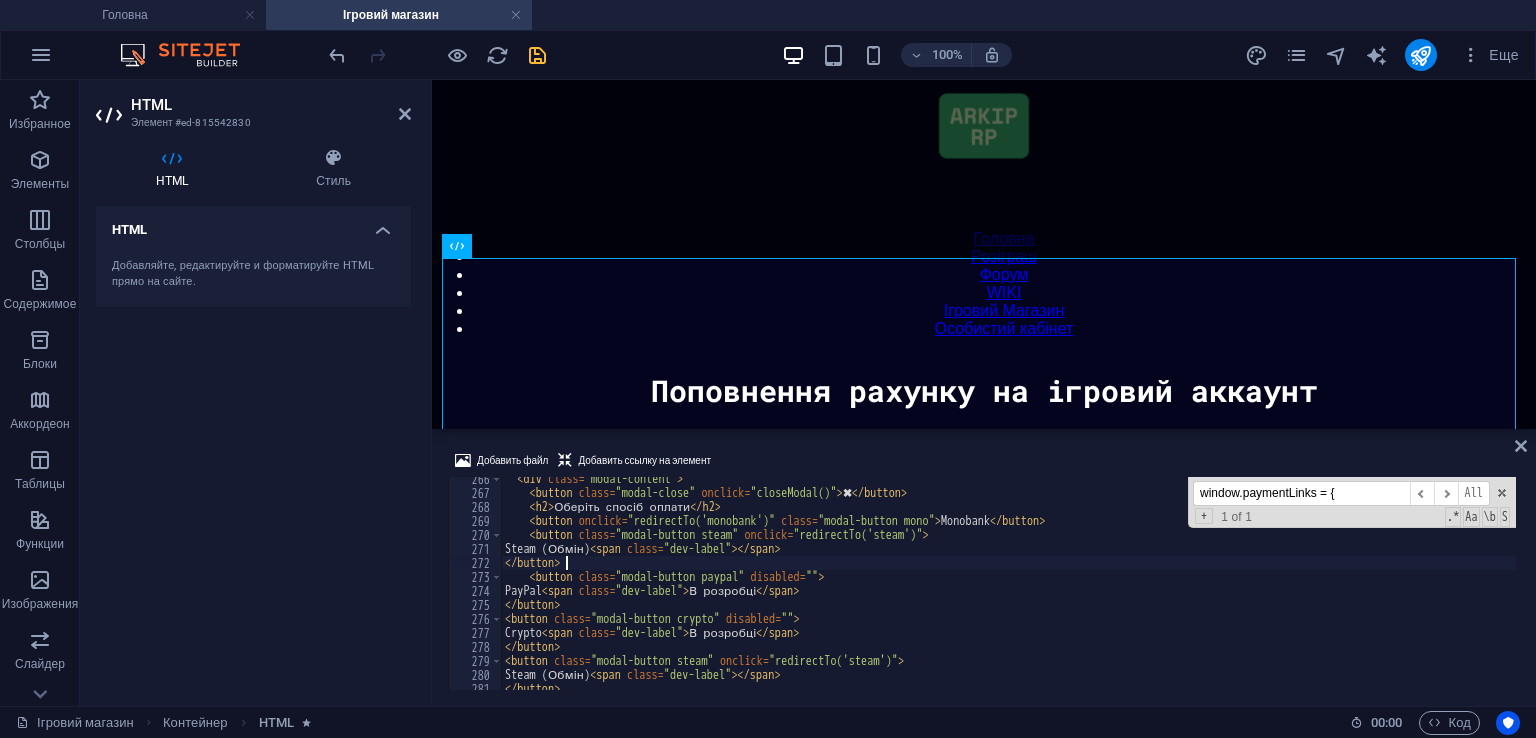 type on "</button>" 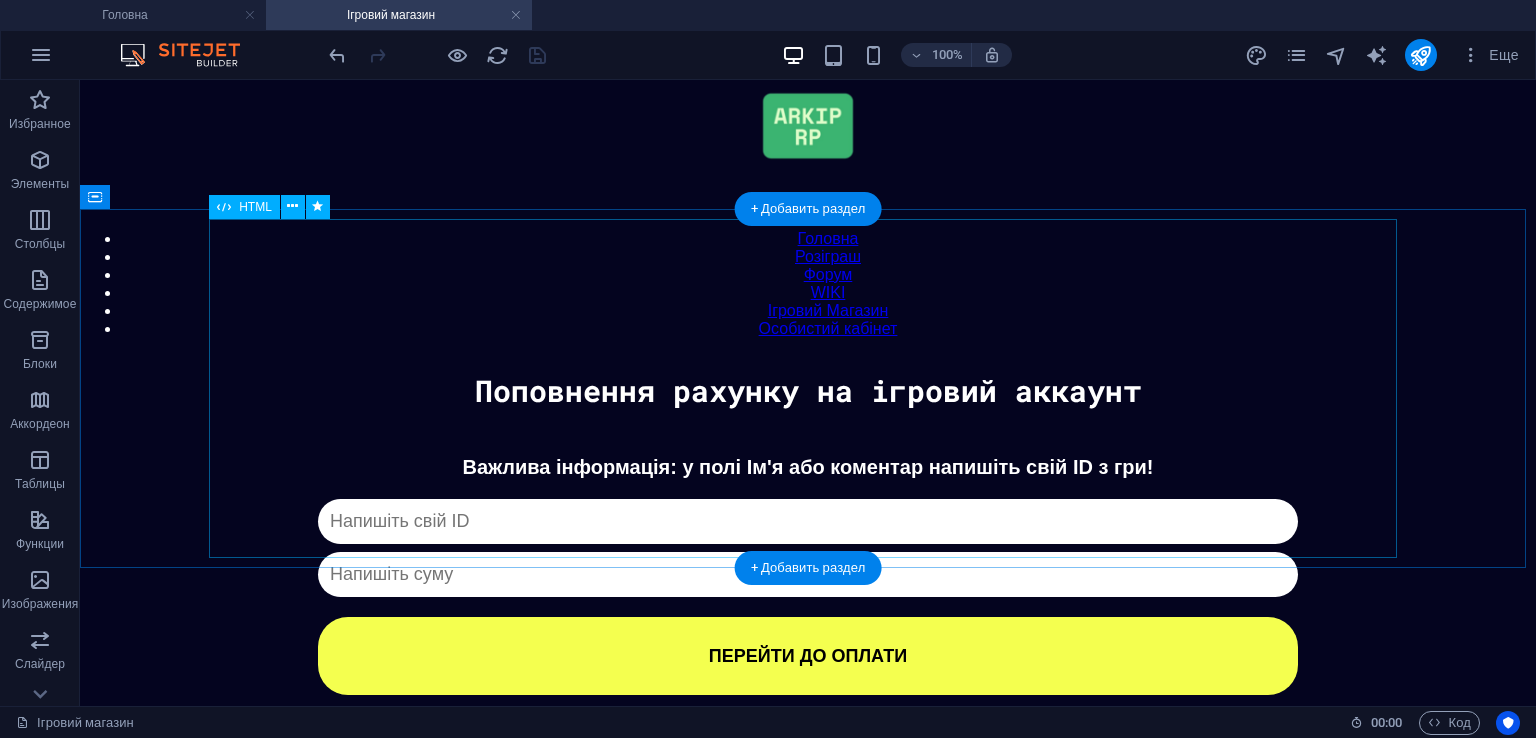 click on "Донат
Важлива інформація: у полі Ім'я або коментар напишіть свій ID з гри!
Капча не пройдена
ПЕРЕЙТИ ДО ОПЛАТИ
✖
Оберіть спосіб оплати
Monobank
Steam (Обмін)
PayPal  В розробці
Crypto  В розробці
Steam (Обмін)" at bounding box center (808, 575) 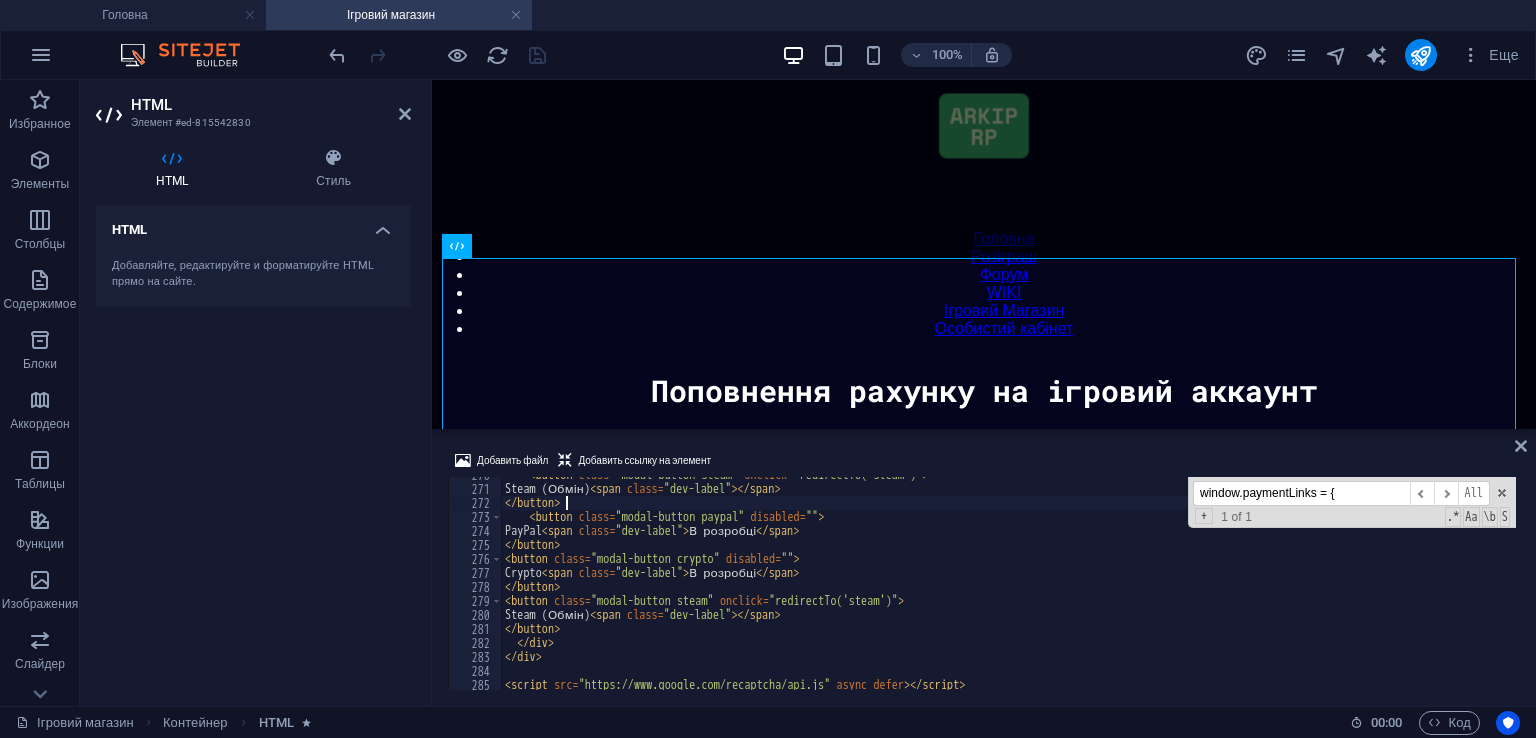scroll, scrollTop: 3775, scrollLeft: 0, axis: vertical 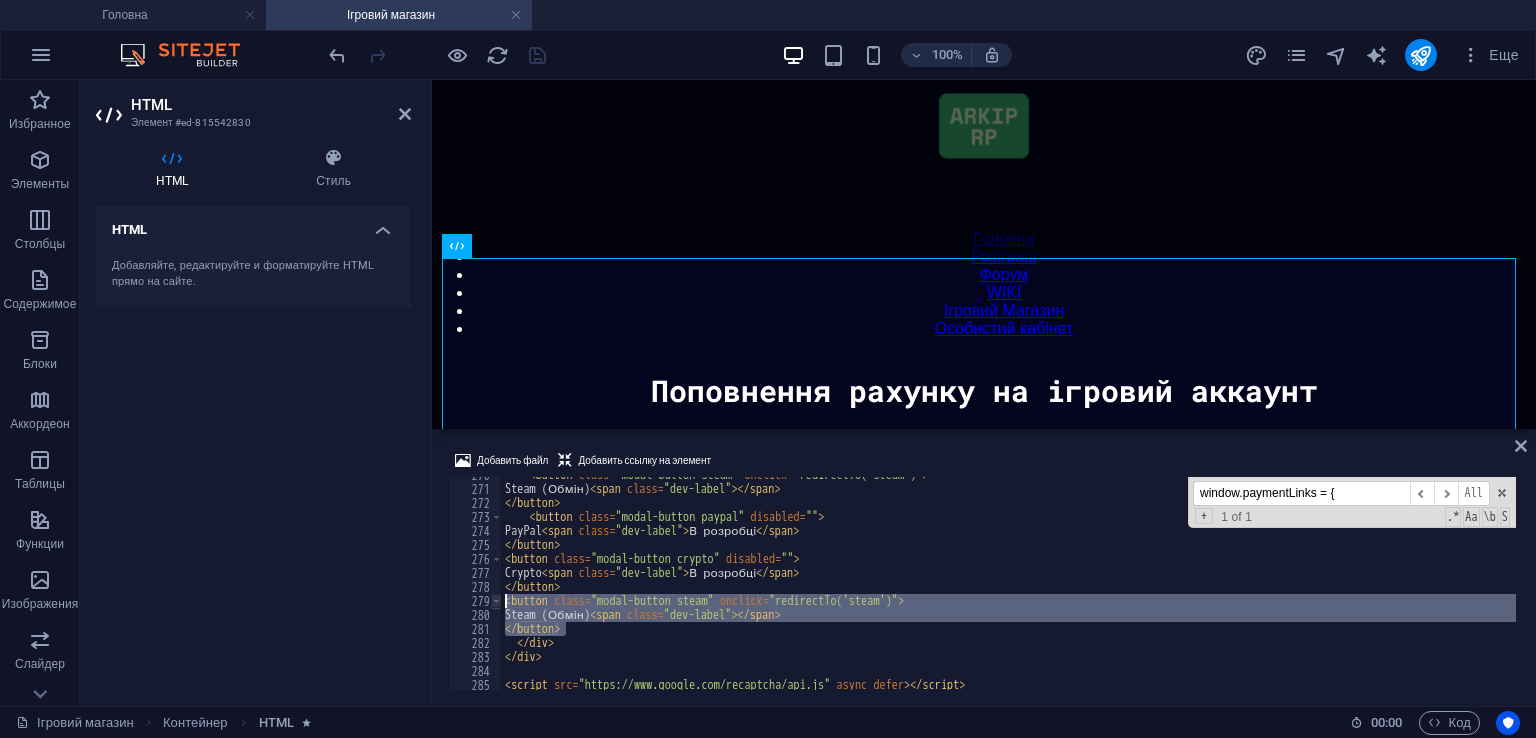 drag, startPoint x: 569, startPoint y: 633, endPoint x: 497, endPoint y: 596, distance: 80.9506 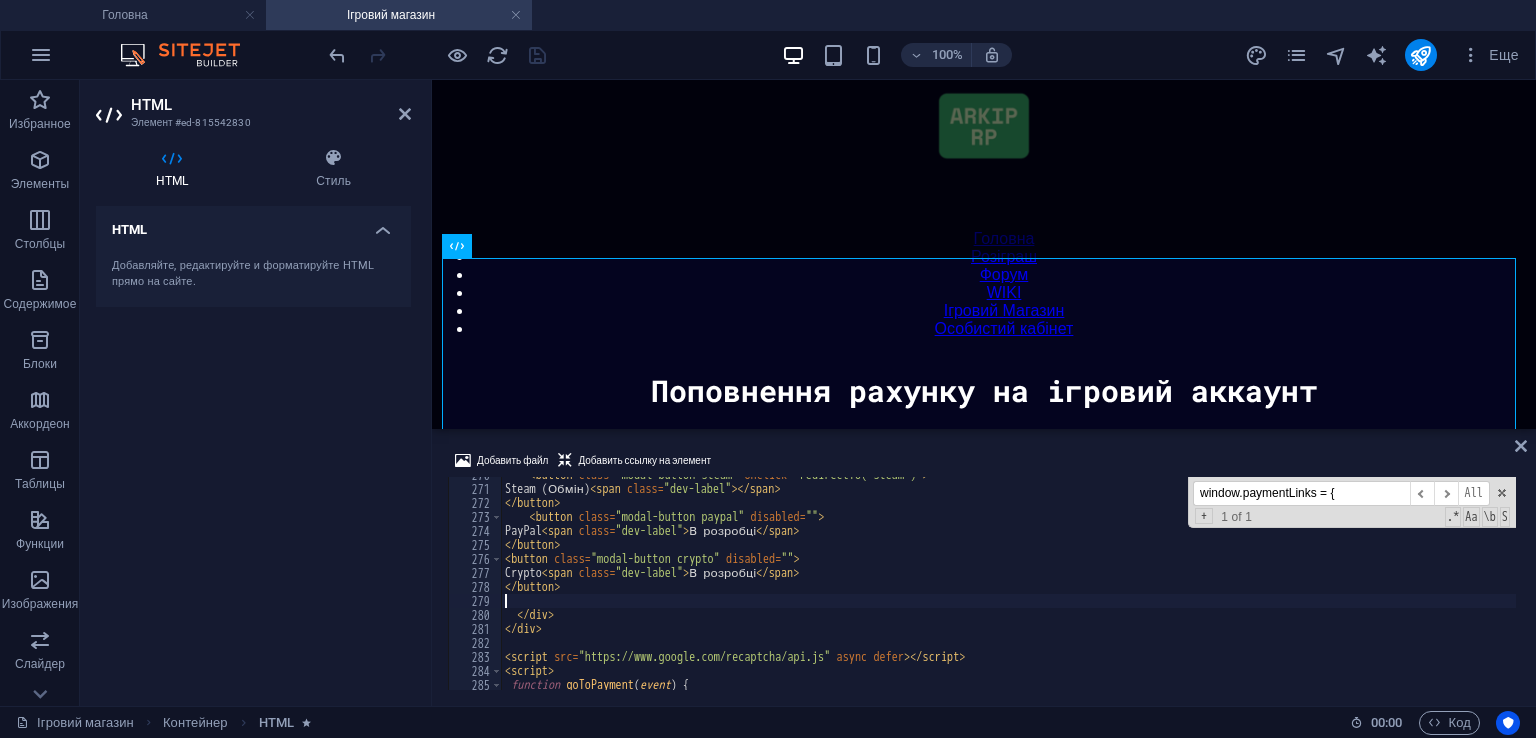 type on "</button>" 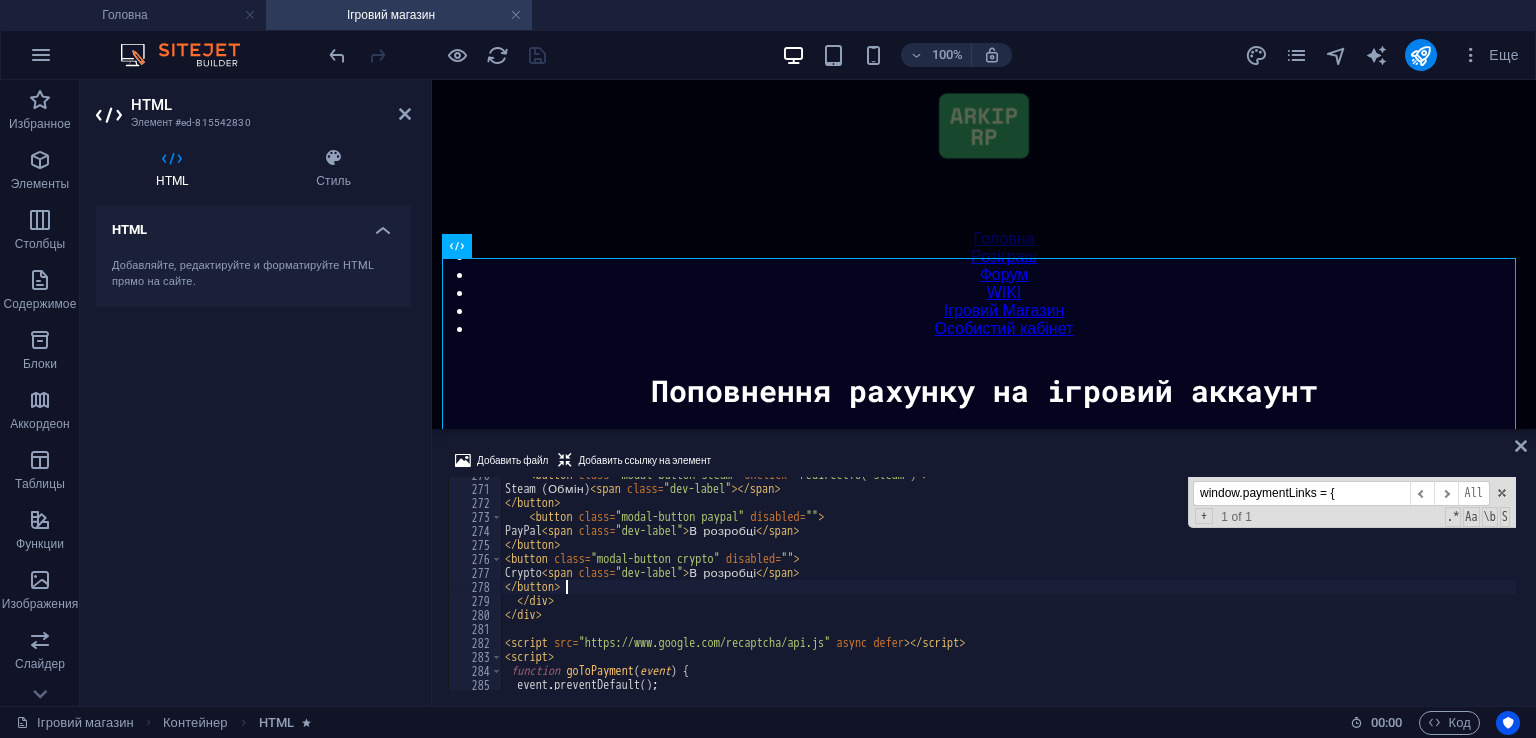 drag, startPoint x: 557, startPoint y: 64, endPoint x: 544, endPoint y: 61, distance: 13.341664 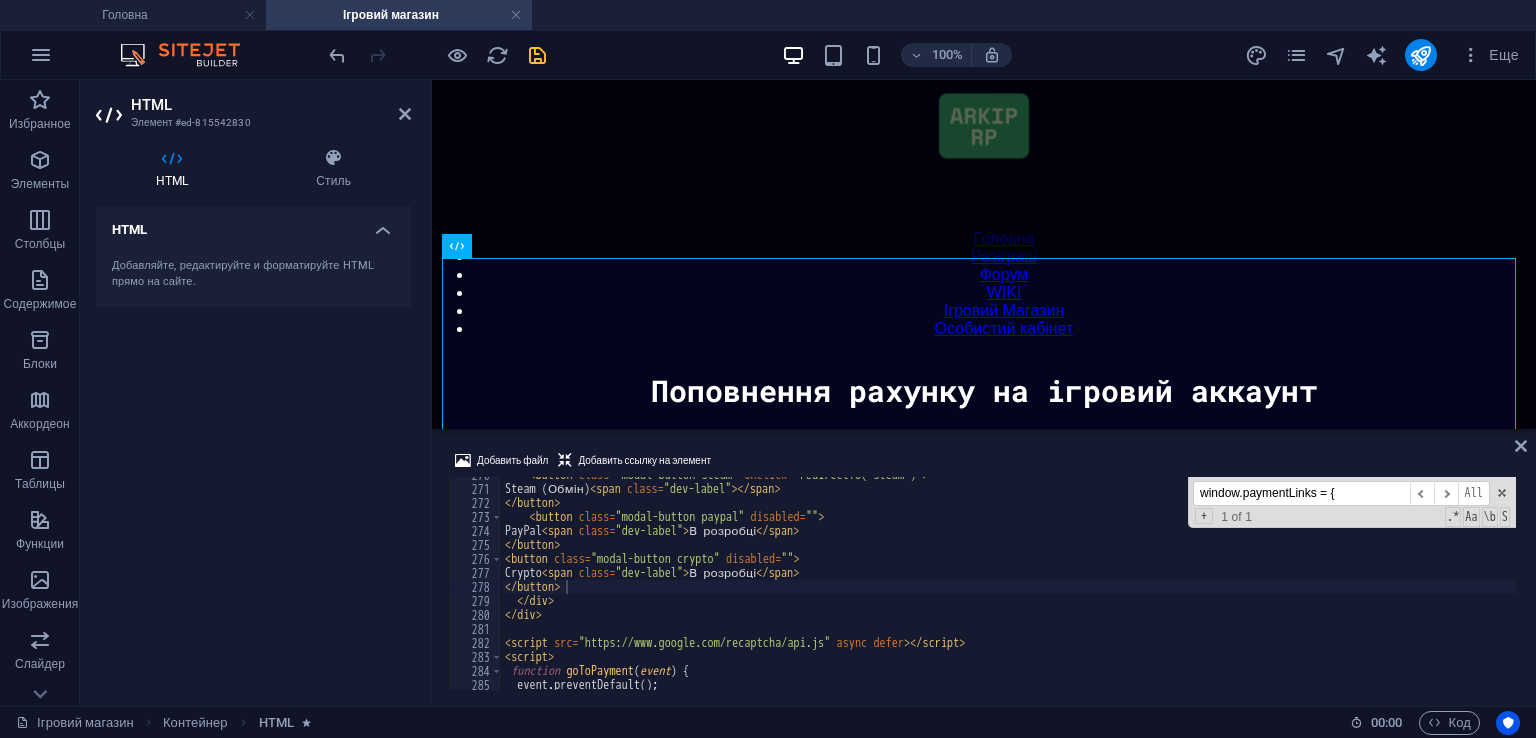 click at bounding box center [537, 55] 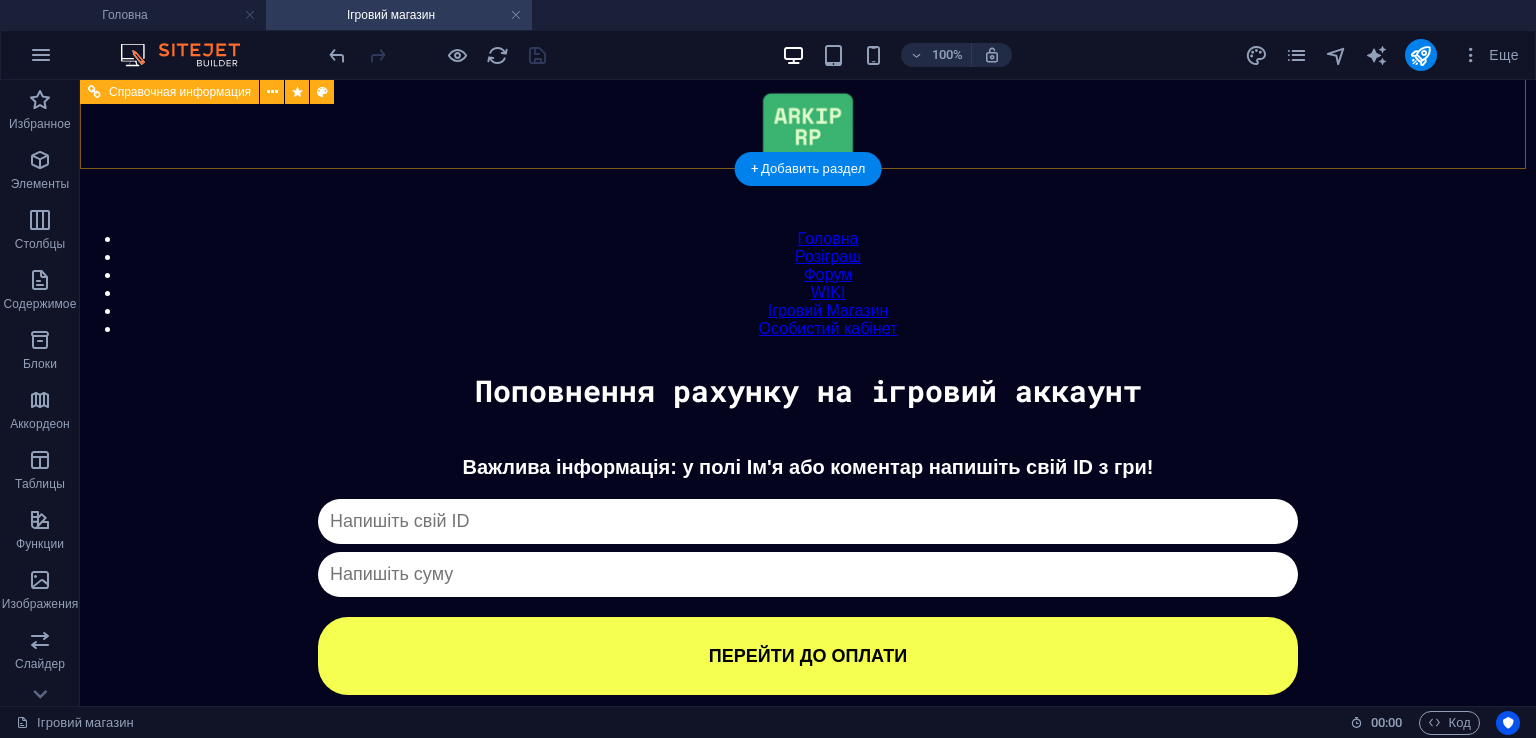 scroll, scrollTop: 0, scrollLeft: 0, axis: both 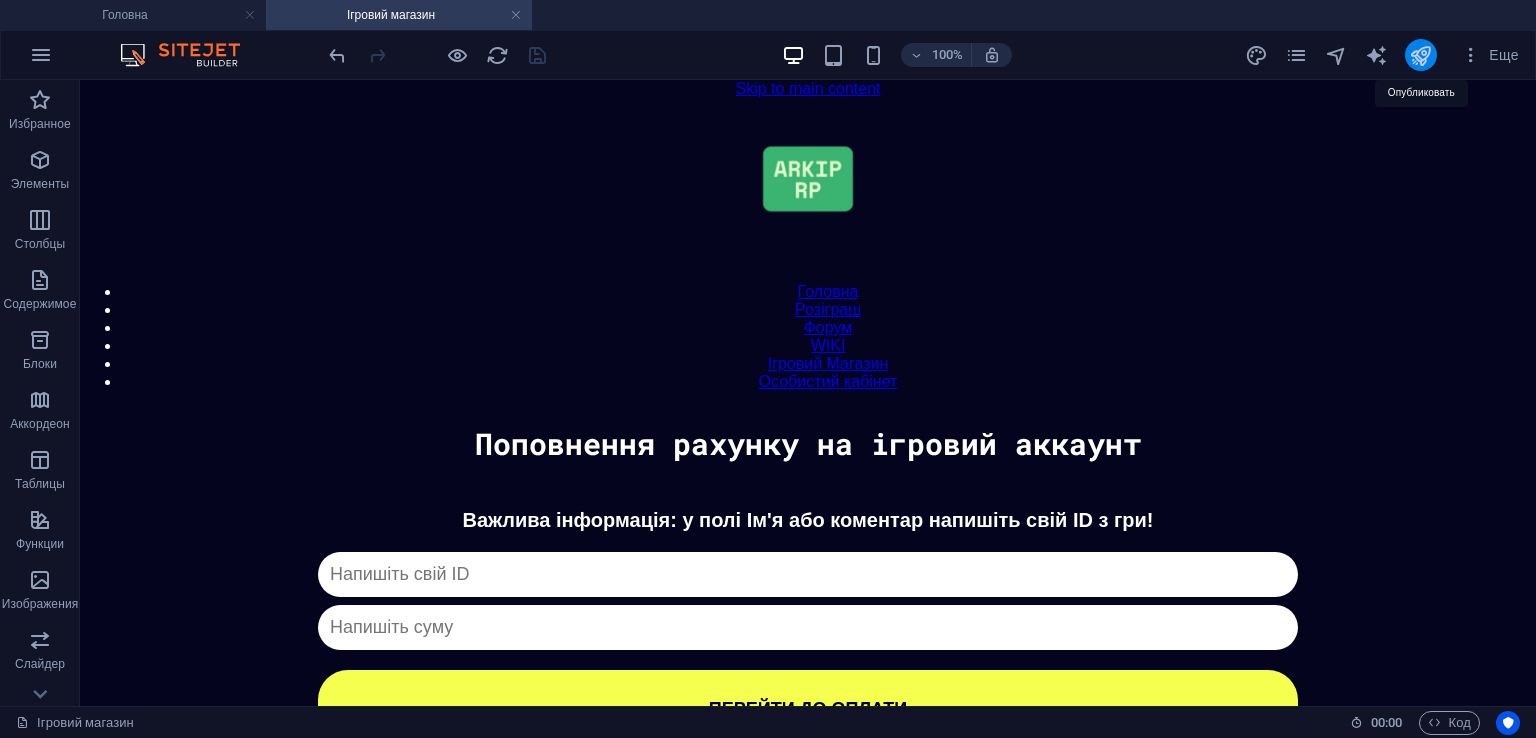 click at bounding box center (1420, 55) 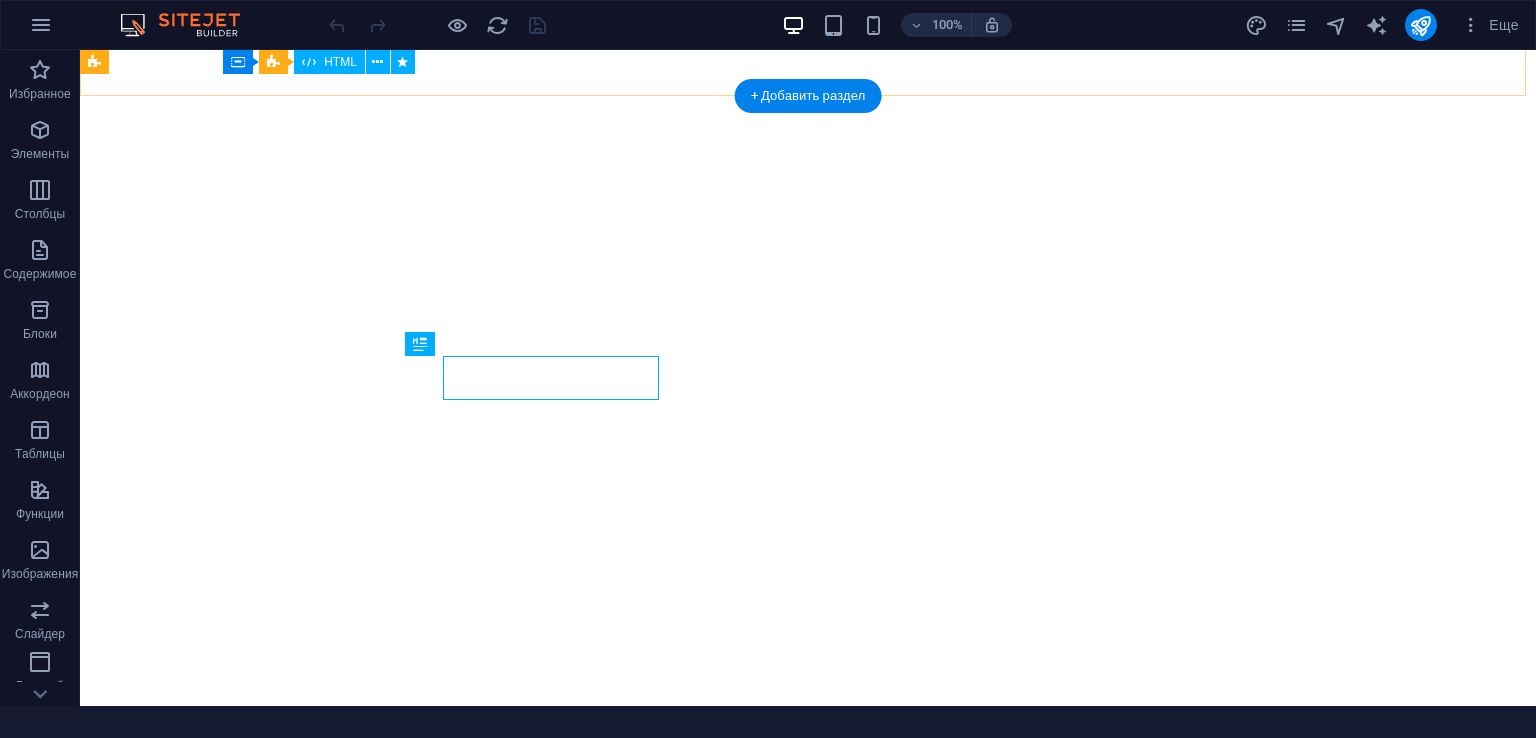 scroll, scrollTop: 0, scrollLeft: 0, axis: both 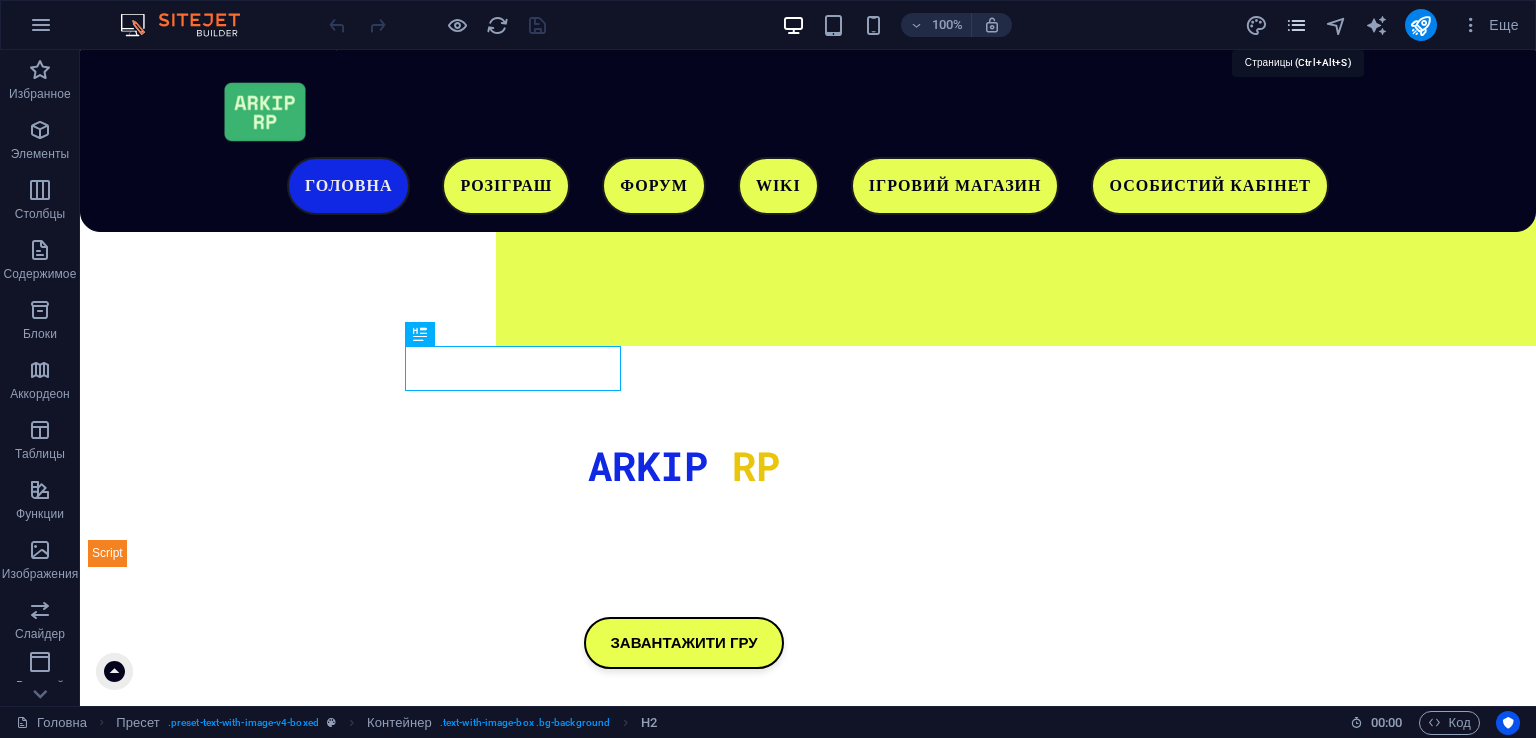 click at bounding box center [1296, 25] 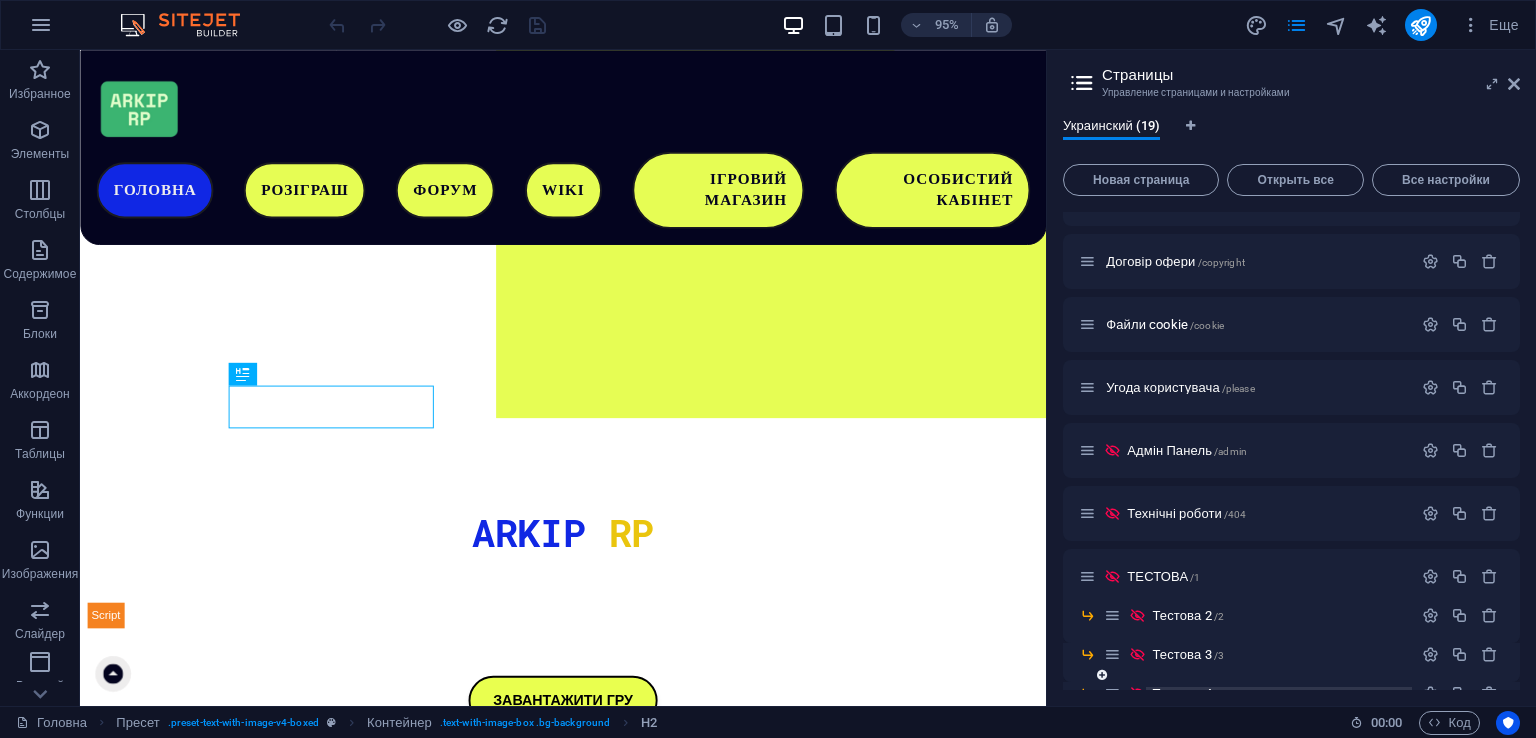 scroll, scrollTop: 623, scrollLeft: 0, axis: vertical 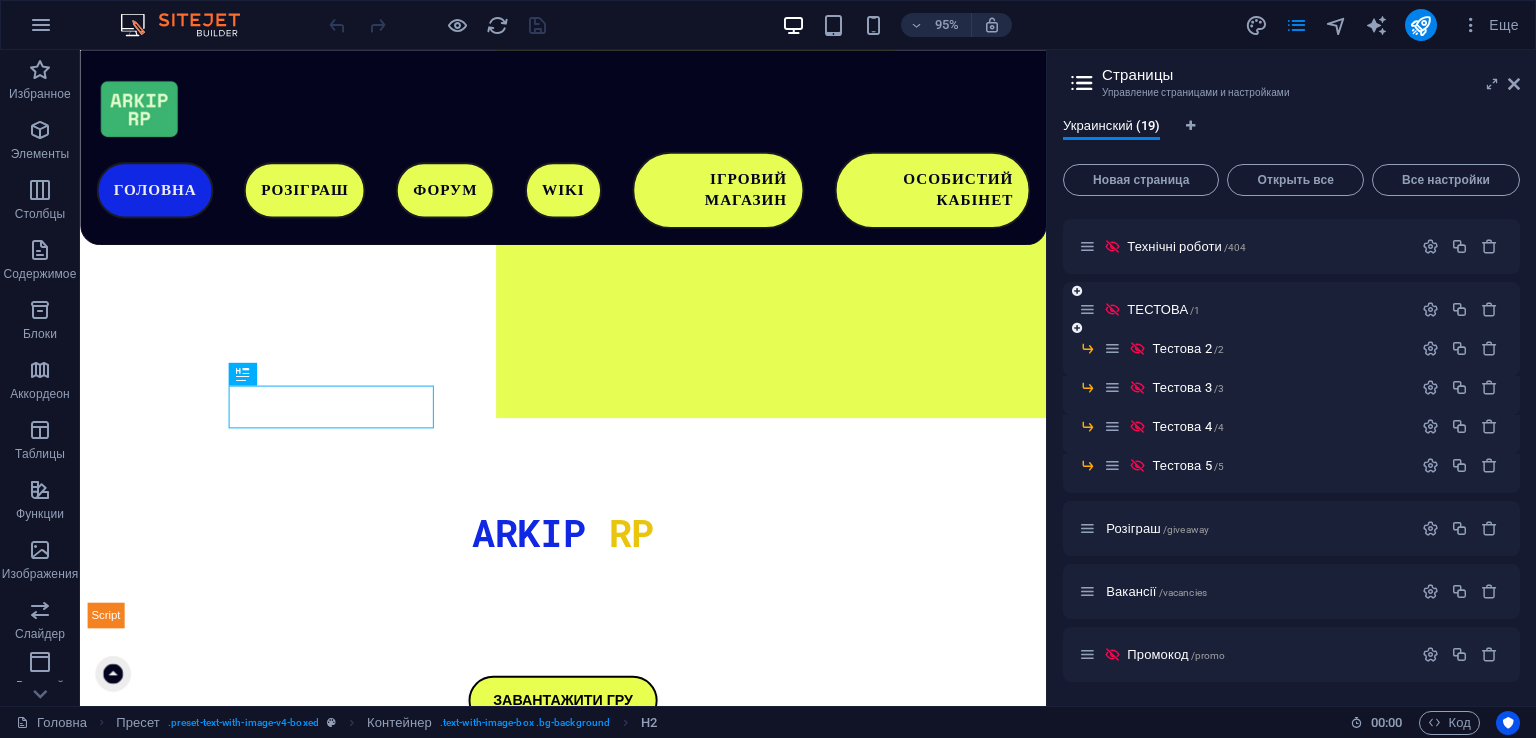 click on "ТЕСТОВА /1" at bounding box center (1245, 309) 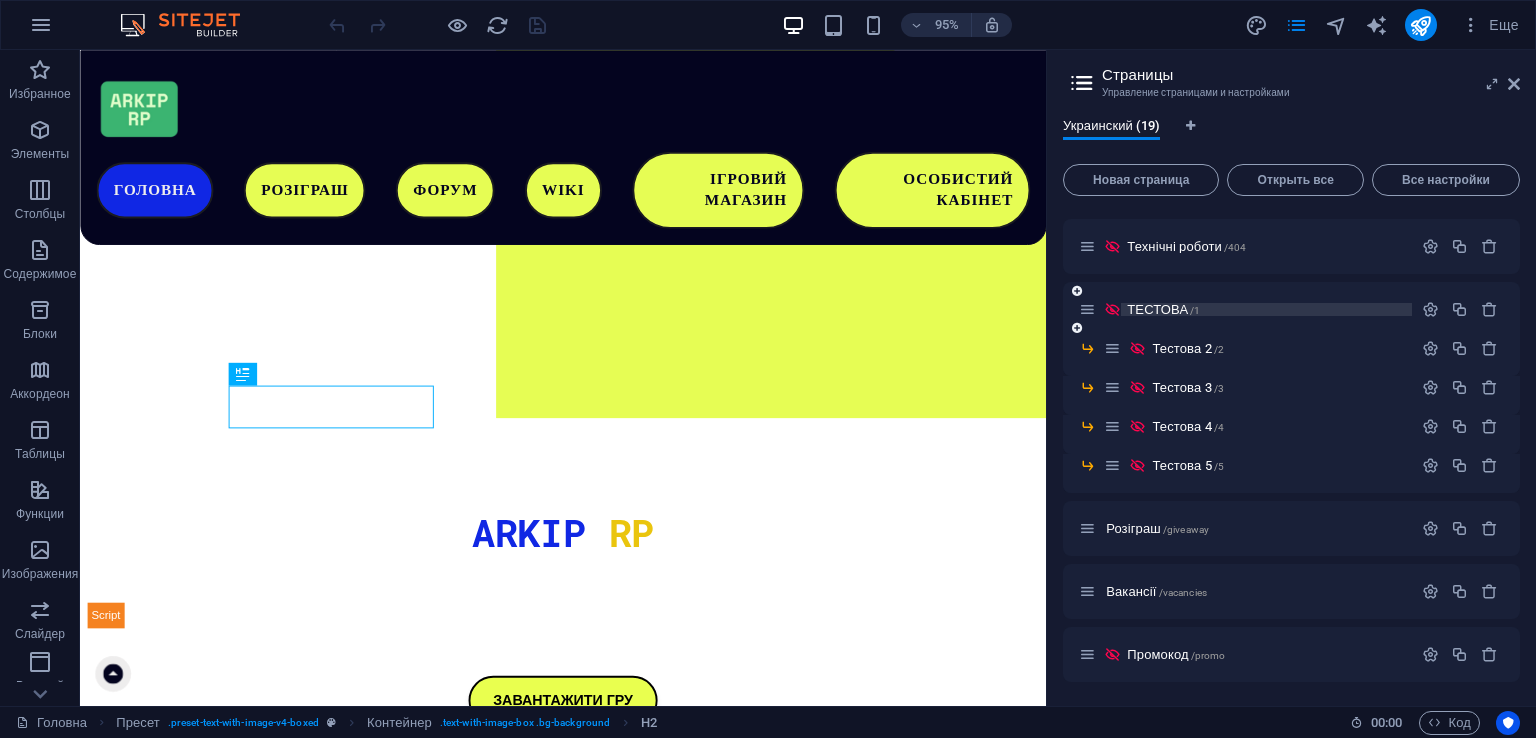click on "ТЕСТОВА /1" at bounding box center (1266, 309) 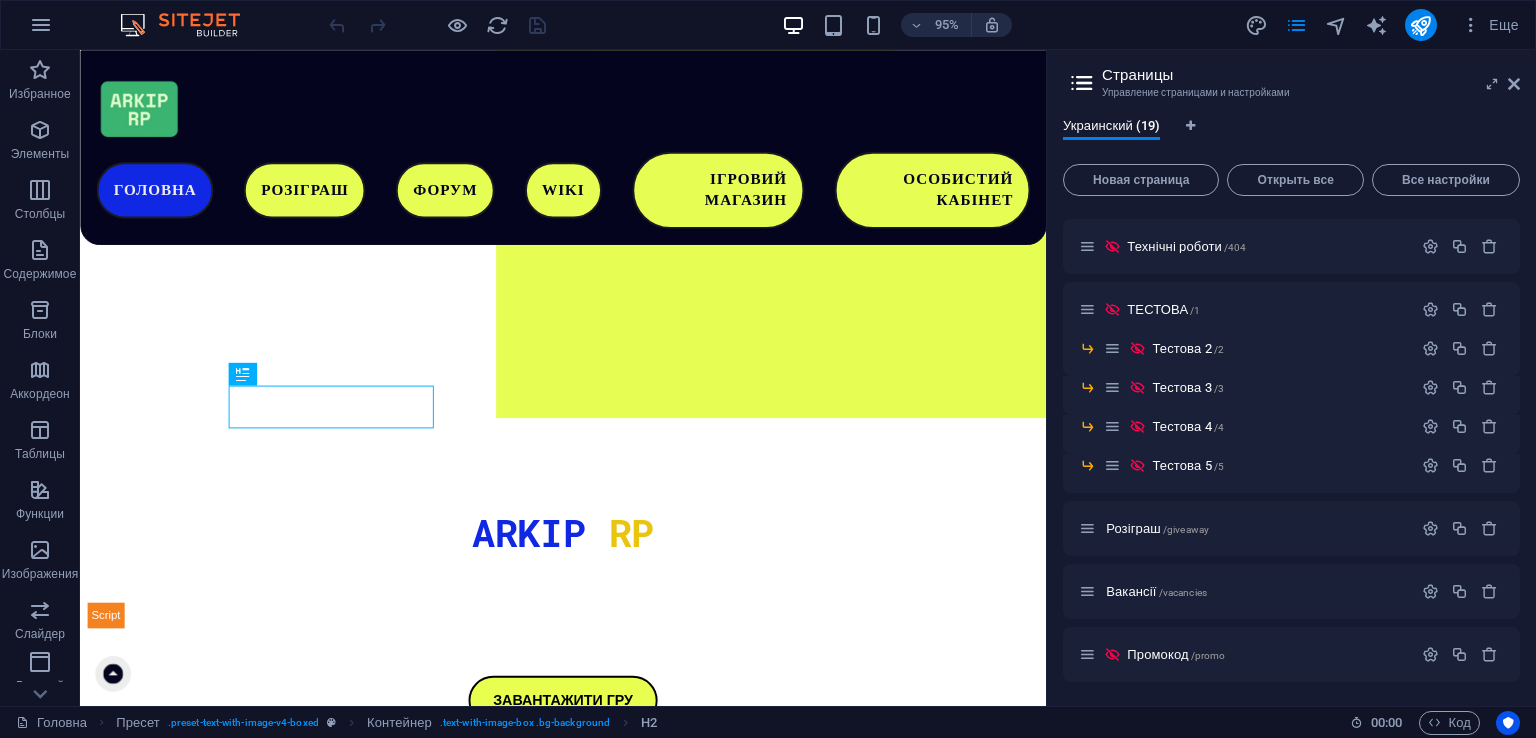 scroll, scrollTop: 0, scrollLeft: 0, axis: both 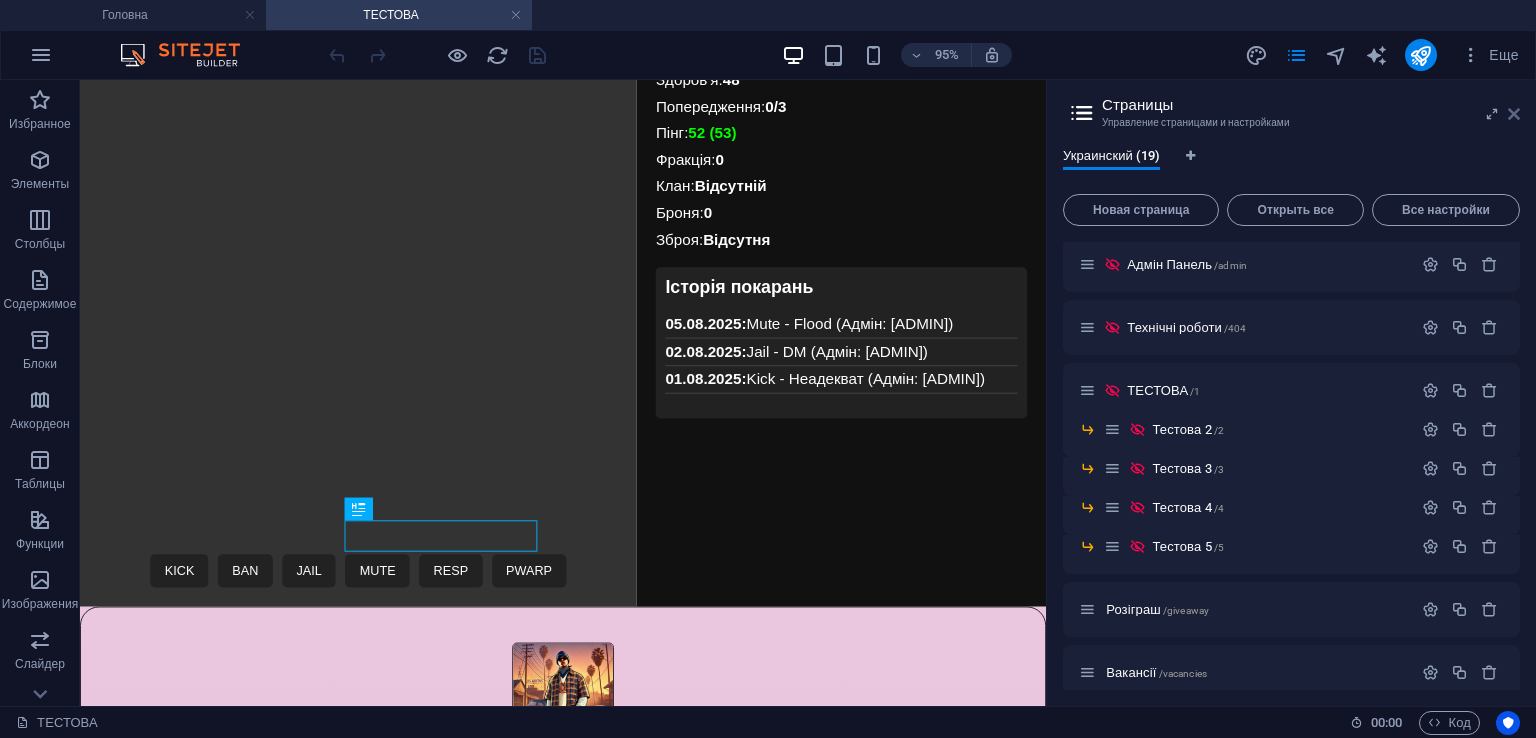click at bounding box center (1514, 114) 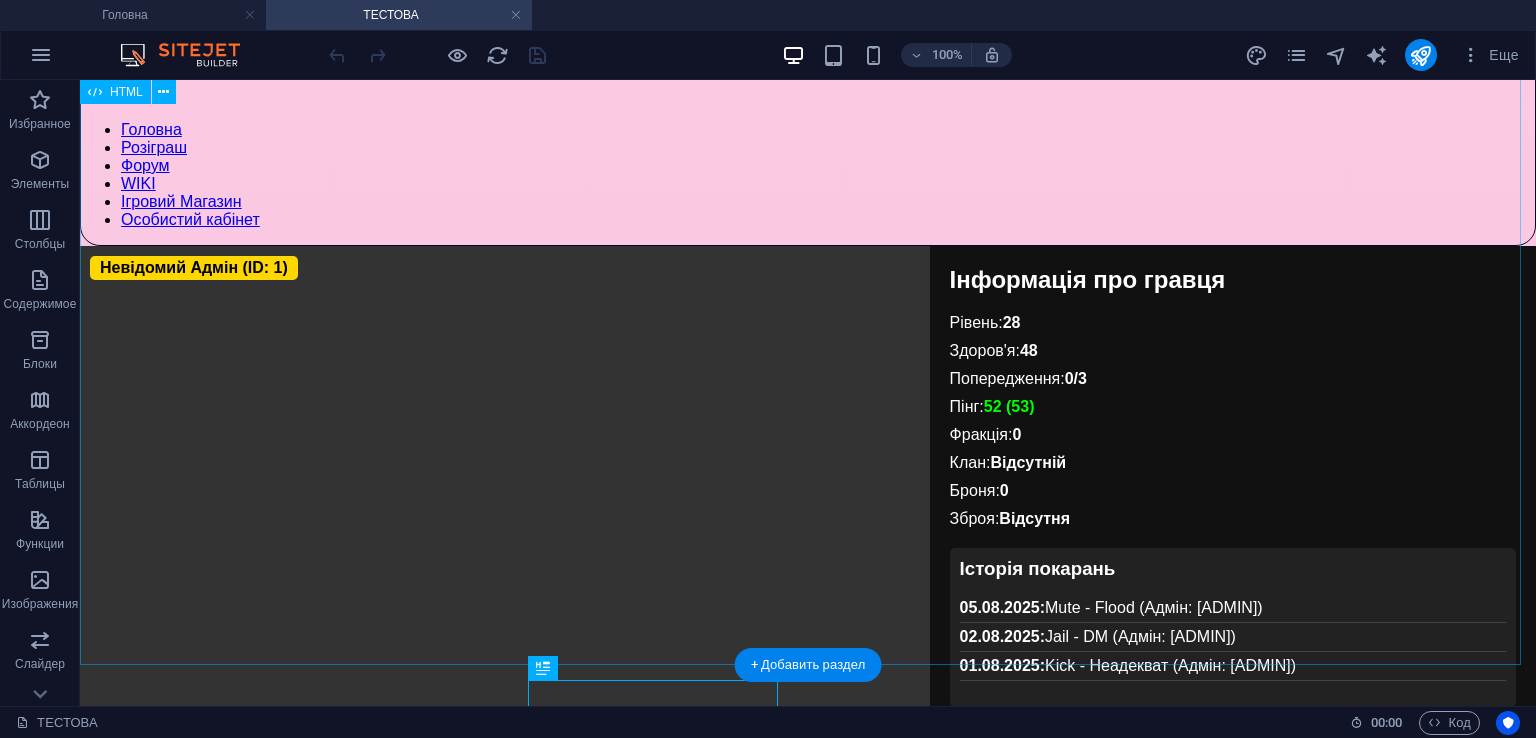 scroll, scrollTop: 49, scrollLeft: 0, axis: vertical 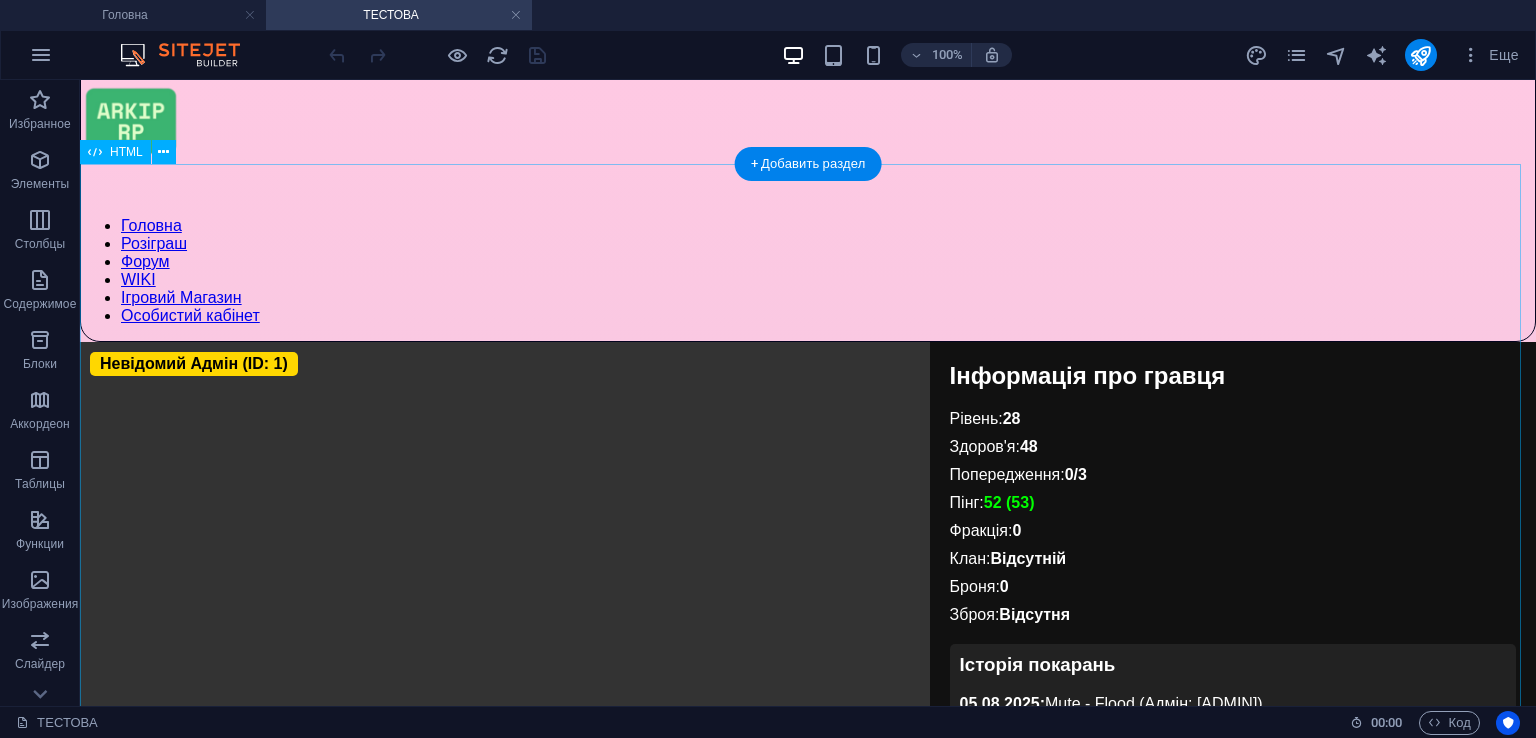 click on "Адмін Панель
Невідомий Адмін (ID: 1)
KICK
BAN
JAIL
MUTE
RESP
PWARP
Інформація про гравця
Рівень:  28
Здоров'я:  48
Попередження:  0/3
Пінг:  52 (53)
Фракція:  0
Клан:  Відсутній
Броня:  0
Зброя:  Відсутня
Історія покарань
05.08.2025:  Mute - Flood (Адмін: Admin1)
02.08.2025:  Jail - DM (Адмін: Admin2)
01.08.2025:  Kick - Неадекват (Адмін: Admin3)" at bounding box center (808, 655) 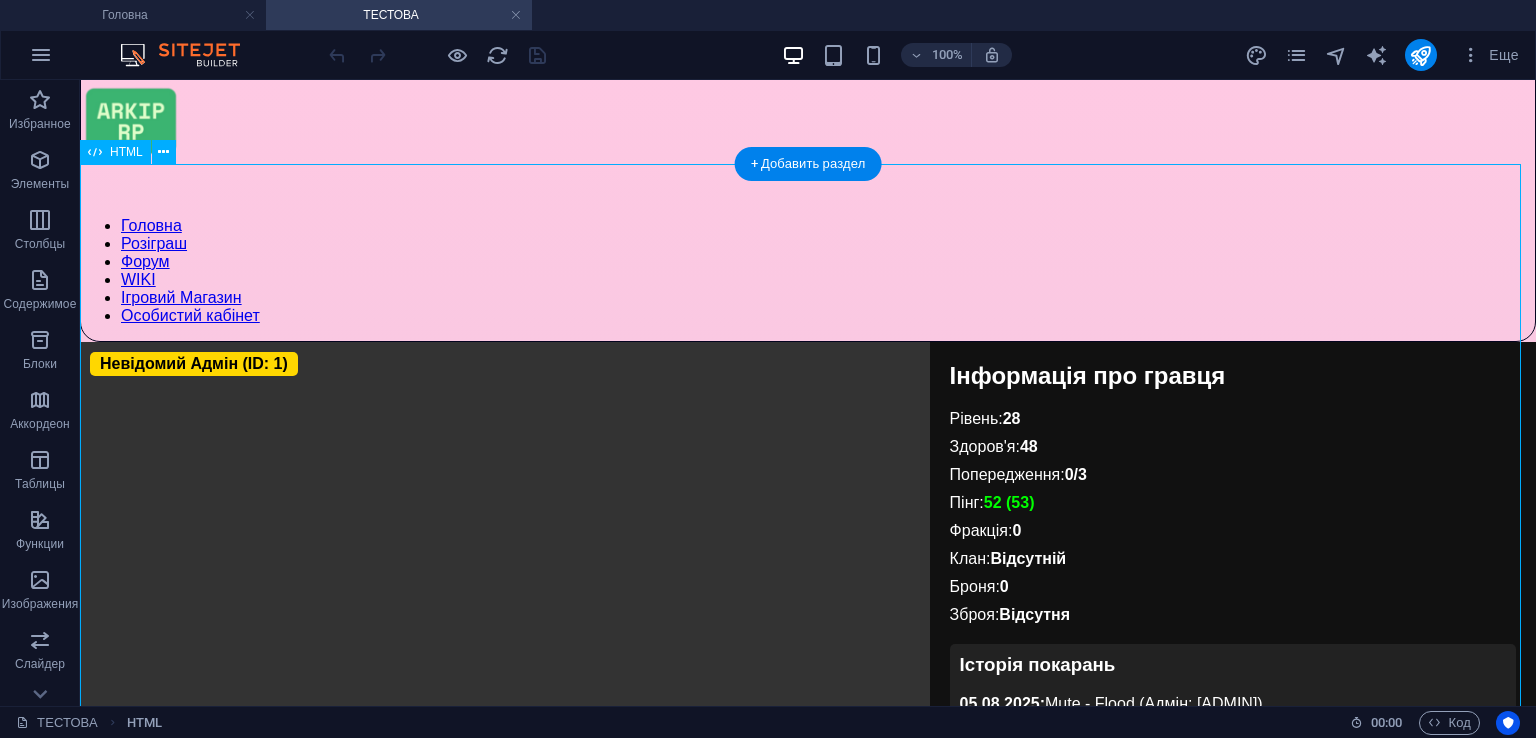 click on "Адмін Панель
Невідомий Адмін (ID: 1)
KICK
BAN
JAIL
MUTE
RESP
PWARP
Інформація про гравця
Рівень:  28
Здоров'я:  48
Попередження:  0/3
Пінг:  52 (53)
Фракція:  0
Клан:  Відсутній
Броня:  0
Зброя:  Відсутня
Історія покарань
05.08.2025:  Mute - Flood (Адмін: Admin1)
02.08.2025:  Jail - DM (Адмін: Admin2)
01.08.2025:  Kick - Неадекват (Адмін: Admin3)" at bounding box center [808, 655] 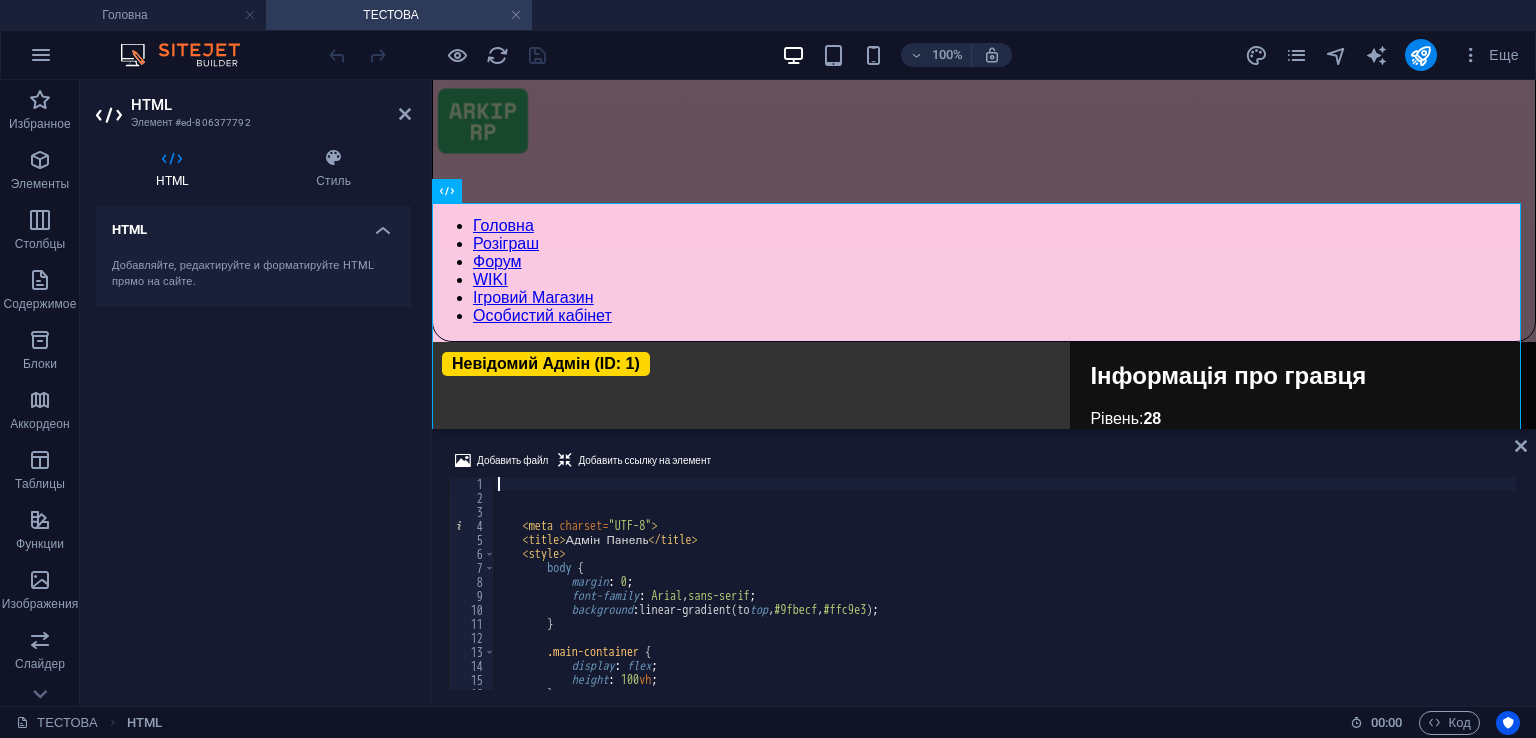 click on "< meta   charset = "UTF-8" >      < title > Адмін Панель </ title >      < style >           body   {                margin :   0 ;                font-family :   Arial ,  sans-serif ;                background :  linear-gradient(to  top ,  #9fbecf ,  #ffc9e3 ) ;           }           .main-container   {                display :   flex ;                height :   100 vh ;           }" at bounding box center [1005, 597] 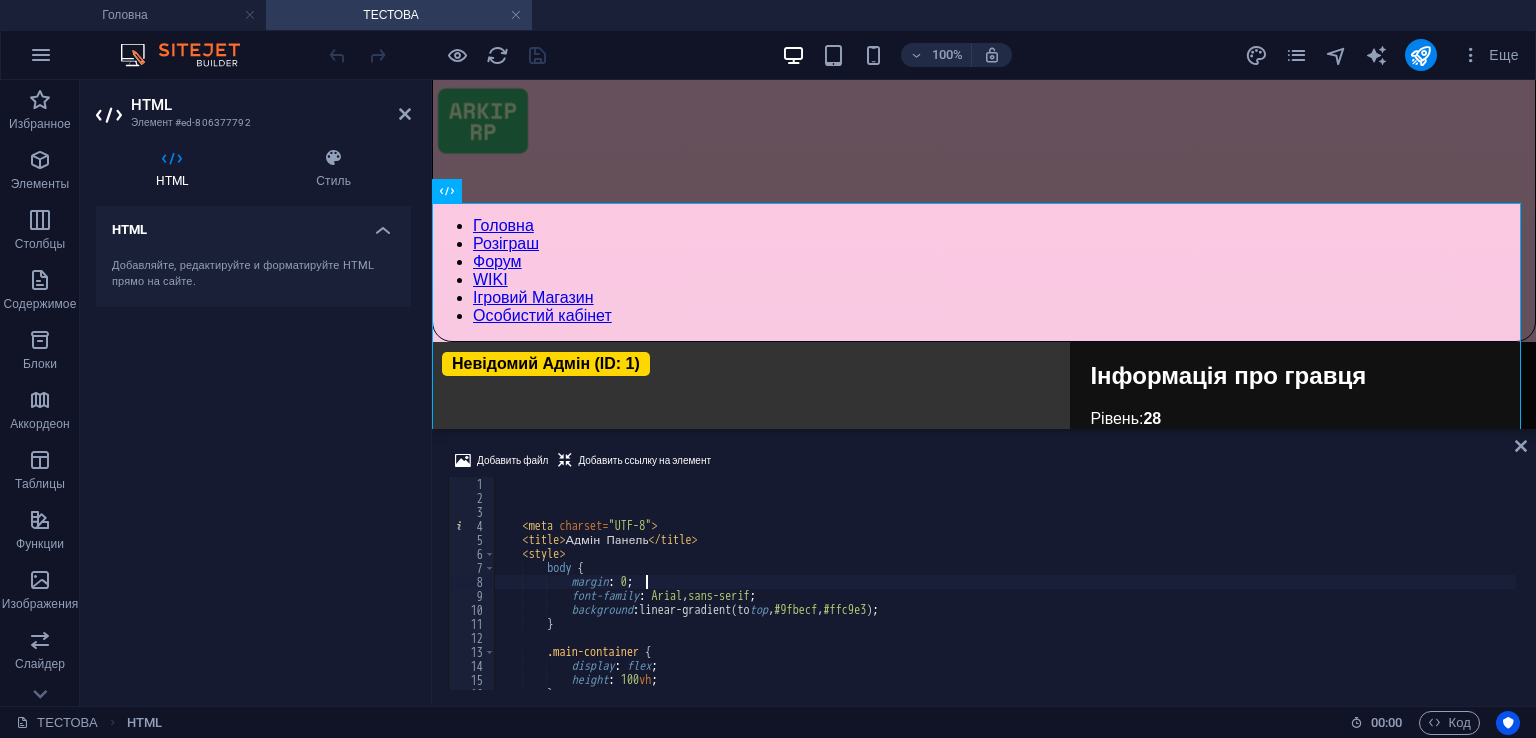 click on "< meta   charset = "UTF-8" >      < title > Адмін Панель </ title >      < style >           body   {                margin :   0 ;                font-family :   Arial ,  sans-serif ;                background :  linear-gradient(to  top ,  #9fbecf ,  #ffc9e3 ) ;           }           .main-container   {                display :   flex ;                height :   100 vh ;           }" at bounding box center (1005, 597) 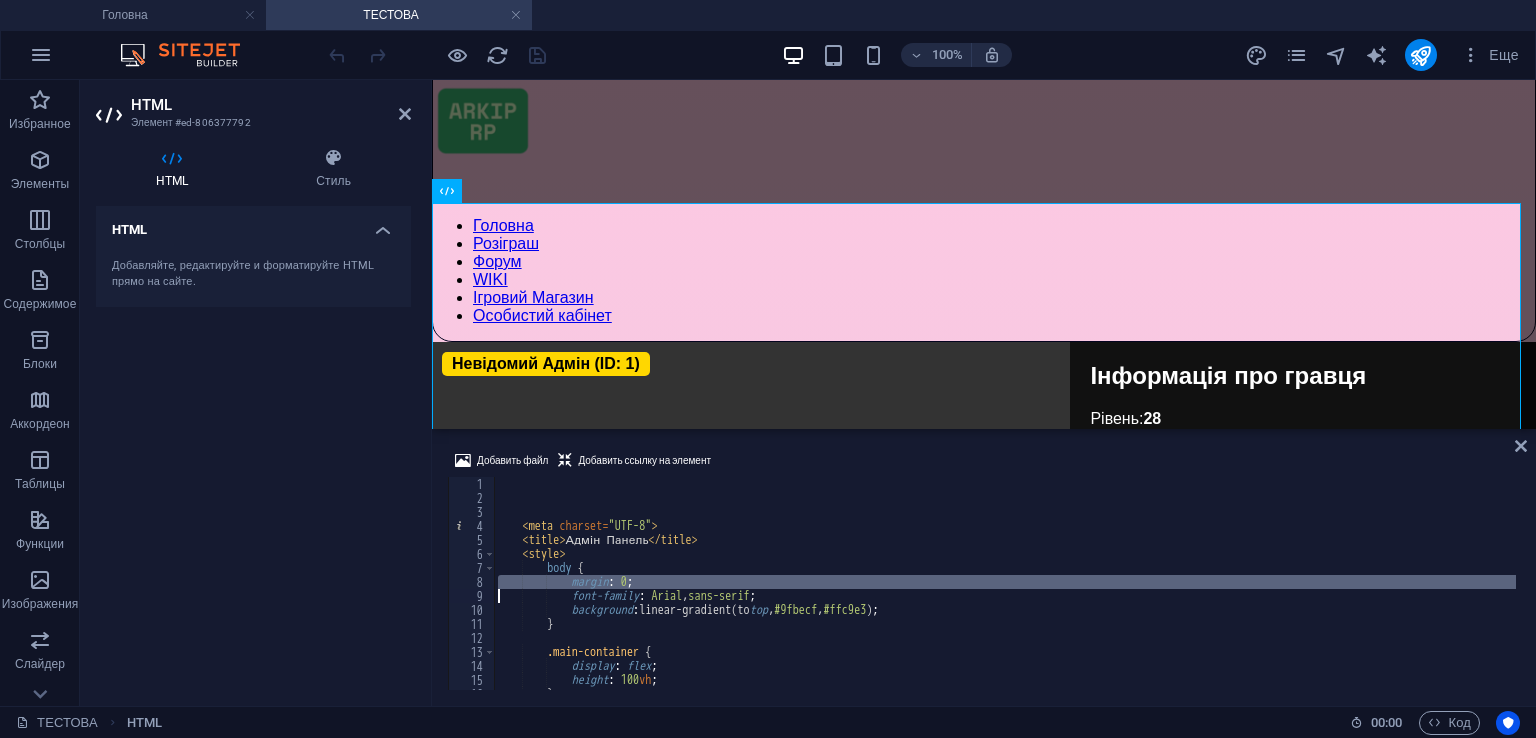 click on "< meta   charset = "UTF-8" >      < title > Адмін Панель </ title >      < style >           body   {                margin :   0 ;                font-family :   Arial ,  sans-serif ;                background :  linear-gradient(to  top ,  #9fbecf ,  #ffc9e3 ) ;           }           .main-container   {                display :   flex ;                height :   100 vh ;           }" at bounding box center (1005, 597) 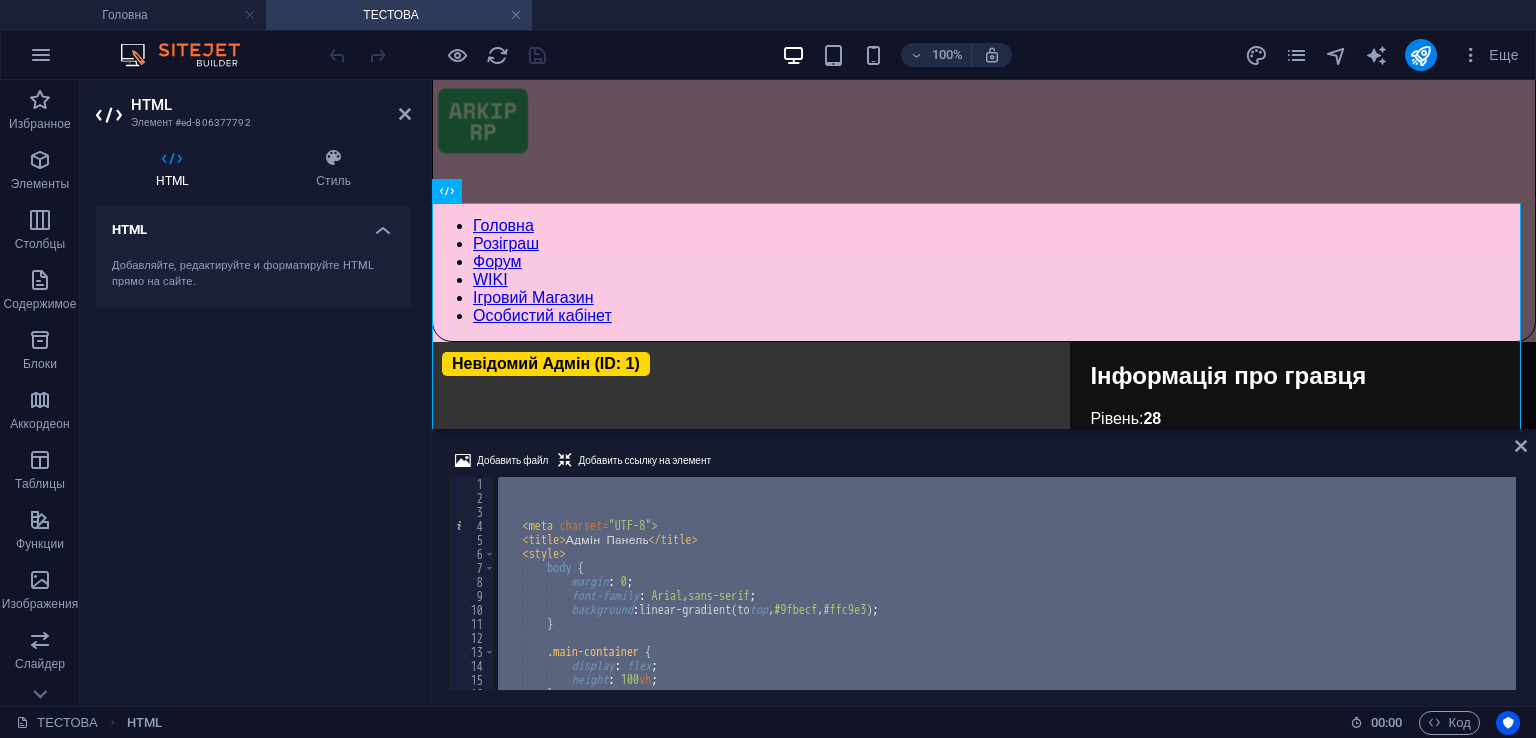 type 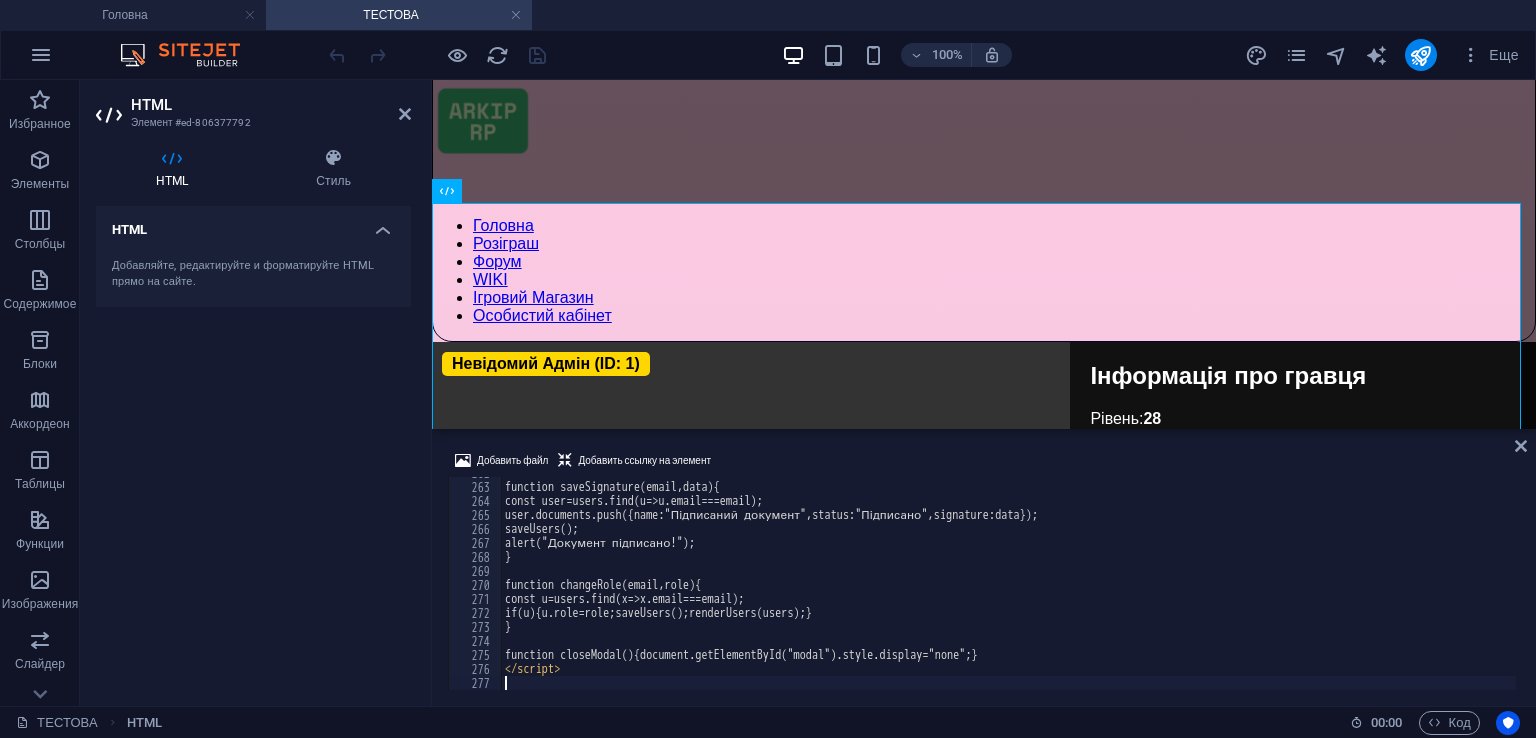 scroll, scrollTop: 3664, scrollLeft: 0, axis: vertical 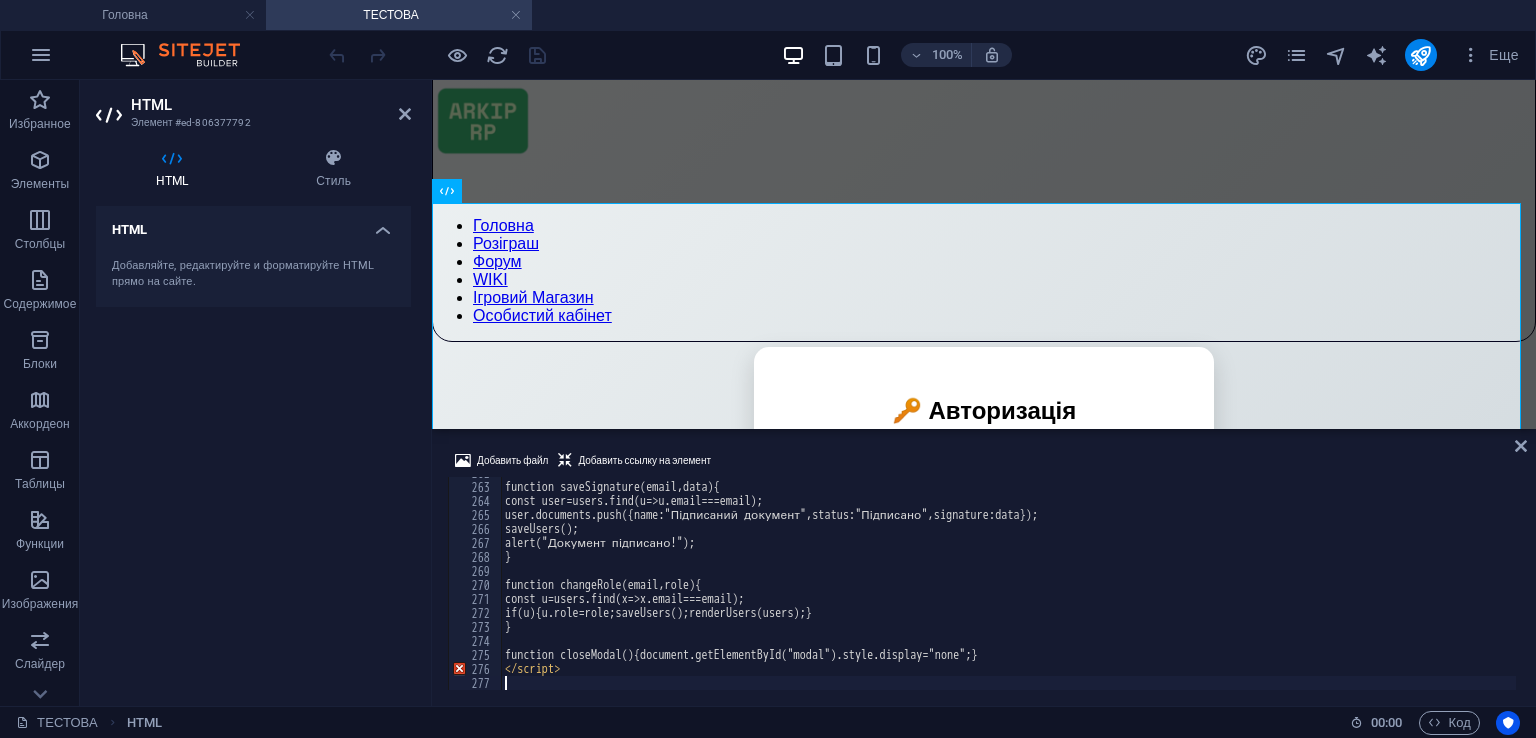 click on "Добавить файл Добавить ссылку на элемент 262 263 264 265 266 267 268 269 270 271 272 273 274 275 276 277   function saveSignature(email,data){     const user=users.find(u=>u.email===email);     user.documents.push({name:"Підписаний документ",status:"Підписано",signature:data});     saveUsers();     alert("Документ підписано!");   }   function changeRole(email,role){     const u=users.find(x=>x.email===email);     if(u){u.role=role;saveUsers();renderUsers(users);}   }   function closeModal(){document.getElementById("modal").style.display="none";} </ script >     XXXXXXXXXXXXXXXXXXXXXXXXXXXXXXXXXXXXXXXXXXXXXXXXXXXXXXXXXXXXXXXXXXXXXXXXXXXXXXXXXXXXXXXXXXXXXXXXXXXXXXXXXXXXXXXXXXXXXXXXXXXXXXXXXXXXXXXXXXXXXXXXXXXXXXXXXXXXXXXXXXXXXXXXXXXXXXXXXXXXXXXXXXXXXXXXXXXXXXXXXXXXXXXXXXXXXXXXXXXXXXXXXXXXXXXXXXXXXXXXXXXXXXXXXXXXXXXX" at bounding box center (984, 569) 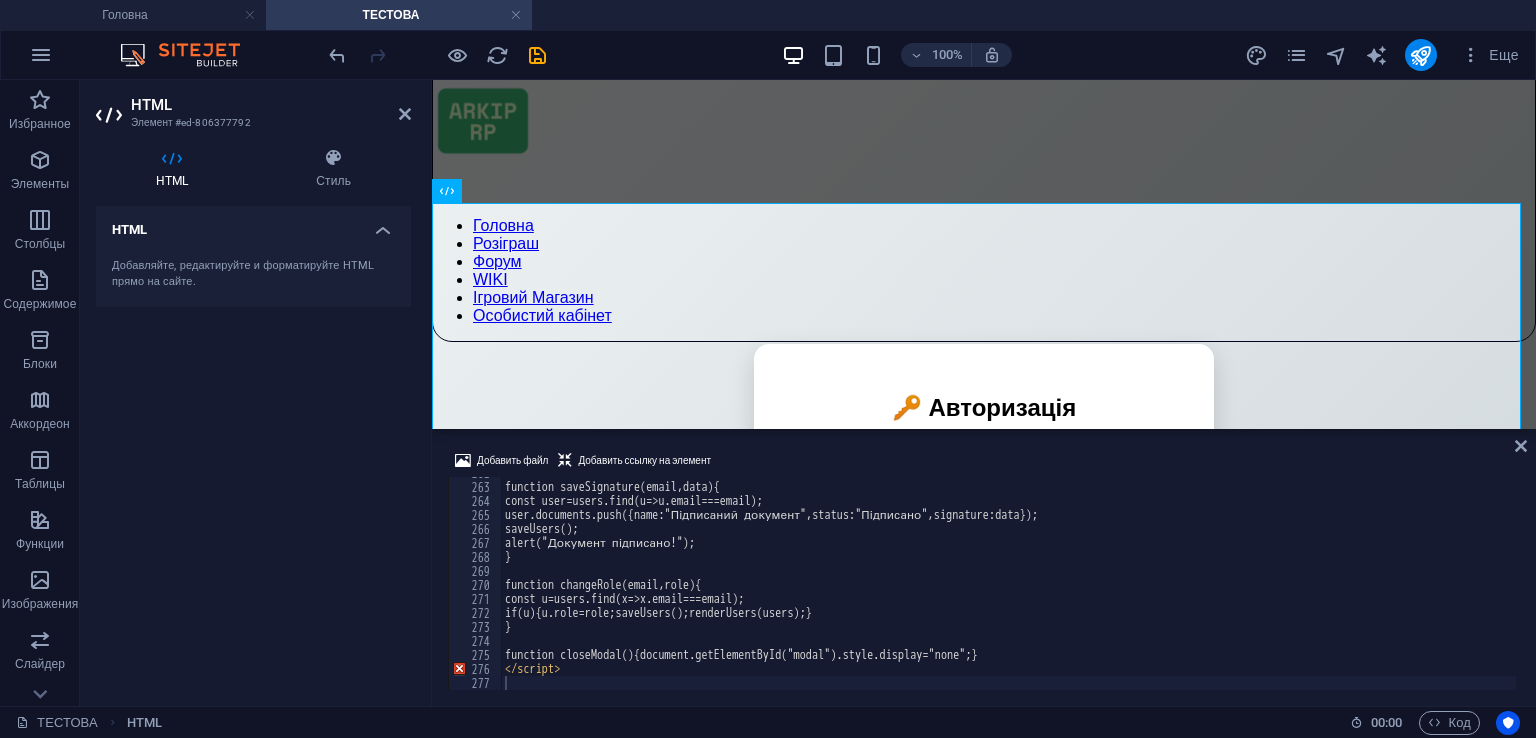 click at bounding box center [537, 55] 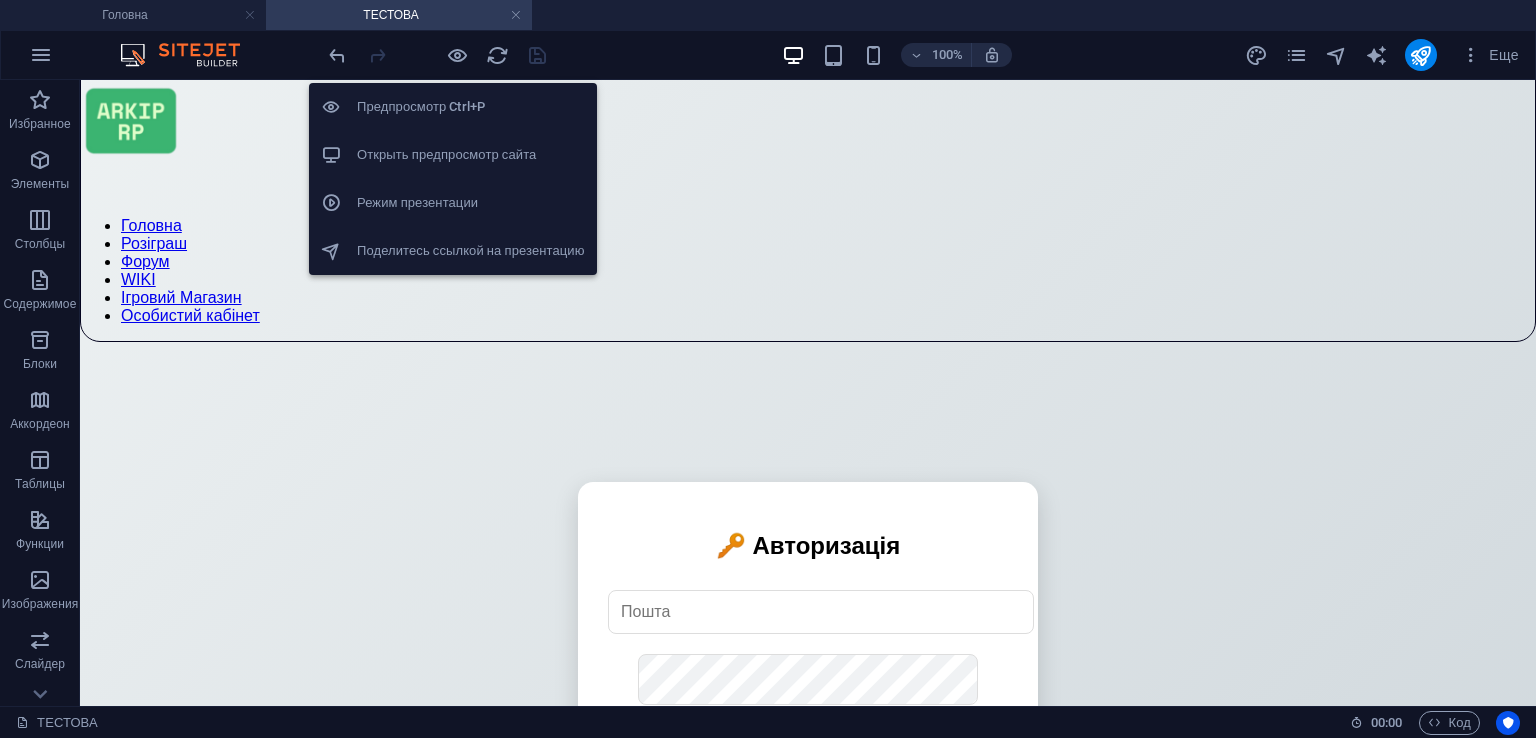 click on "Открыть предпросмотр сайта" at bounding box center [453, 155] 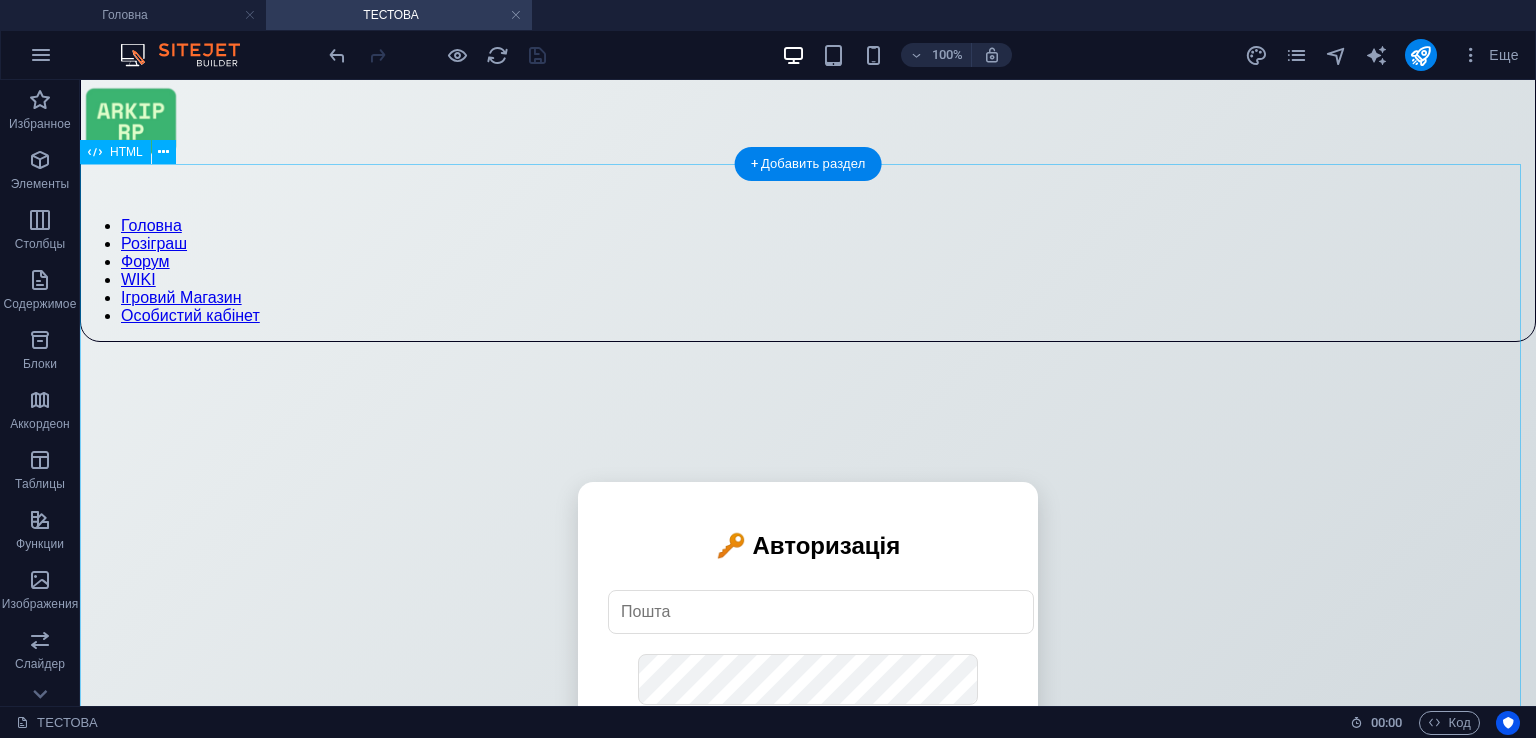 click on "🔑 Авторизація
Увійти
Немає акаунту?  Зареєструватись
Фото для ідентифікації:
Приймаю політику конфіденційності
Приймаю файли cookie
Зареєструватись
Вже є акаунт? Увійти
📱 Підтвердження телефону
Введіть 6-значний код:
Підтвердити
👥 База користувачів
Вийти
×" at bounding box center [808, 682] 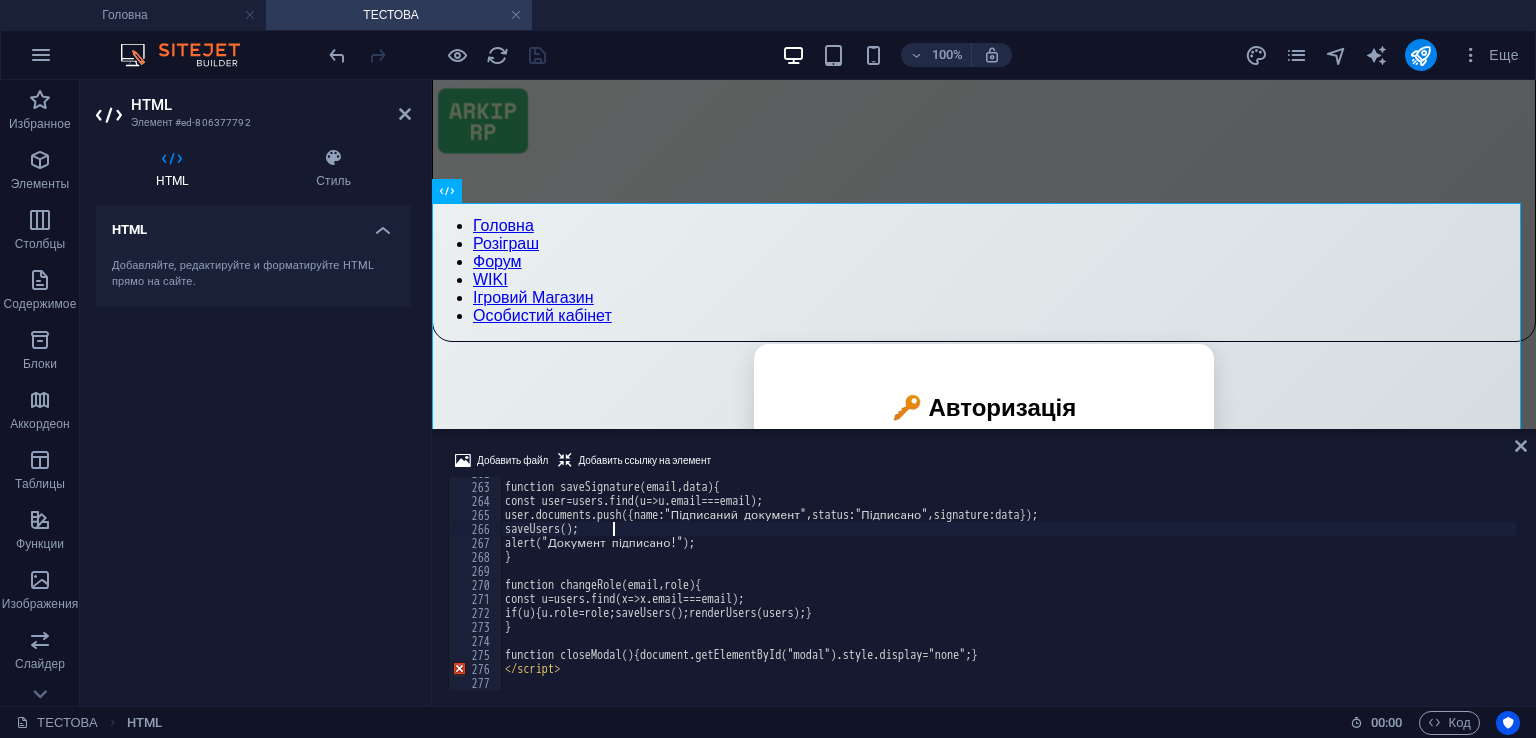 click on "function saveSignature(email,data){     const user=users.find(u=>u.email===email);     user.documents.push({name:"Підписаний документ",status:"Підписано",signature:data});     saveUsers();     alert("Документ підписано!");   }   function changeRole(email,role){     const u=users.find(x=>x.email===email);     if(u){u.role=role;saveUsers();renderUsers(users);}   }   function closeModal(){document.getElementById("modal").style.display="none";} </ script >" at bounding box center (1037, 584) 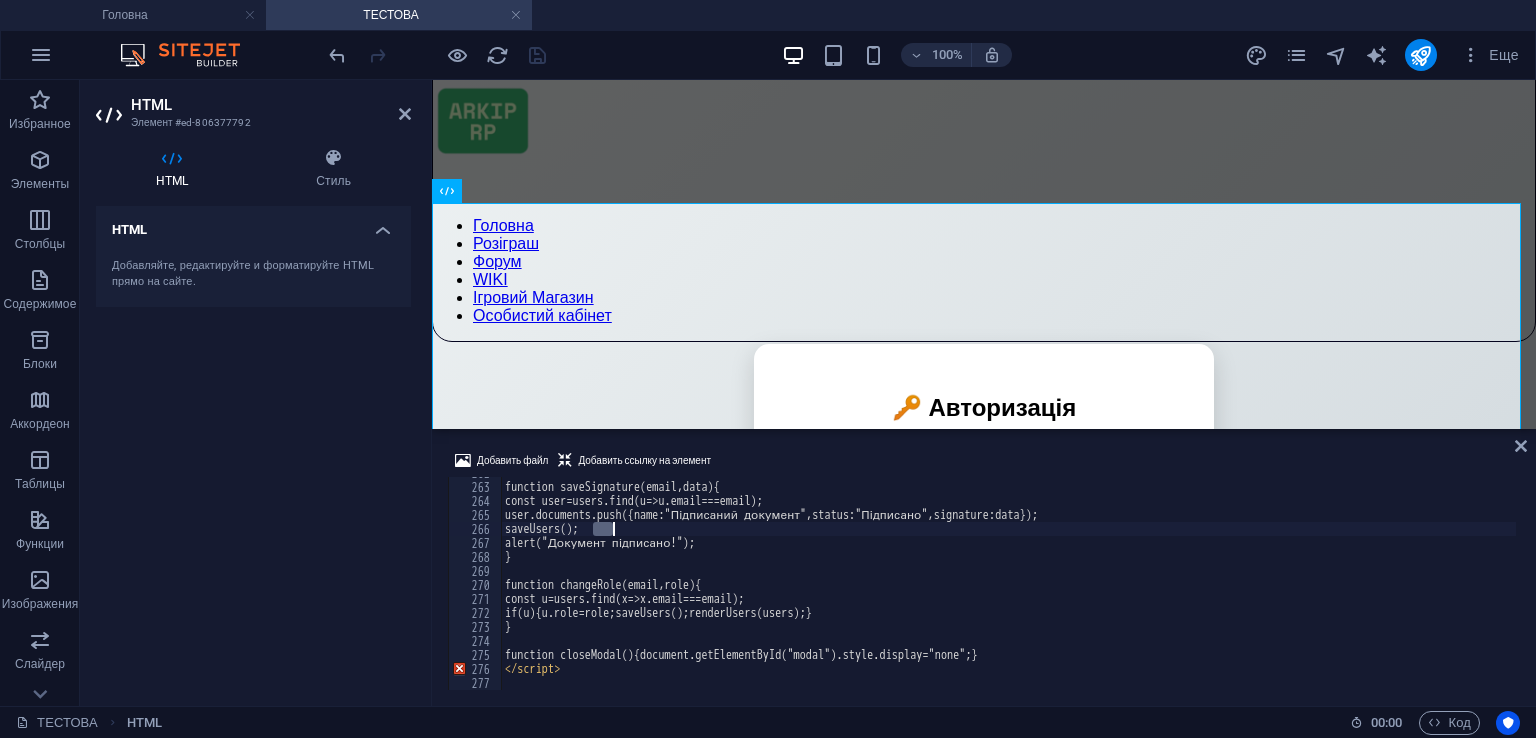 click on "function saveSignature(email,data){     const user=users.find(u=>u.email===email);     user.documents.push({name:"Підписаний документ",status:"Підписано",signature:data});     saveUsers();     alert("Документ підписано!");   }   function changeRole(email,role){     const u=users.find(x=>x.email===email);     if(u){u.role=role;saveUsers();renderUsers(users);}   }   function closeModal(){document.getElementById("modal").style.display="none";} </ script >" at bounding box center [1037, 584] 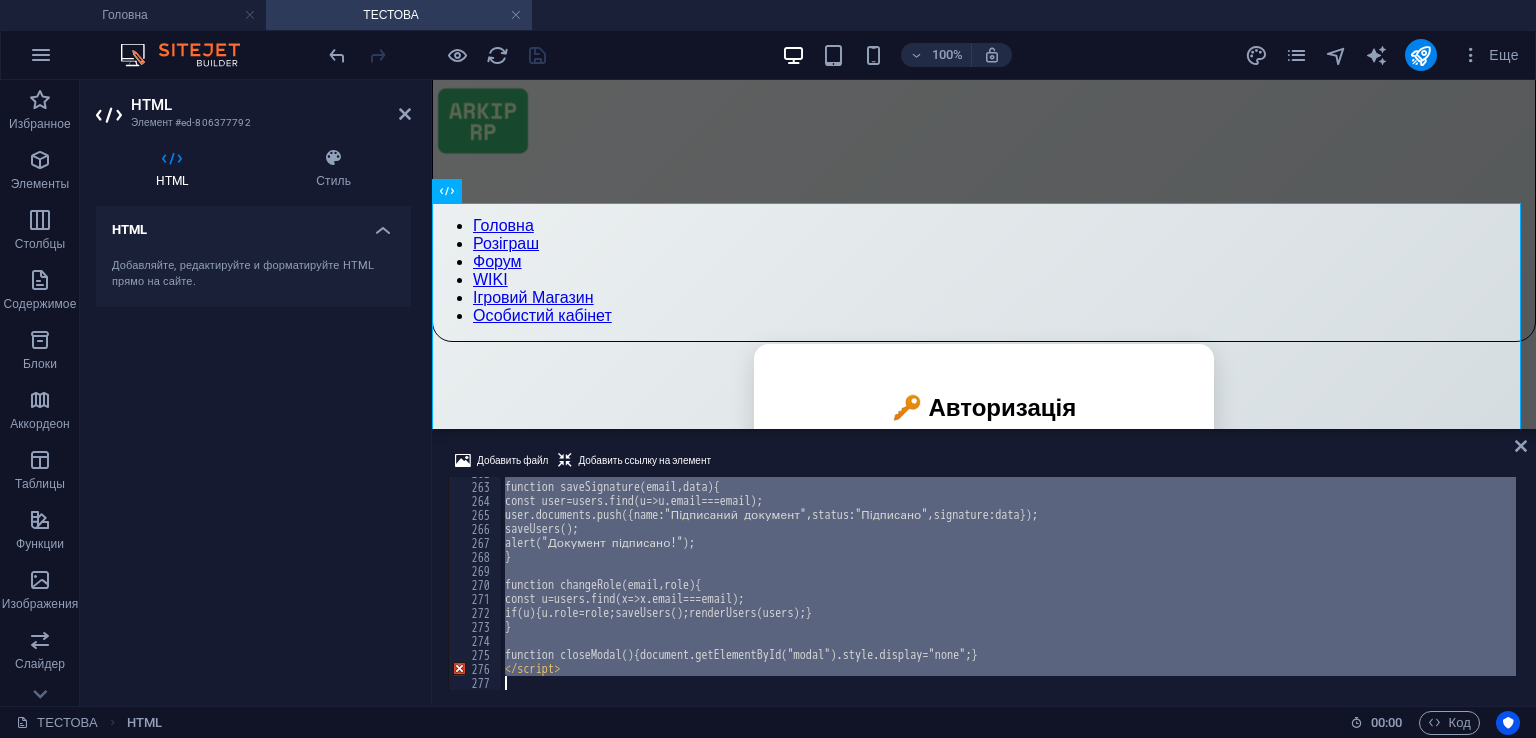 type 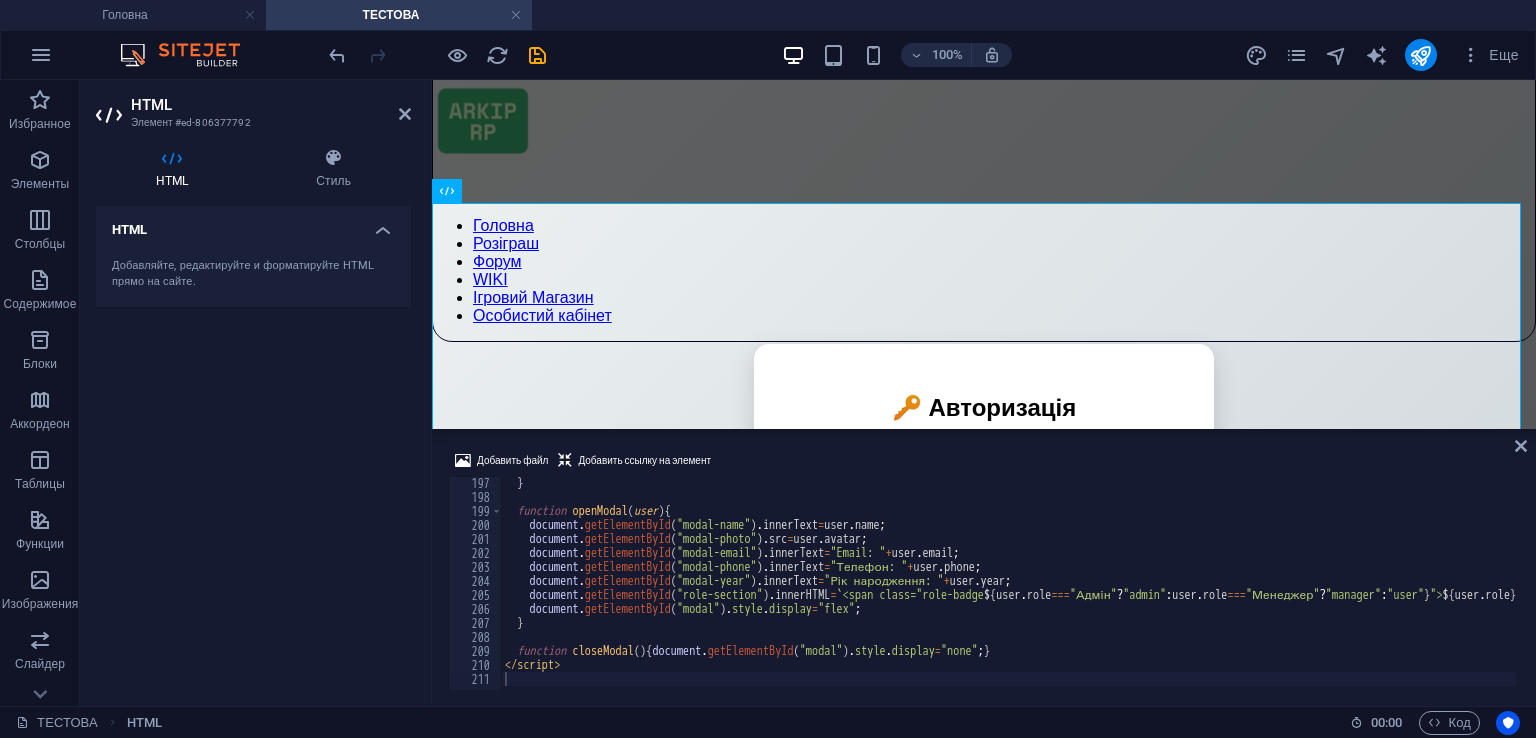 click at bounding box center [437, 55] 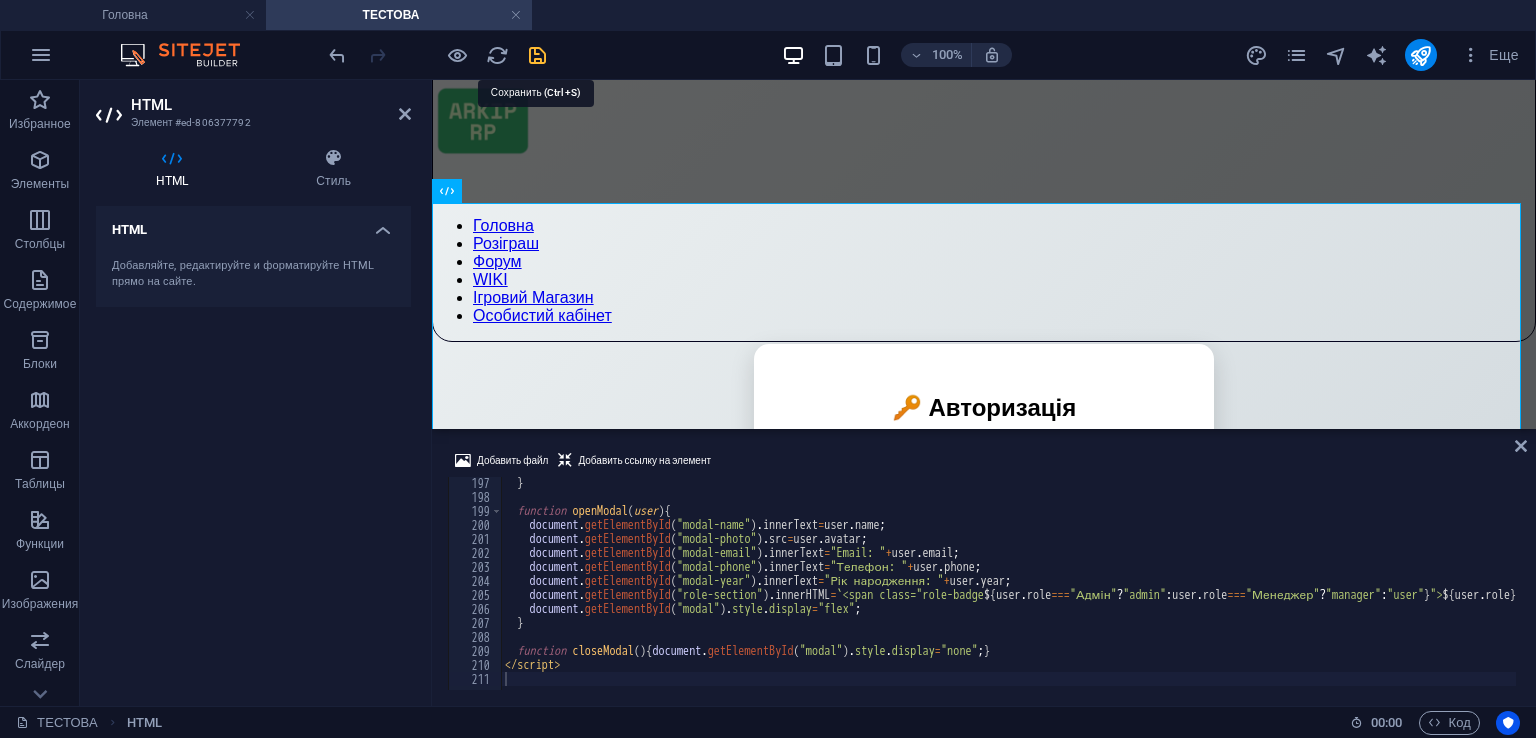 click at bounding box center [537, 55] 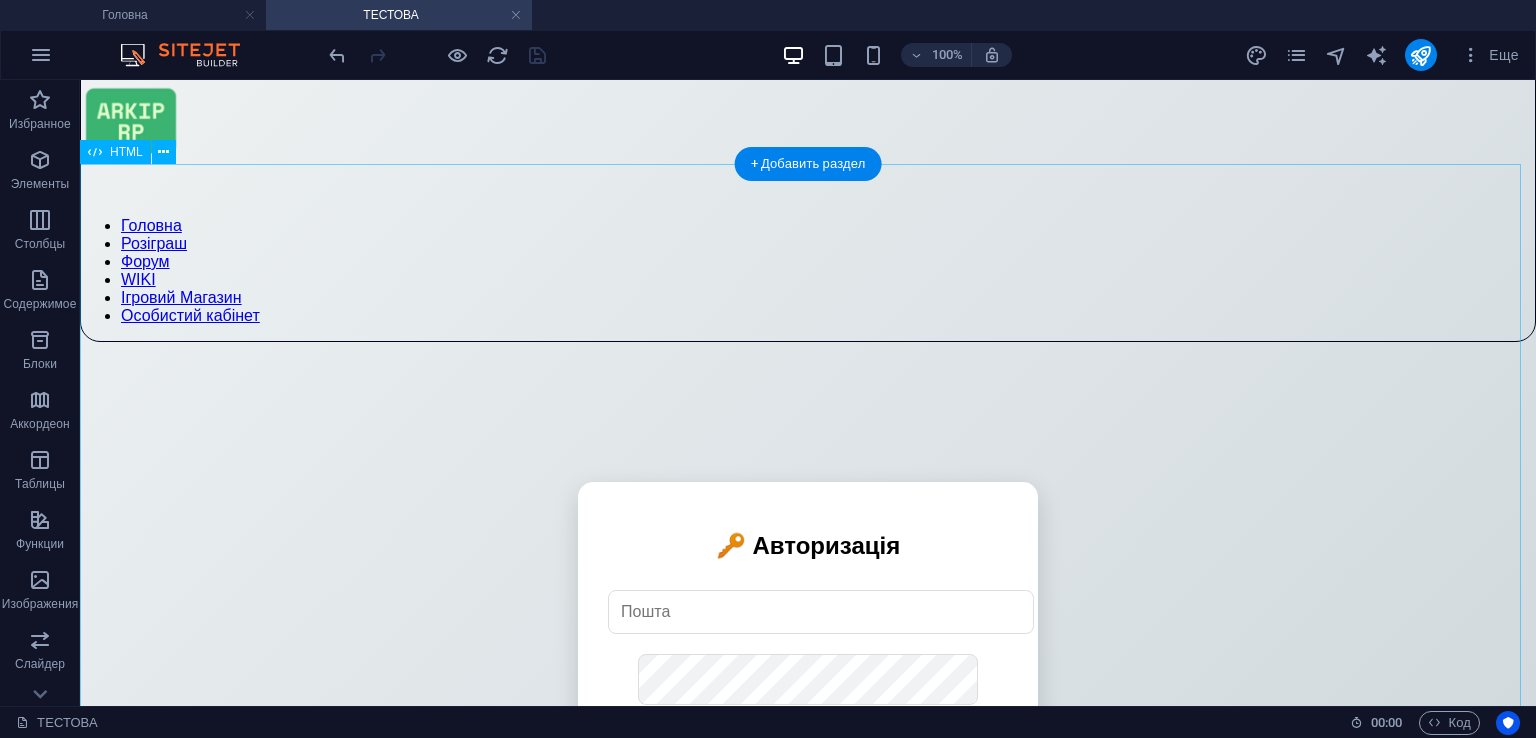 click on "🔑 Авторизація
Увійти
Немає акаунту?  Зареєструватись
Фото для ідентифікації:
Приймаю політику конфіденційності
Приймаю файли cookie
Зареєструватись
Вже є акаунт? Увійти
📱 Підтвердження телефону
Введіть 6-значний код:
Підтвердити
👥 База користувачів
Вийти
×" at bounding box center [808, 655] 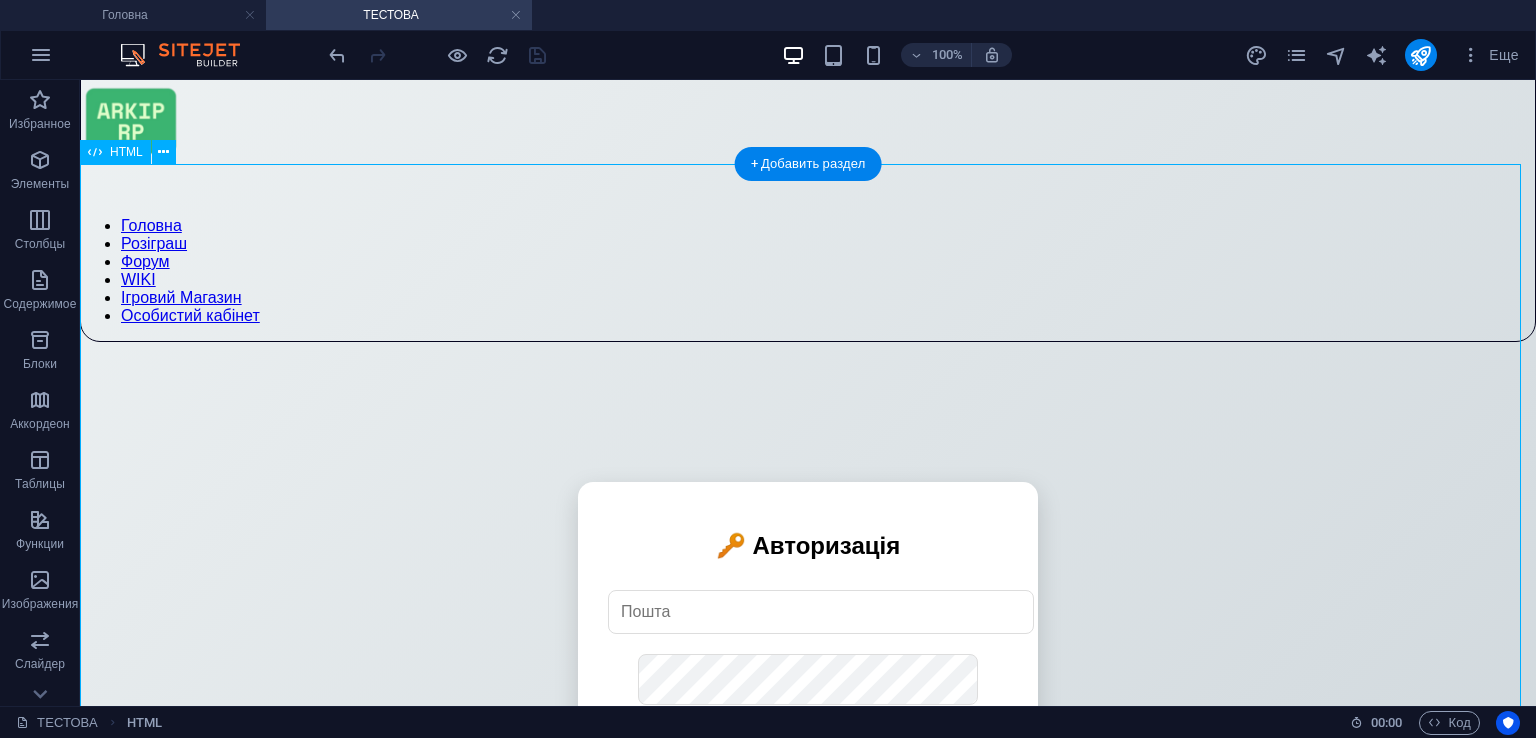 click on "🔑 Авторизація
Увійти
Немає акаунту?  Зареєструватись
Фото для ідентифікації:
Приймаю політику конфіденційності
Приймаю файли cookie
Зареєструватись
Вже є акаунт? Увійти
📱 Підтвердження телефону
Введіть 6-значний код:
Підтвердити
👥 База користувачів
Вийти
×" at bounding box center [808, 655] 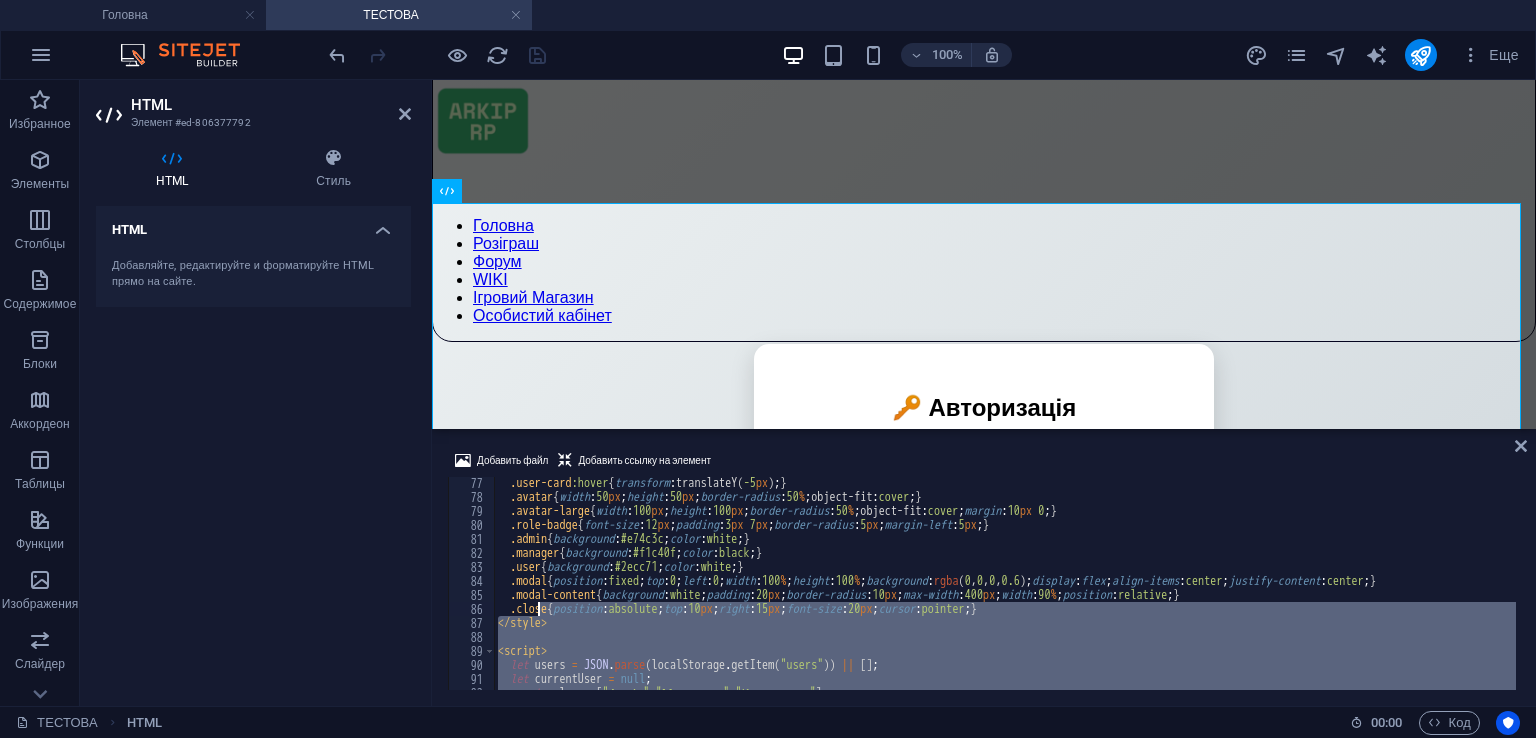 scroll, scrollTop: 1184, scrollLeft: 0, axis: vertical 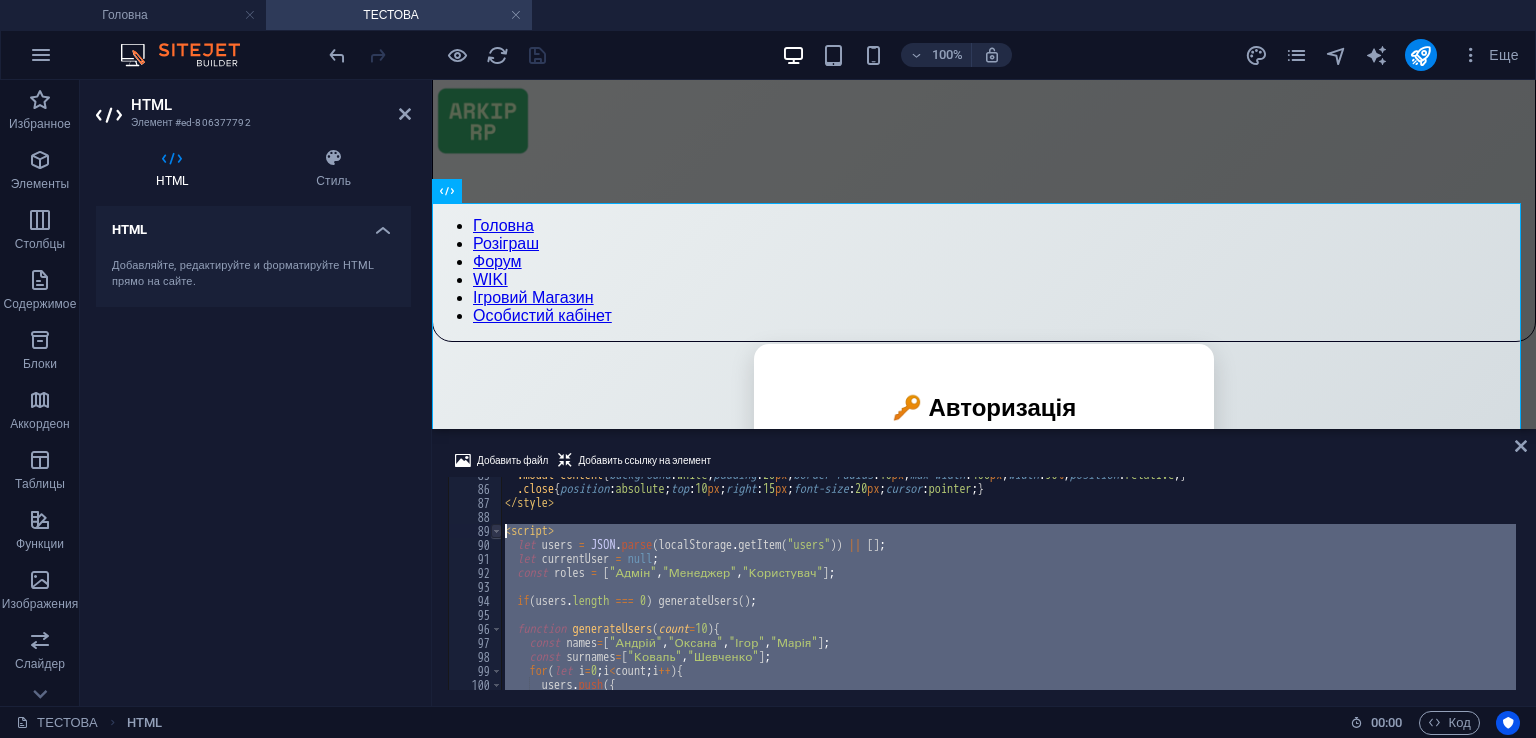 drag, startPoint x: 596, startPoint y: 668, endPoint x: 500, endPoint y: 529, distance: 168.92899 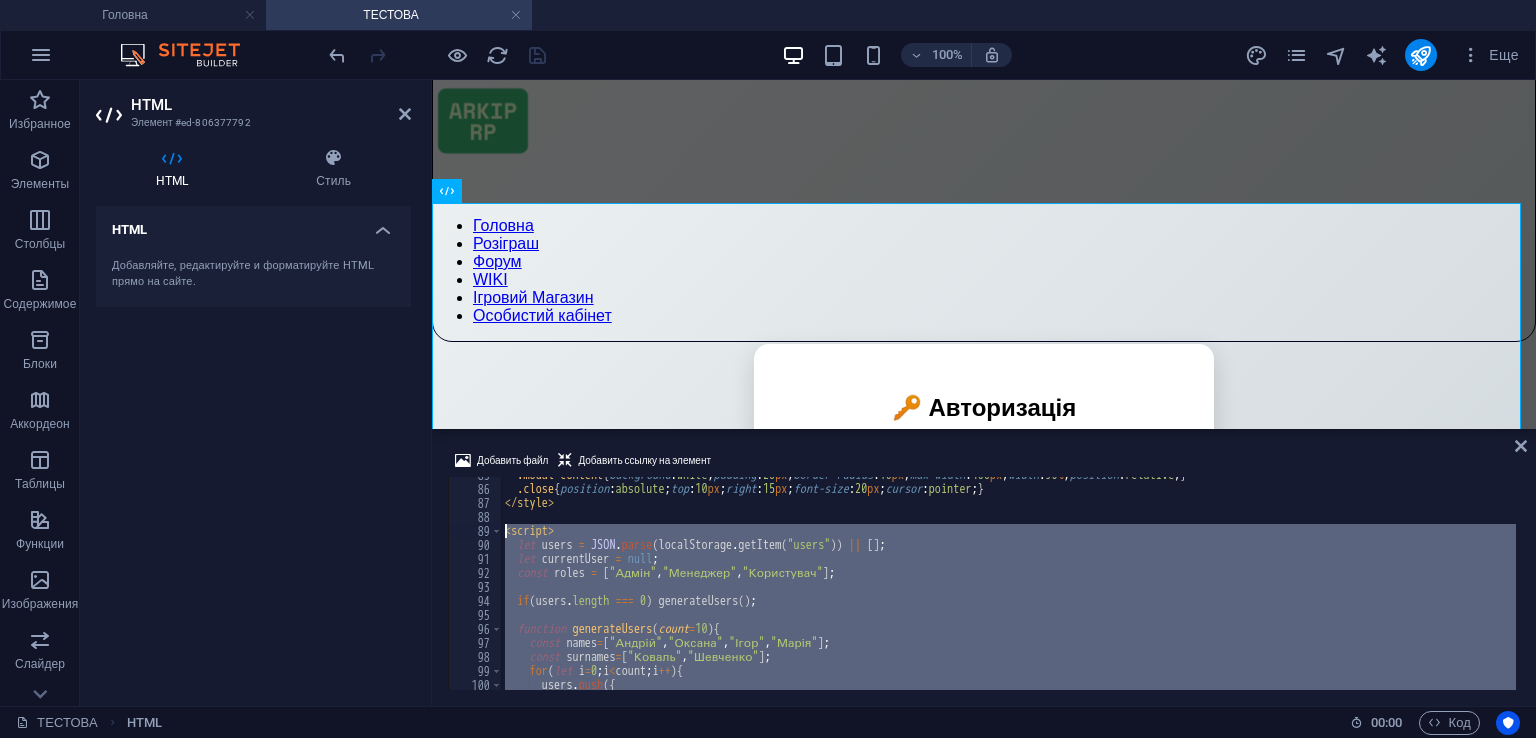 type on "</script>" 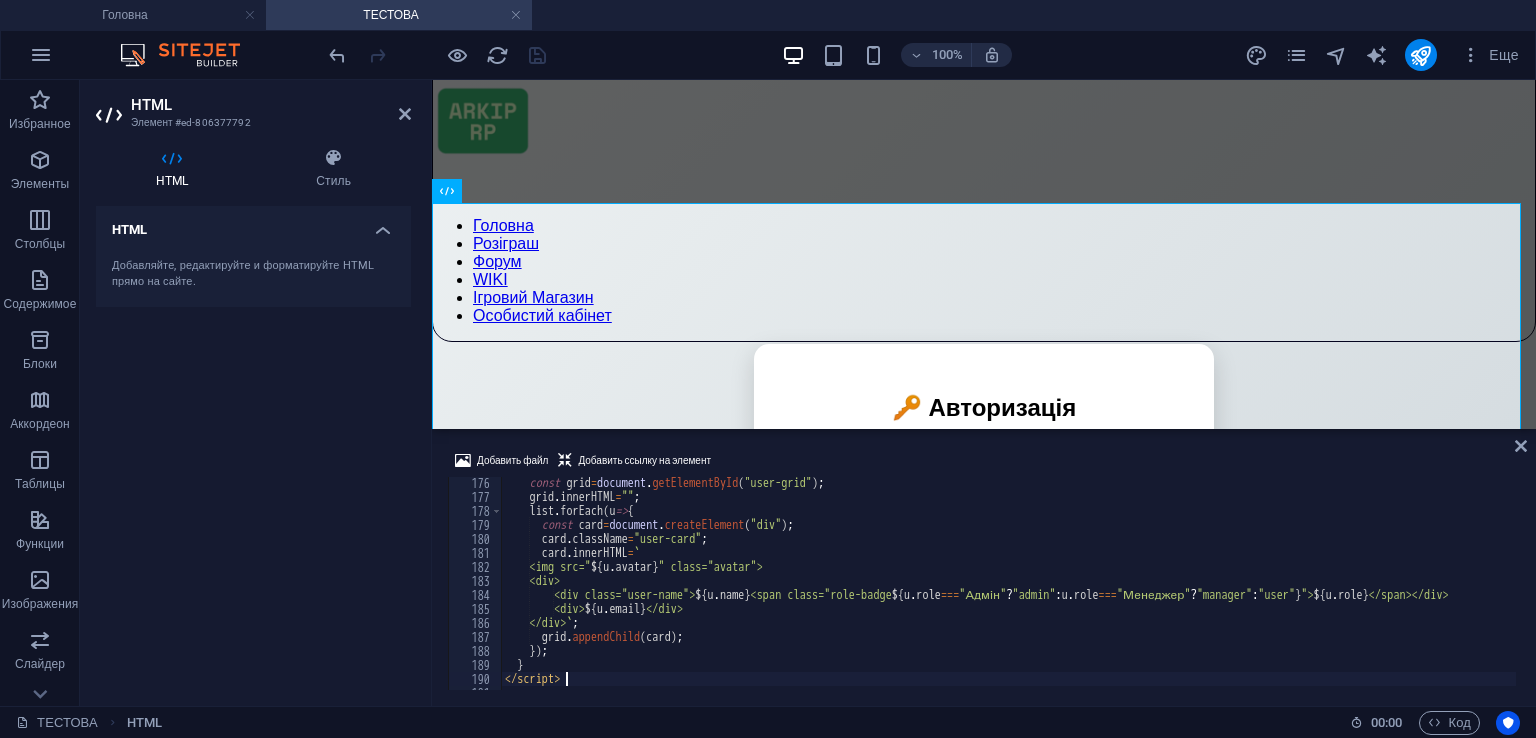 click at bounding box center (437, 55) 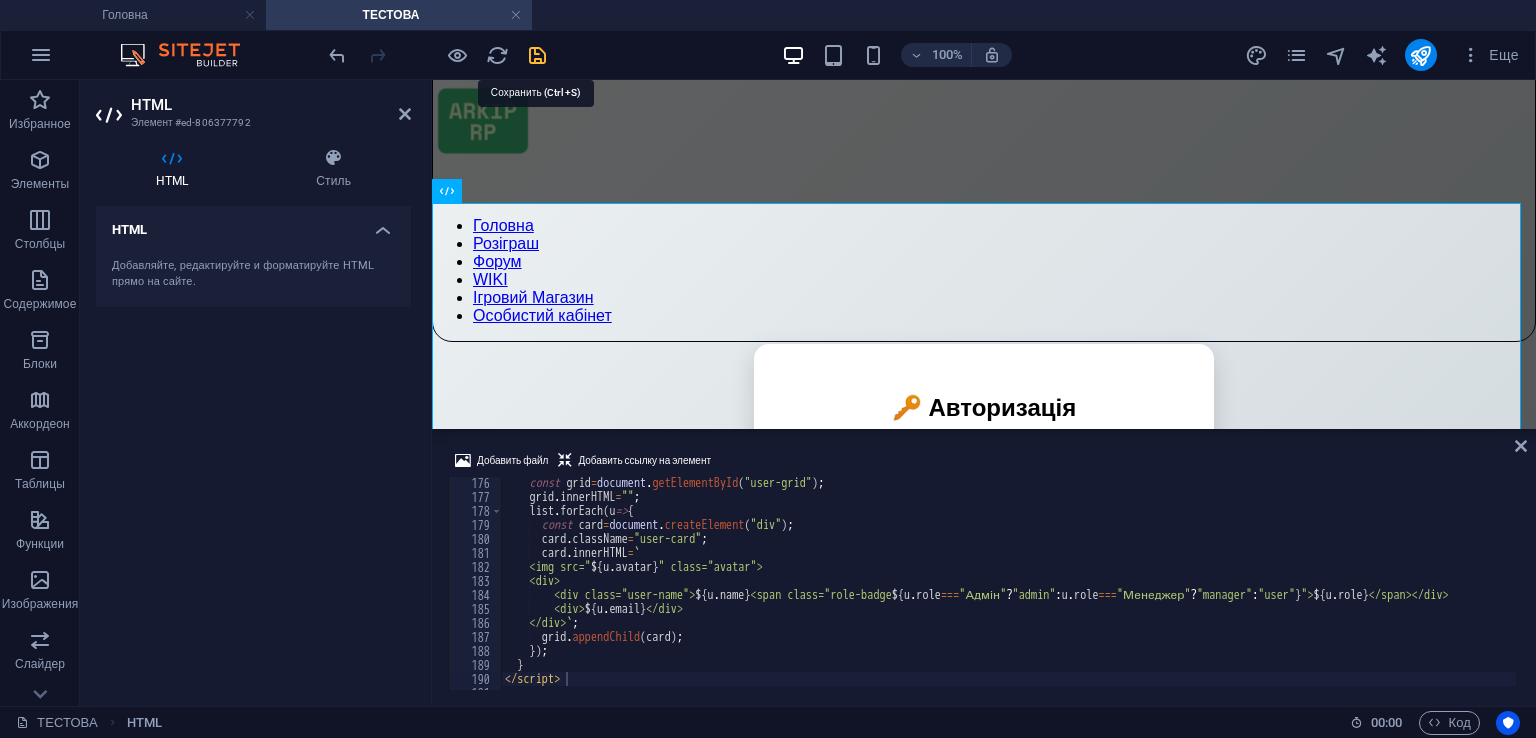 click at bounding box center [537, 55] 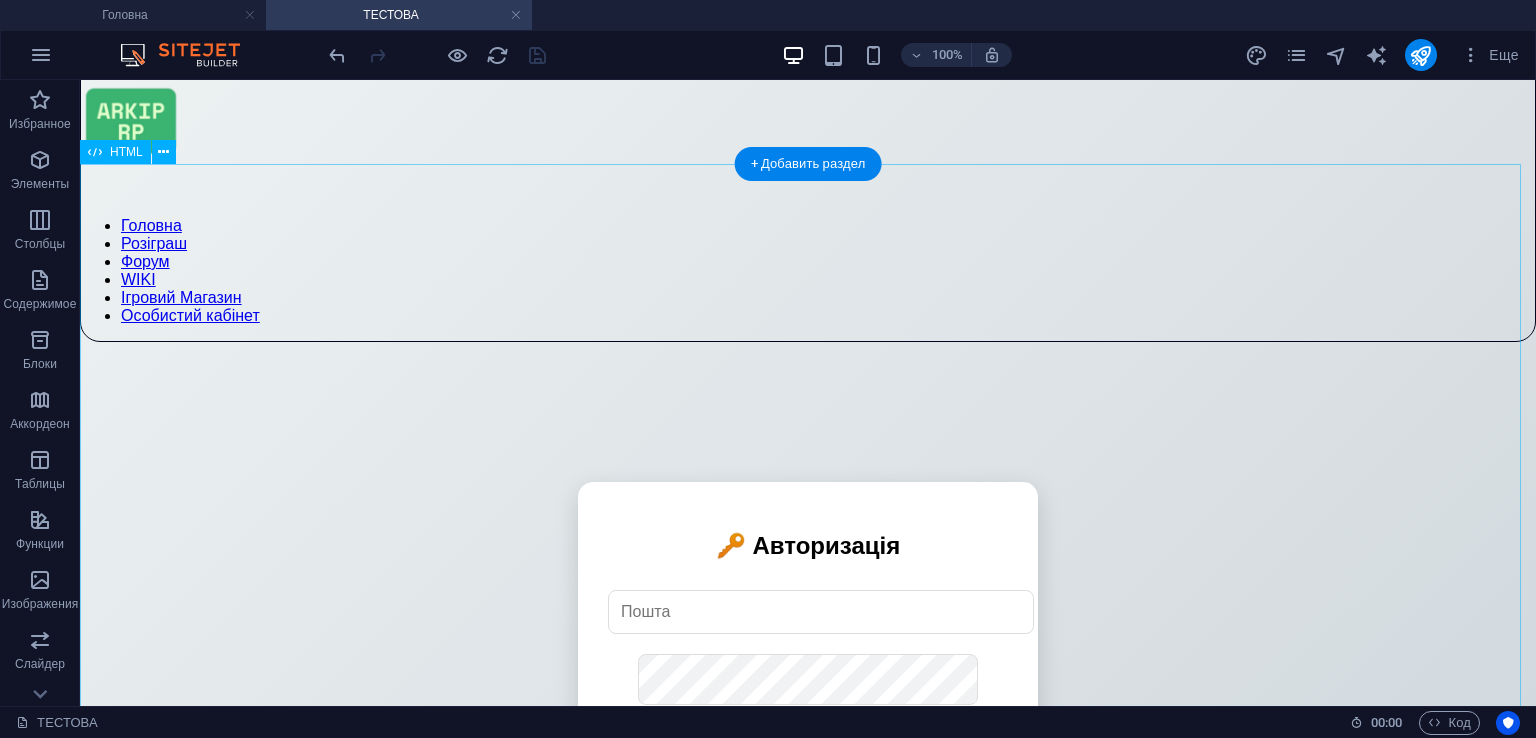 click on "🔑 Авторизація
Увійти
Немає акаунту?  Зареєструватись
Фото для ідентифікації:
Приймаю політику конфіденційності
Приймаю файли cookie
Зареєструватись
Вже є акаунт? Увійти
📱 Підтвердження телефону
Введіть 6-значний код:
Підтвердити
👥 База користувачів
Вийти
×" at bounding box center (808, 655) 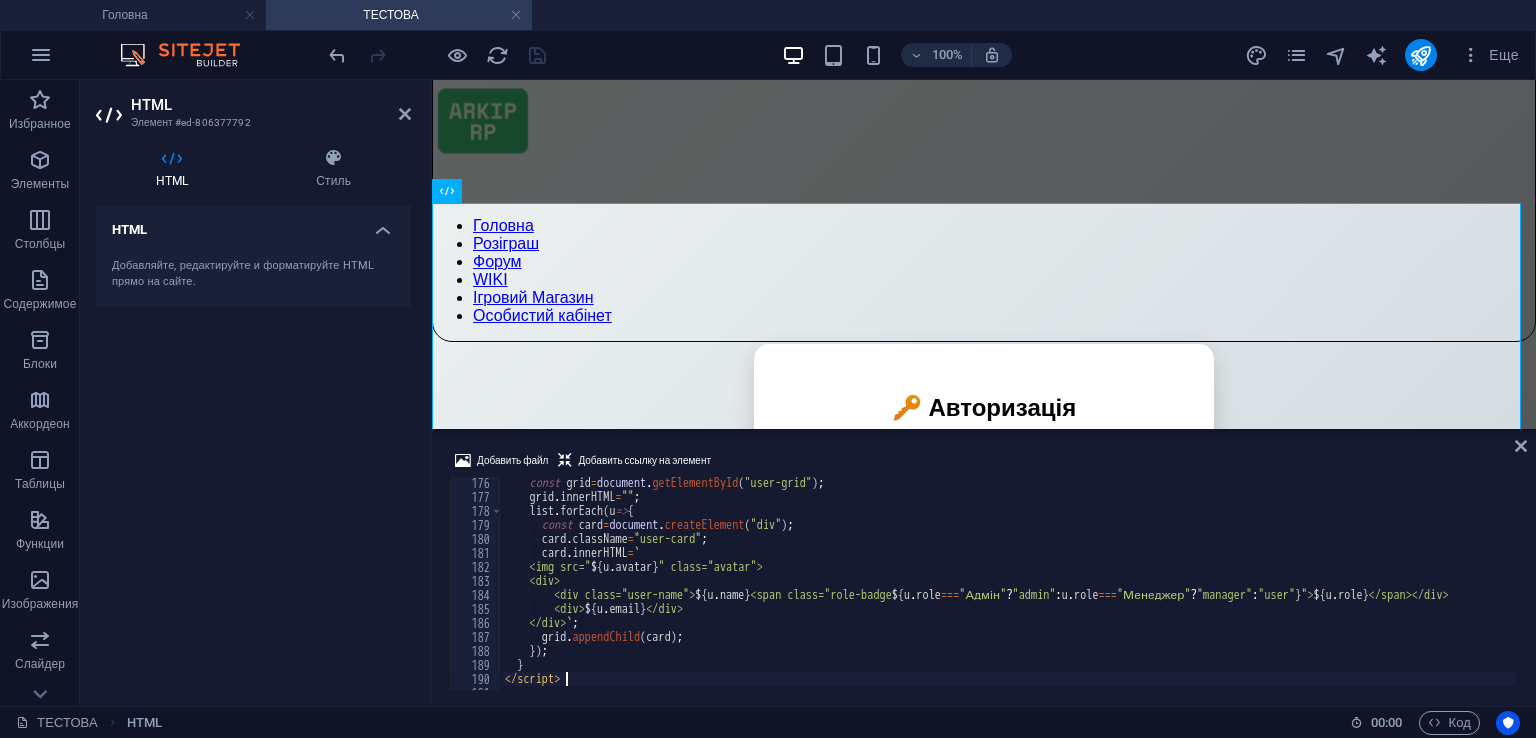 click on "const   grid = document . getElementById ( "user-grid" ) ;      grid . innerHTML = "" ;      list . forEach ( u => {         const   card = document . createElement ( "div" ) ;         card . className = "user-card" ;         card . innerHTML = `          <img src=" ${ u . avatar } " class="avatar">          <div>             <div class="user-name"> ${ u . name }  <span class="role-badge  ${ u . role === "Адмін" ? "admin" : u . role === "Менеджер" ? "manager" : "user" } "> ${ u . role } </span></div>             <div> ${ u . email } </div>          </div> ` ;         grid . appendChild ( card ) ;      }) ;    } </ script >" at bounding box center [1037, 594] 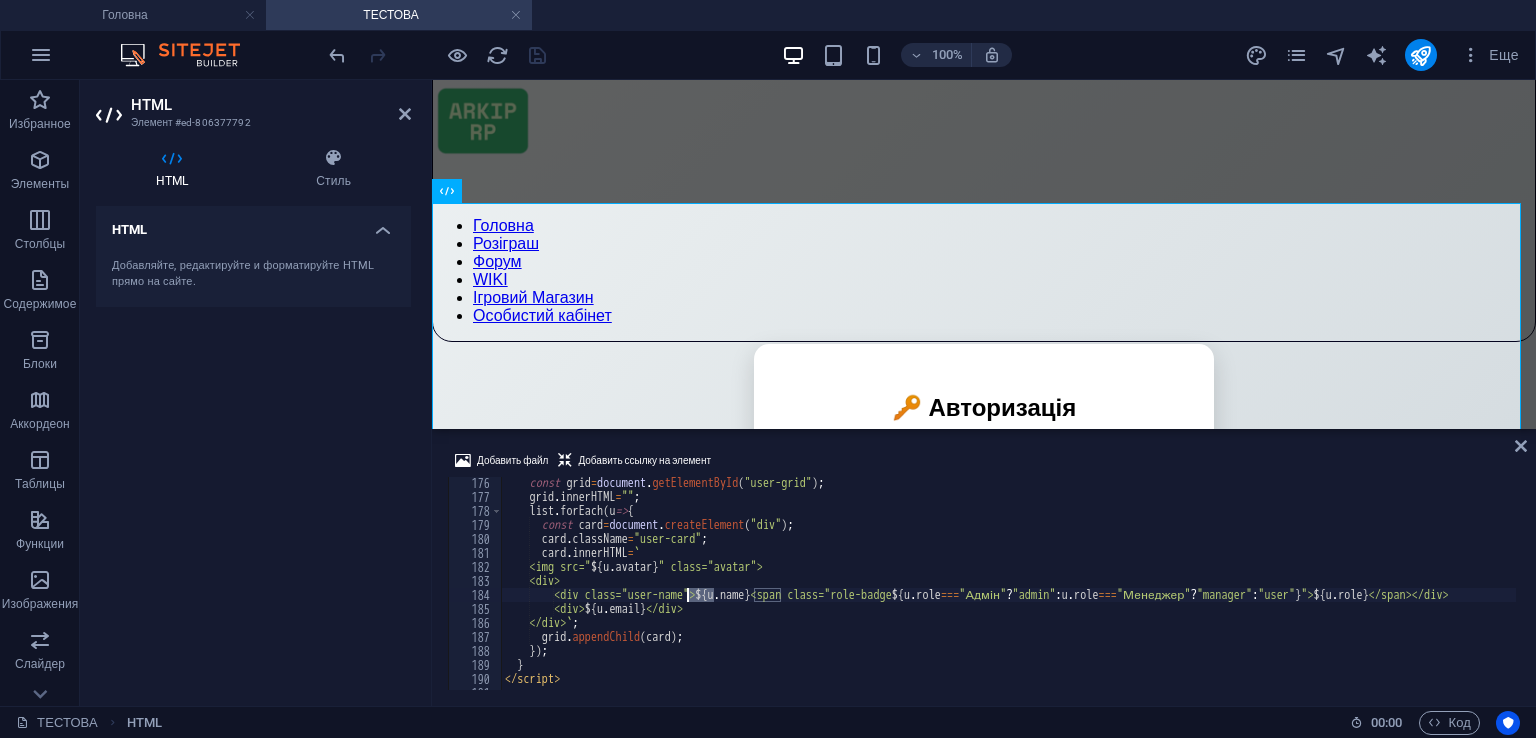 click on "const   grid = document . getElementById ( "user-grid" ) ;      grid . innerHTML = "" ;      list . forEach ( u => {         const   card = document . createElement ( "div" ) ;         card . className = "user-card" ;         card . innerHTML = `          <img src=" ${ u . avatar } " class="avatar">          <div>             <div class="user-name"> ${ u . name }  <span class="role-badge  ${ u . role === "Адмін" ? "admin" : u . role === "Менеджер" ? "manager" : "user" } "> ${ u . role } </span></div>             <div> ${ u . email } </div>          </div> ` ;         grid . appendChild ( card ) ;      }) ;    } </ script >" at bounding box center [1037, 594] 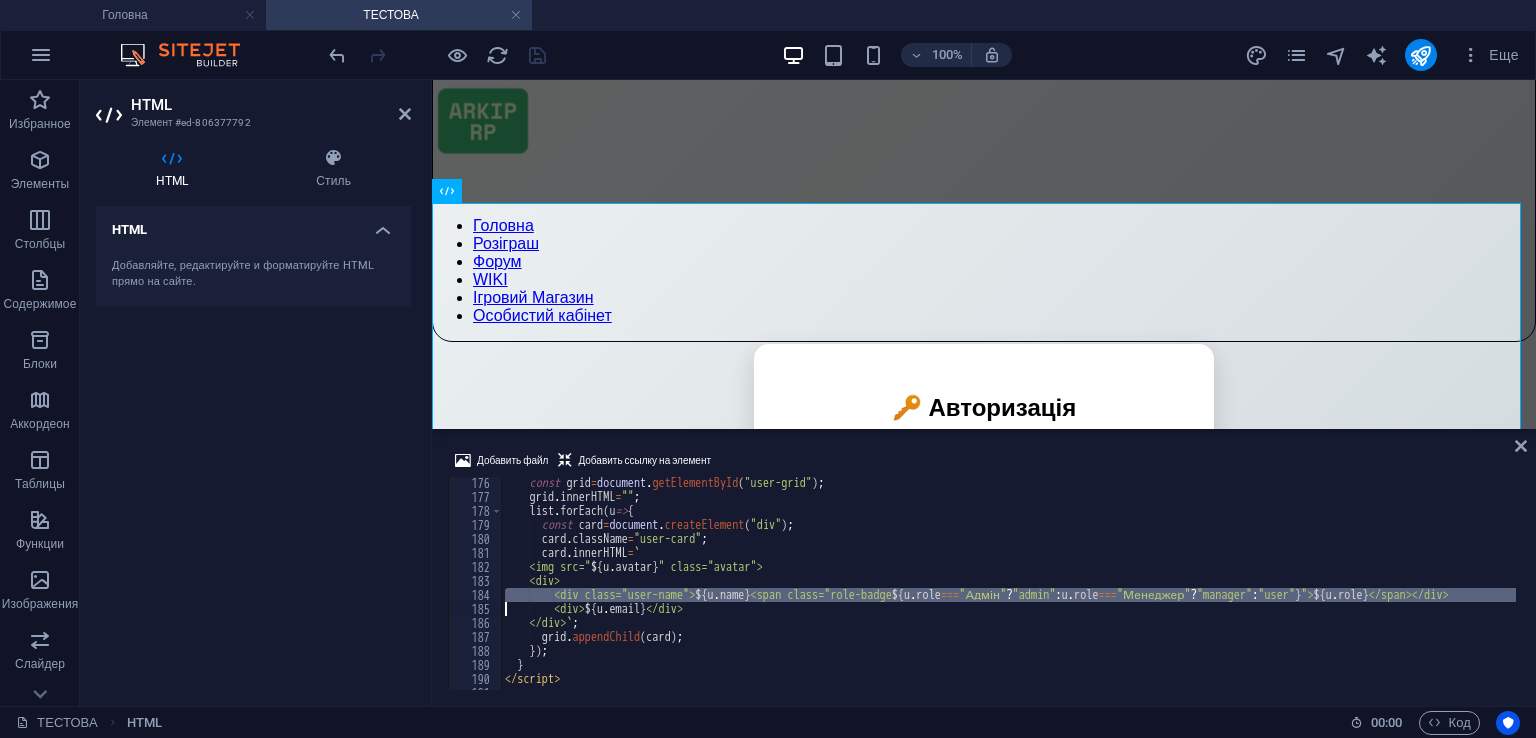 click on "const   grid = document . getElementById ( "user-grid" ) ;      grid . innerHTML = "" ;      list . forEach ( u => {         const   card = document . createElement ( "div" ) ;         card . className = "user-card" ;         card . innerHTML = `          <img src=" ${ u . avatar } " class="avatar">          <div>             <div class="user-name"> ${ u . name }  <span class="role-badge  ${ u . role === "Адмін" ? "admin" : u . role === "Менеджер" ? "manager" : "user" } "> ${ u . role } </span></div>             <div> ${ u . email } </div>          </div> ` ;         grid . appendChild ( card ) ;      }) ;    } </ script >" at bounding box center [1037, 594] 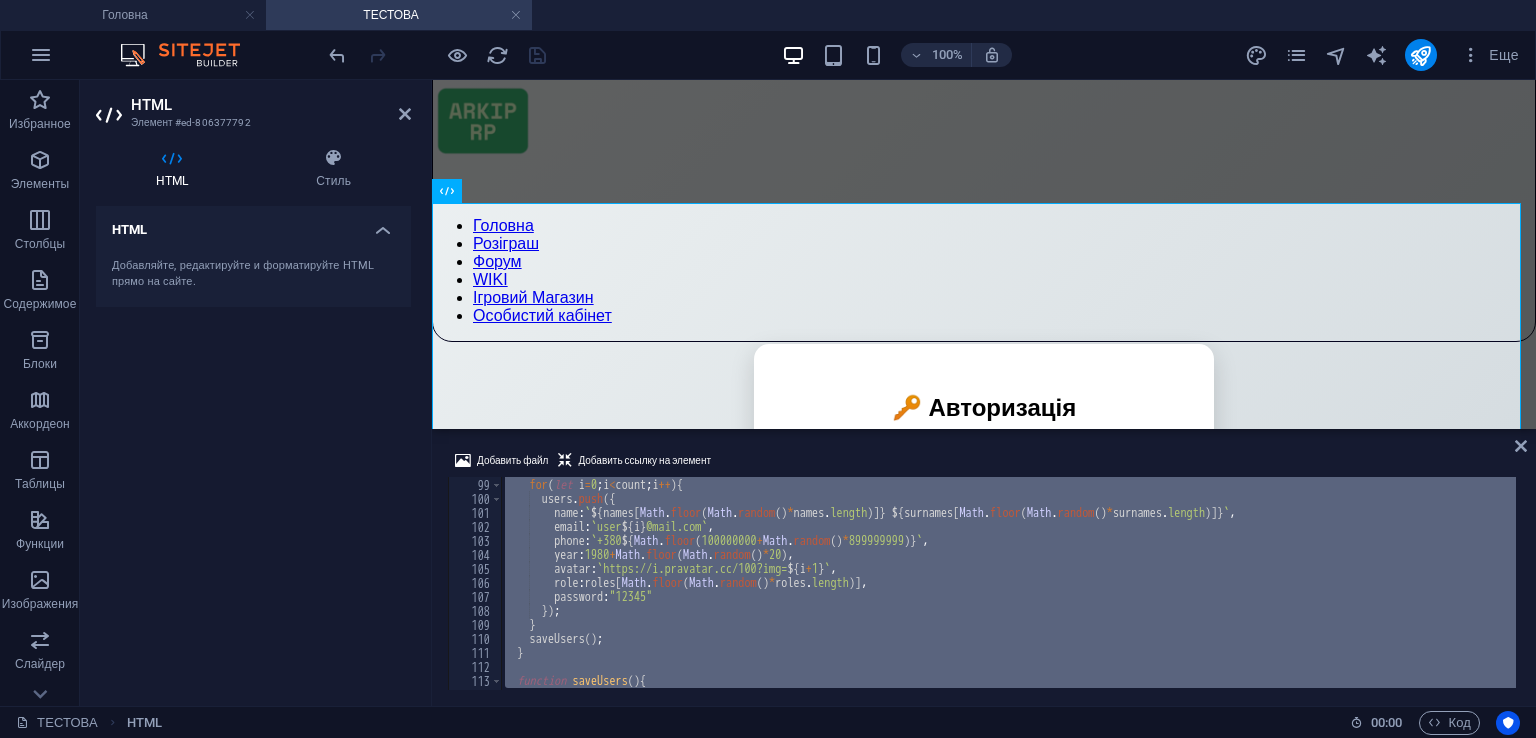 click on "const   surnames = [ "Коваль" , "Шевченко" ] ;      for ( let   i = 0 ; i < count ; i ++ ) {         users . push ({           name : ` ${ names [ Math . floor ( Math . random ( ) * names . length )] }   ${ surnames [ Math . floor ( Math . random ( ) * surnames . length )] } ` ,           email : ` user ${ i } @mail.com ` ,           phone : ` +380 ${ Math . floor ( 100000000 + Math . random ( ) * 899999999 ) } ` ,           year : 1980 + Math . floor ( Math . random ( ) * 20 ) ,           avatar : ` https://i.pravatar.cc/100?img= ${ i + 1 } ` ,           role : roles [ Math . floor ( Math . random ( ) * roles . length )] ,           password : "12345"         }) ;      }      saveUsers ( ) ;    }    function   saveUsers ( ) {" at bounding box center (1008, 583) 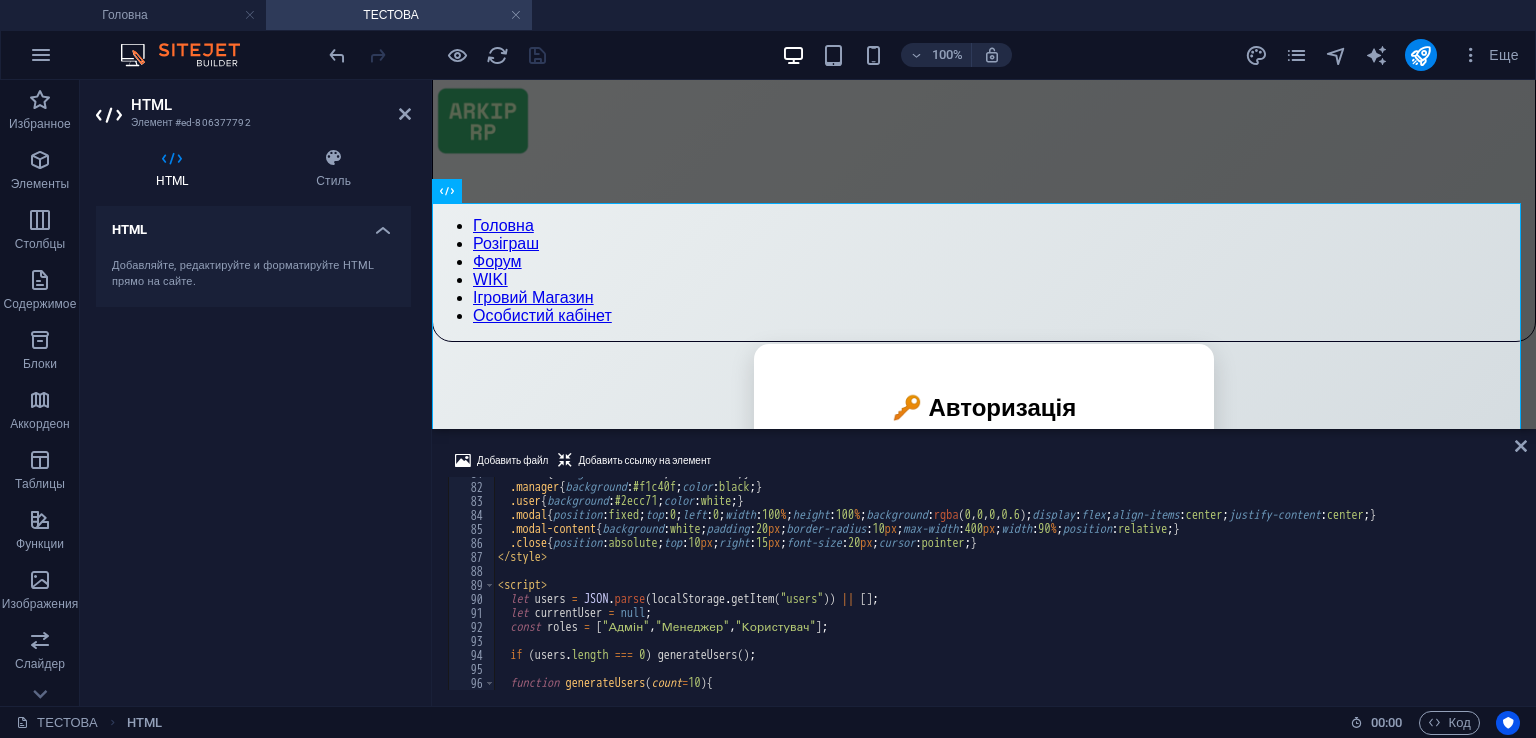 scroll, scrollTop: 1131, scrollLeft: 0, axis: vertical 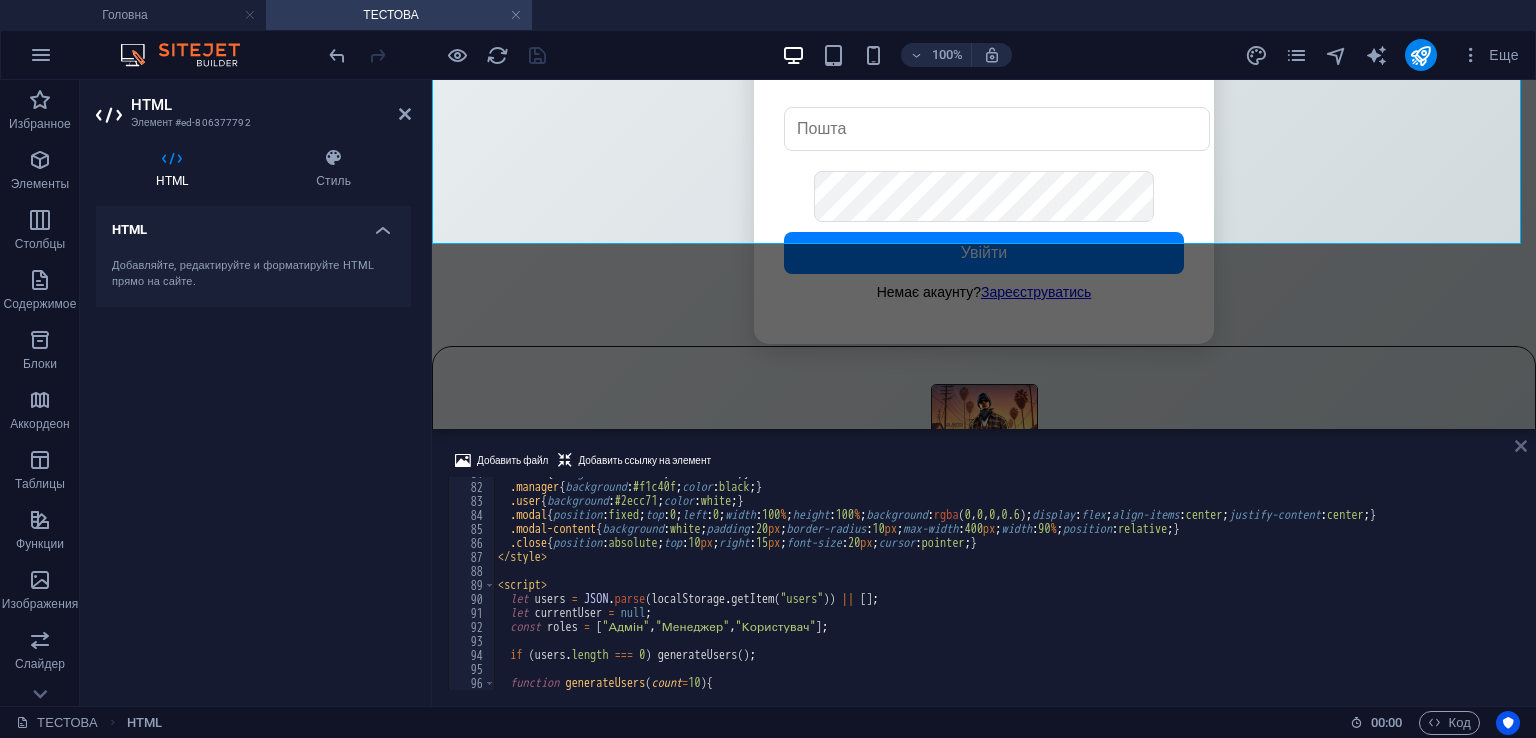 click at bounding box center (1521, 446) 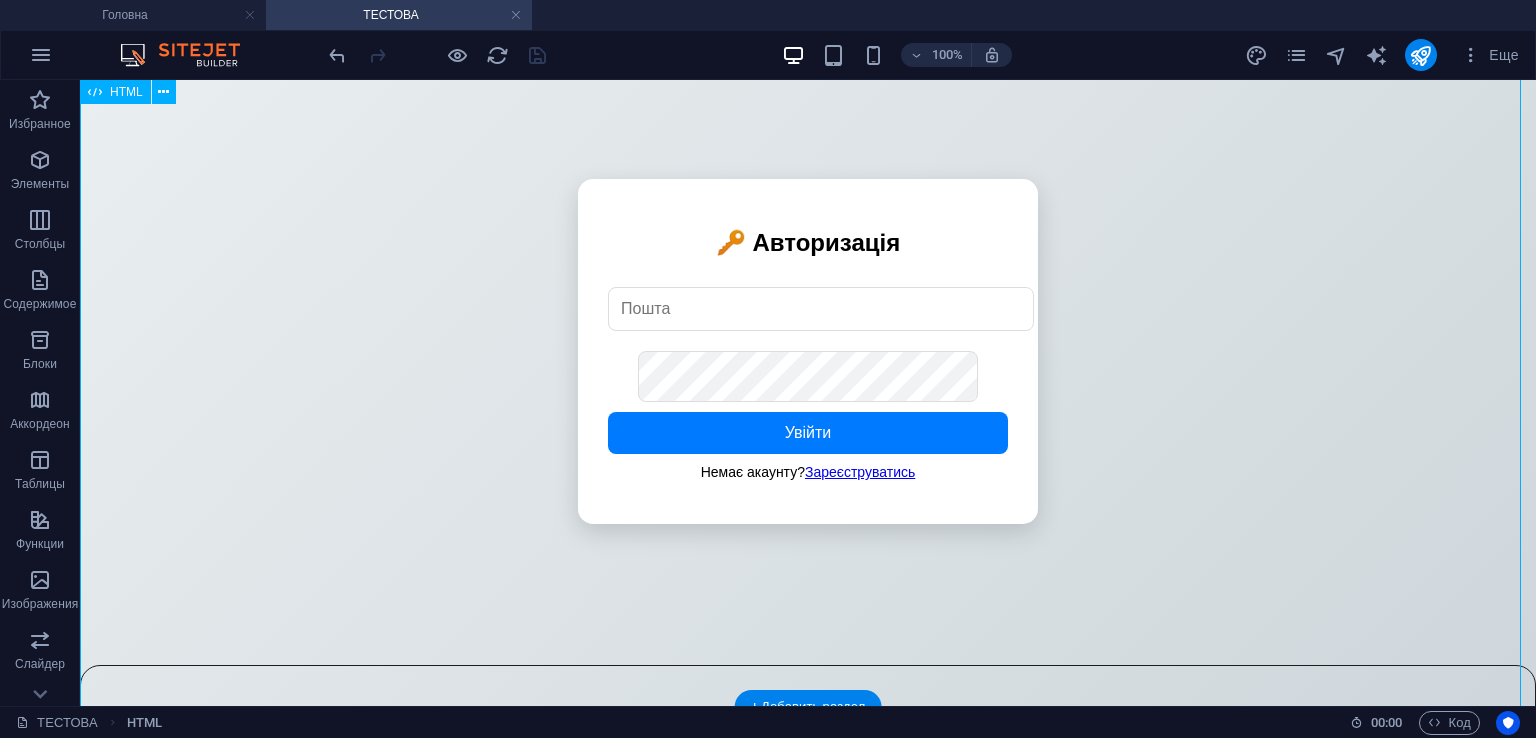 scroll, scrollTop: 348, scrollLeft: 0, axis: vertical 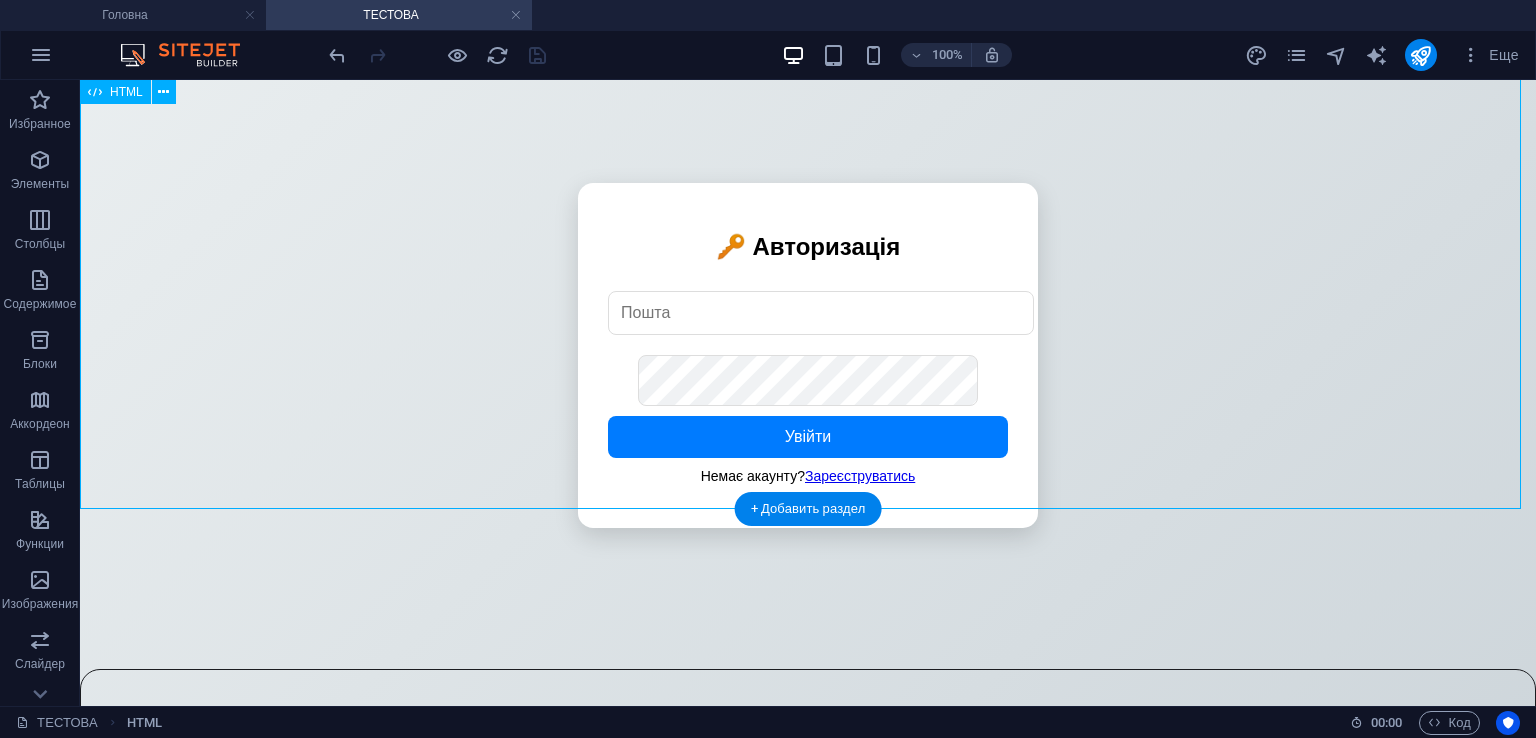click on "🔑 Авторизація
Увійти
Немає акаунту?  Зареєструватись
Фото для ідентифікації:
Приймаю політику конфіденційності
Приймаю файли cookie
Зареєструватись
Вже є акаунт? Увійти
📱 Підтвердження телефону
Введіть 6-значний код:
Підтвердити
👥 База користувачів
Вийти
×" at bounding box center [808, 356] 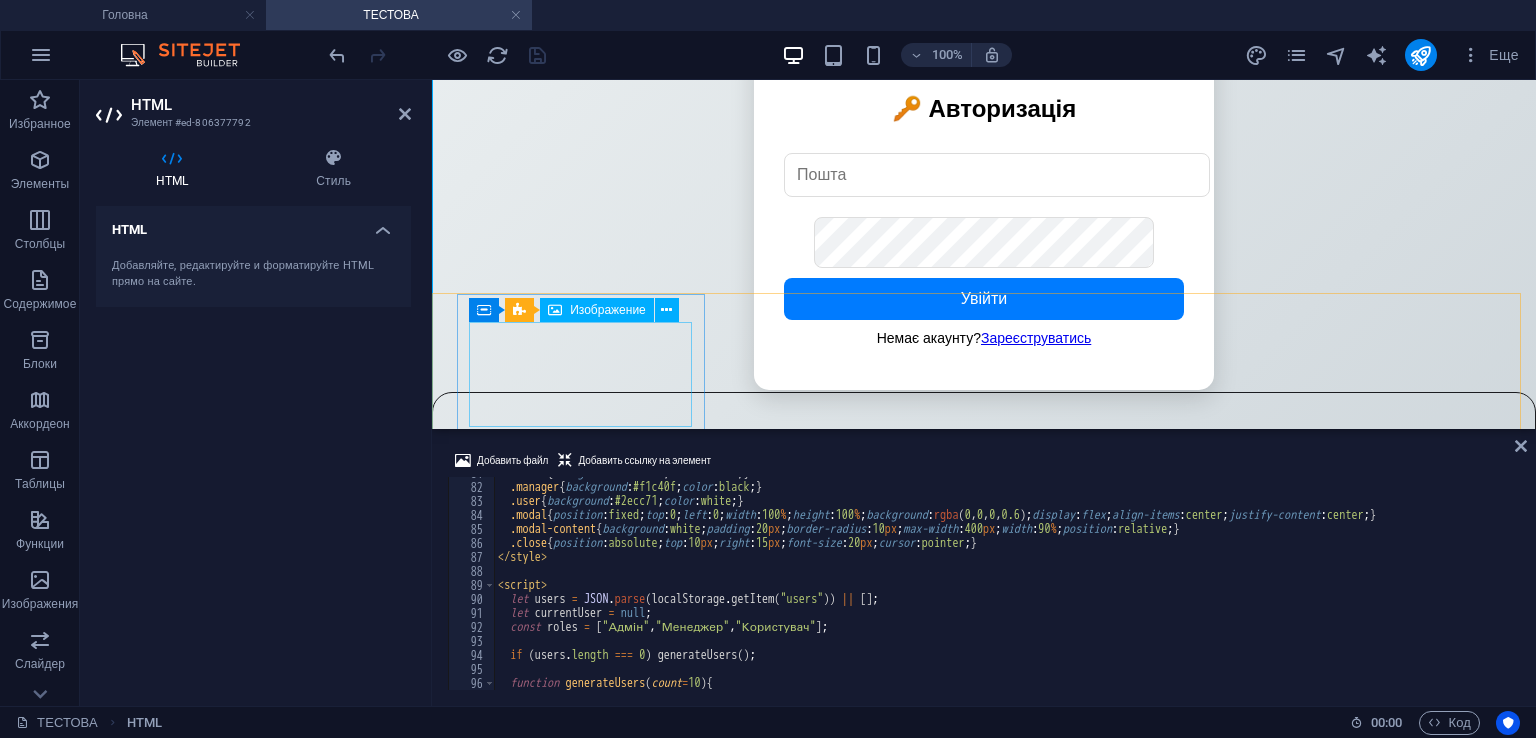 scroll, scrollTop: 345, scrollLeft: 0, axis: vertical 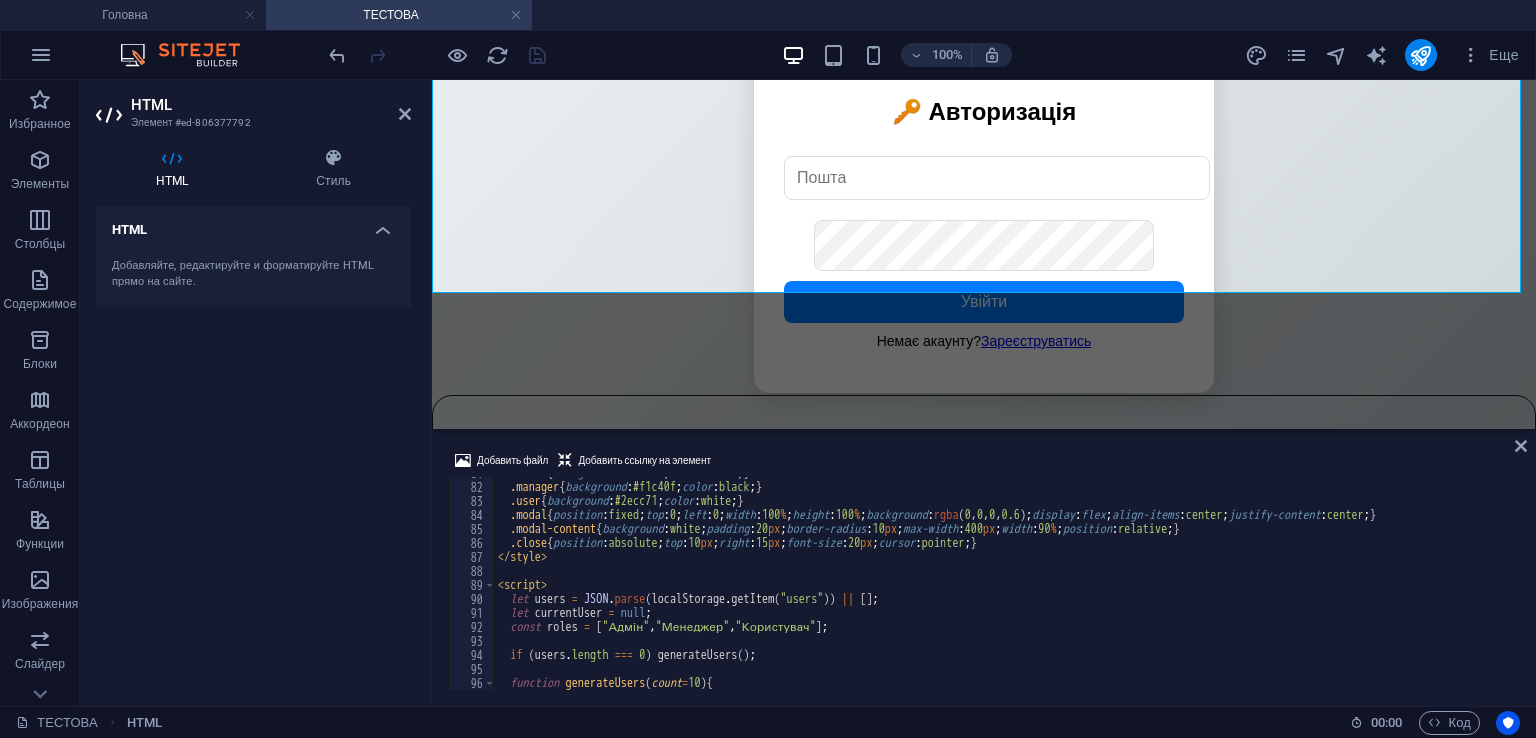 click on ".admin { background : #e74c3c ; color : white ; }    .manager { background : #f1c40f ; color : black ; }    .user { background : #2ecc71 ; color : white ; }    .modal { position : fixed ; top : 0 ; left : 0 ; width : 100 % ; height : 100 % ; background : rgba ( 0 , 0 , 0 , 0.6 ) ; display : flex ; align-items : center ; justify-content : center ; }    .modal-content { background : white ; padding : 20 px ; border-radius : 10 px ; max-width : 400 px ; width : 90 % ; position : relative ; }    .close { position : absolute ; top : 10 px ; right : 15 px ; font-size : 20 px ; cursor : pointer ; } </ style > < script >    let   users   =   JSON . parse ( localStorage . getItem ( "users" ))   ||   [ ] ;    let   currentUser   =   null ;    const   roles   =   [ "Адмін" , "Менеджер" , "Користувач" ] ;    if   ( users . length   ===   0 )   generateUsers ( ) ;    function   generateUsers ( count = 10 ) {" at bounding box center (1030, 584) 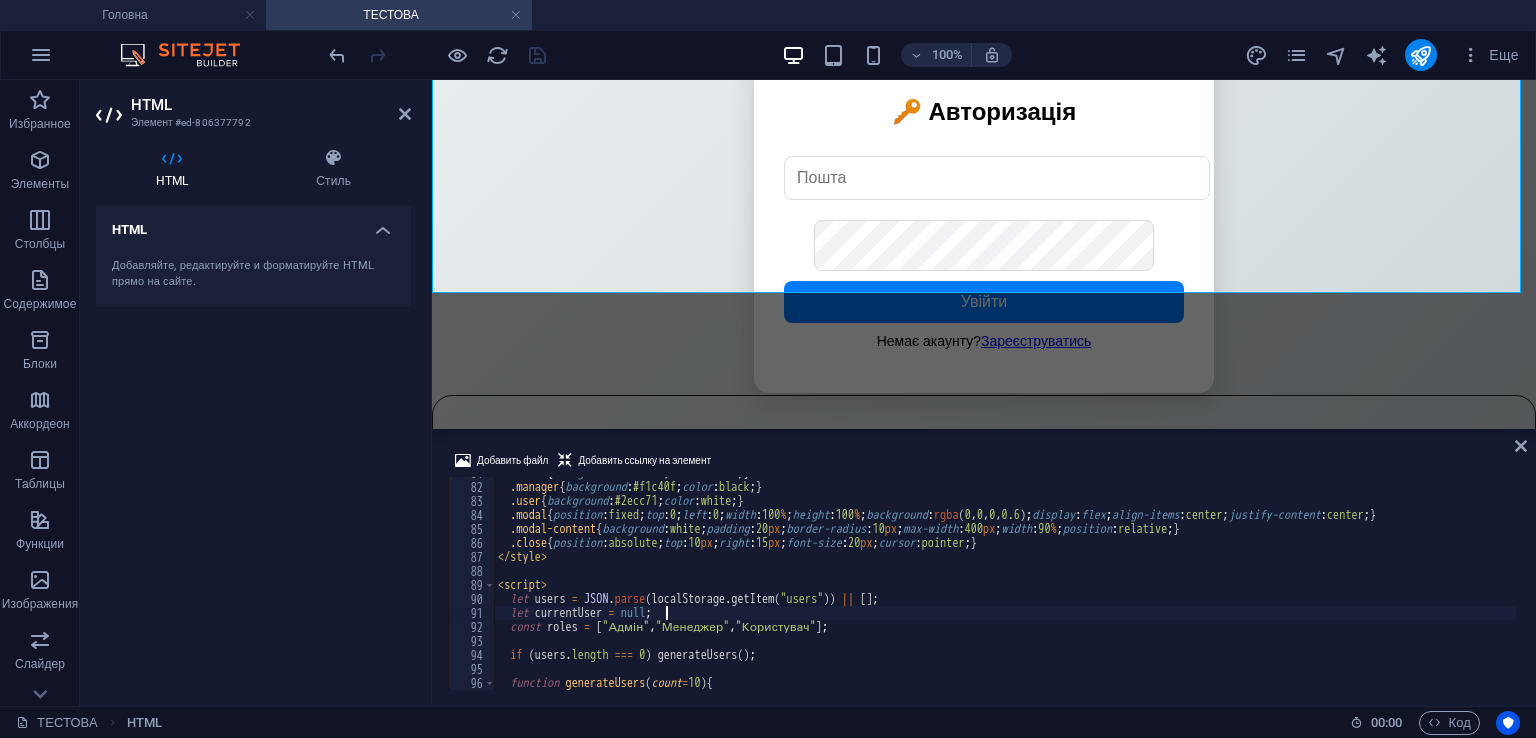 click on ".admin { background : #e74c3c ; color : white ; }    .manager { background : #f1c40f ; color : black ; }    .user { background : #2ecc71 ; color : white ; }    .modal { position : fixed ; top : 0 ; left : 0 ; width : 100 % ; height : 100 % ; background : rgba ( 0 , 0 , 0 , 0.6 ) ; display : flex ; align-items : center ; justify-content : center ; }    .modal-content { background : white ; padding : 20 px ; border-radius : 10 px ; max-width : 400 px ; width : 90 % ; position : relative ; }    .close { position : absolute ; top : 10 px ; right : 15 px ; font-size : 20 px ; cursor : pointer ; } </ style > < script >    let   users   =   JSON . parse ( localStorage . getItem ( "users" ))   ||   [ ] ;    let   currentUser   =   null ;    const   roles   =   [ "Адмін" , "Менеджер" , "Користувач" ] ;    if   ( users . length   ===   0 )   generateUsers ( ) ;    function   generateUsers ( count = 10 ) {" at bounding box center [1030, 584] 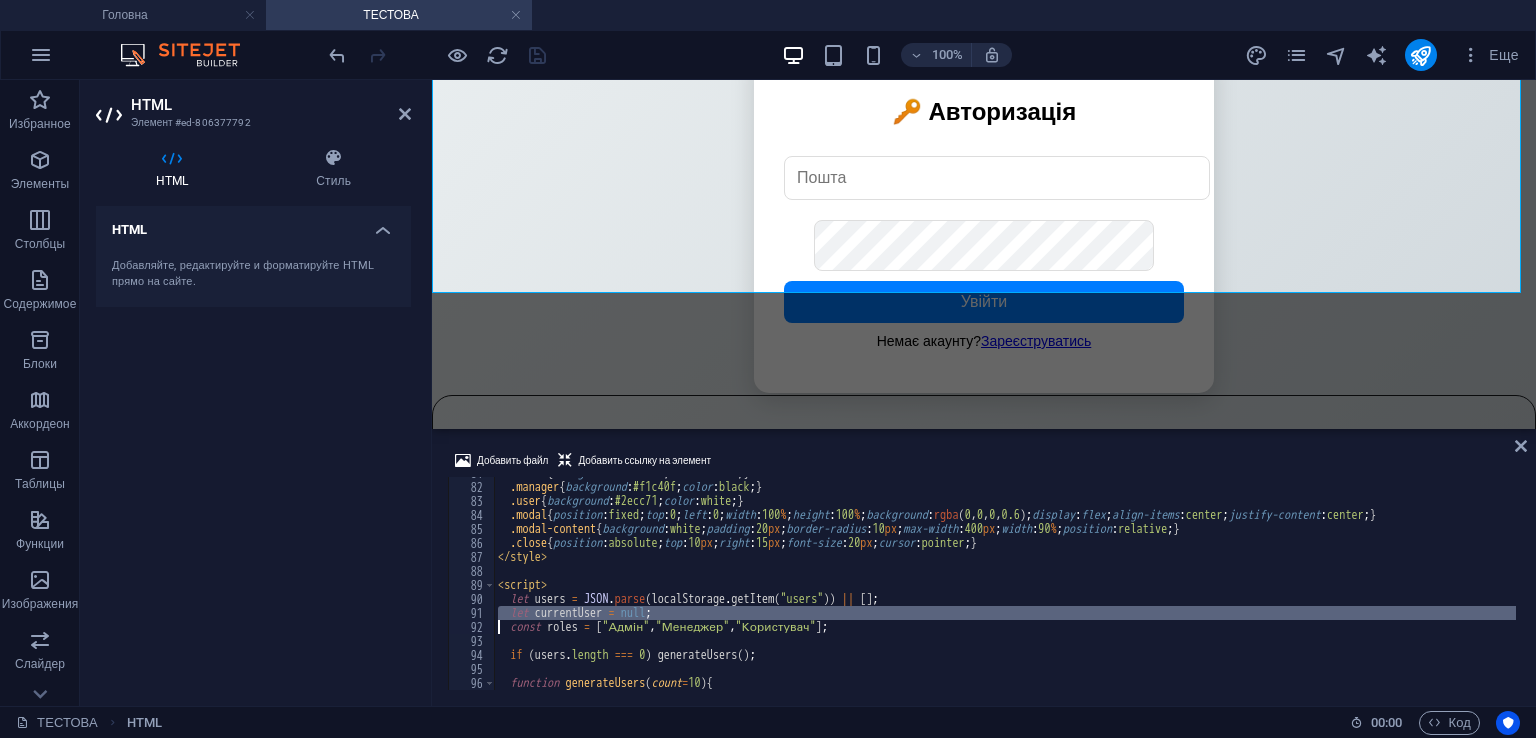 click on ".admin { background : #e74c3c ; color : white ; }    .manager { background : #f1c40f ; color : black ; }    .user { background : #2ecc71 ; color : white ; }    .modal { position : fixed ; top : 0 ; left : 0 ; width : 100 % ; height : 100 % ; background : rgba ( 0 , 0 , 0 , 0.6 ) ; display : flex ; align-items : center ; justify-content : center ; }    .modal-content { background : white ; padding : 20 px ; border-radius : 10 px ; max-width : 400 px ; width : 90 % ; position : relative ; }    .close { position : absolute ; top : 10 px ; right : 15 px ; font-size : 20 px ; cursor : pointer ; } </ style > < script >    let   users   =   JSON . parse ( localStorage . getItem ( "users" ))   ||   [ ] ;    let   currentUser   =   null ;    const   roles   =   [ "Адмін" , "Менеджер" , "Користувач" ] ;    if   ( users . length   ===   0 )   generateUsers ( ) ;    function   generateUsers ( count = 10 ) {" at bounding box center [1030, 584] 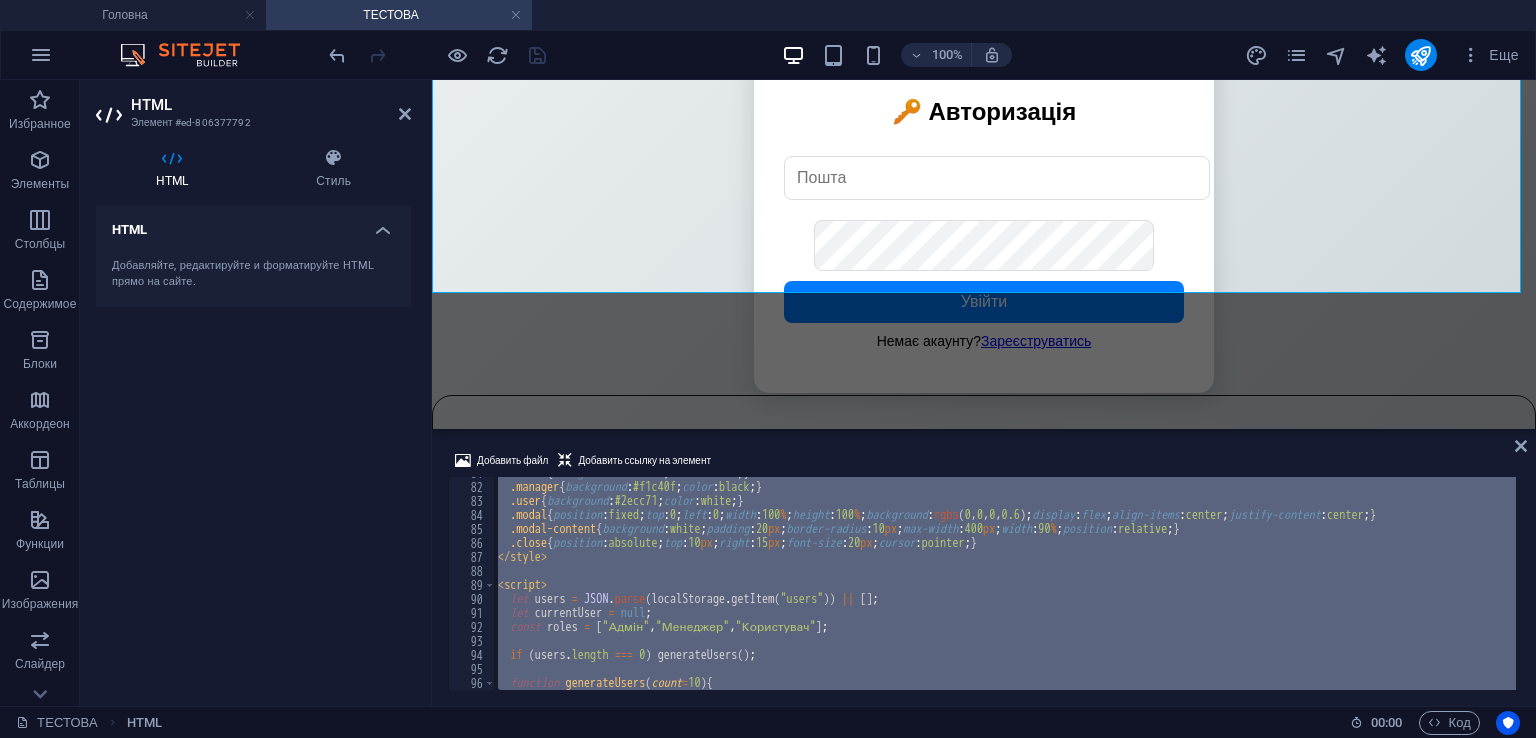 type 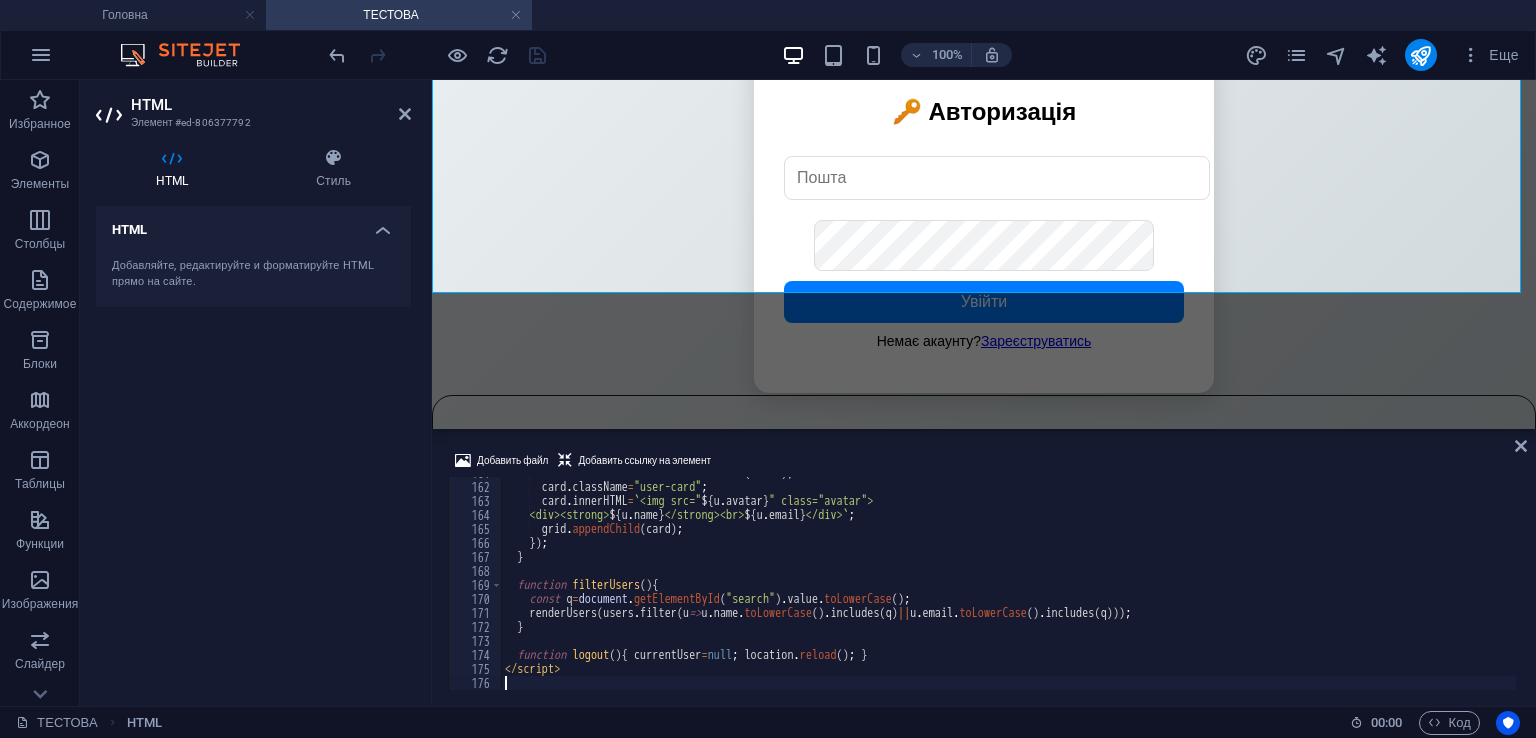 click at bounding box center [437, 55] 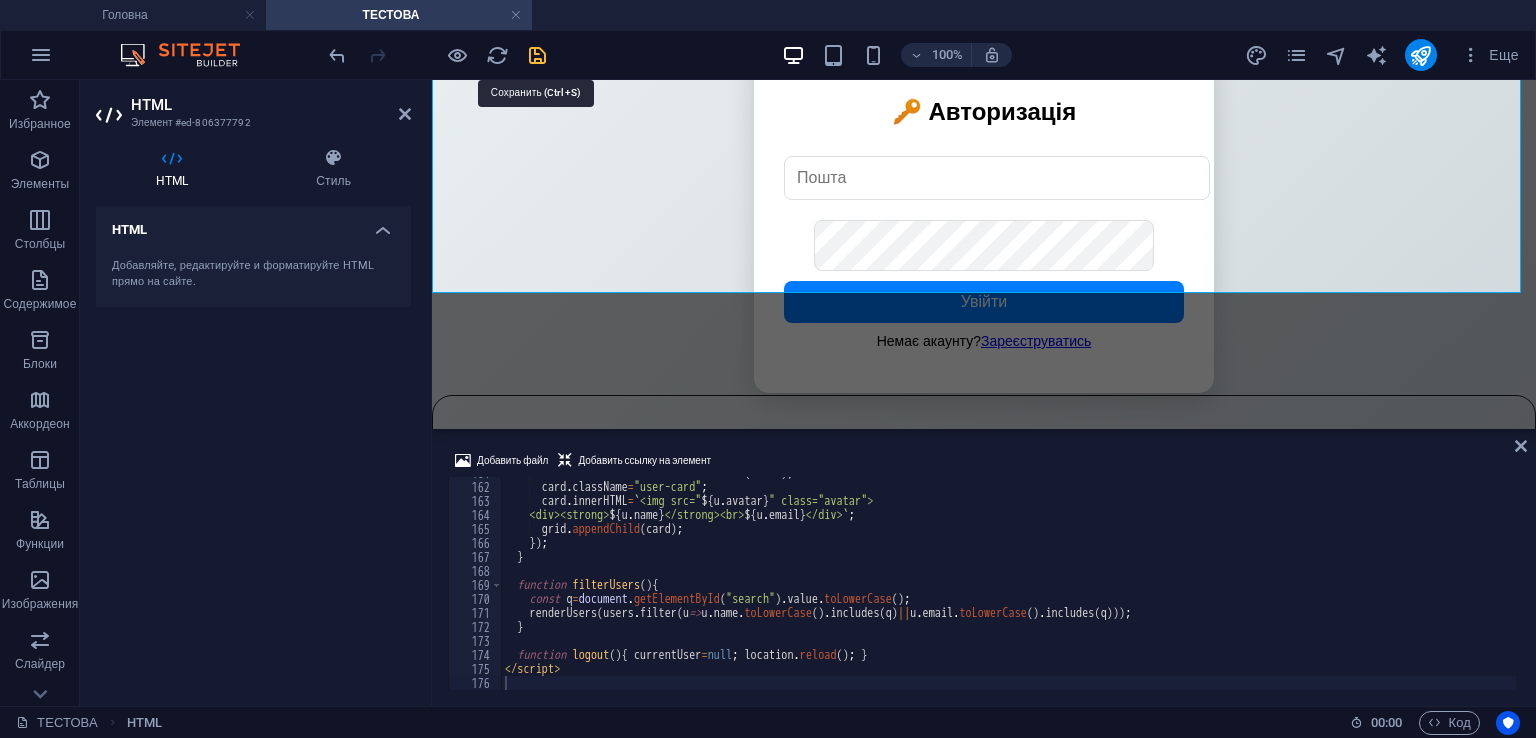 click at bounding box center [537, 55] 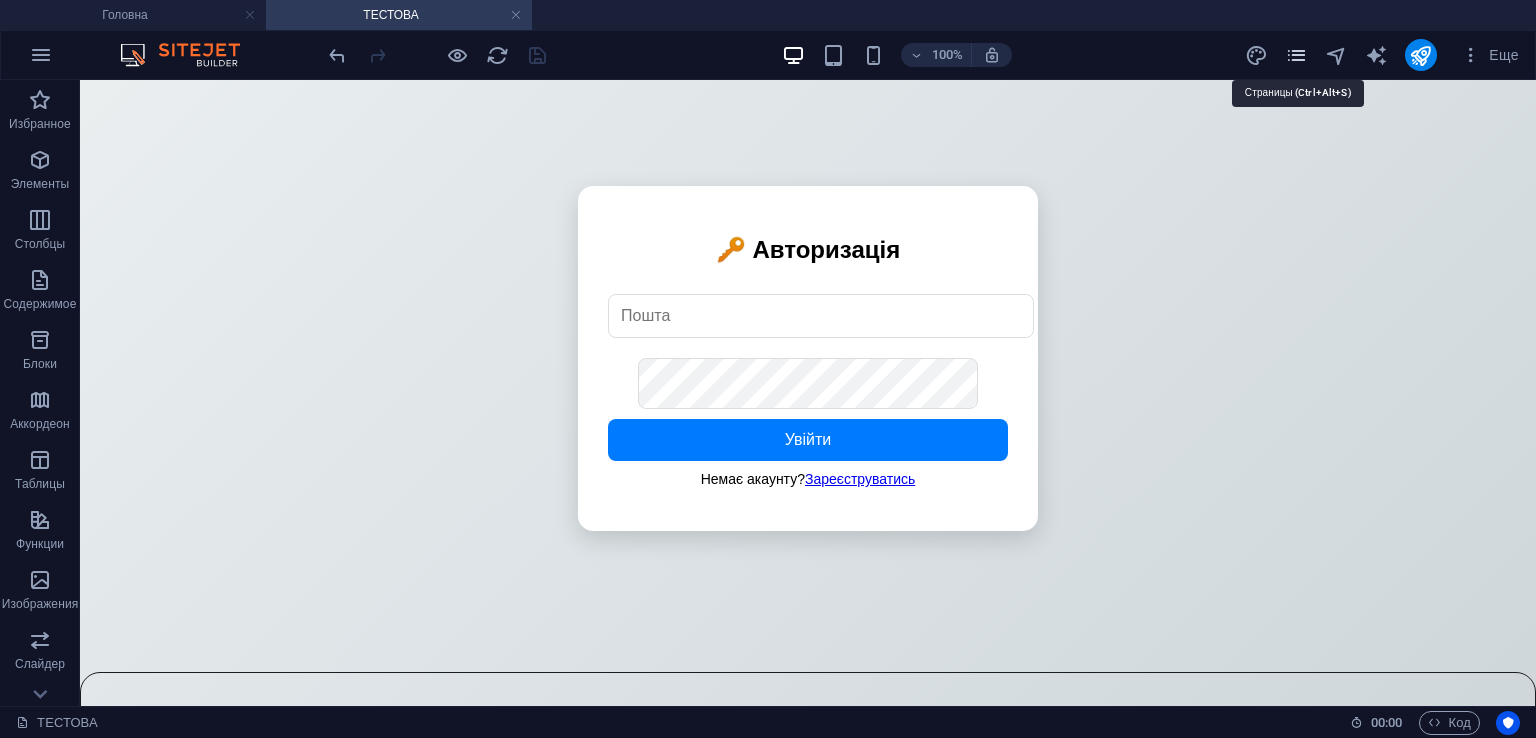 click at bounding box center [1296, 55] 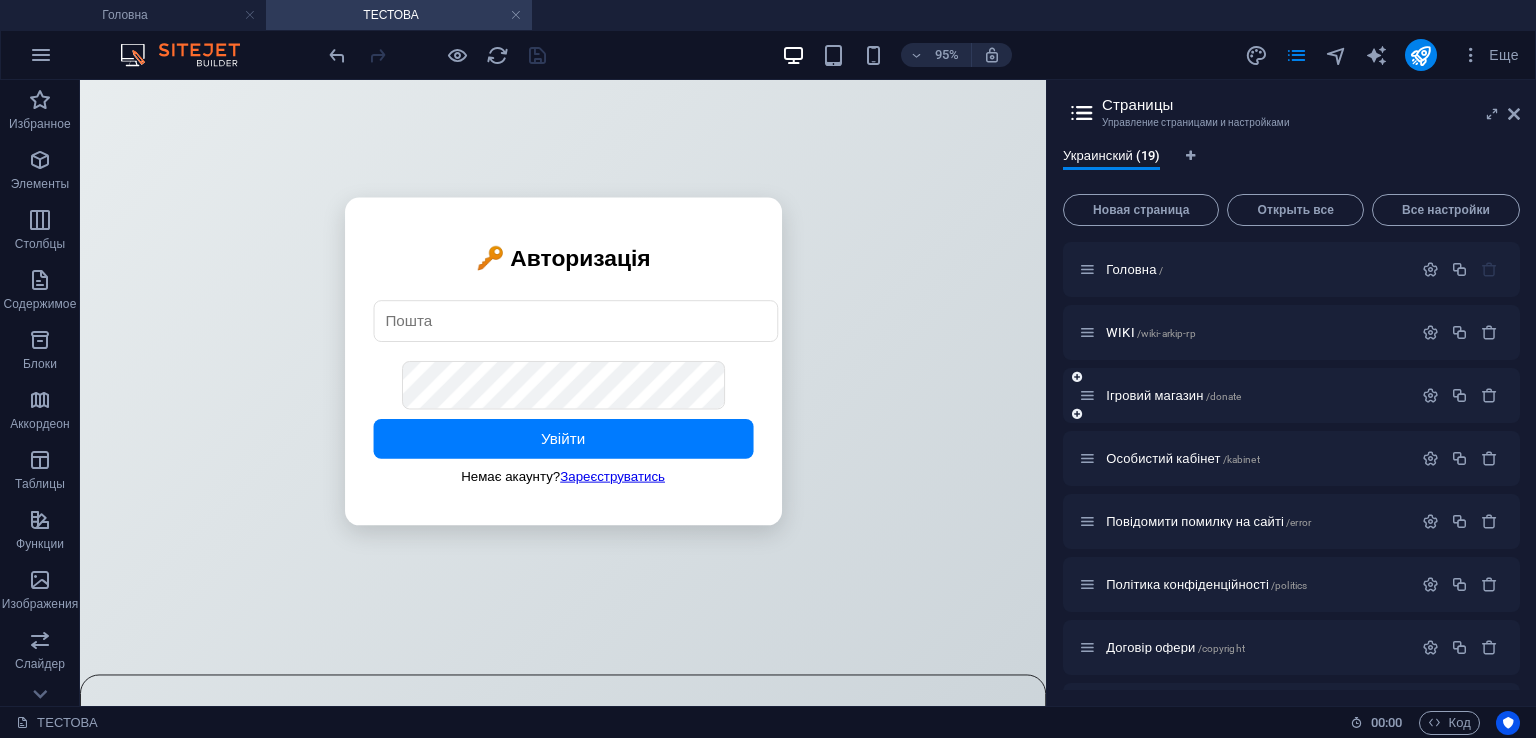 click on "Ігровий магазин /donate" at bounding box center [1245, 395] 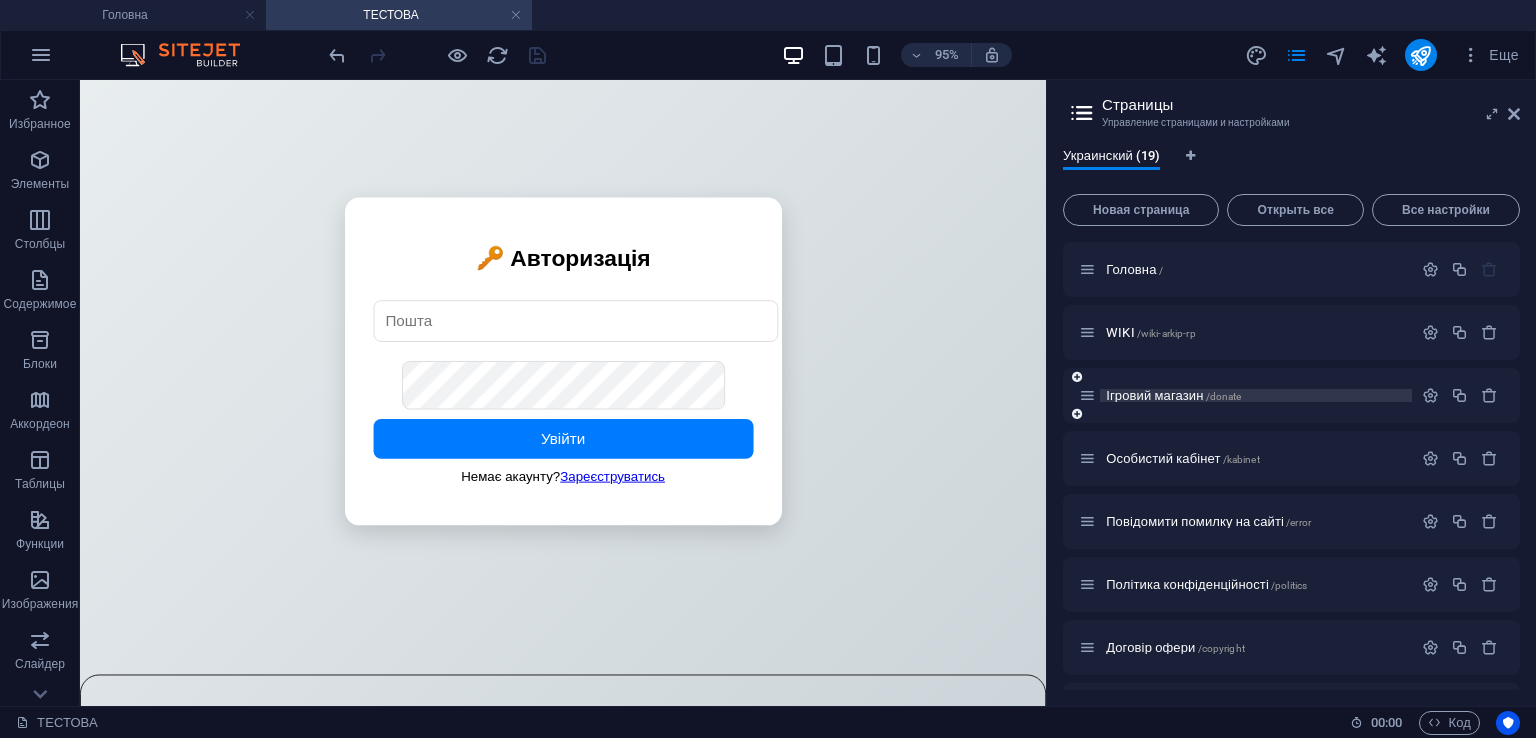 click on "Ігровий магазин /donate" at bounding box center [1256, 395] 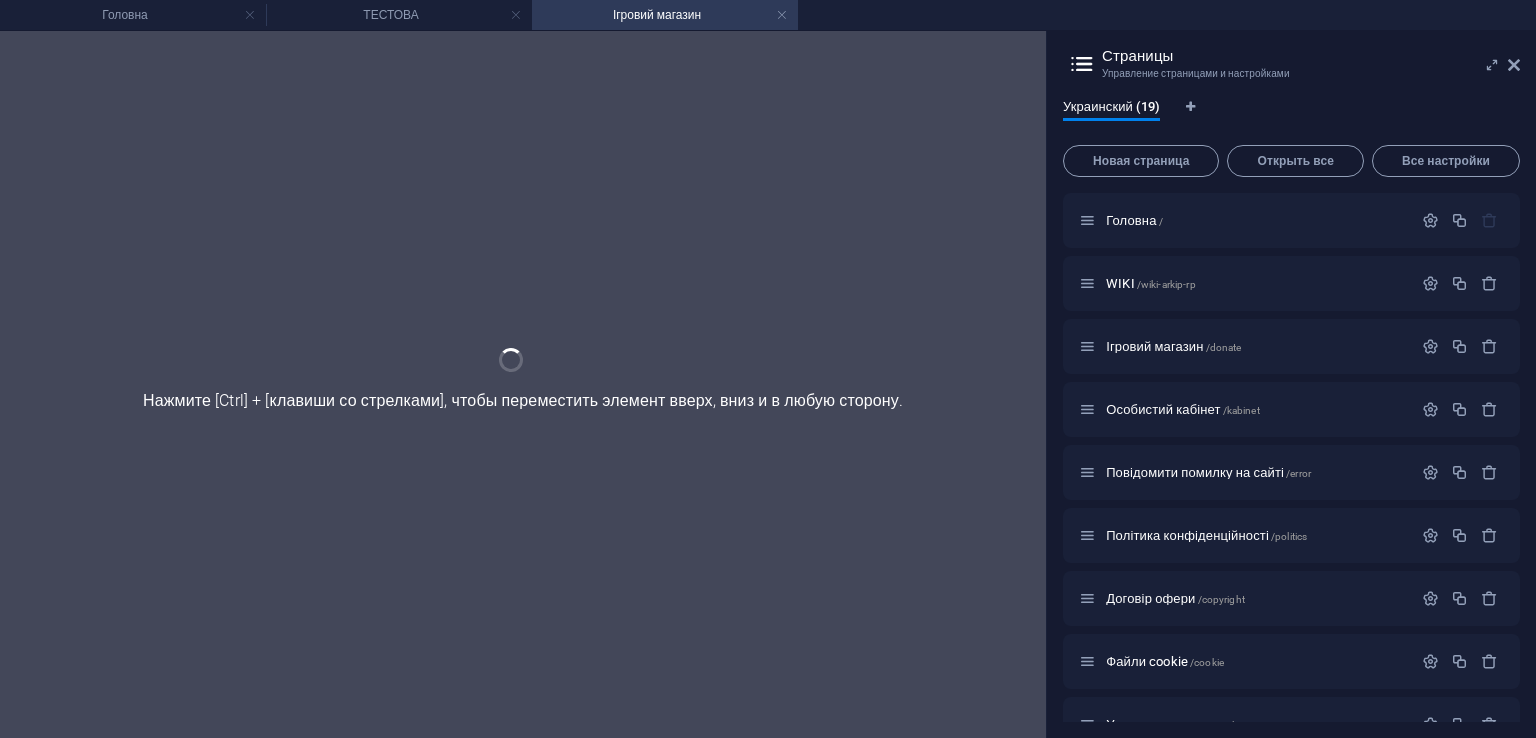 scroll, scrollTop: 0, scrollLeft: 0, axis: both 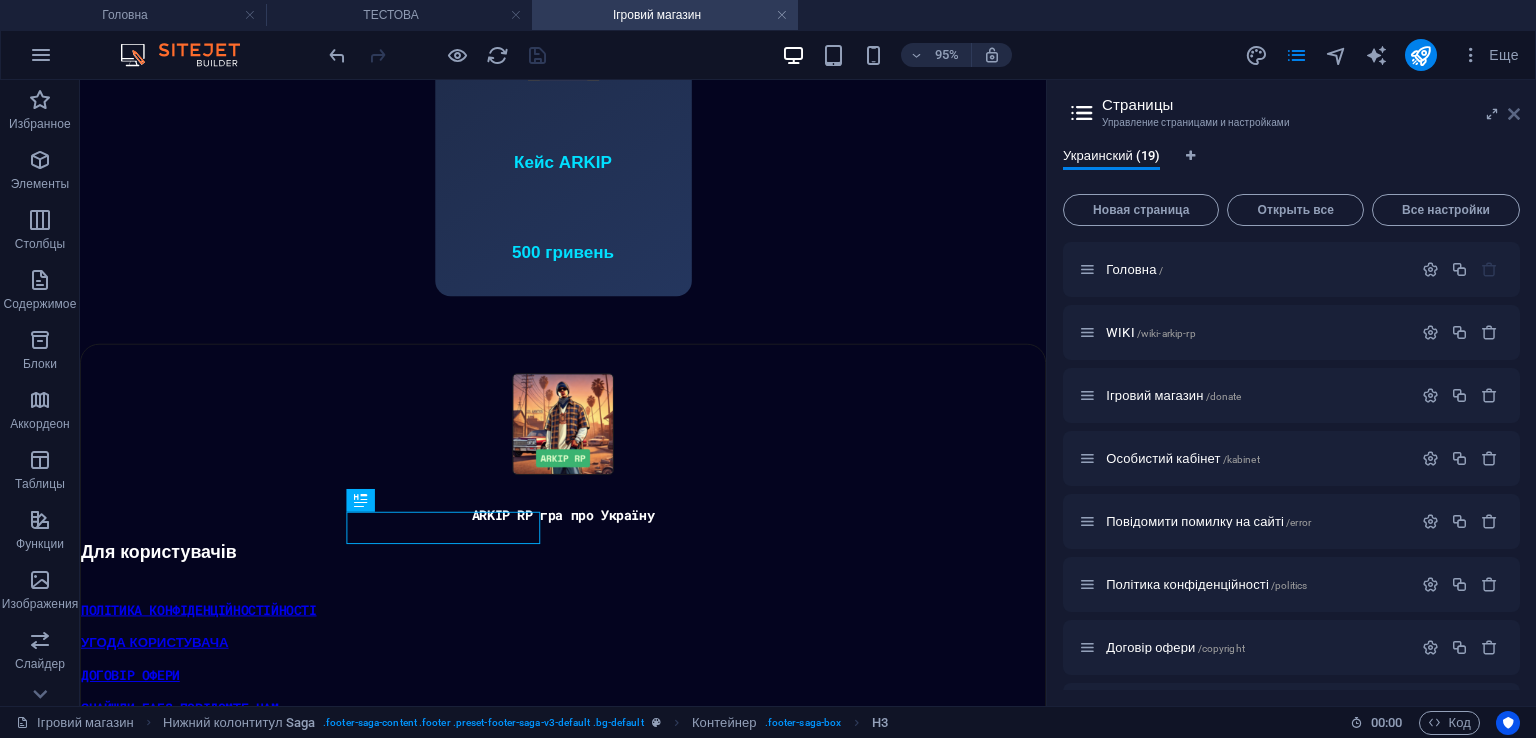 click at bounding box center (1514, 114) 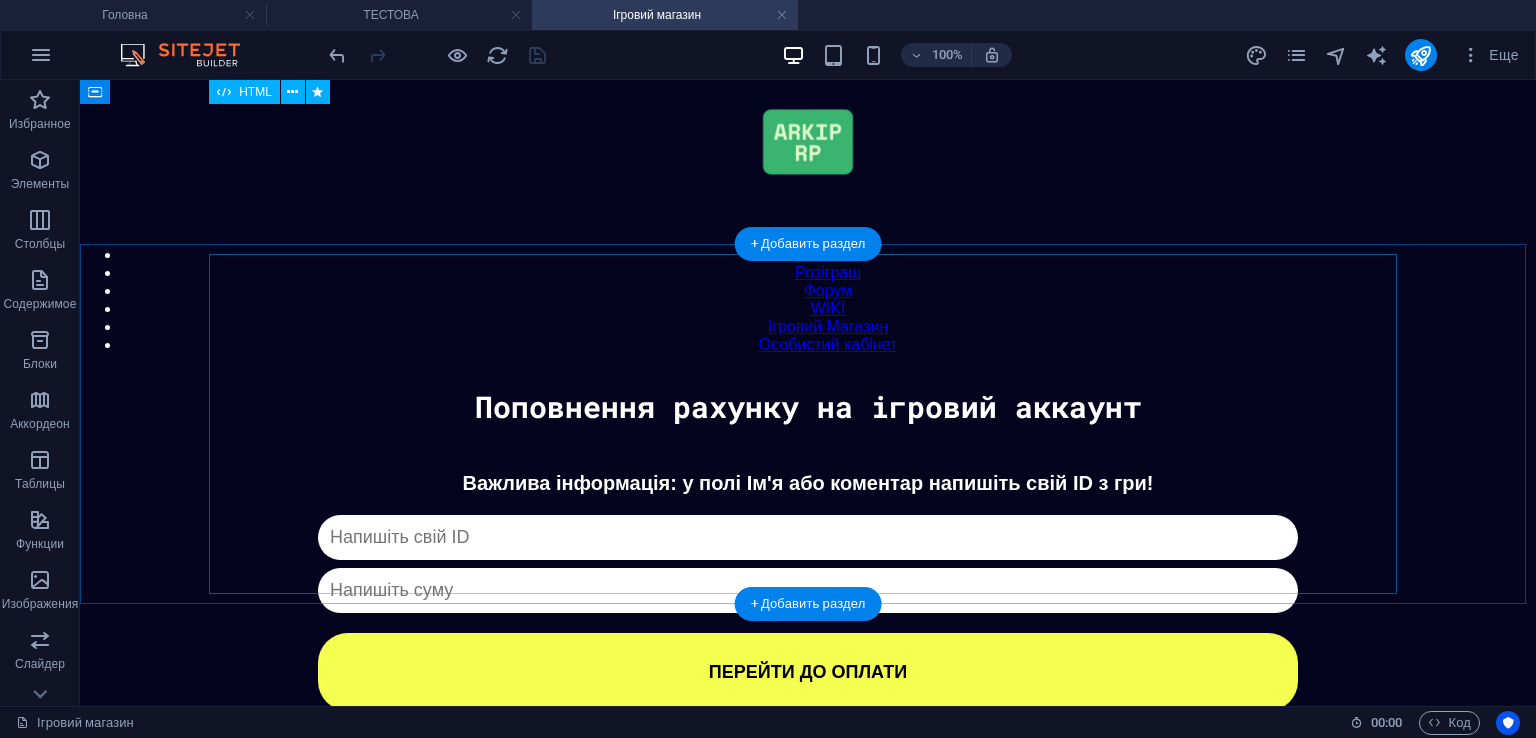 scroll, scrollTop: 0, scrollLeft: 0, axis: both 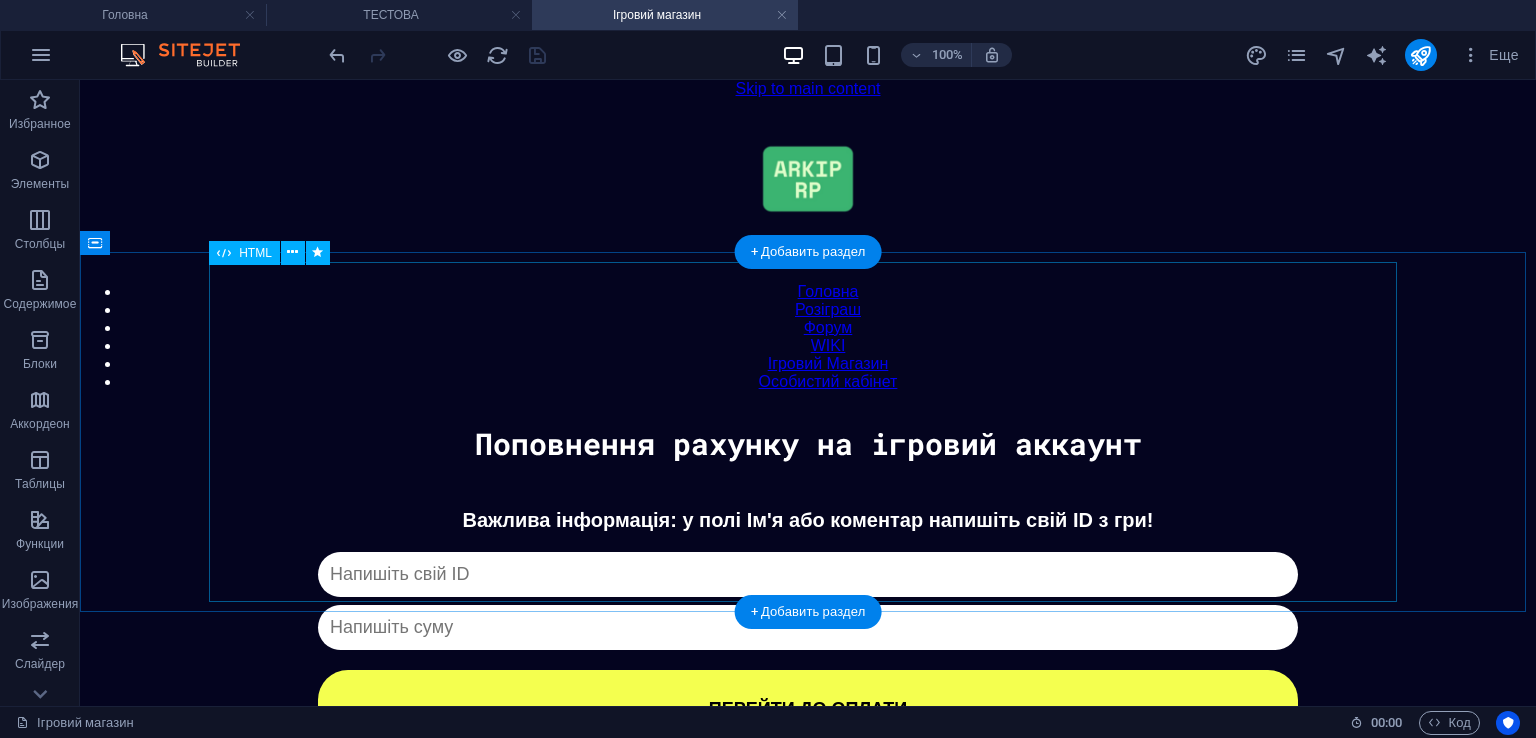 click on "Донат
Важлива інформація: у полі Ім'я або коментар напишіть свій ID з гри!
Капча не пройдена
ПЕРЕЙТИ ДО ОПЛАТИ
✖
Оберіть спосіб оплати
Monobank
Steam (Обмін)
PayPal  В розробці
Crypto  В розробці" at bounding box center (808, 628) 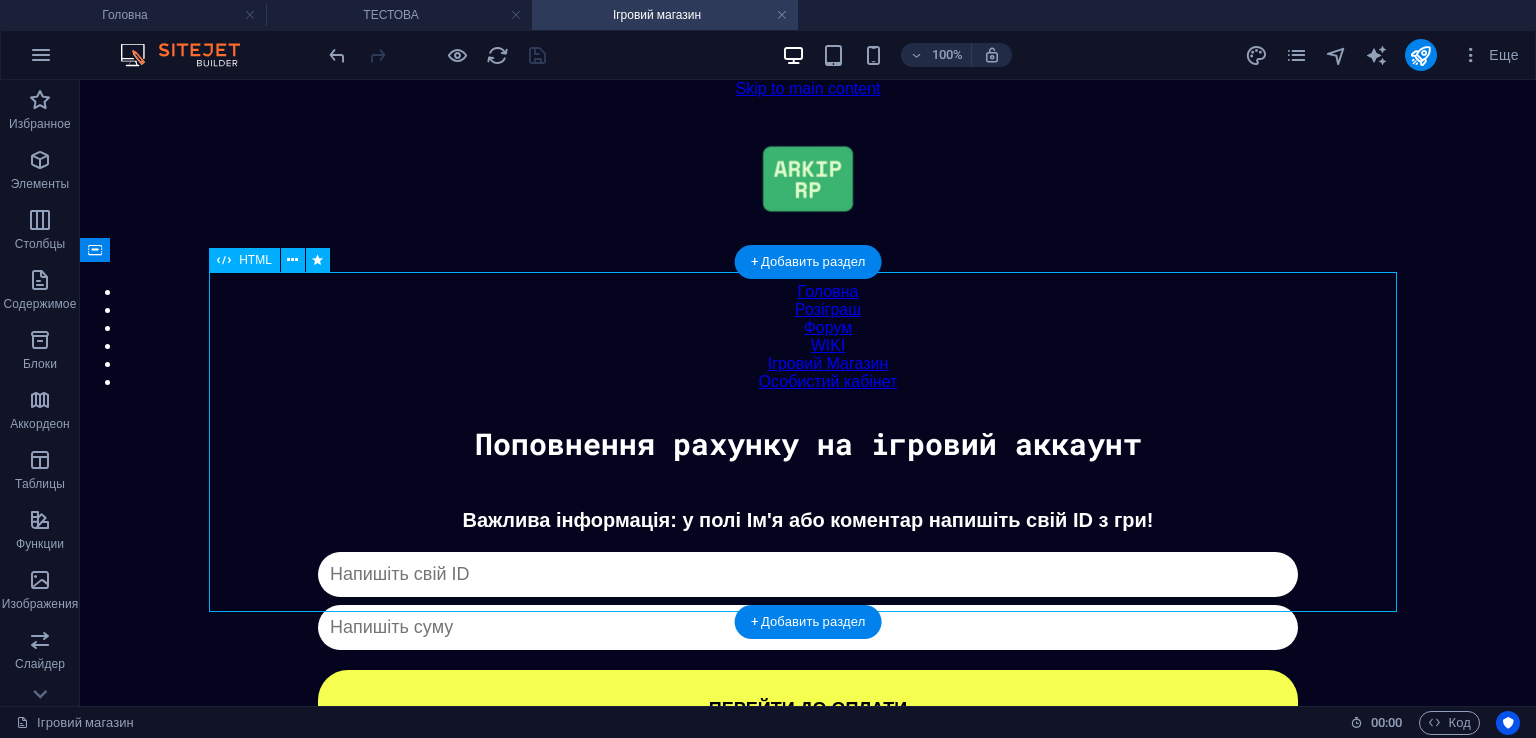 drag, startPoint x: 801, startPoint y: 402, endPoint x: 866, endPoint y: 529, distance: 142.66745 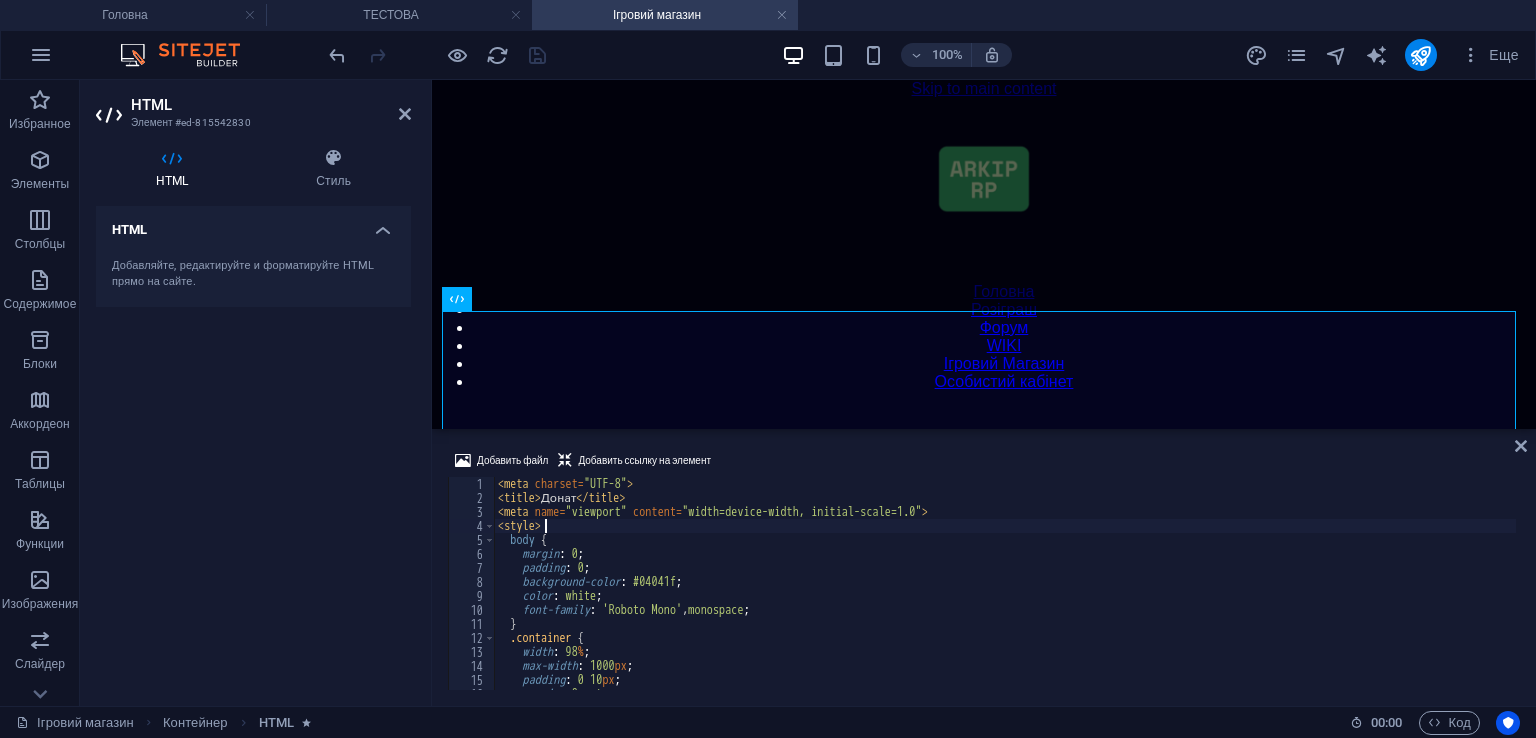 click on "< meta   charset = "UTF-8" > < title > Донат </ title > < meta   name = "viewport"   content = "width=device-width, initial-scale=1.0" > < style >    body   {      margin :   0 ;      padding :   0 ;      background-color :   #04041f ;      color :   white ;      font-family :   ' Roboto Mono ' ,  monospace ;    }    .container   {      width :   98 % ;      max-width :   1000 px ;      padding :   0   10 px ;      margin :   0   auto ;      box-sizing :   border-box ;" at bounding box center [1005, 597] 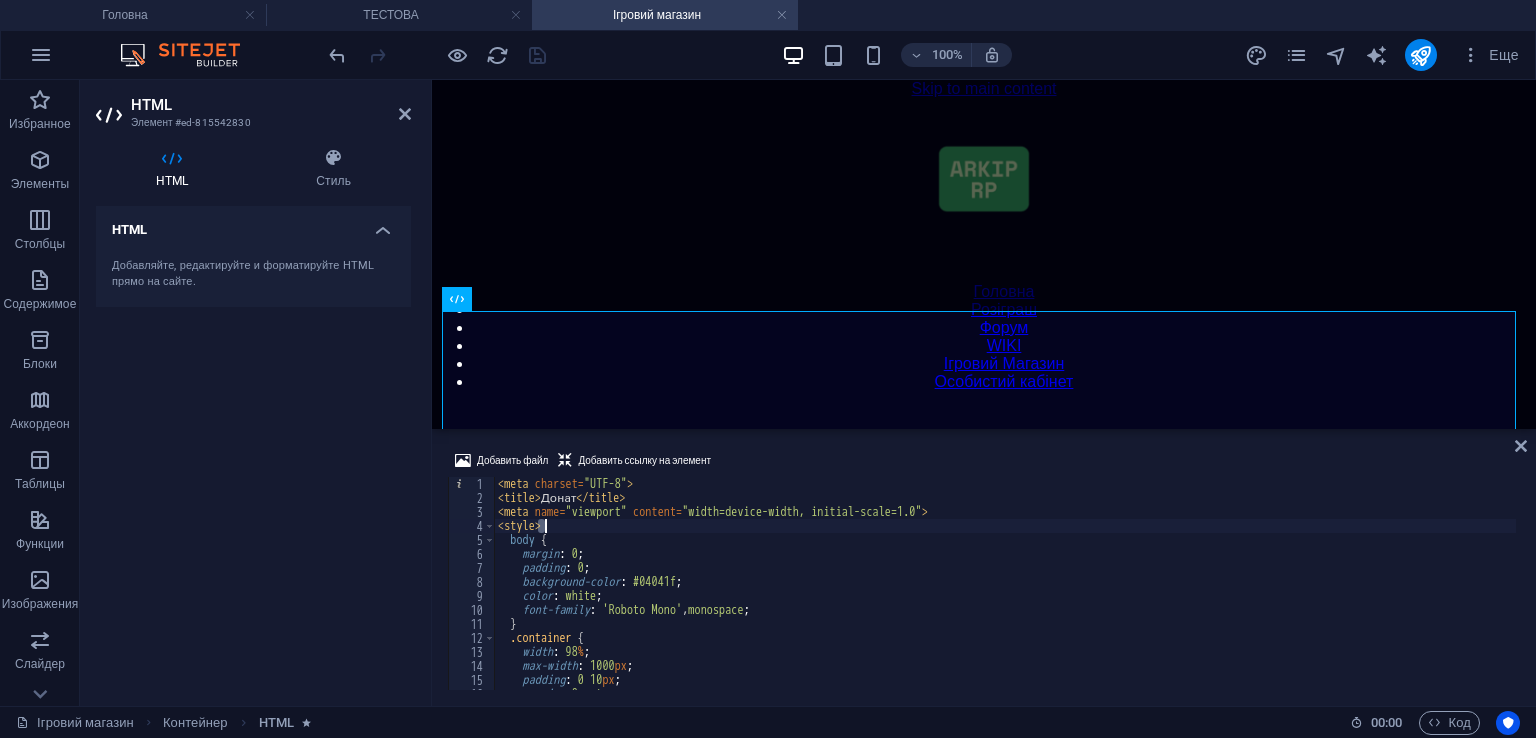 click on "< meta   charset = "UTF-8" > < title > Донат </ title > < meta   name = "viewport"   content = "width=device-width, initial-scale=1.0" > < style >    body   {      margin :   0 ;      padding :   0 ;      background-color :   #04041f ;      color :   white ;      font-family :   ' Roboto Mono ' ,  monospace ;    }    .container   {      width :   98 % ;      max-width :   1000 px ;      padding :   0   10 px ;      margin :   0   auto ;      box-sizing :   border-box ;" at bounding box center [1005, 597] 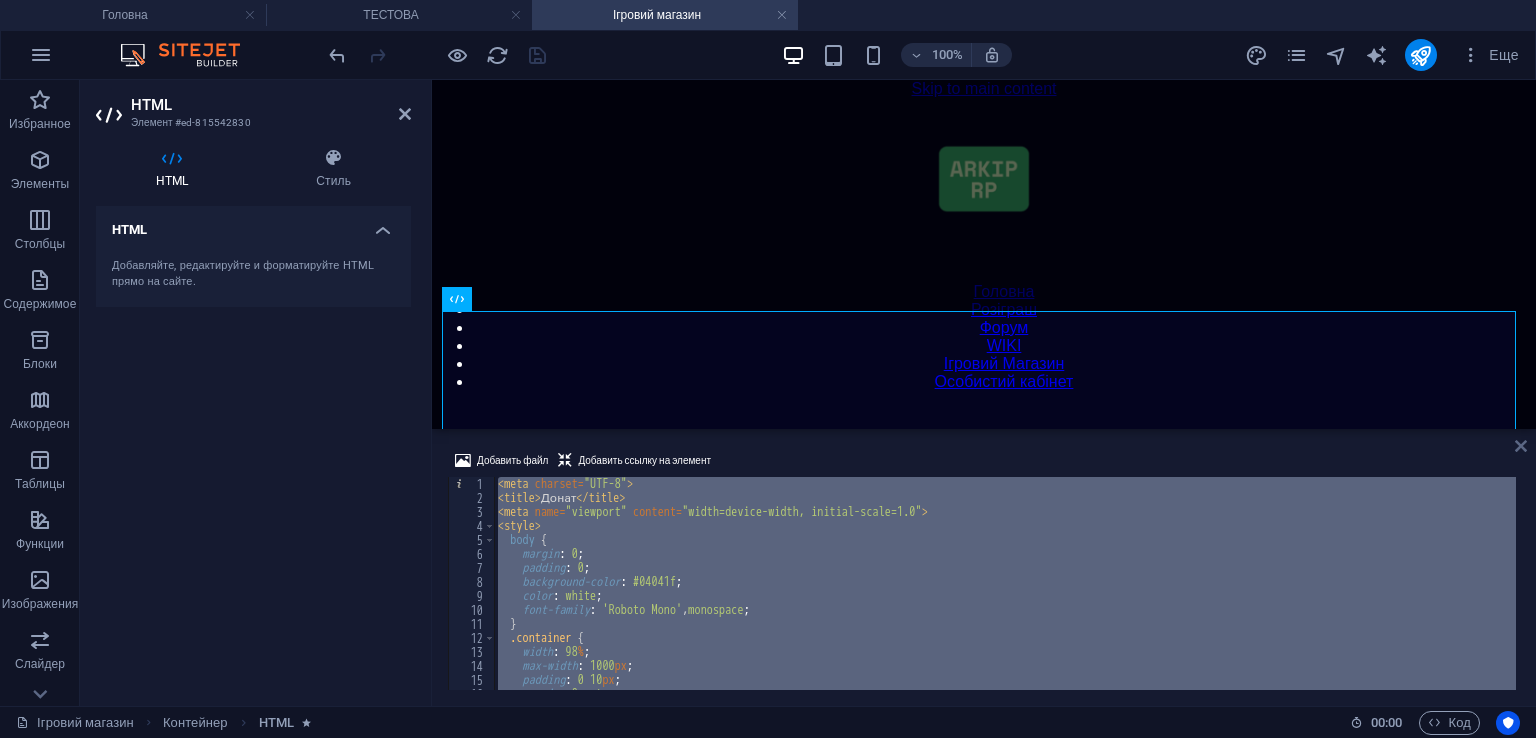 click at bounding box center (1521, 446) 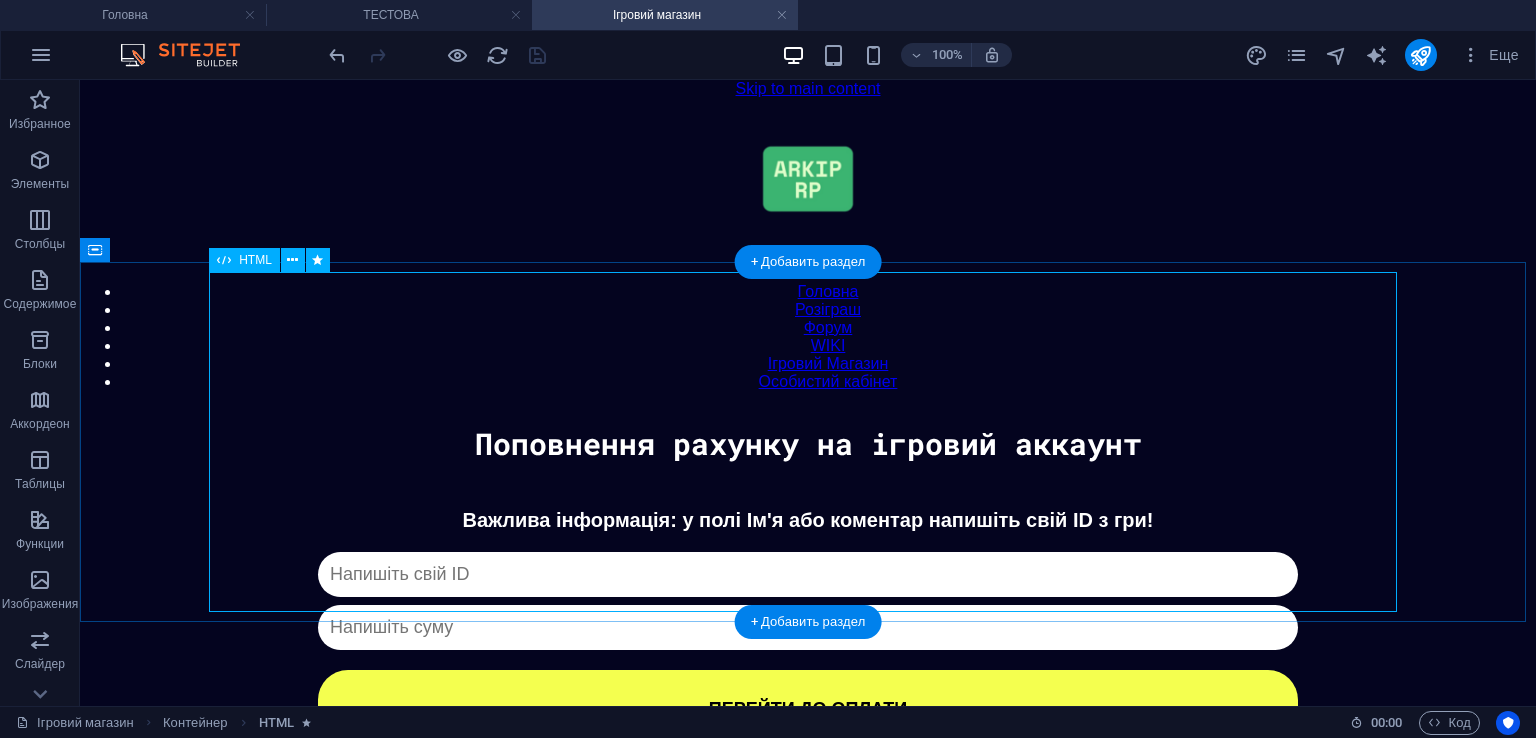 click on "Донат
Важлива інформація: у полі Ім'я або коментар напишіть свій ID з гри!
Капча не пройдена
ПЕРЕЙТИ ДО ОПЛАТИ
✖
Оберіть спосіб оплати
Monobank
Steam (Обмін)
PayPal  В розробці
Crypto  В розробці" at bounding box center (808, 628) 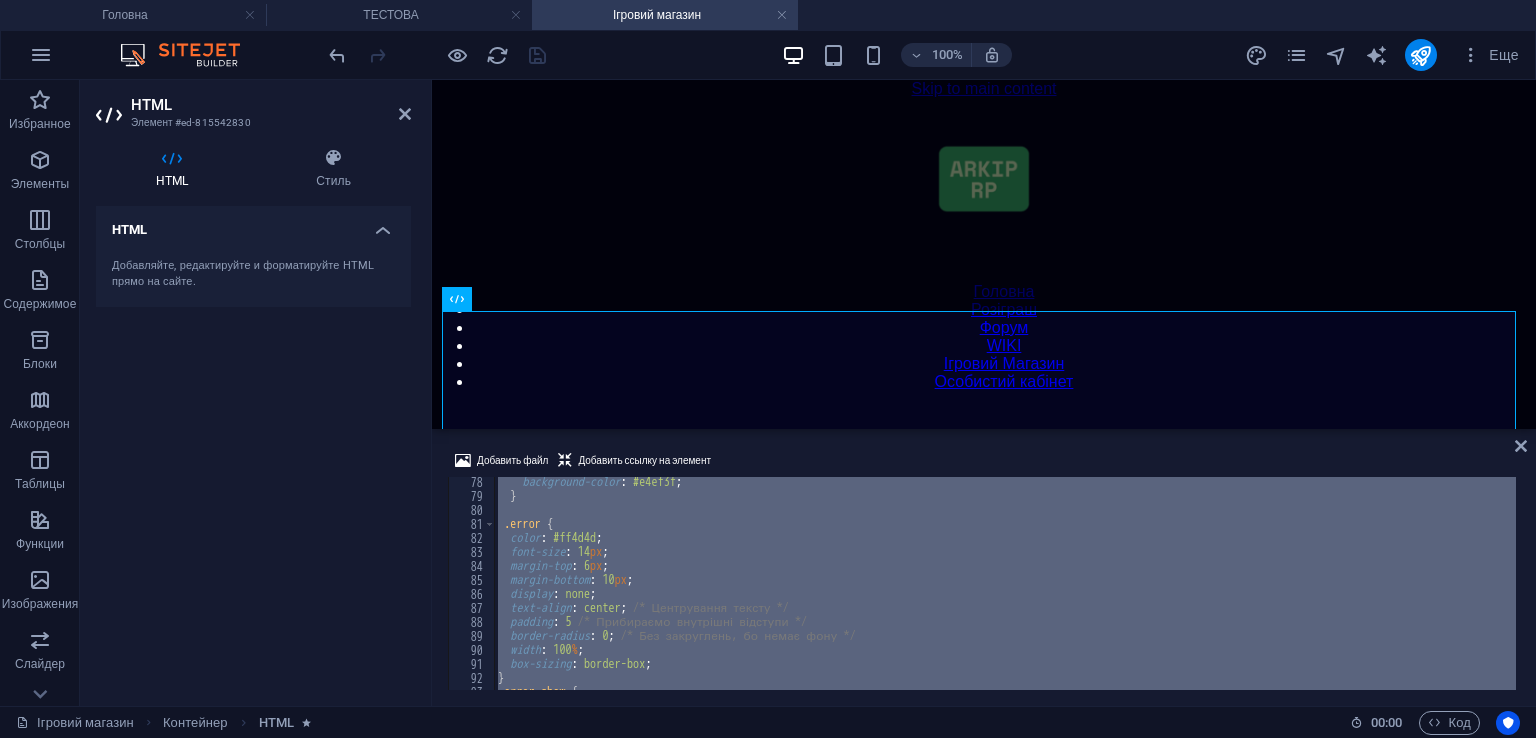 click on "background-color :   #e4ef3f ;    }   .error   {    color :   #ff4d4d ;    font-size :   14 px ;    margin-top :   6 px ;    margin-bottom :   10 px ;    display :   none ;    text-align :   center ;   /* Центрування тексту */    padding :   5   /* Прибираємо внутрішні відступи */    border-radius :   0 ;   /* Без закруглень, бо немає фону */    width :   100 % ;    box-sizing :   border-box ; } .error.show   {    display :   block ;" at bounding box center [1005, 583] 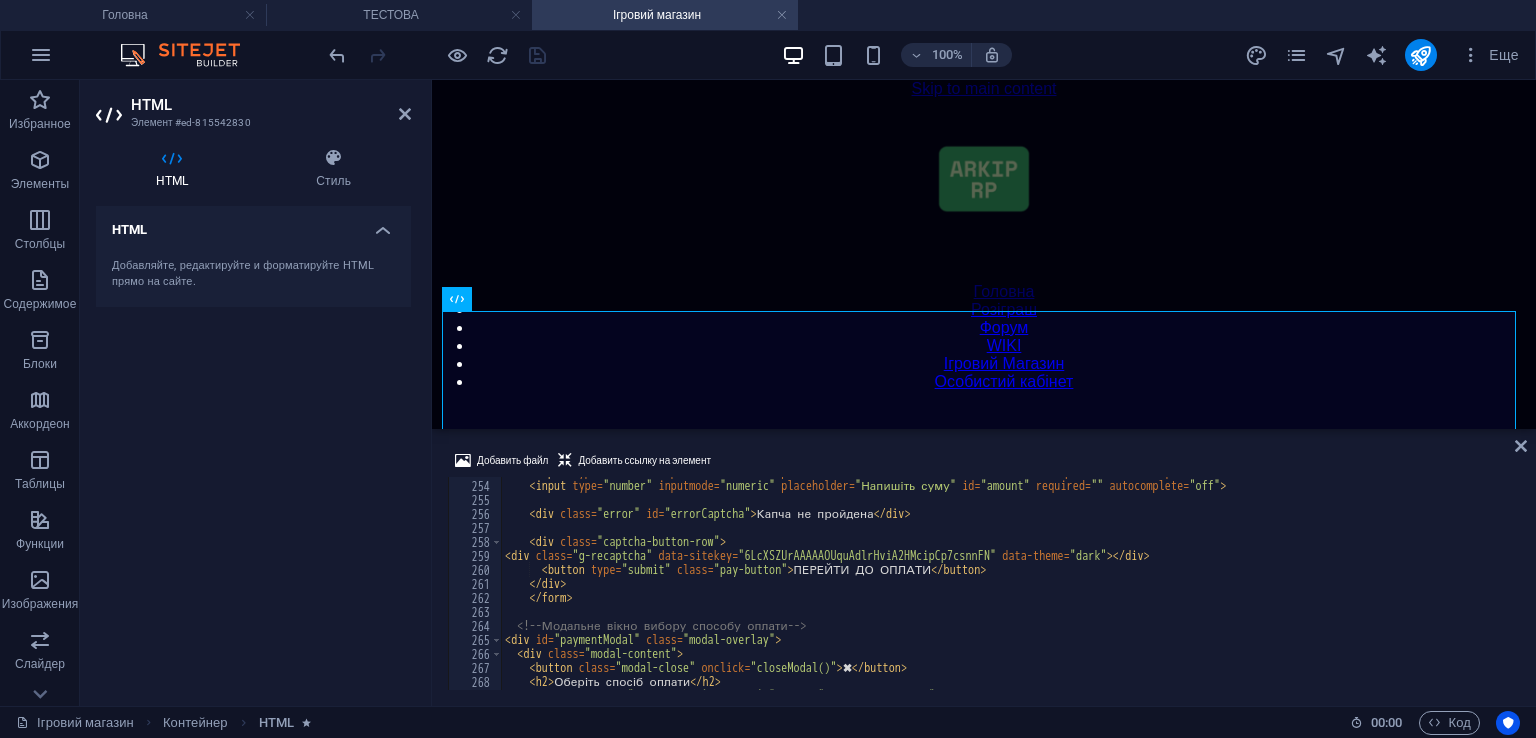 scroll, scrollTop: 3780, scrollLeft: 0, axis: vertical 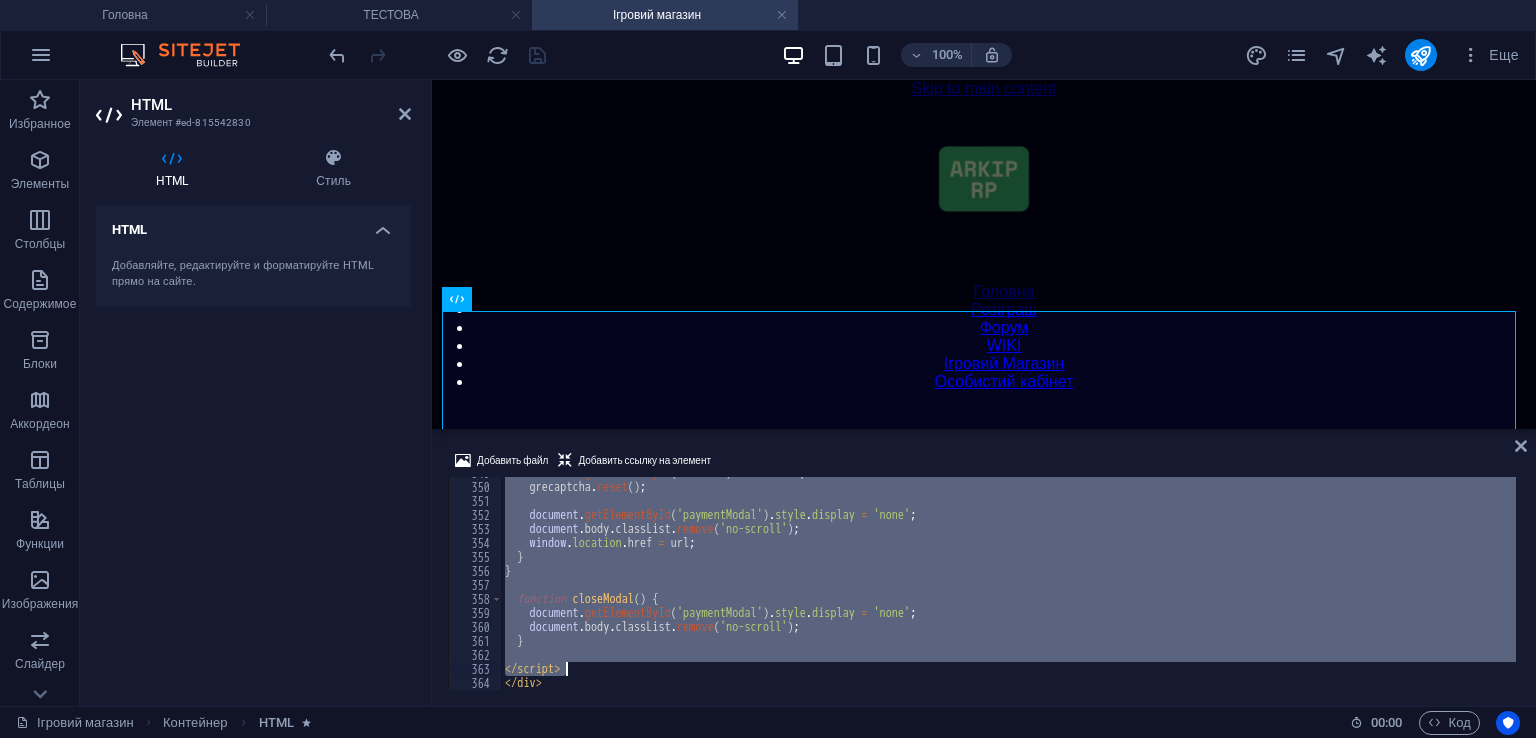drag, startPoint x: 505, startPoint y: 654, endPoint x: 776, endPoint y: 665, distance: 271.22314 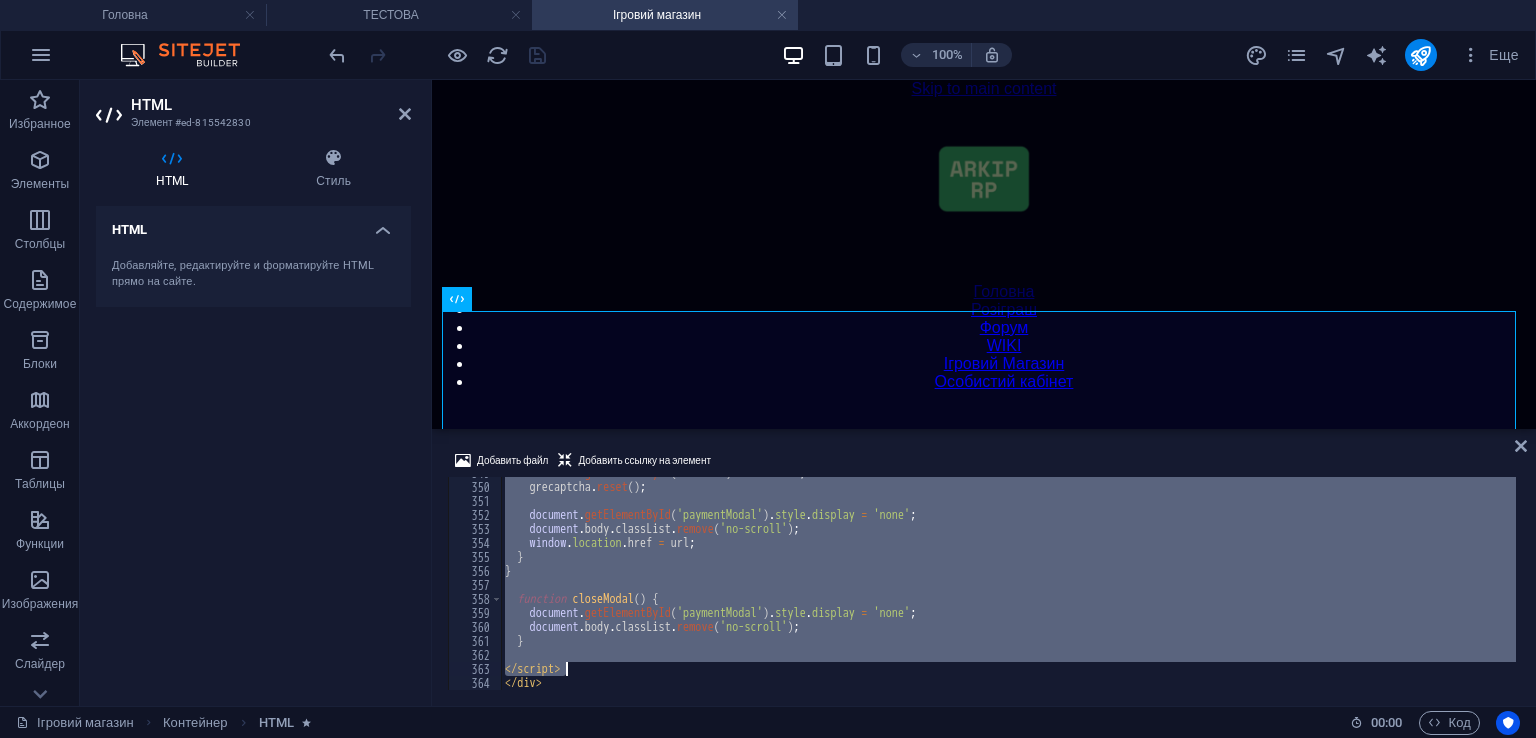 click on "document . getElementById ( 'amount' ) . value   =   '' ;      grecaptcha . reset ( ) ;      document . getElementById ( 'paymentModal' ) . style . display   =   'none' ;      document . body . classList . remove ( 'no-scroll' ) ;      window . location . href   =   url ;    } }    function   closeModal ( )   {      document . getElementById ( 'paymentModal' ) . style . display   =   'none' ;      document . body . classList . remove ( 'no-scroll' ) ;    } </ script > </ div >" at bounding box center [1008, 583] 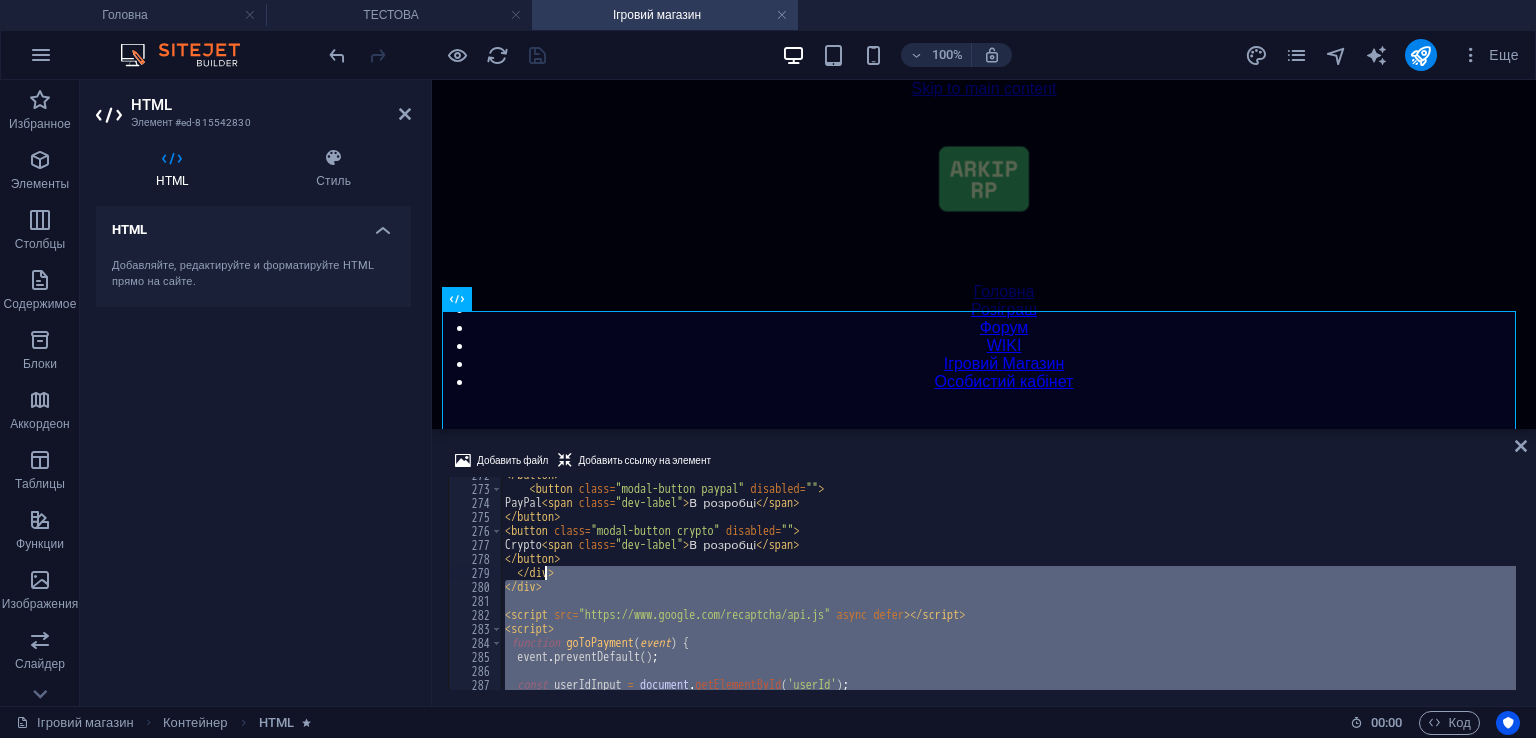 scroll, scrollTop: 3803, scrollLeft: 0, axis: vertical 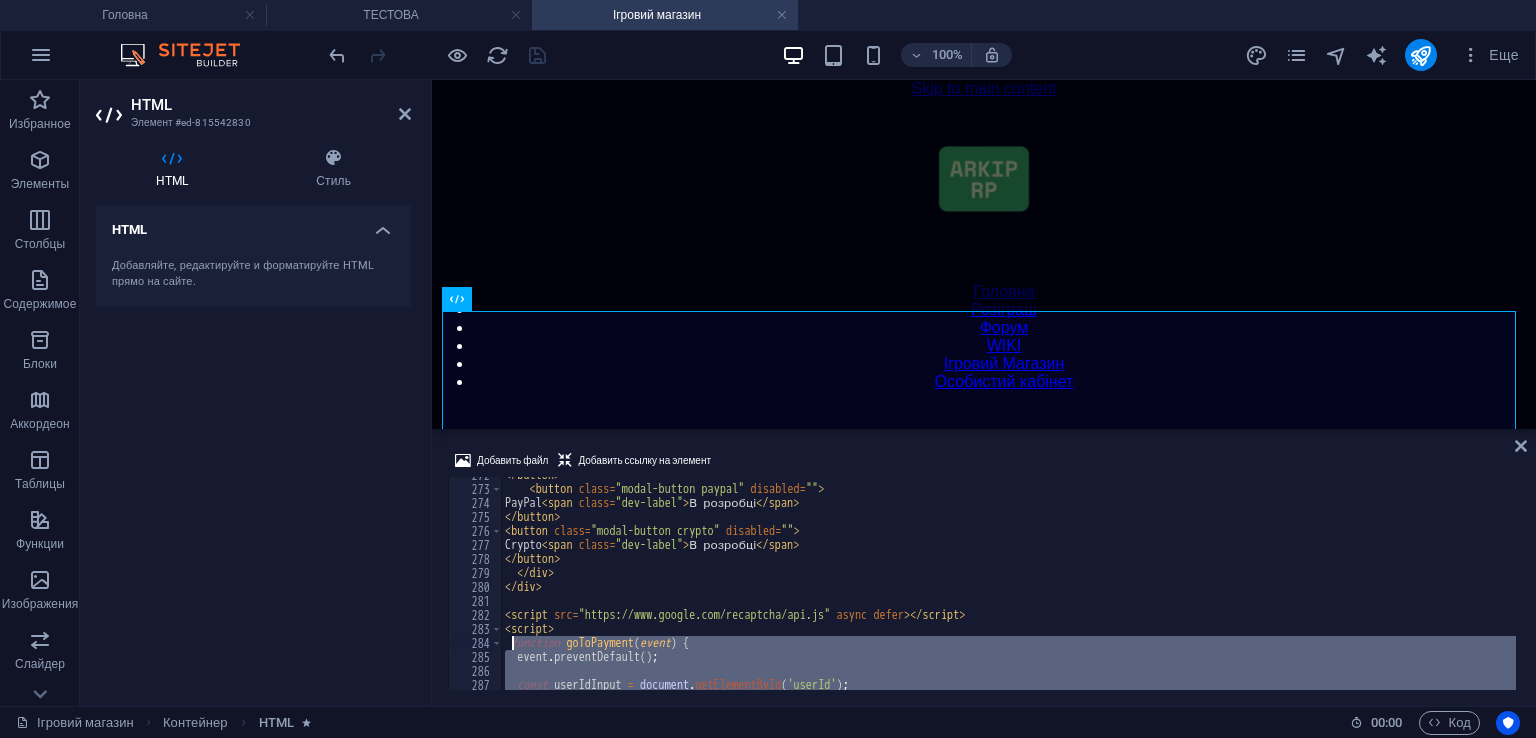 drag, startPoint x: 543, startPoint y: 652, endPoint x: 512, endPoint y: 640, distance: 33.24154 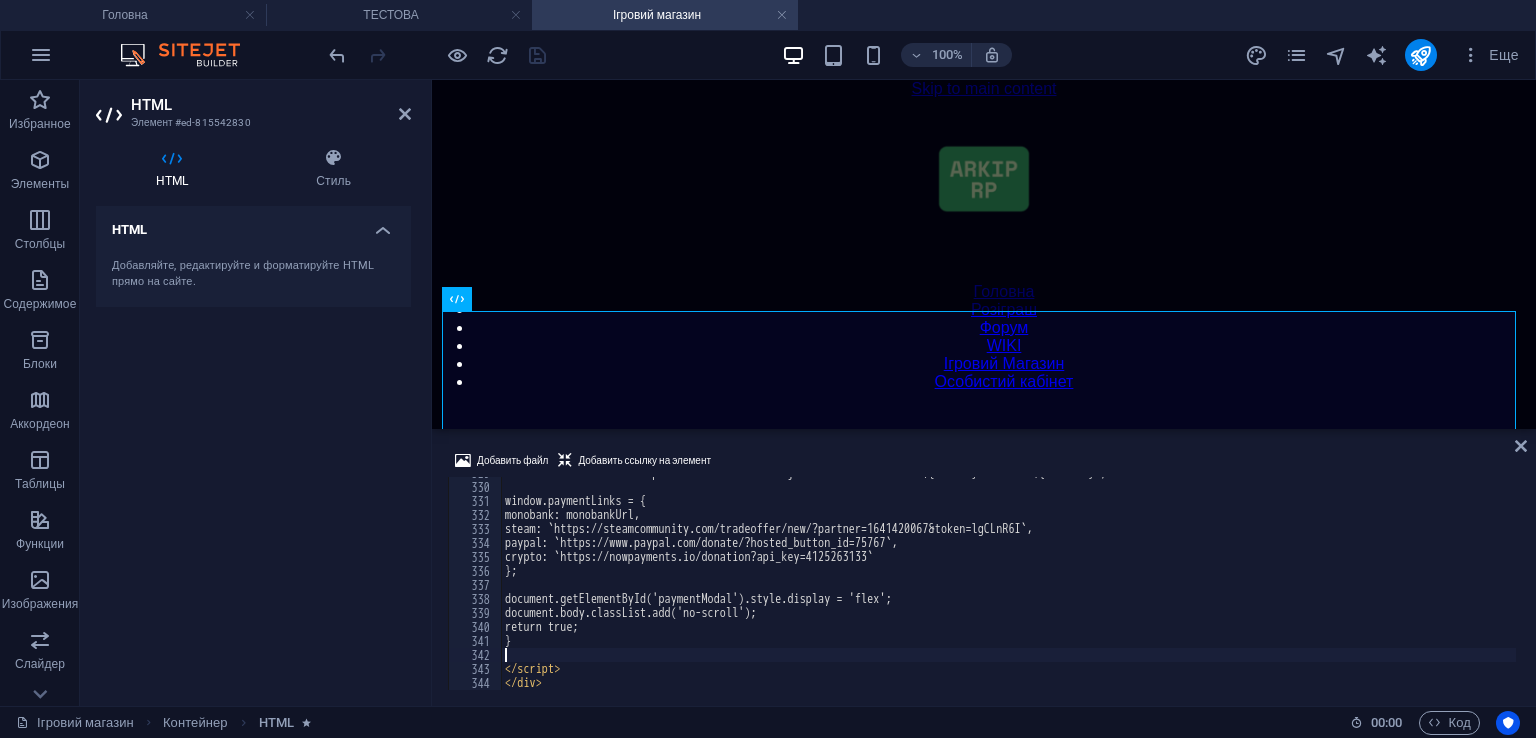 scroll, scrollTop: 4603, scrollLeft: 0, axis: vertical 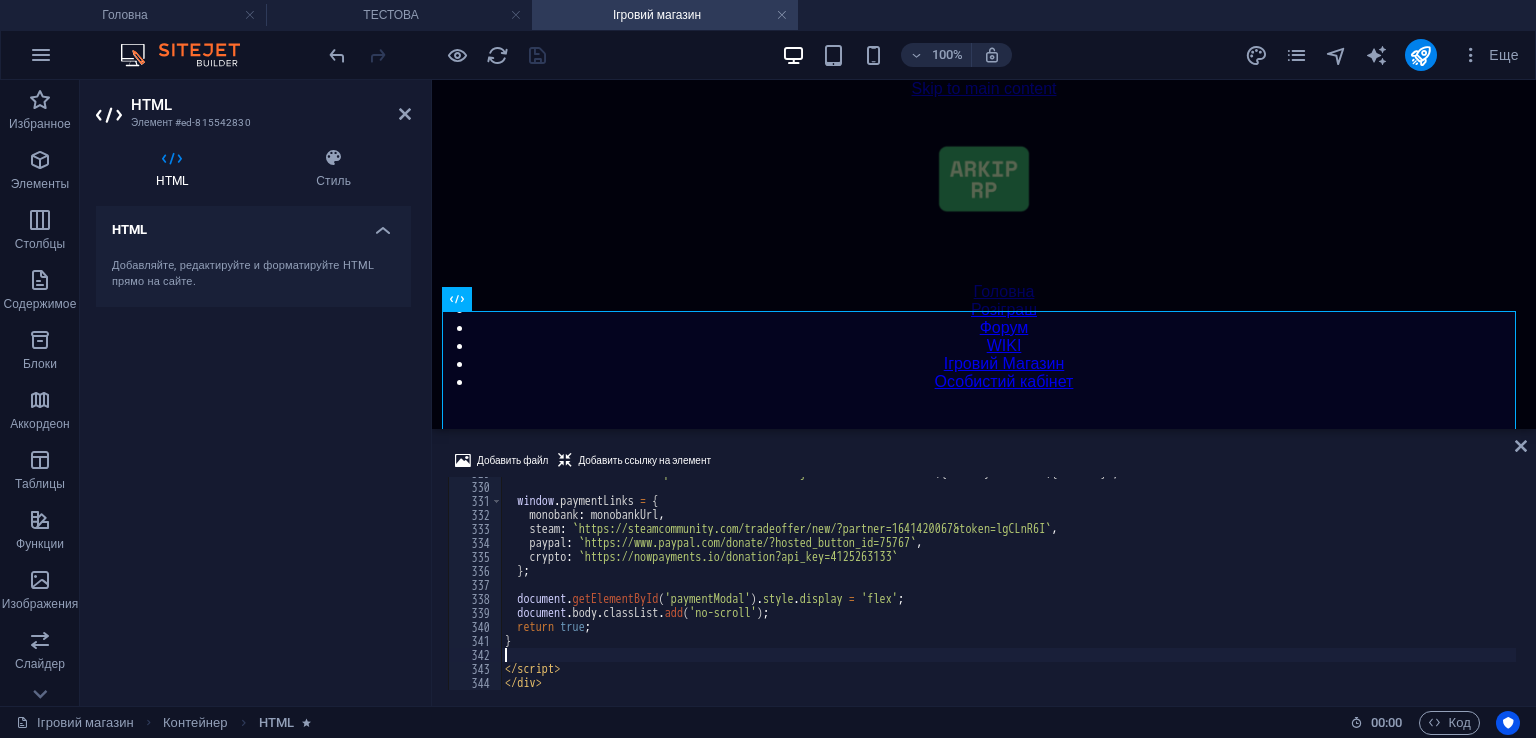 type on "}" 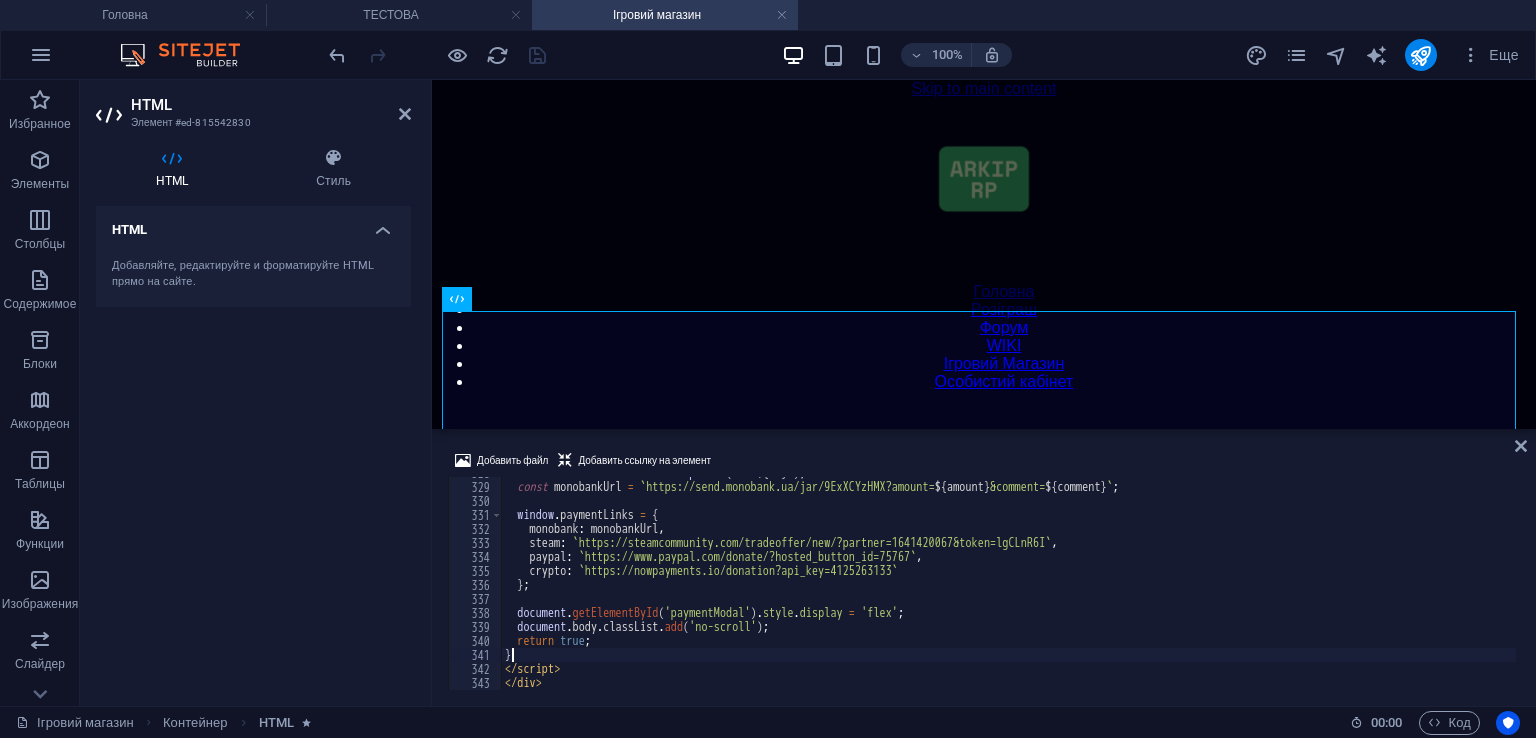 scroll, scrollTop: 4588, scrollLeft: 0, axis: vertical 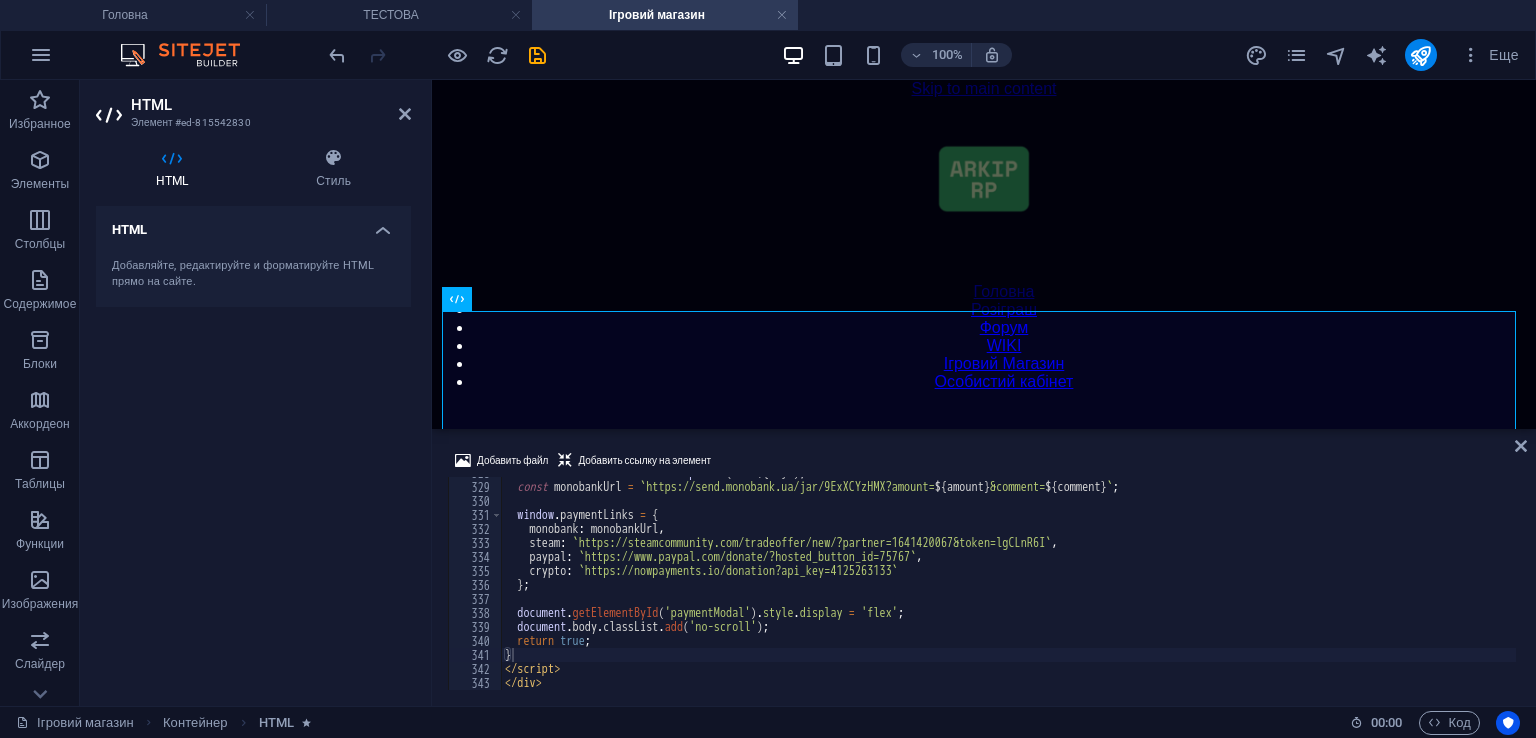 click on "100% Еще" at bounding box center (926, 55) 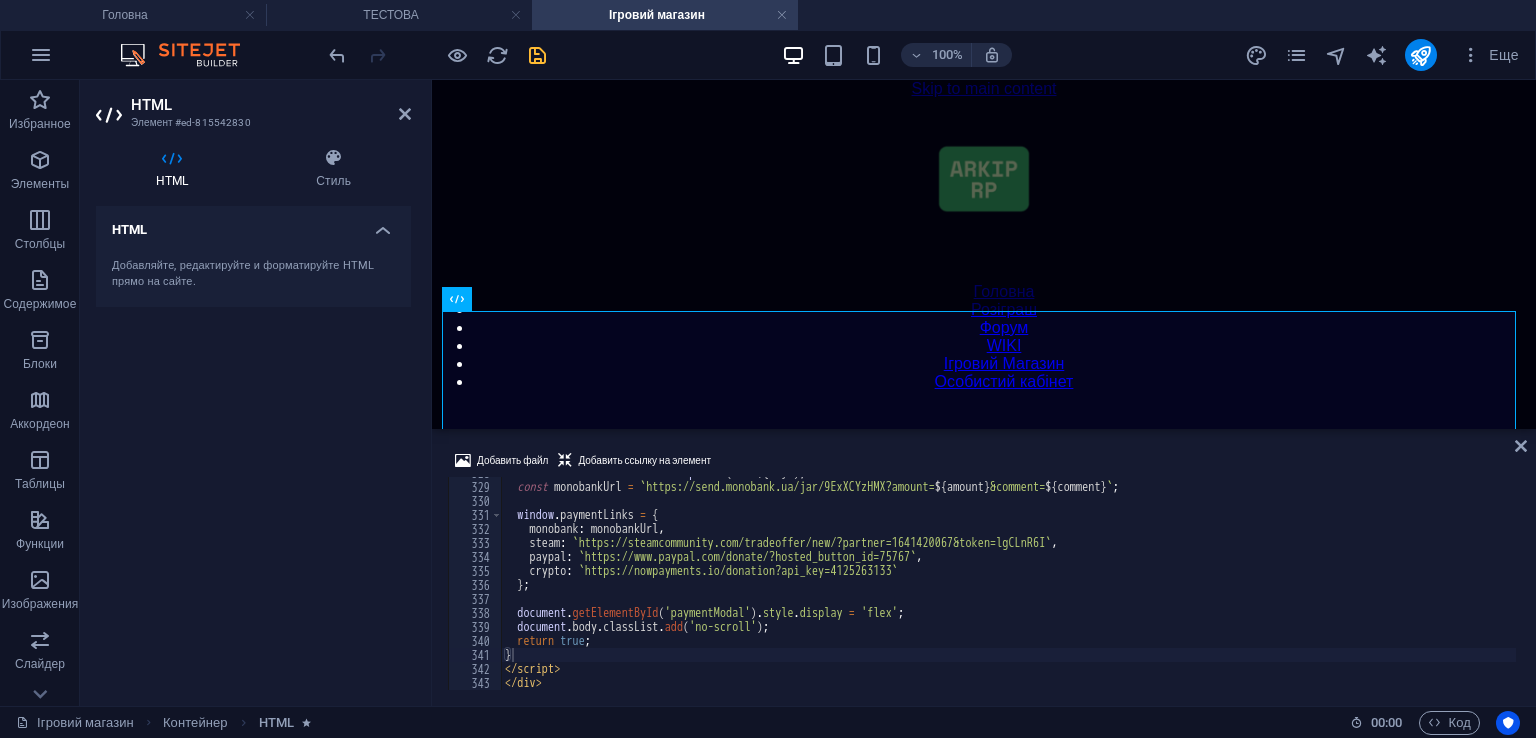 click at bounding box center (537, 55) 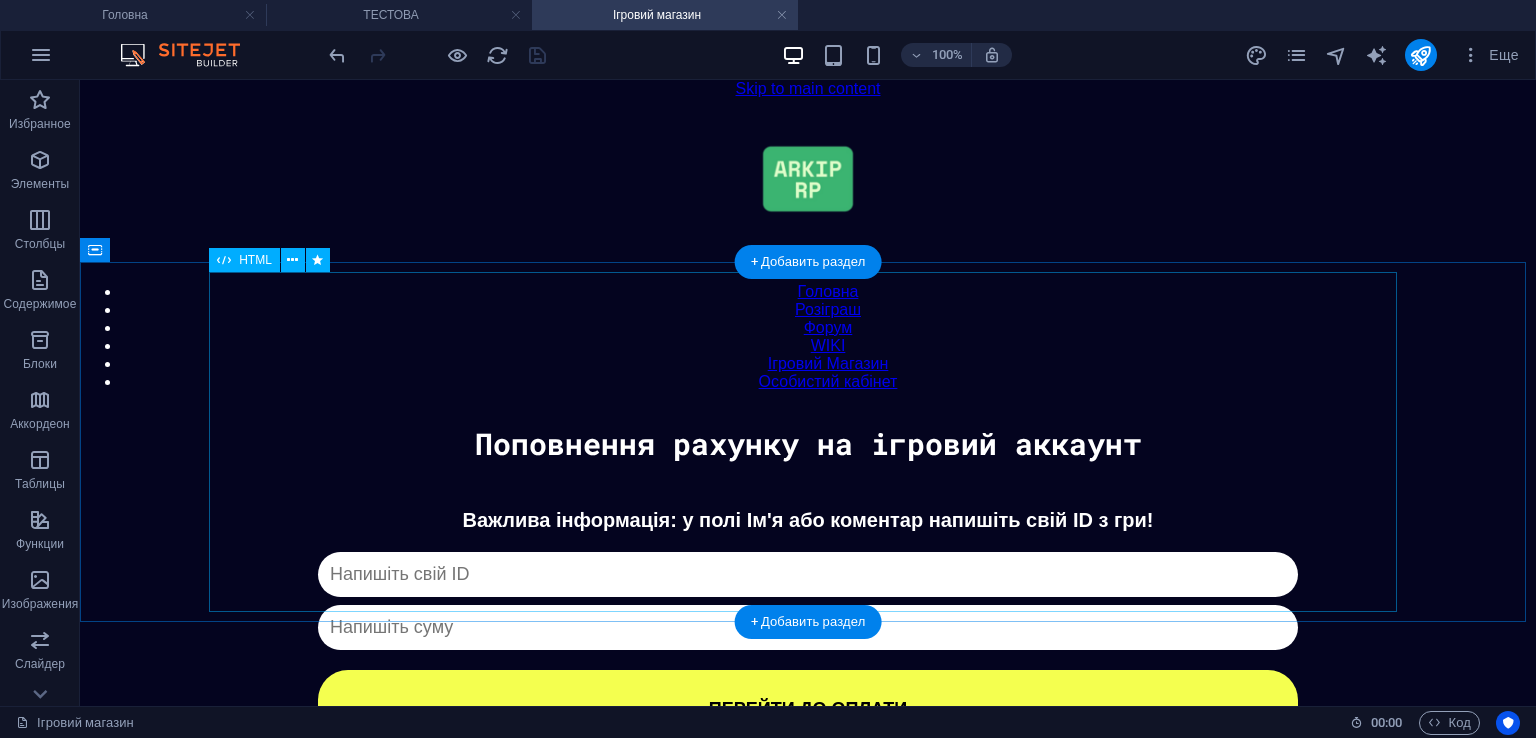 click on "Донат
Важлива інформація: у полі Ім'я або коментар напишіть свій ID з гри!
Капча не пройдена
ПЕРЕЙТИ ДО ОПЛАТИ
✖
Оберіть спосіб оплати
Monobank
Steam (Обмін)
PayPal  В розробці
Crypto  В розробці" at bounding box center (808, 628) 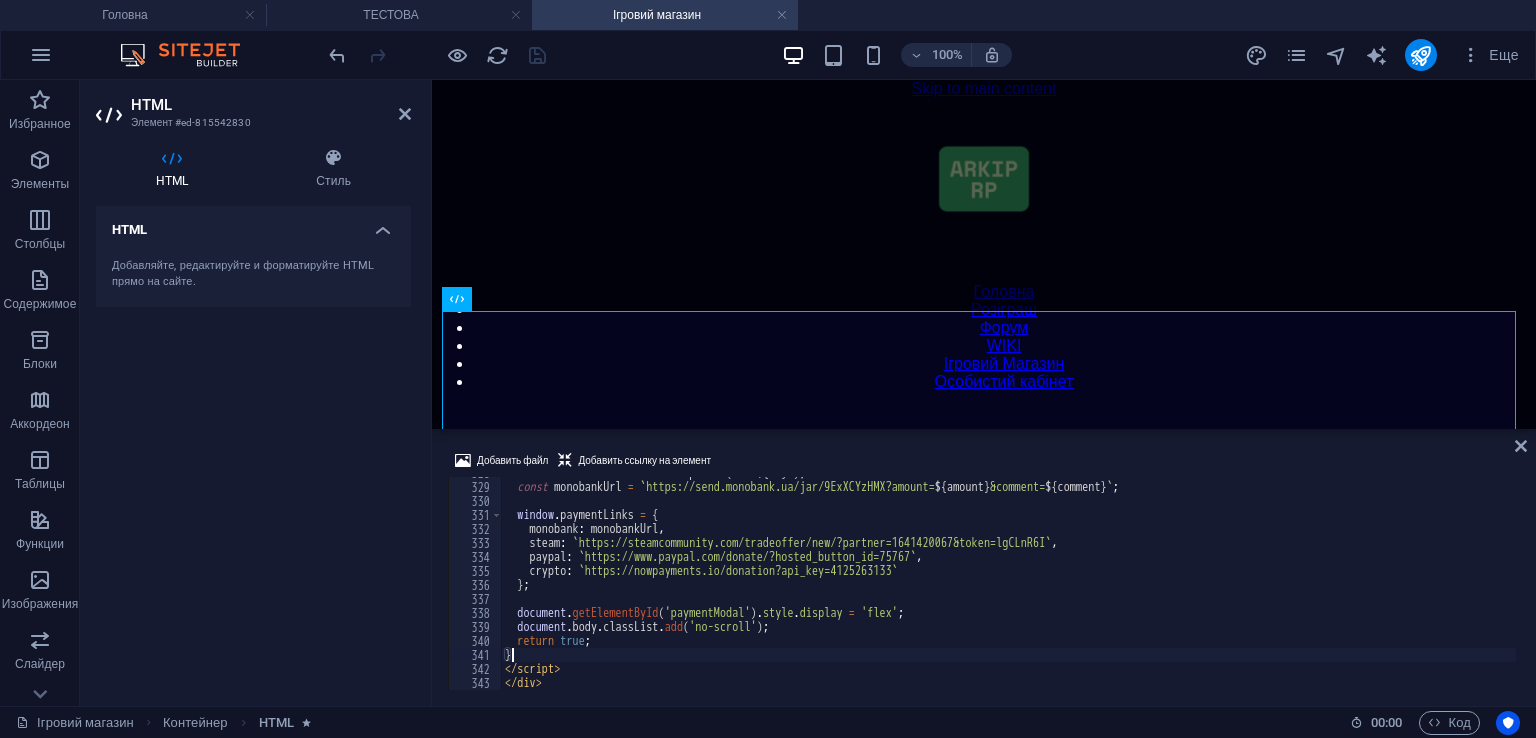 click on "const   comment   =   encodeURIComponent ( ` ID:  ${ id } ` ) ;    const   monobankUrl   =   ` https://send.monobank.ua/jar/9ExXCYzHMX?amount= ${ amount } &comment= ${ comment } ` ;    window . paymentLinks   =   {      monobank :   monobankUrl ,      steam :   ` https://steamcommunity.com/tradeoffer/new/?partner=1641420067&token=lgCLnR6I ` ,      paypal :   ` https://www.paypal.com/donate/?hosted_button_id=75767 ` ,      crypto :   ` https://nowpayments.io/donation?api_key=4125263133 `    } ;    document . getElementById ( 'paymentModal' ) . style . display   =   'flex' ;    document . body . classList . add ( 'no-scroll' ) ;    return   true ; } </ script > </ div >" at bounding box center (1008, 586) 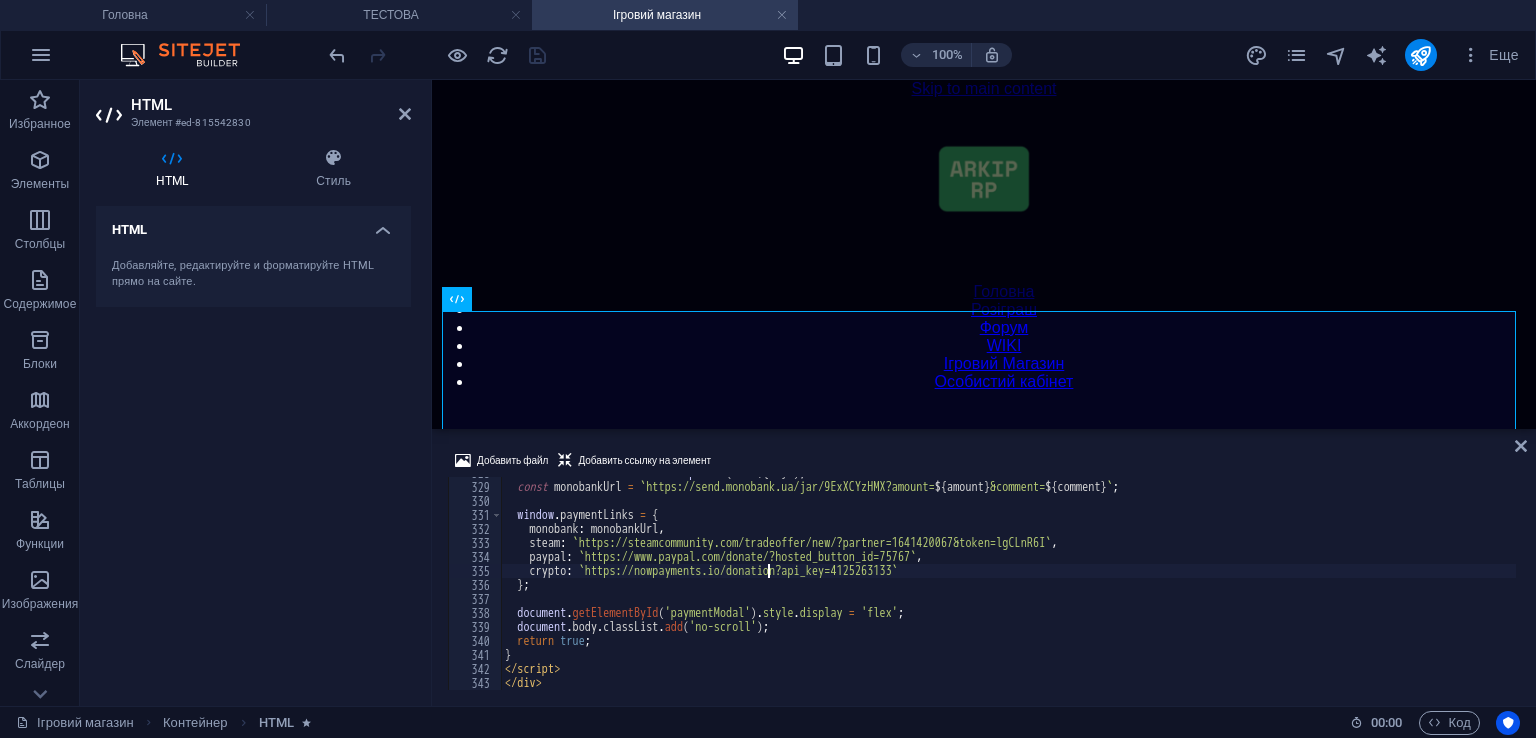 click on "const   comment   =   encodeURIComponent ( ` ID:  ${ id } ` ) ;    const   monobankUrl   =   ` https://send.monobank.ua/jar/9ExXCYzHMX?amount= ${ amount } &comment= ${ comment } ` ;    window . paymentLinks   =   {      monobank :   monobankUrl ,      steam :   ` https://steamcommunity.com/tradeoffer/new/?partner=1641420067&token=lgCLnR6I ` ,      paypal :   ` https://www.paypal.com/donate/?hosted_button_id=75767 ` ,      crypto :   ` https://nowpayments.io/donation?api_key=4125263133 `    } ;    document . getElementById ( 'paymentModal' ) . style . display   =   'flex' ;    document . body . classList . add ( 'no-scroll' ) ;    return   true ; } </ script > </ div >" at bounding box center [1008, 586] 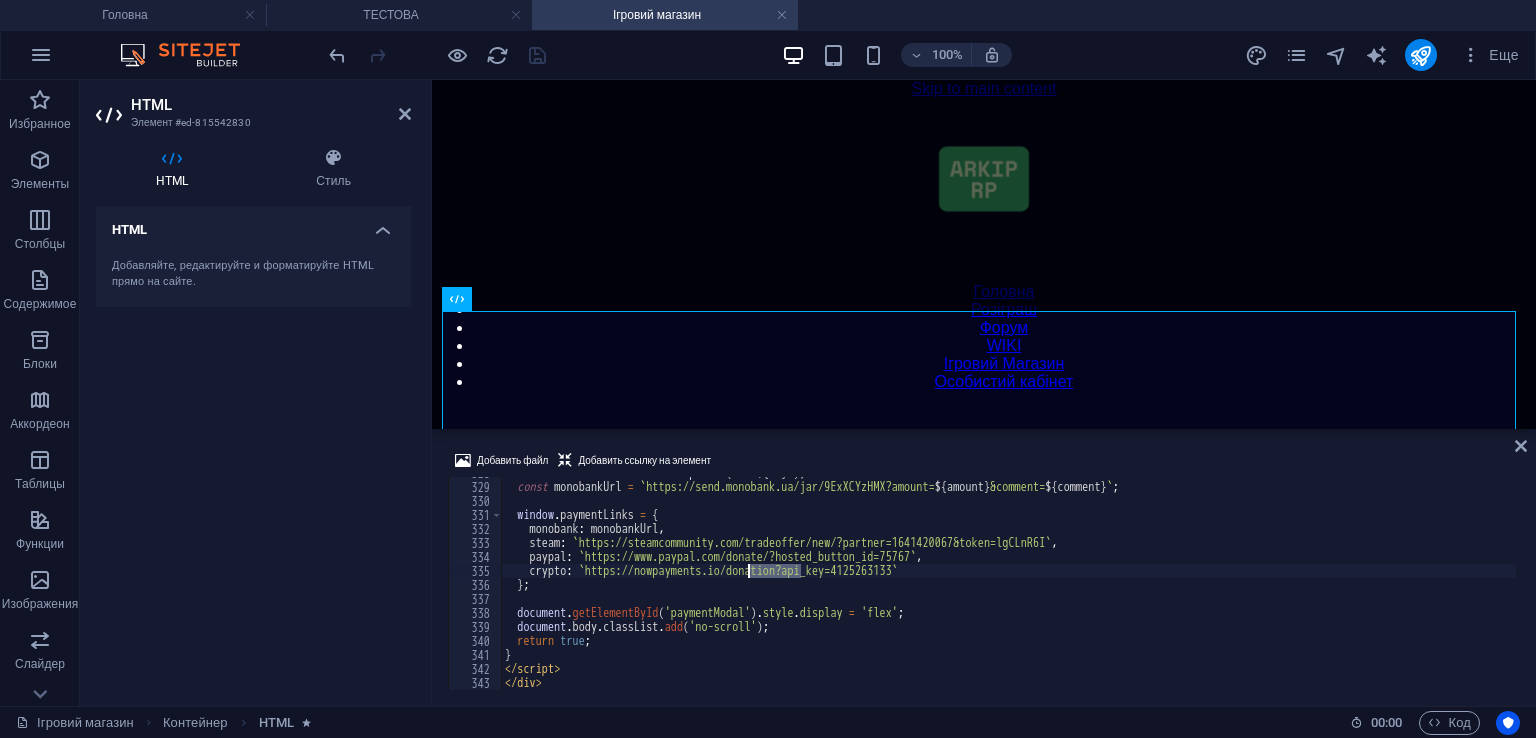 click on "const   comment   =   encodeURIComponent ( ` ID:  ${ id } ` ) ;    const   monobankUrl   =   ` https://send.monobank.ua/jar/9ExXCYzHMX?amount= ${ amount } &comment= ${ comment } ` ;    window . paymentLinks   =   {      monobank :   monobankUrl ,      steam :   ` https://steamcommunity.com/tradeoffer/new/?partner=1641420067&token=lgCLnR6I ` ,      paypal :   ` https://www.paypal.com/donate/?hosted_button_id=75767 ` ,      crypto :   ` https://nowpayments.io/donation?api_key=4125263133 `    } ;    document . getElementById ( 'paymentModal' ) . style . display   =   'flex' ;    document . body . classList . add ( 'no-scroll' ) ;    return   true ; } </ script > </ div >" at bounding box center [1008, 586] 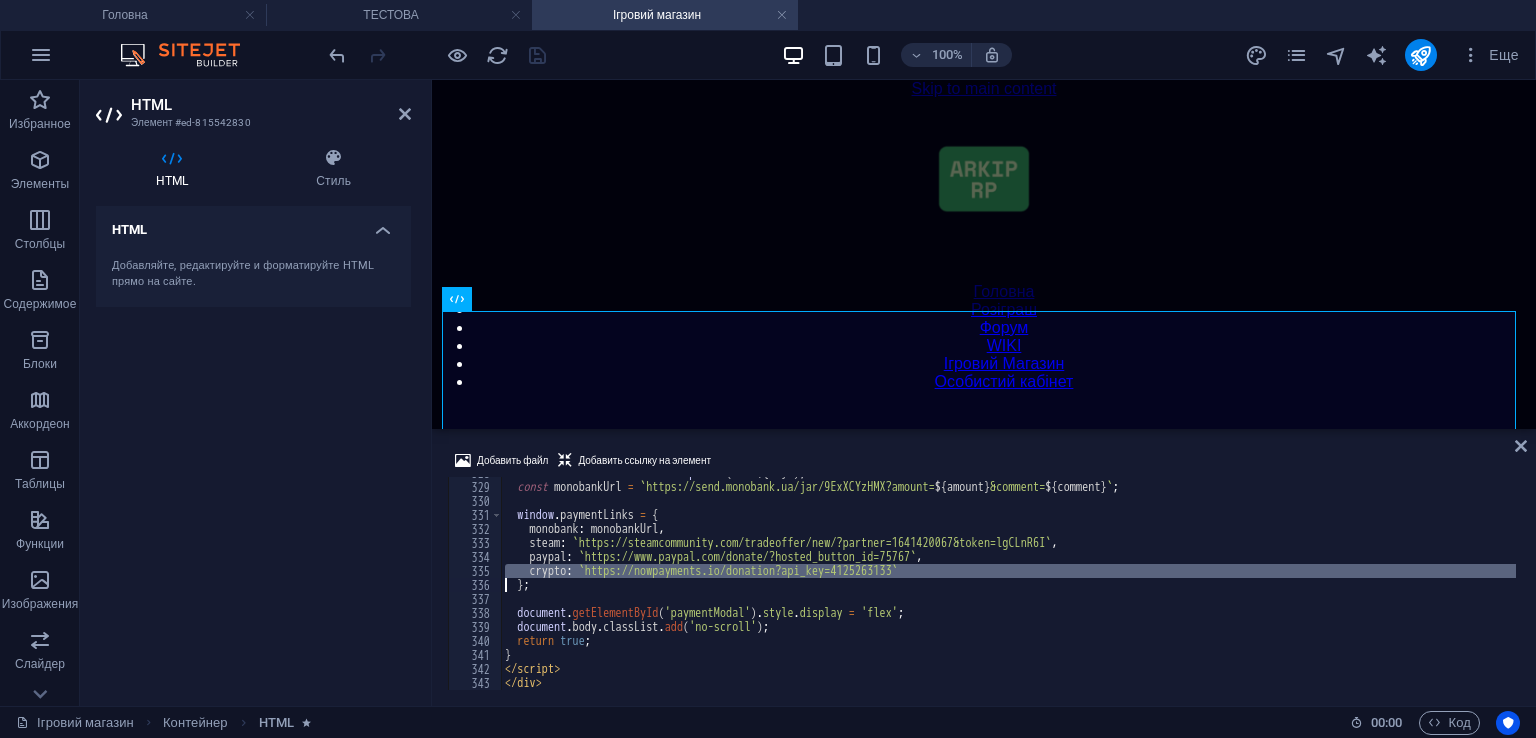 click on "const   comment   =   encodeURIComponent ( ` ID:  ${ id } ` ) ;    const   monobankUrl   =   ` https://send.monobank.ua/jar/9ExXCYzHMX?amount= ${ amount } &comment= ${ comment } ` ;    window . paymentLinks   =   {      monobank :   monobankUrl ,      steam :   ` https://steamcommunity.com/tradeoffer/new/?partner=1641420067&token=lgCLnR6I ` ,      paypal :   ` https://www.paypal.com/donate/?hosted_button_id=75767 ` ,      crypto :   ` https://nowpayments.io/donation?api_key=4125263133 `    } ;    document . getElementById ( 'paymentModal' ) . style . display   =   'flex' ;    document . body . classList . add ( 'no-scroll' ) ;    return   true ; } </ script > </ div >" at bounding box center (1008, 586) 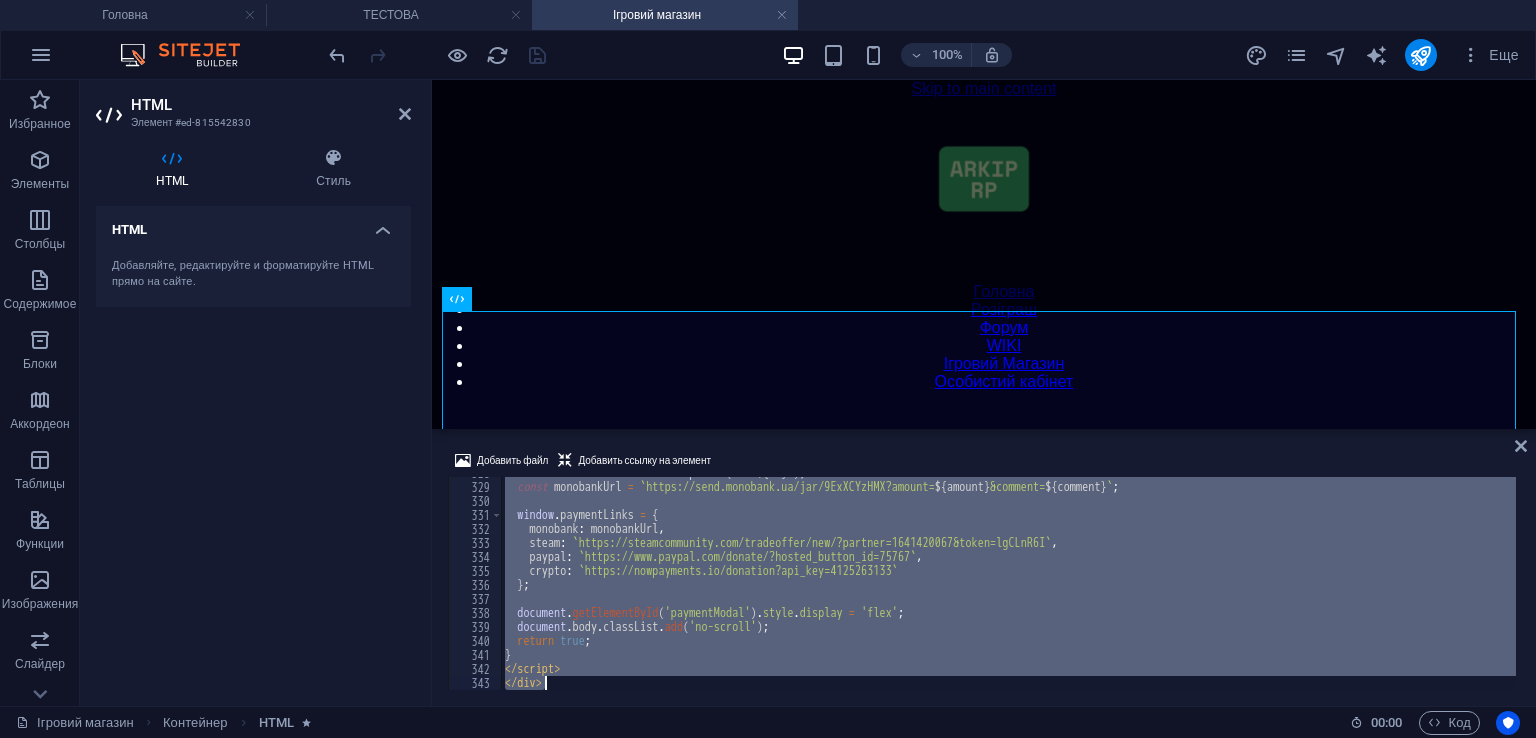 click on "const   comment   =   encodeURIComponent ( ` ID:  ${ id } ` ) ;    const   monobankUrl   =   ` https://send.monobank.ua/jar/9ExXCYzHMX?amount= ${ amount } &comment= ${ comment } ` ;    window . paymentLinks   =   {      monobank :   monobankUrl ,      steam :   ` https://steamcommunity.com/tradeoffer/new/?partner=1641420067&token=lgCLnR6I ` ,      paypal :   ` https://www.paypal.com/donate/?hosted_button_id=75767 ` ,      crypto :   ` https://nowpayments.io/donation?api_key=4125263133 `    } ;    document . getElementById ( 'paymentModal' ) . style . display   =   'flex' ;    document . body . classList . add ( 'no-scroll' ) ;    return   true ; } </ script > </ div >" at bounding box center (1008, 583) 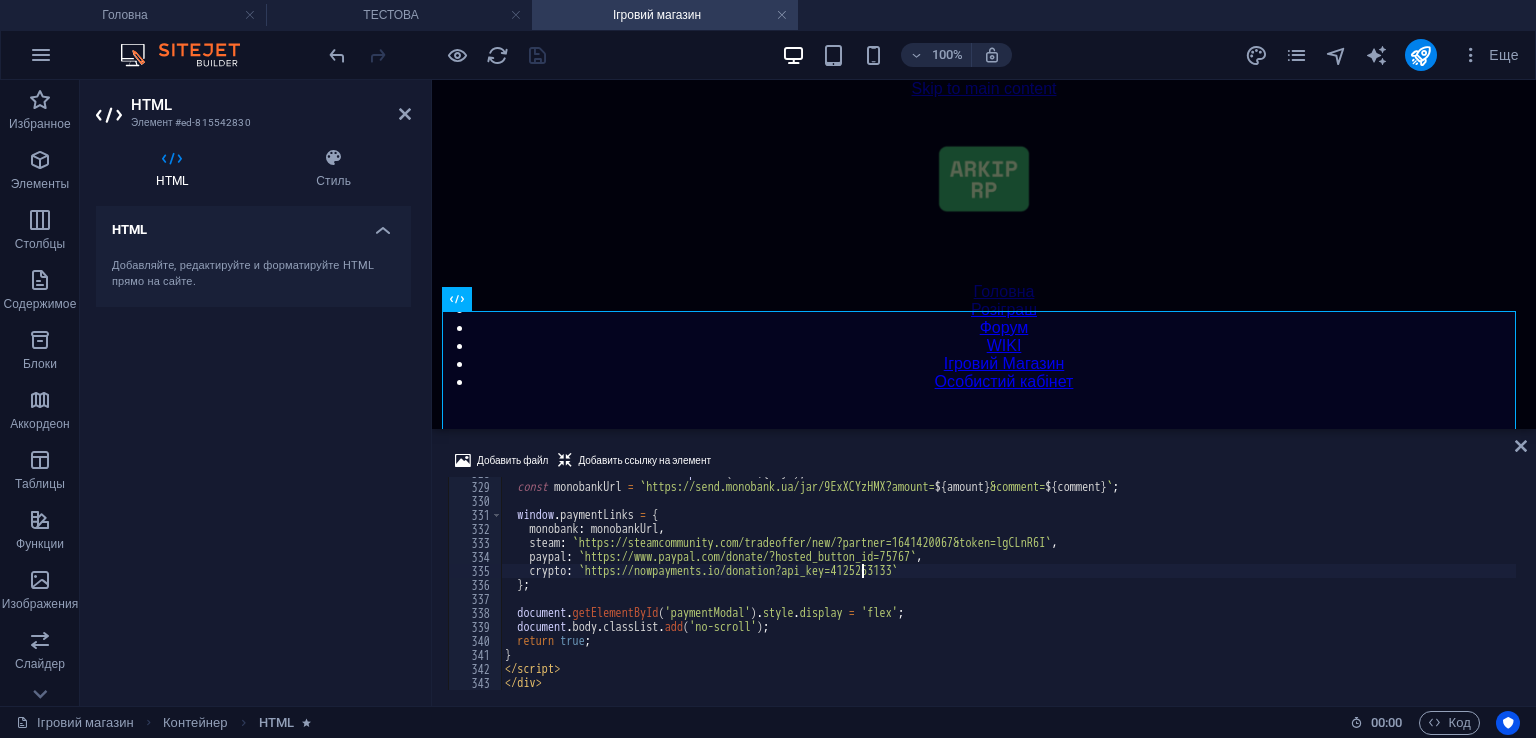 click on "const   comment   =   encodeURIComponent ( ` ID:  ${ id } ` ) ;    const   monobankUrl   =   ` https://send.monobank.ua/jar/9ExXCYzHMX?amount= ${ amount } &comment= ${ comment } ` ;    window . paymentLinks   =   {      monobank :   monobankUrl ,      steam :   ` https://steamcommunity.com/tradeoffer/new/?partner=1641420067&token=lgCLnR6I ` ,      paypal :   ` https://www.paypal.com/donate/?hosted_button_id=75767 ` ,      crypto :   ` https://nowpayments.io/donation?api_key=4125263133 `    } ;    document . getElementById ( 'paymentModal' ) . style . display   =   'flex' ;    document . body . classList . add ( 'no-scroll' ) ;    return   true ; } </ script > </ div >" at bounding box center (1008, 586) 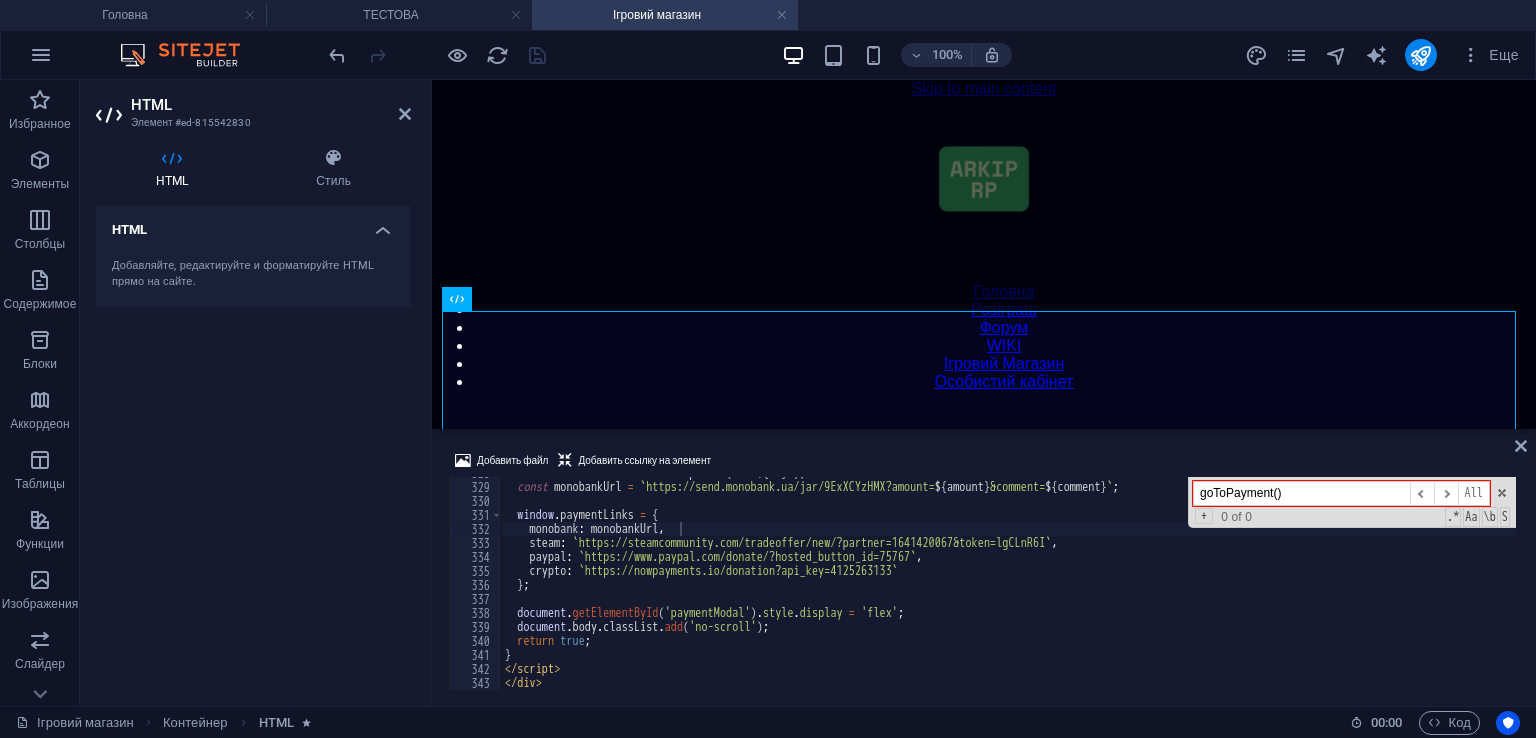 type on "goToPayment()" 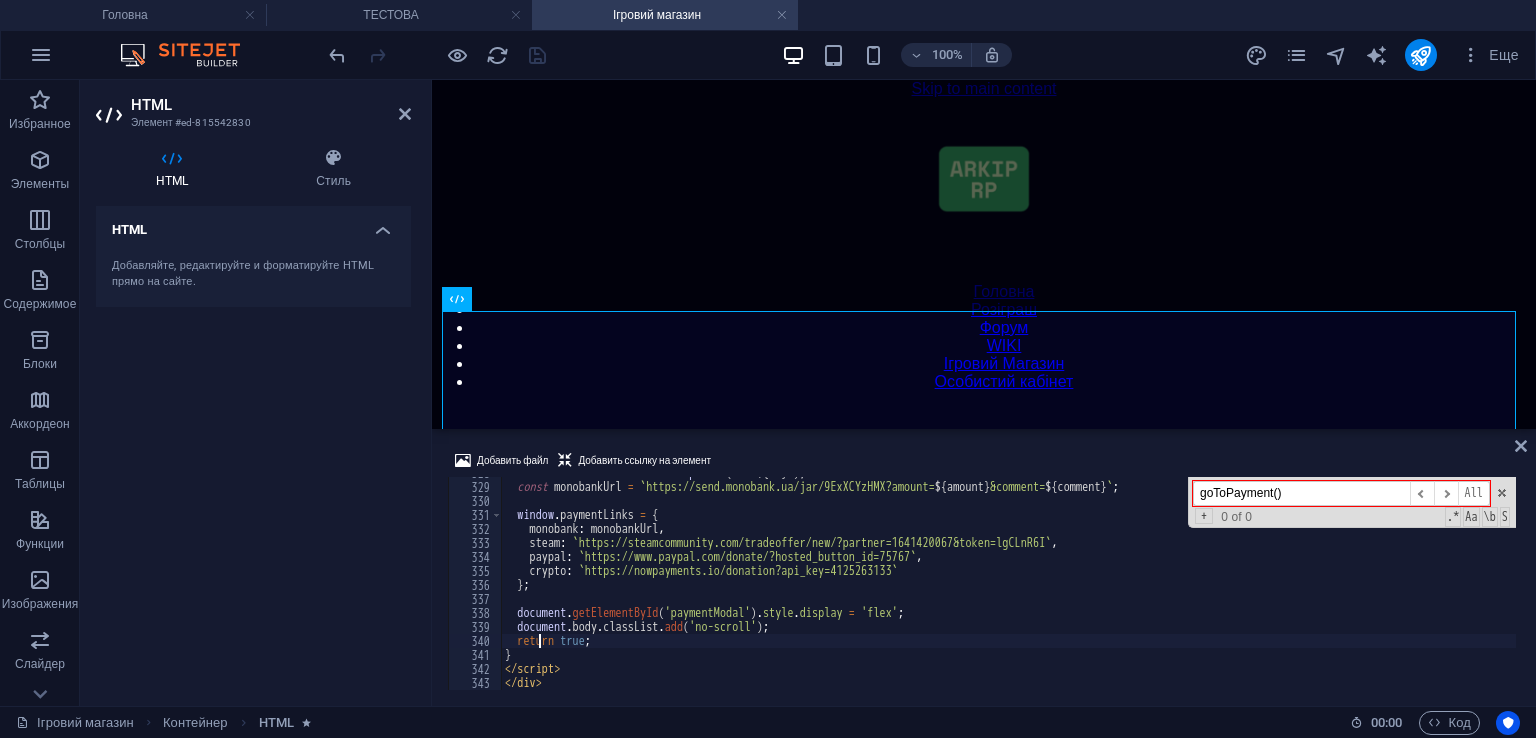 click on "const   comment   =   encodeURIComponent ( ` ID:  ${ id } ` ) ;    const   monobankUrl   =   ` https://send.monobank.ua/jar/9ExXCYzHMX?amount= ${ amount } &comment= ${ comment } ` ;    window . paymentLinks   =   {      monobank :   monobankUrl ,      steam :   ` https://steamcommunity.com/tradeoffer/new/?partner=1641420067&token=lgCLnR6I ` ,      paypal :   ` https://www.paypal.com/donate/?hosted_button_id=75767 ` ,      crypto :   ` https://nowpayments.io/donation?api_key=4125263133 `    } ;    document . getElementById ( 'paymentModal' ) . style . display   =   'flex' ;    document . body . classList . add ( 'no-scroll' ) ;    return   true ; } </ script > </ div >" at bounding box center [1008, 586] 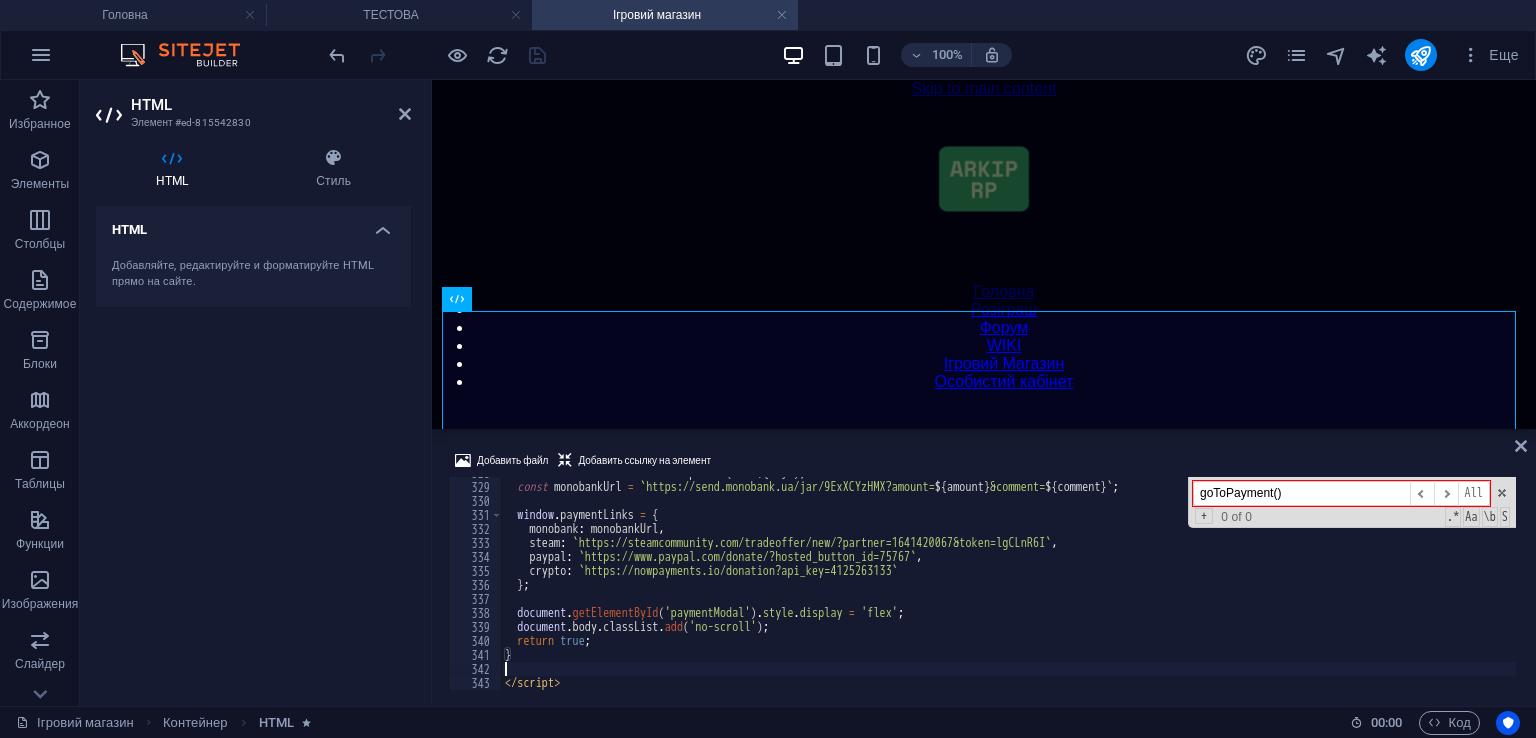 scroll, scrollTop: 4588, scrollLeft: 0, axis: vertical 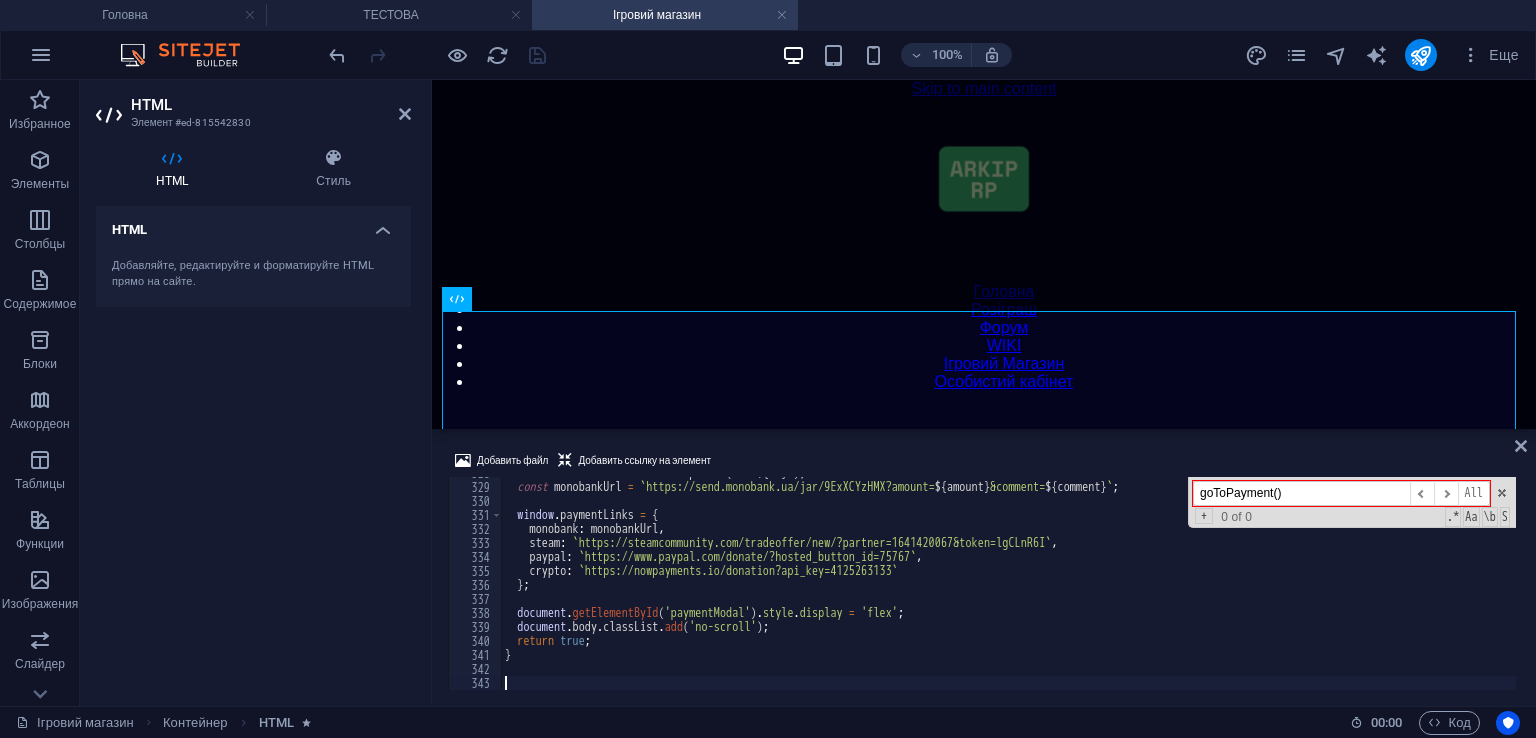 paste 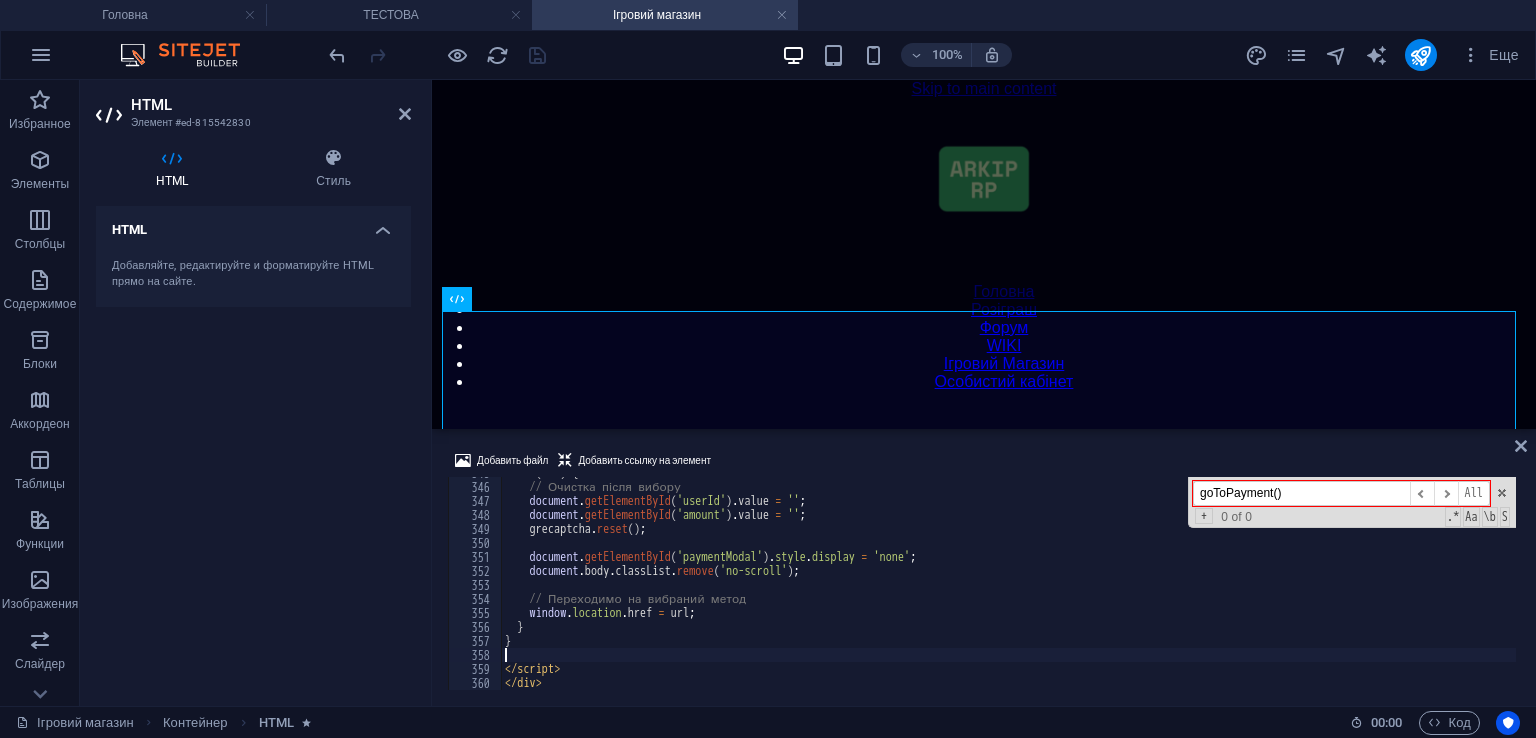 scroll, scrollTop: 4827, scrollLeft: 0, axis: vertical 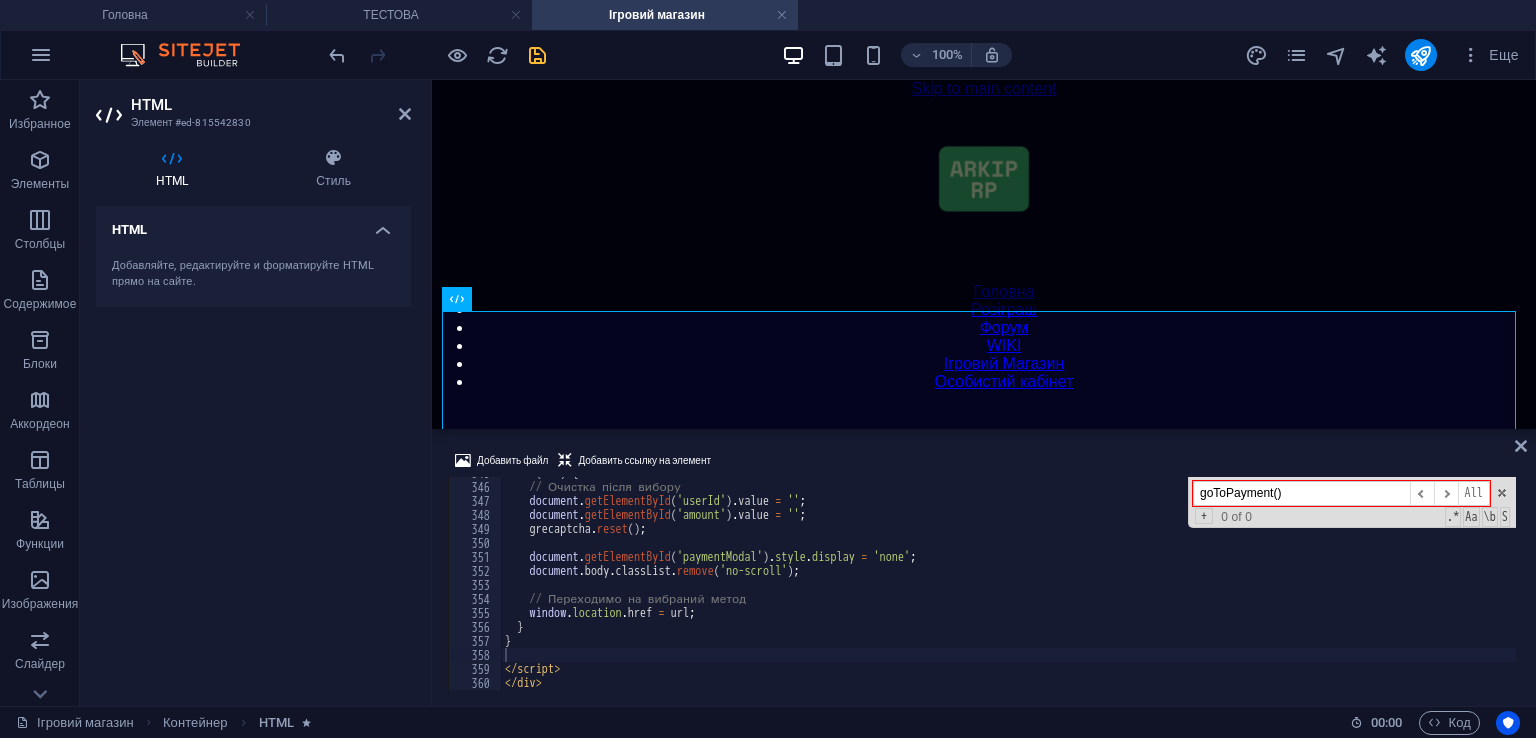 click at bounding box center (537, 55) 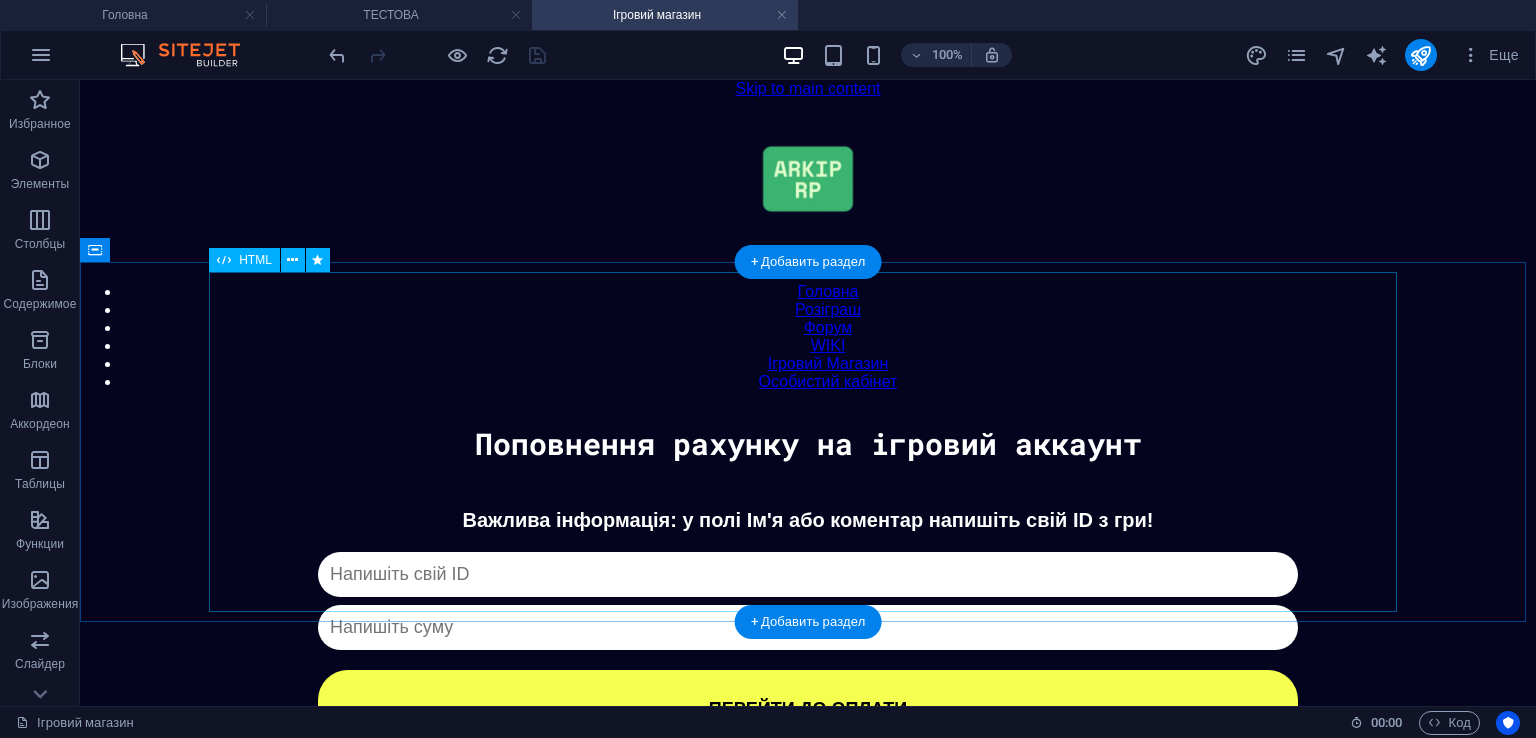 click on "Донат
Важлива інформація: у полі Ім'я або коментар напишіть свій ID з гри!
Капча не пройдена
ПЕРЕЙТИ ДО ОПЛАТИ
✖
Оберіть спосіб оплати
Monobank
Steam (Обмін)
PayPal  В розробці
Crypto  В розробці" at bounding box center (808, 628) 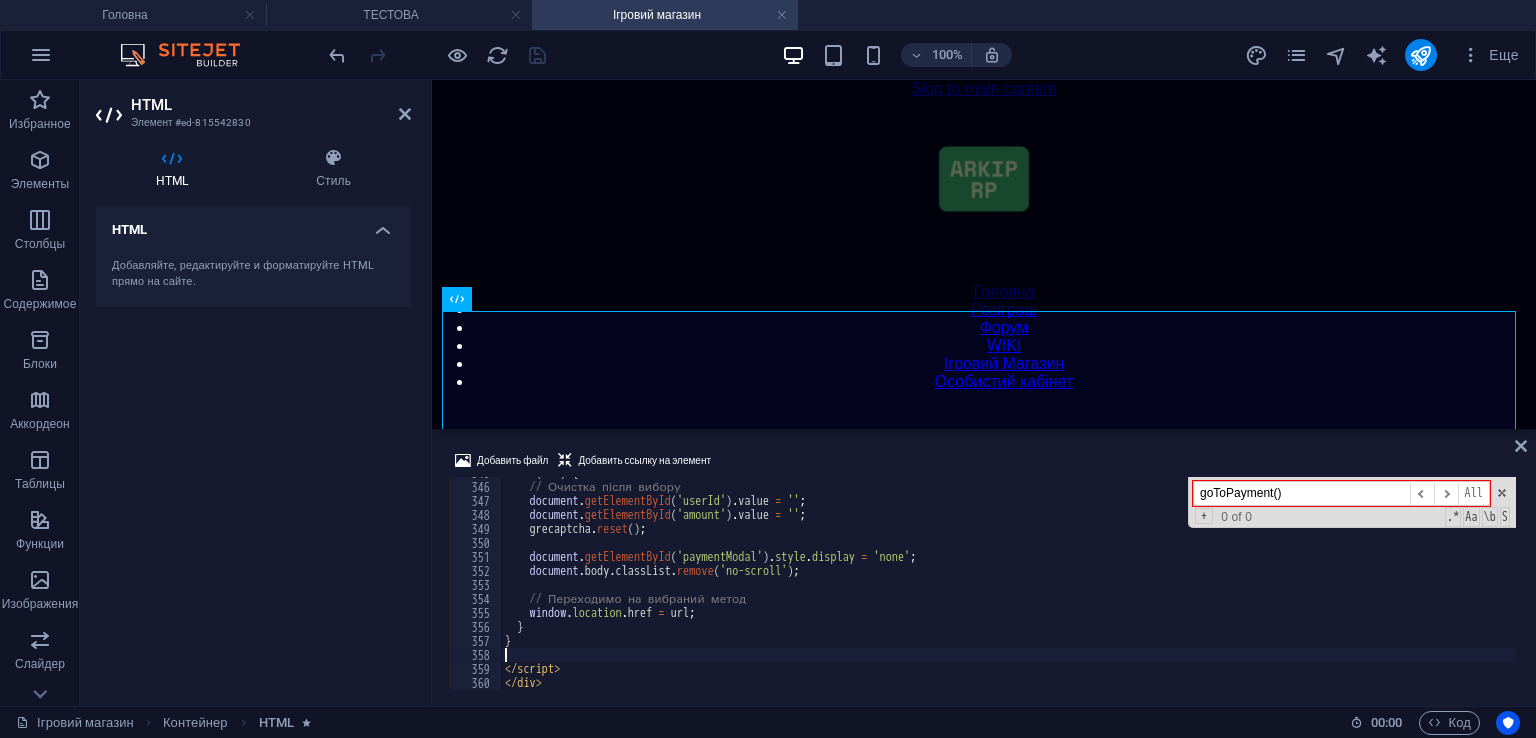 click on "if   ( url )   {      // Очистка після вибору      document . getElementById ( 'userId' ) . value   =   '' ;      document . getElementById ( 'amount' ) . value   =   '' ;      grecaptcha . reset ( ) ;      document . getElementById ( 'paymentModal' ) . style . display   =   'none' ;      document . body . classList . remove ( 'no-scroll' ) ;      // Переходимо на вибраний метод      window . location . href   =   url ;    } } </ script > </ div >" at bounding box center (1008, 586) 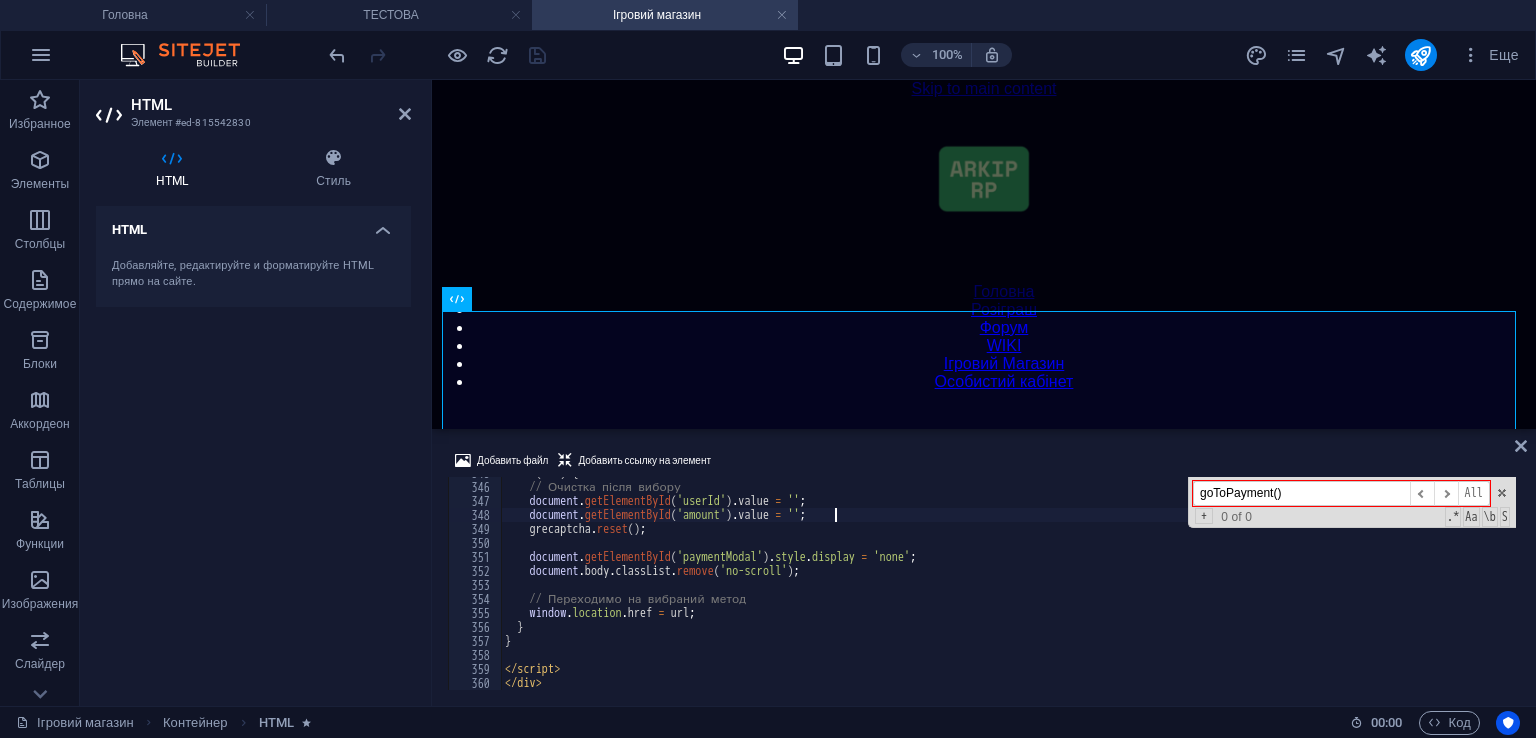 click on "if   ( url )   {      // Очистка після вибору      document . getElementById ( 'userId' ) . value   =   '' ;      document . getElementById ( 'amount' ) . value   =   '' ;      grecaptcha . reset ( ) ;      document . getElementById ( 'paymentModal' ) . style . display   =   'none' ;      document . body . classList . remove ( 'no-scroll' ) ;      // Переходимо на вибраний метод      window . location . href   =   url ;    } } </ script > </ div >" at bounding box center [1008, 586] 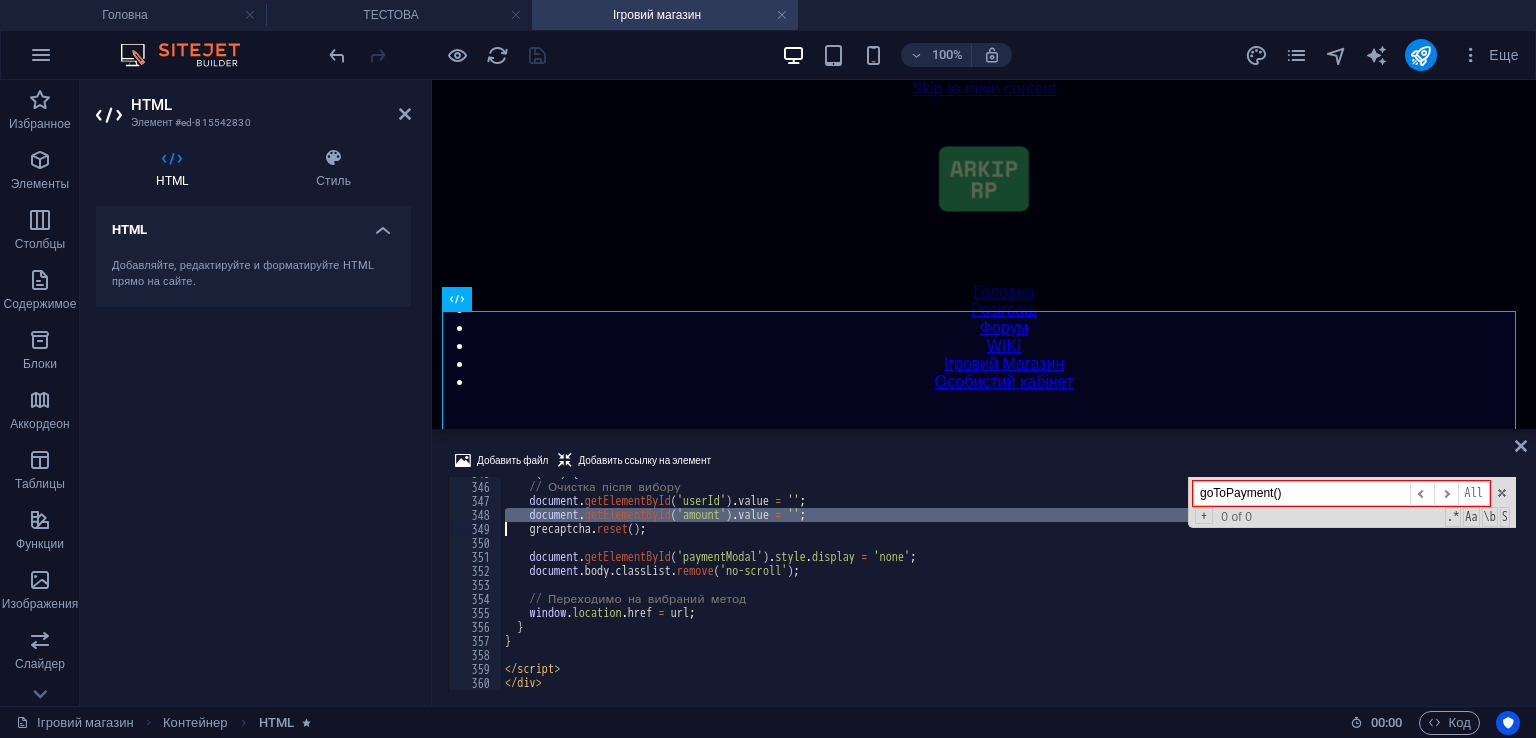 click on "if   ( url )   {      // Очистка після вибору      document . getElementById ( 'userId' ) . value   =   '' ;      document . getElementById ( 'amount' ) . value   =   '' ;      grecaptcha . reset ( ) ;      document . getElementById ( 'paymentModal' ) . style . display   =   'none' ;      document . body . classList . remove ( 'no-scroll' ) ;      // Переходимо на вибраний метод      window . location . href   =   url ;    } } </ script > </ div >" at bounding box center (1008, 586) 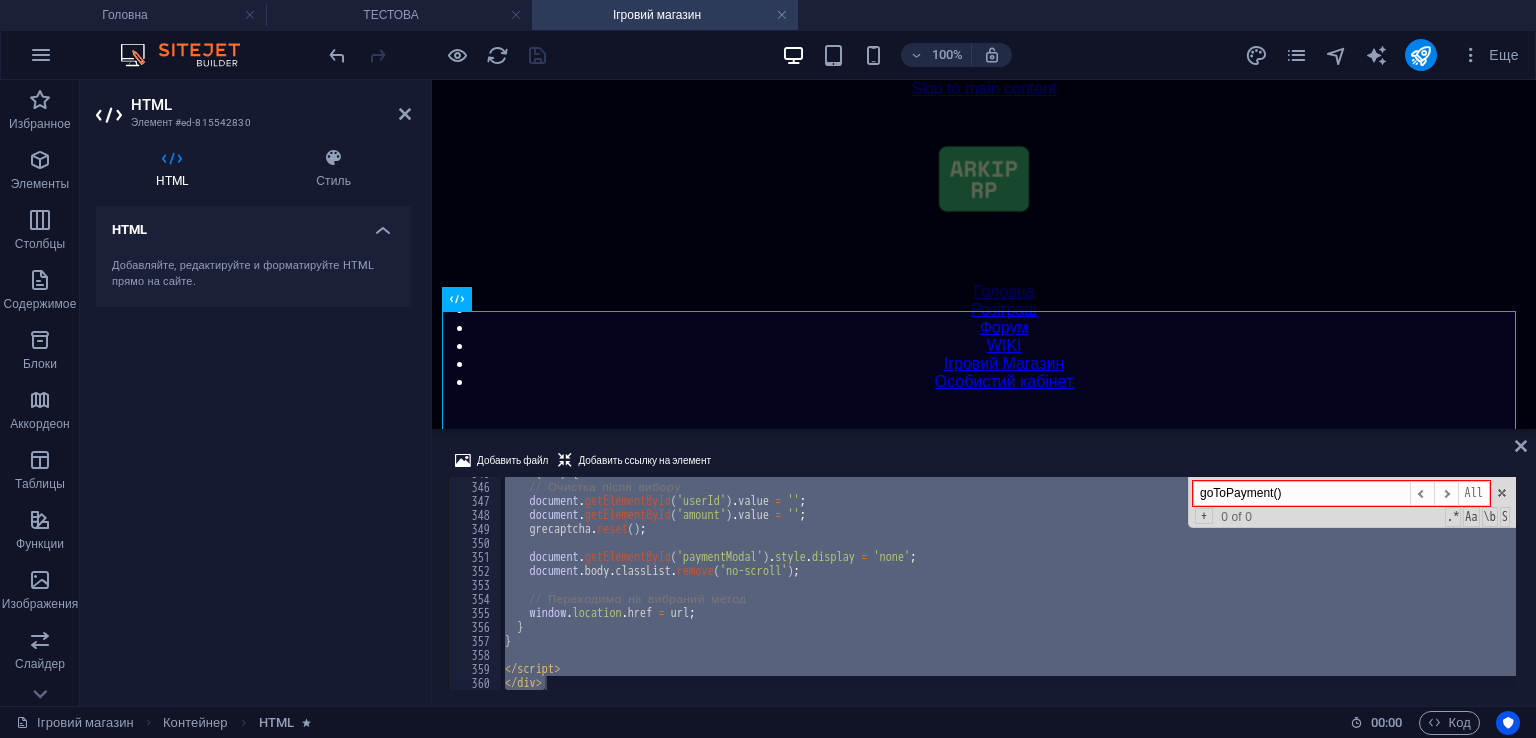 click on "if   ( url )   {      // Очистка після вибору      document . getElementById ( 'userId' ) . value   =   '' ;      document . getElementById ( 'amount' ) . value   =   '' ;      grecaptcha . reset ( ) ;      document . getElementById ( 'paymentModal' ) . style . display   =   'none' ;      document . body . classList . remove ( 'no-scroll' ) ;      // Переходимо на вибраний метод      window . location . href   =   url ;    } } </ script > </ div > goToPayment() ​ ​ All Replace All + 0 of 0 .* Aa \b S" at bounding box center (1008, 583) 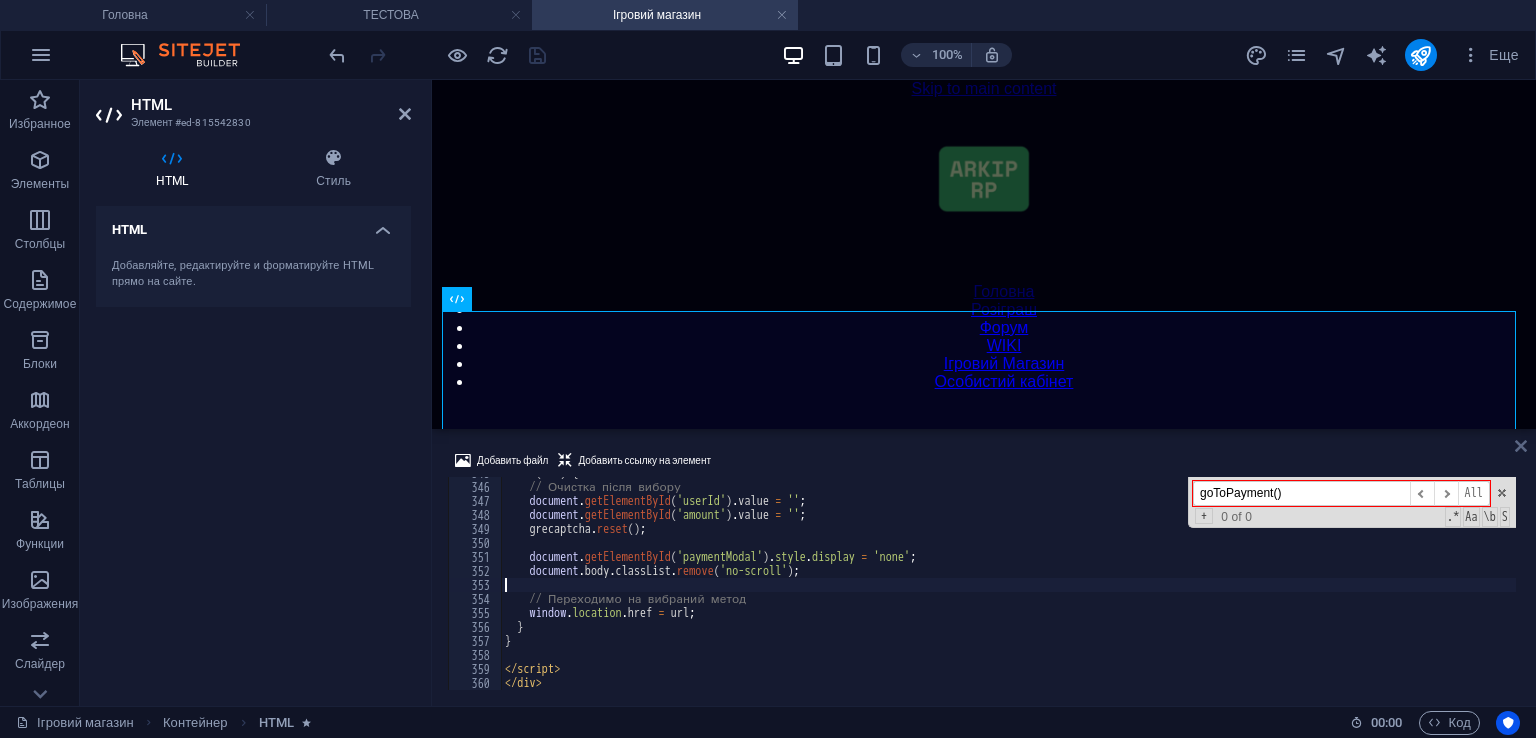 click at bounding box center (1521, 446) 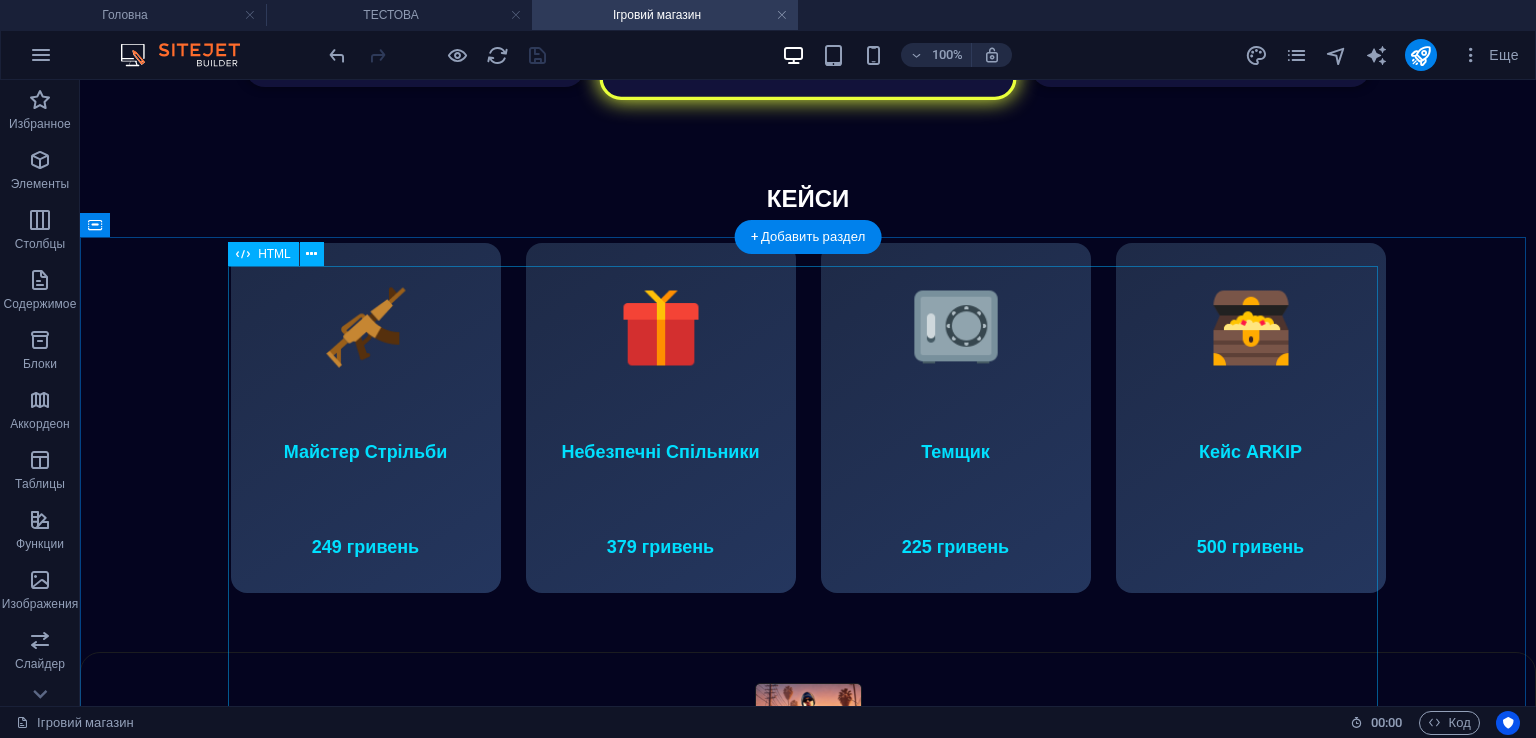 scroll, scrollTop: 1288, scrollLeft: 0, axis: vertical 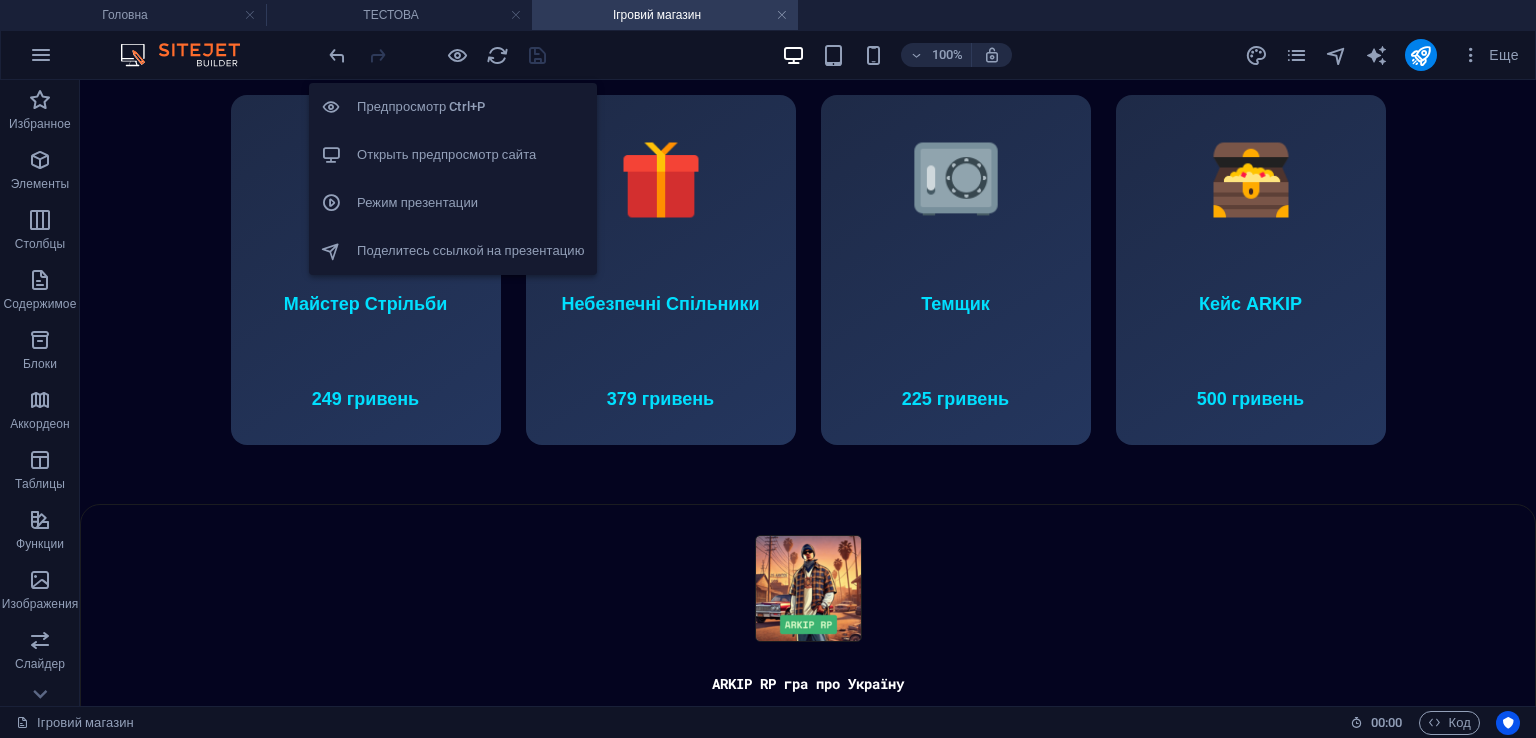 click on "Открыть предпросмотр сайта" at bounding box center (453, 155) 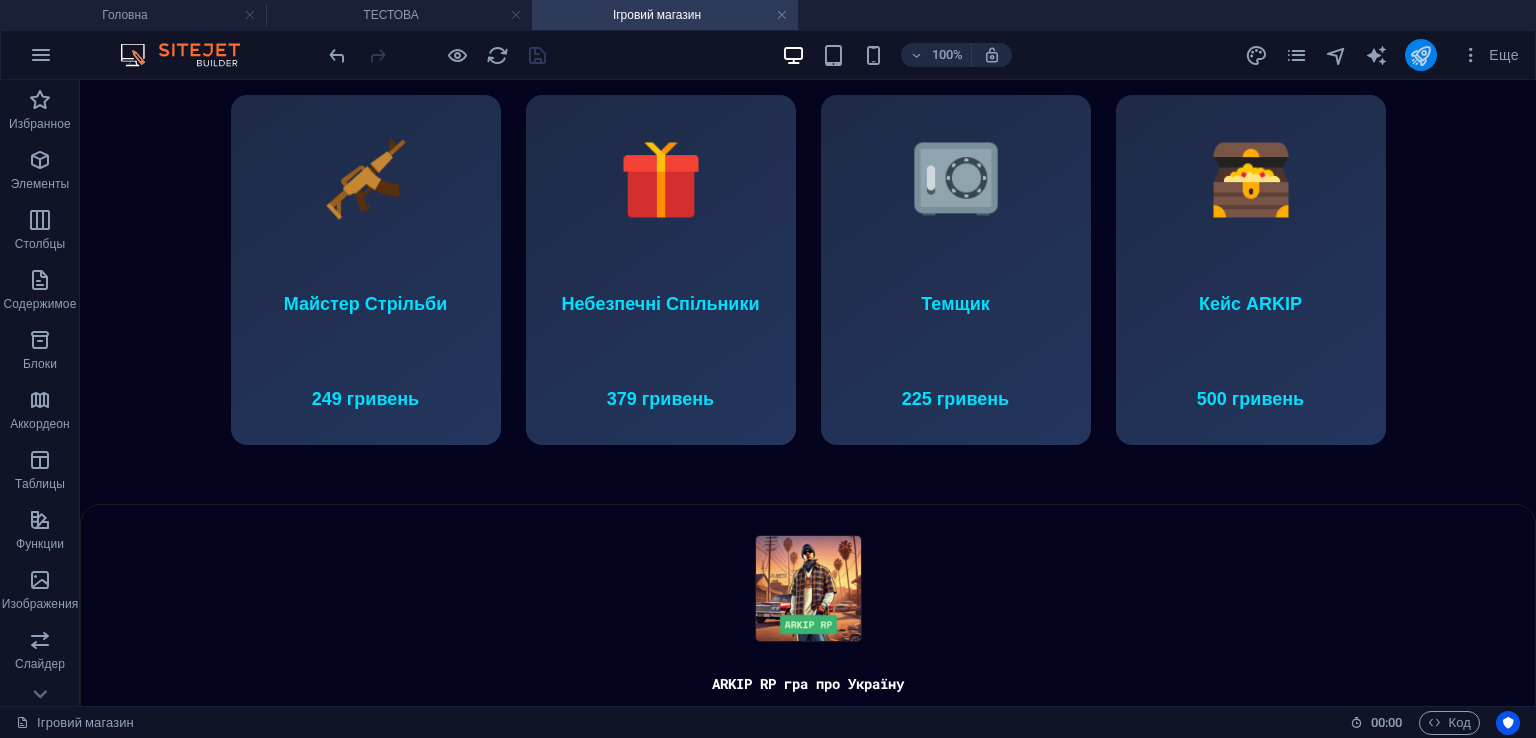 click at bounding box center [1420, 55] 